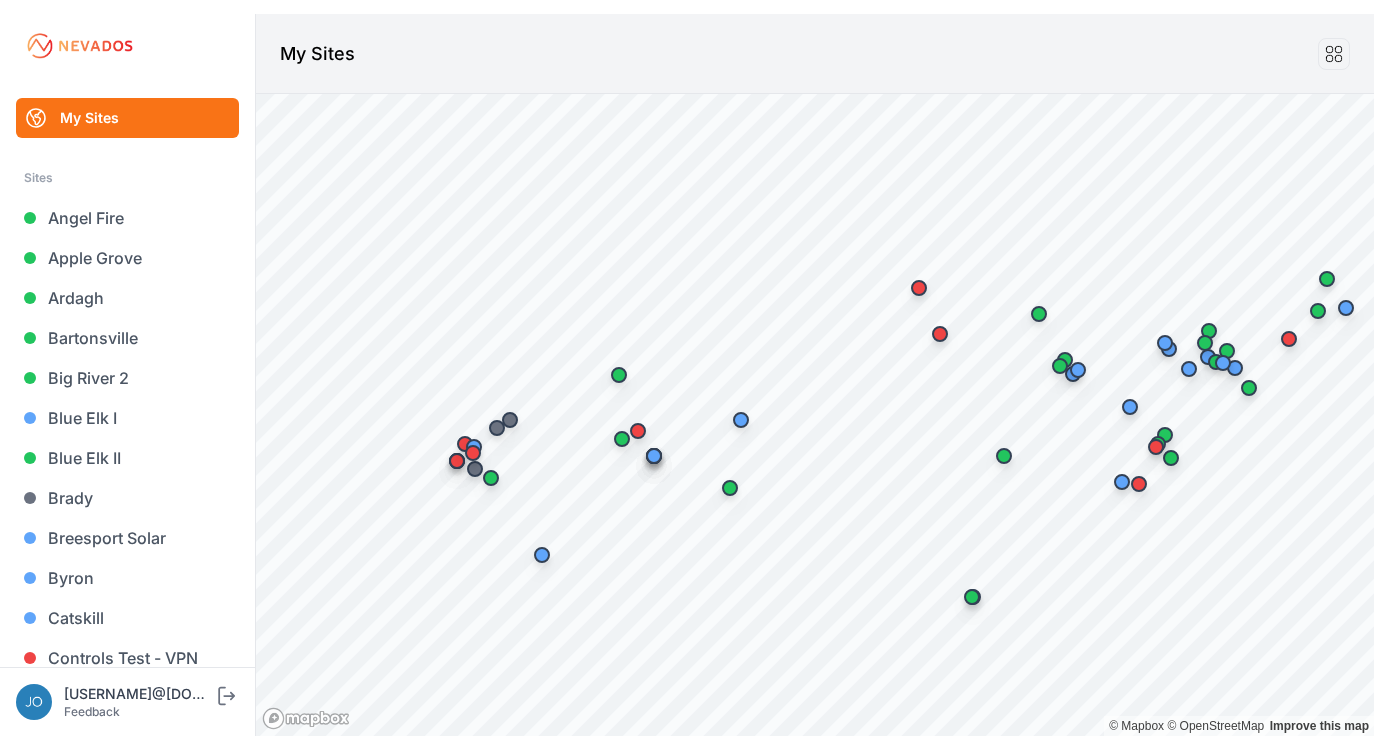 scroll, scrollTop: 0, scrollLeft: 0, axis: both 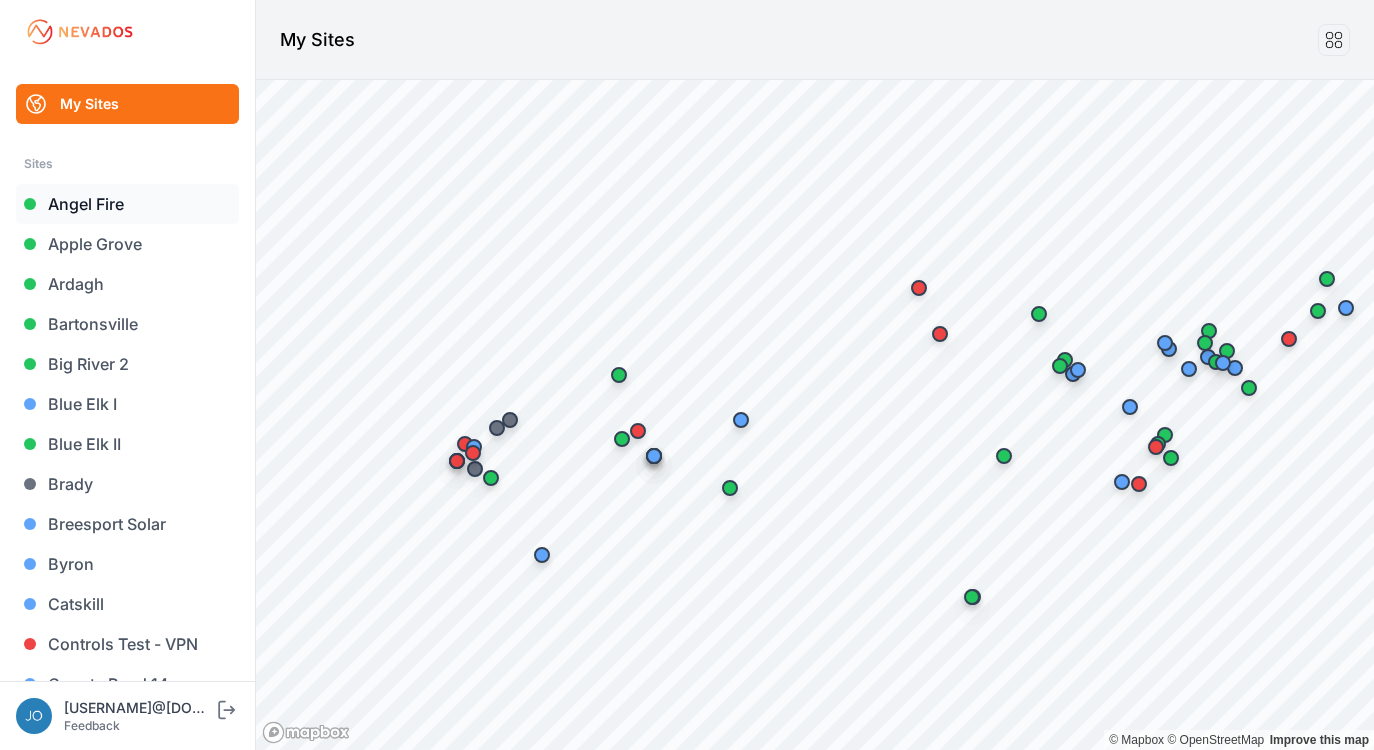 click on "Angel Fire" at bounding box center [127, 204] 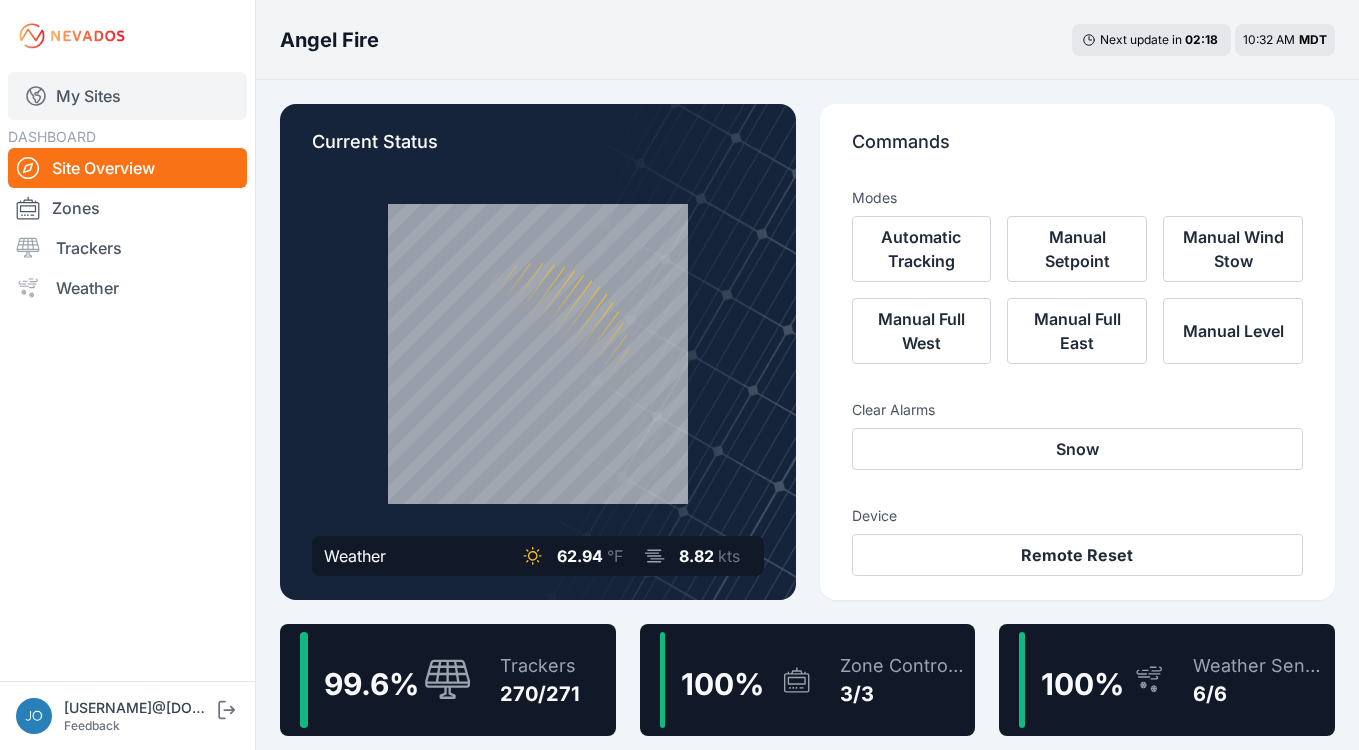 click on "My Sites" at bounding box center [127, 96] 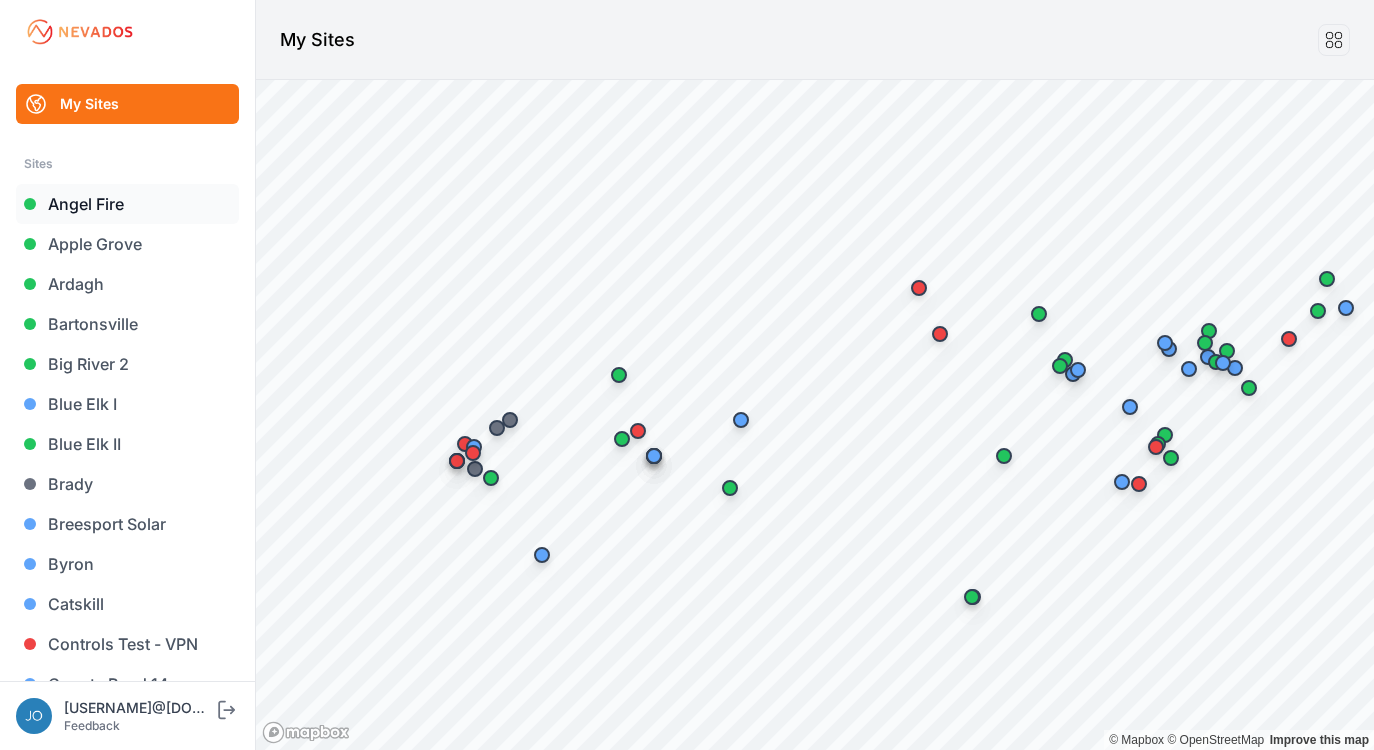 click on "Angel Fire" at bounding box center [127, 204] 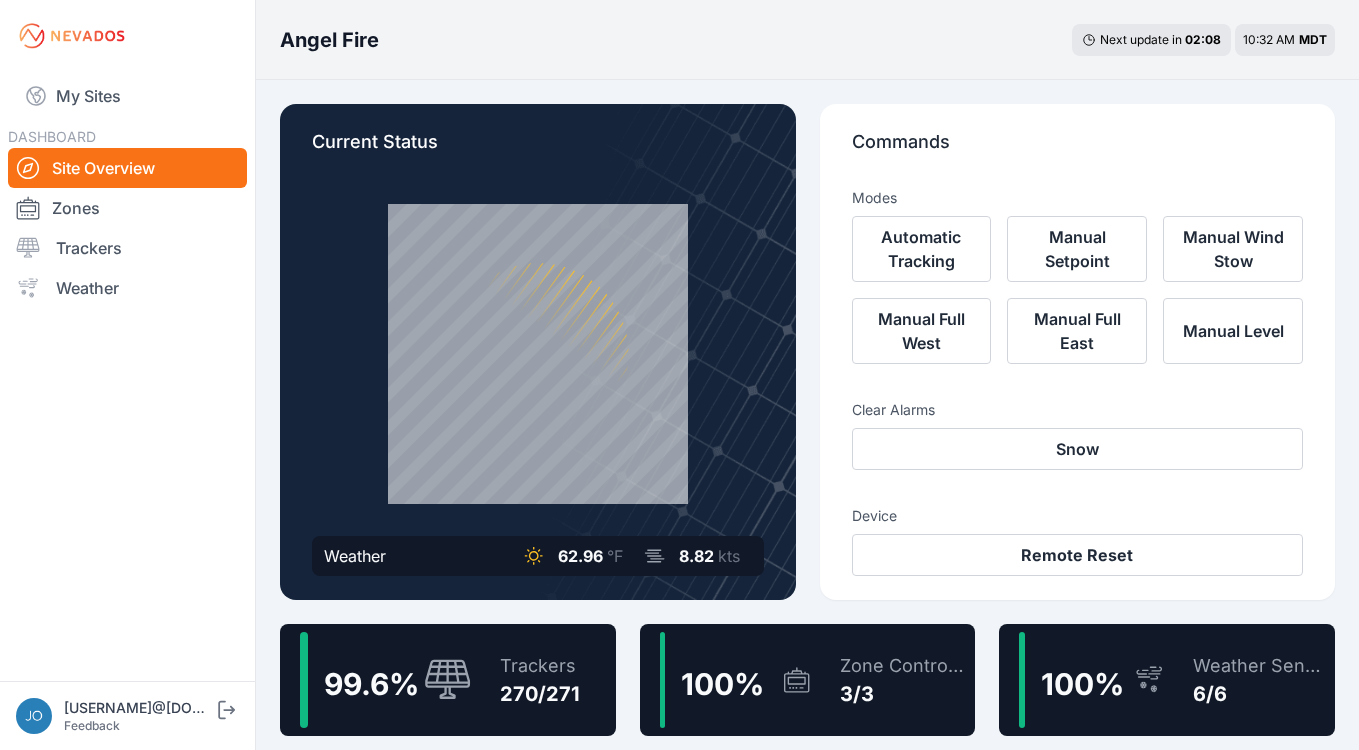 click on "Trackers" at bounding box center [540, 666] 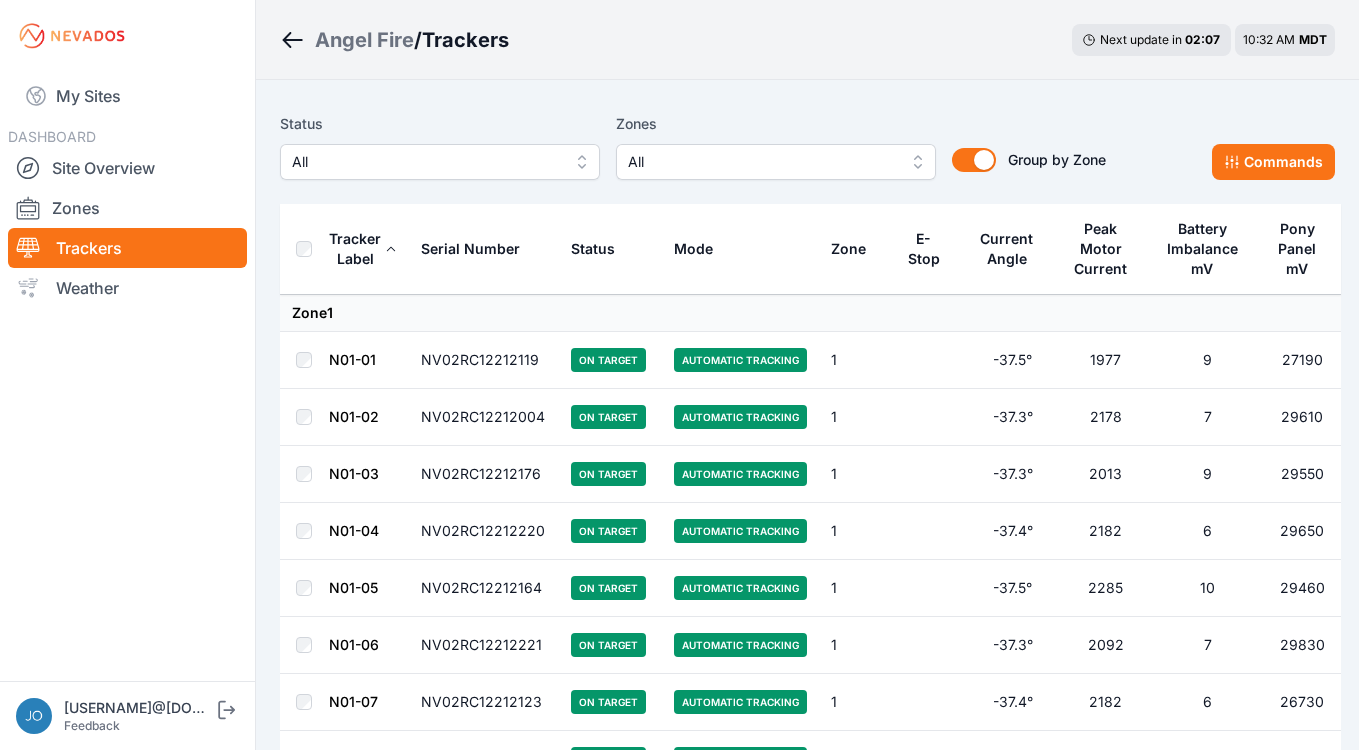 click on "All" at bounding box center (426, 162) 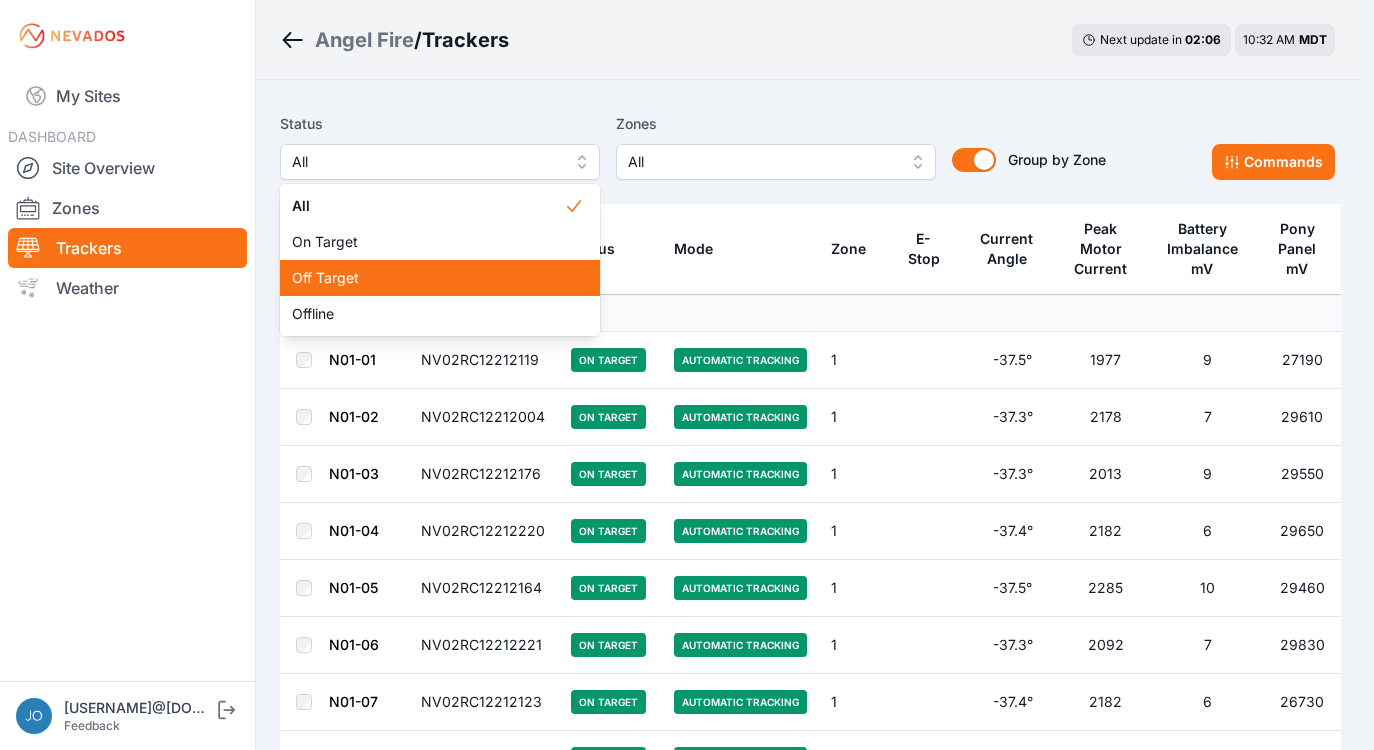 click on "Off Target" at bounding box center (440, 278) 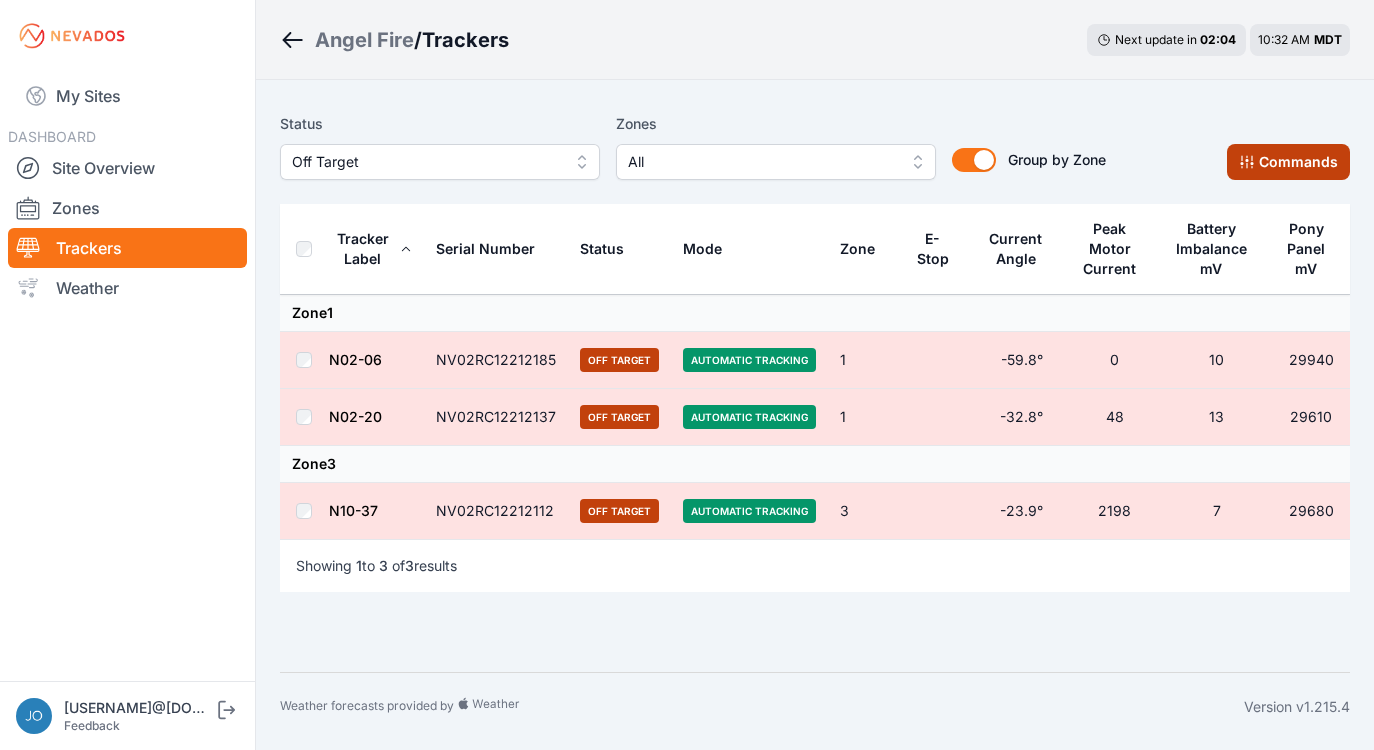 click on "Commands" at bounding box center (1288, 162) 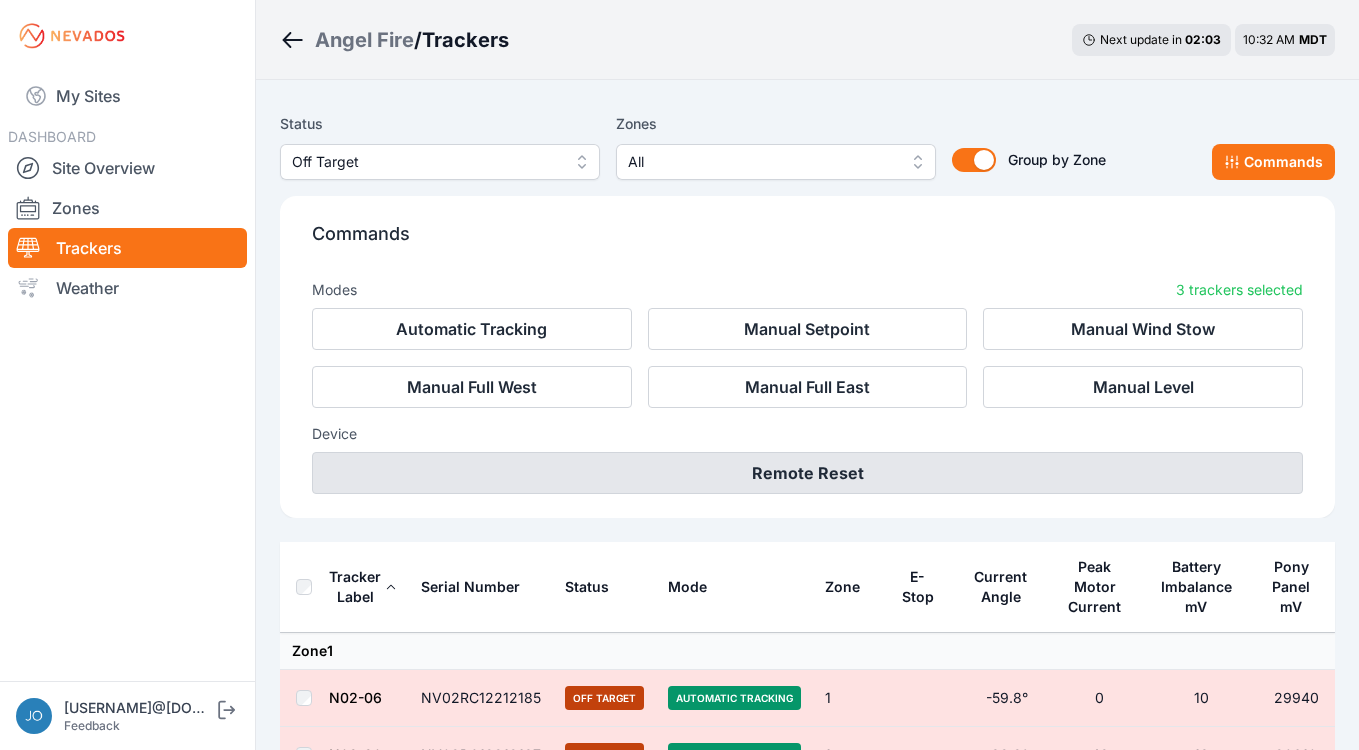 click on "Remote Reset" at bounding box center [807, 473] 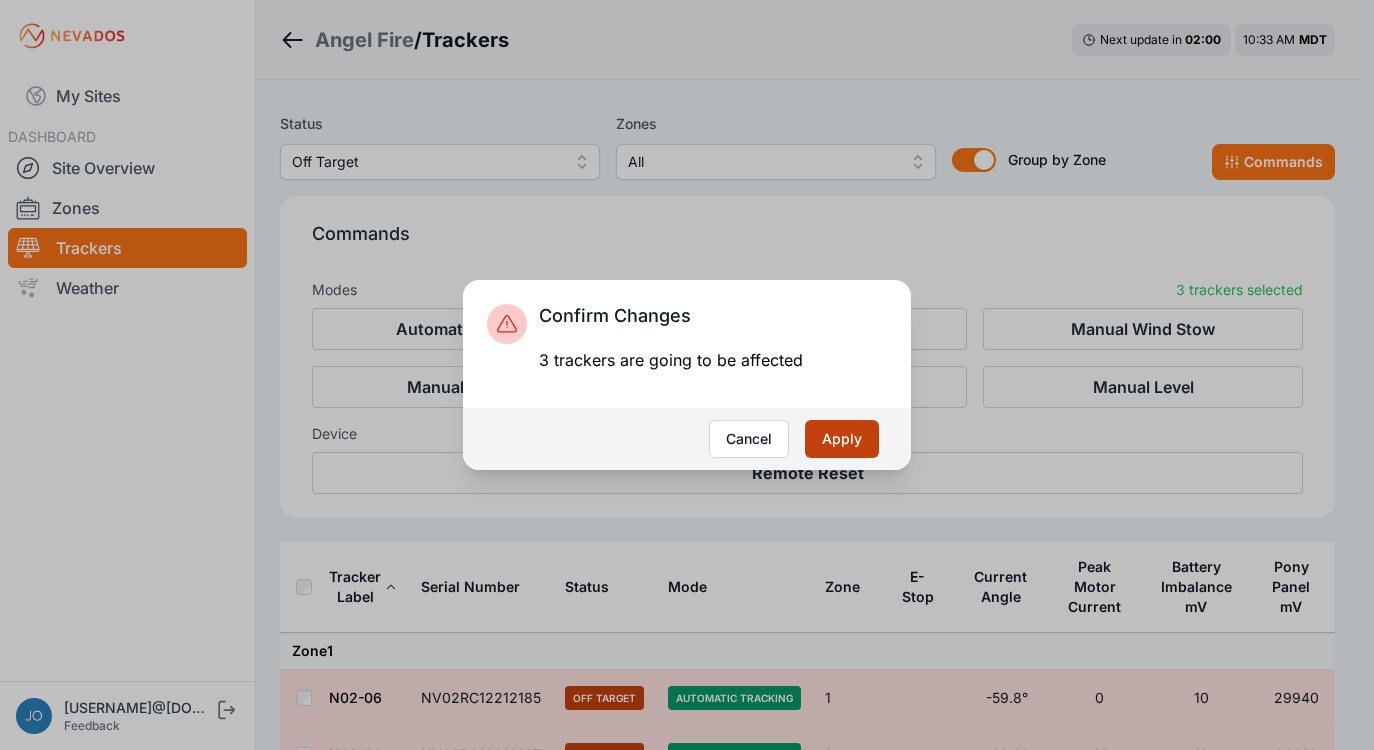 click on "Apply" at bounding box center [842, 439] 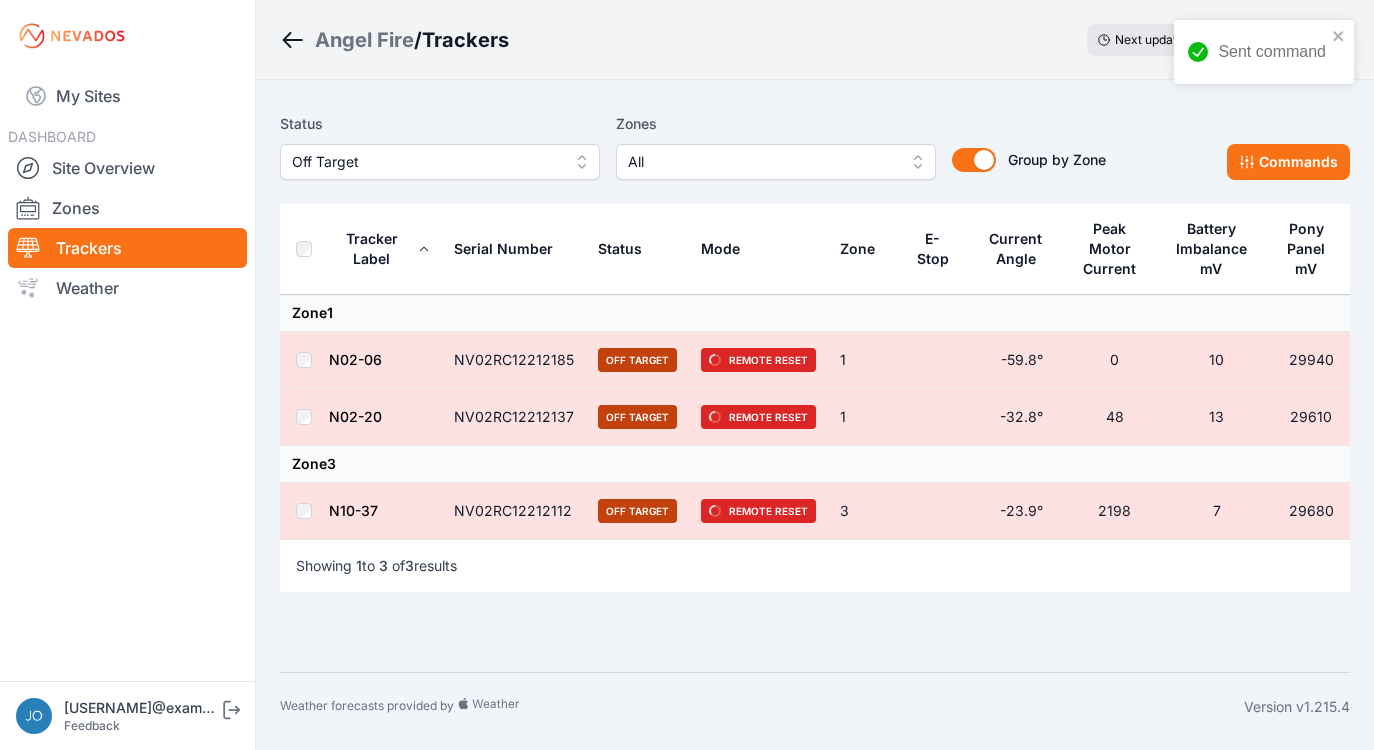 scroll, scrollTop: 0, scrollLeft: 0, axis: both 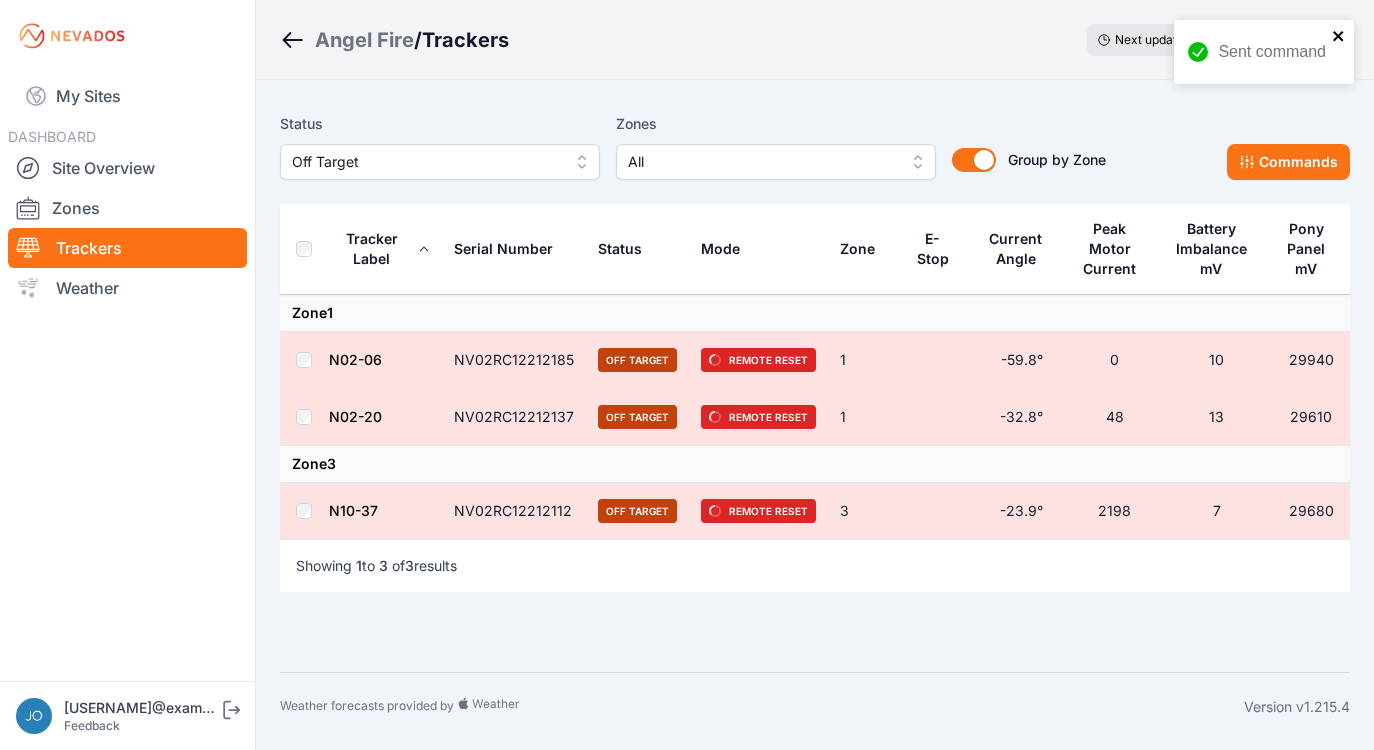 click 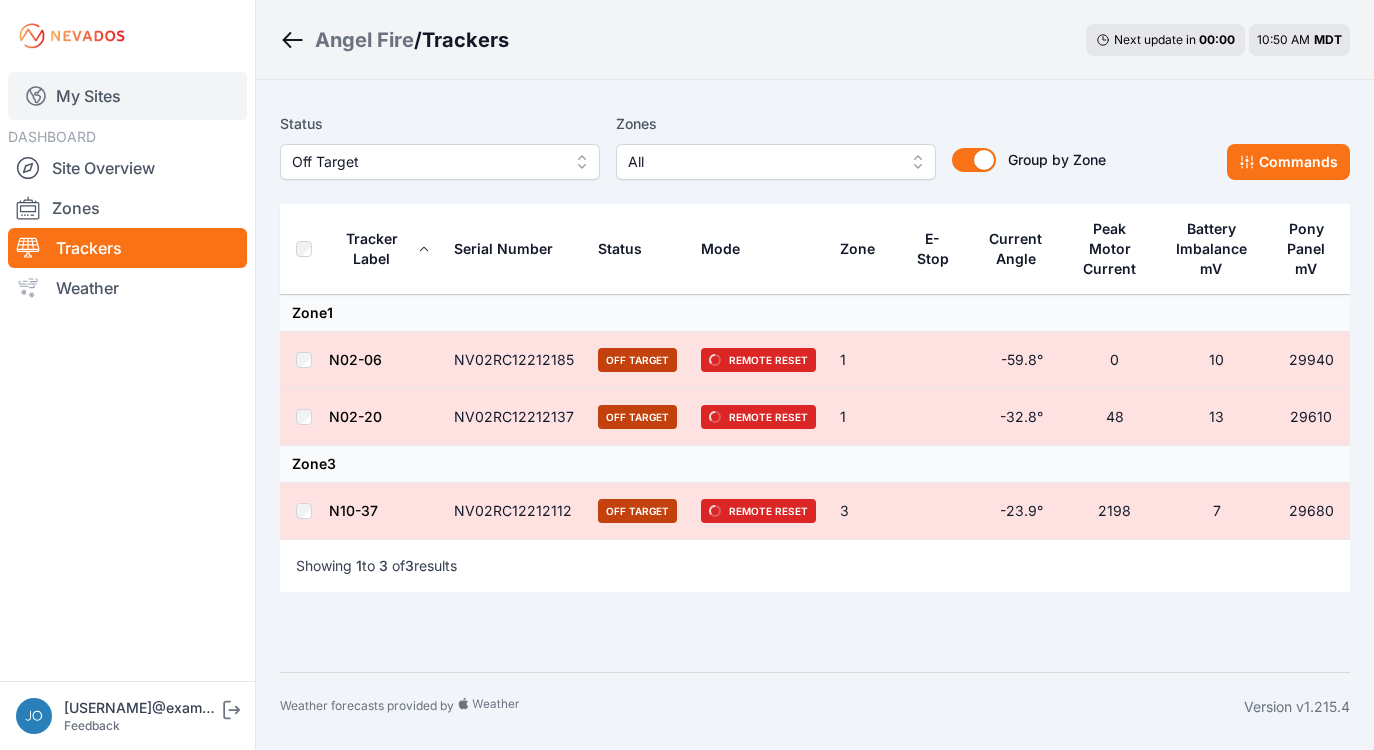 click on "My Sites" at bounding box center [127, 96] 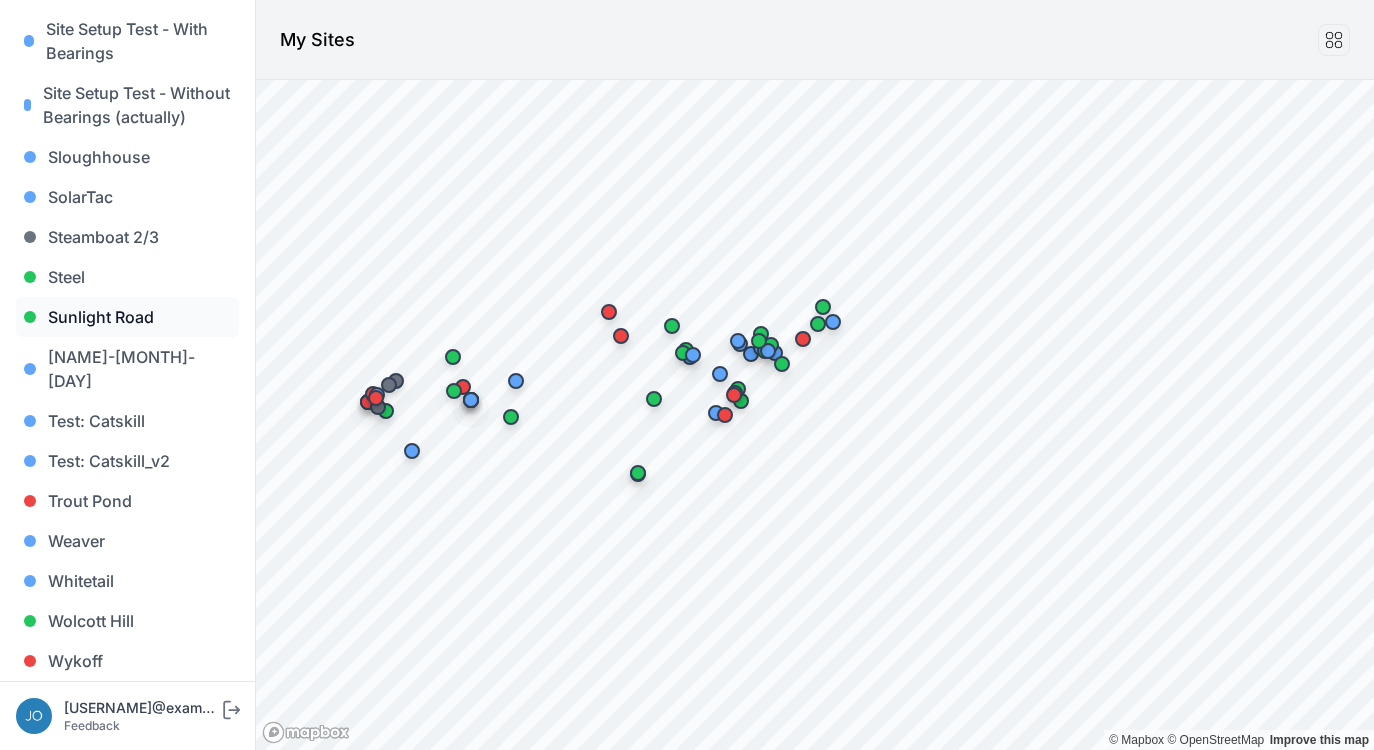scroll, scrollTop: 1871, scrollLeft: 0, axis: vertical 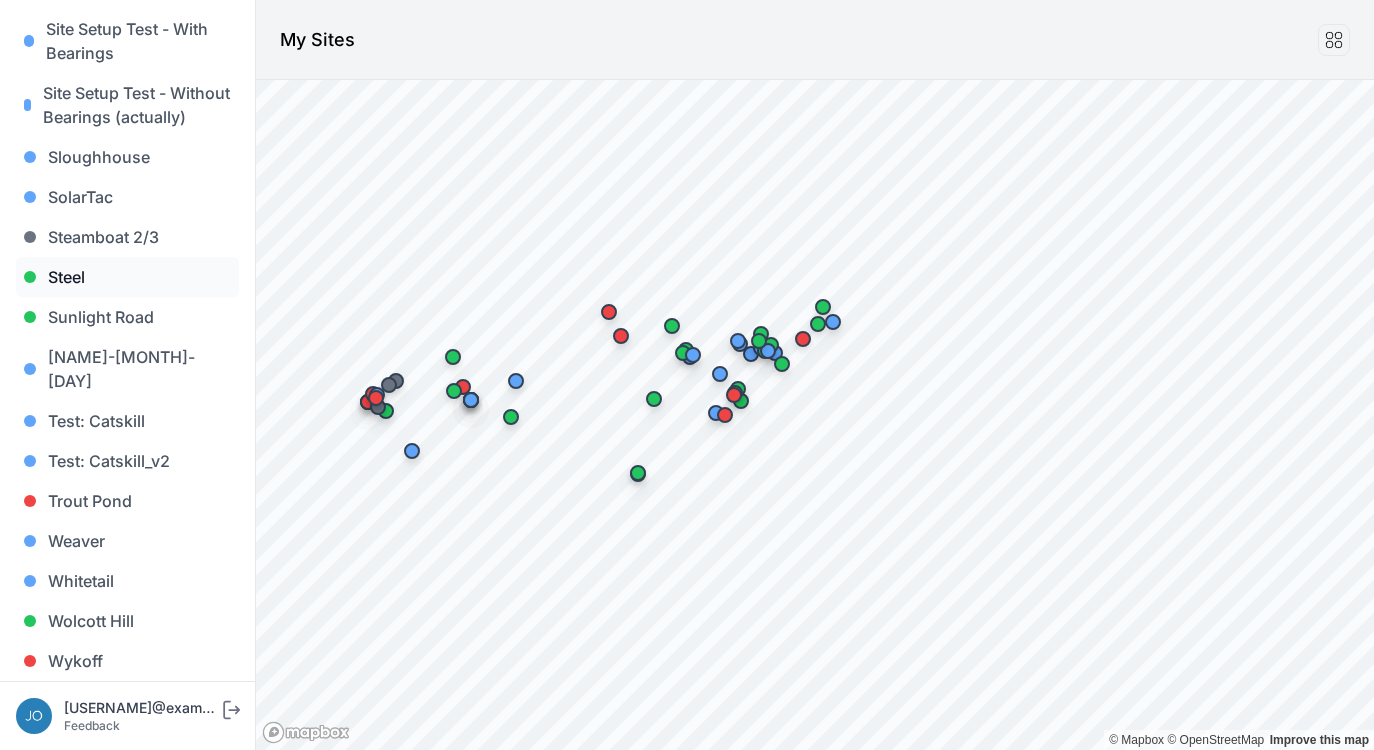 click on "Steel" at bounding box center (127, 277) 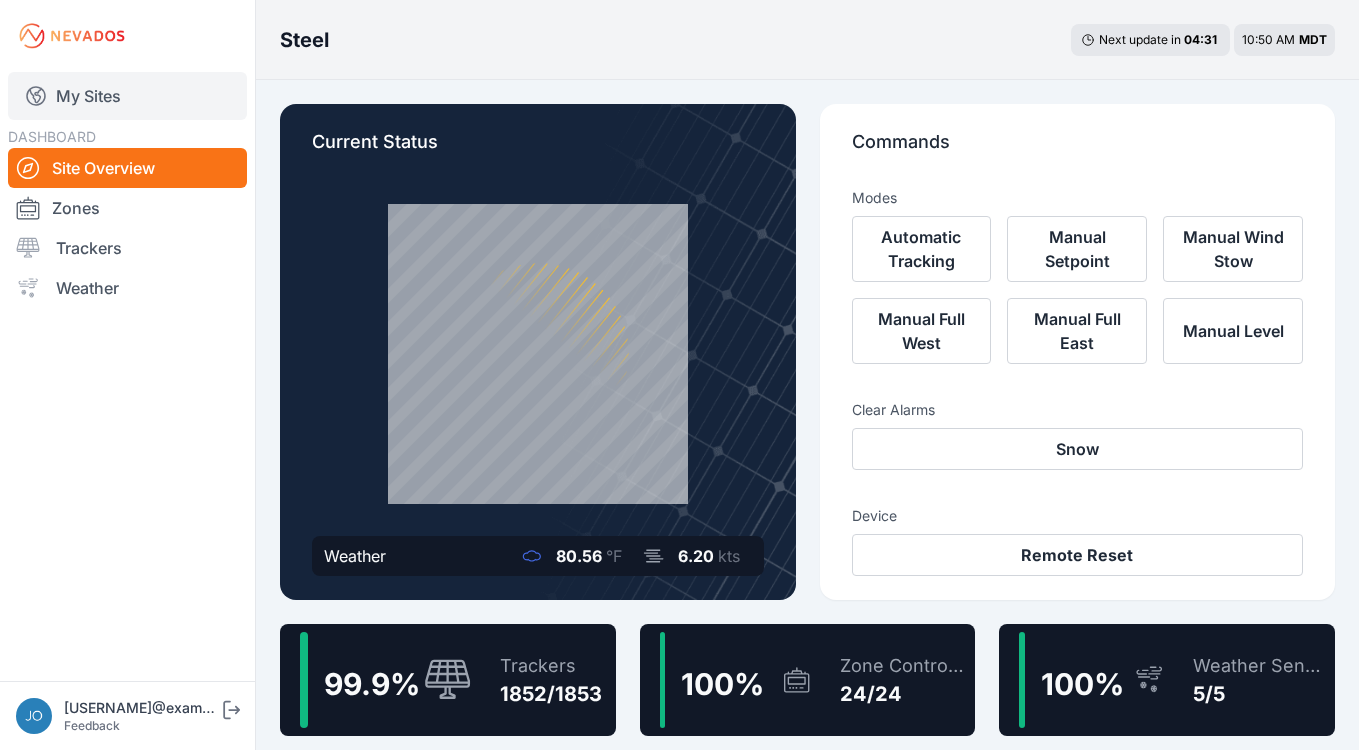 click on "My Sites" at bounding box center [127, 96] 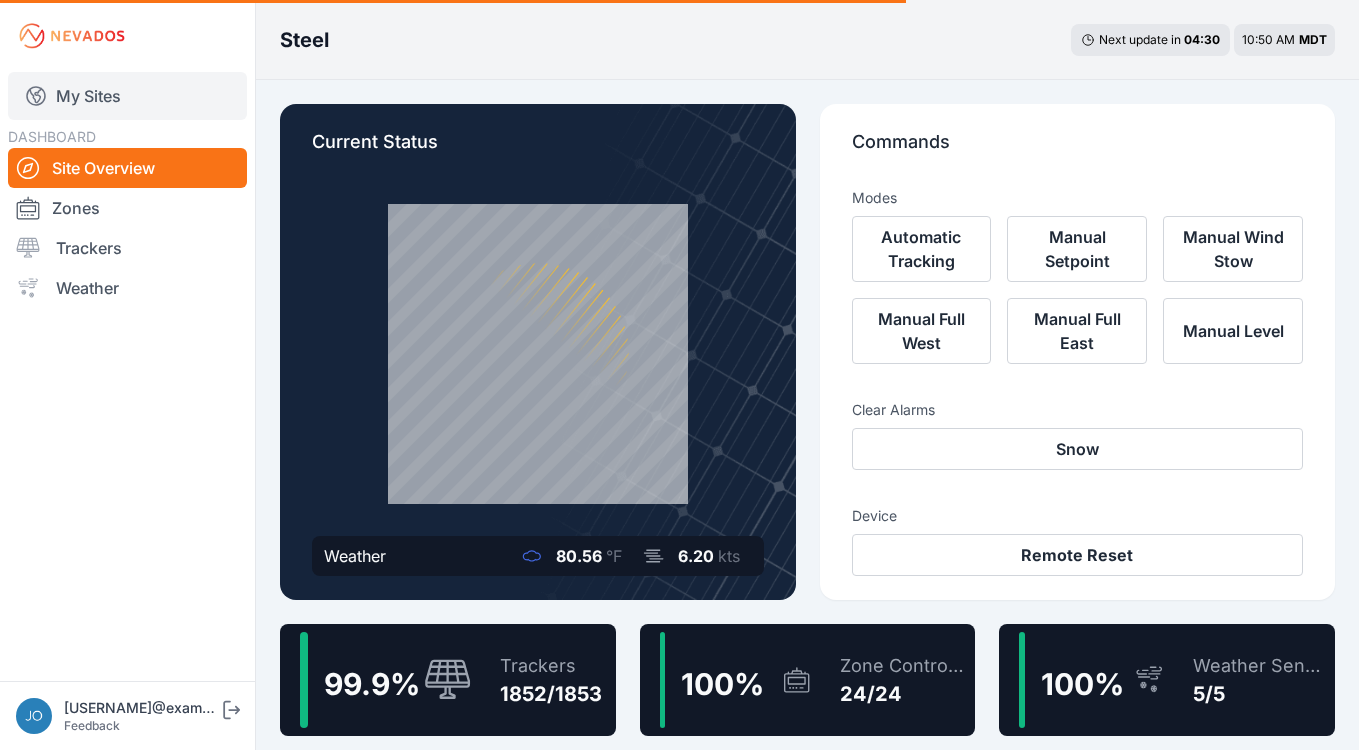 click on "My Sites" at bounding box center (127, 96) 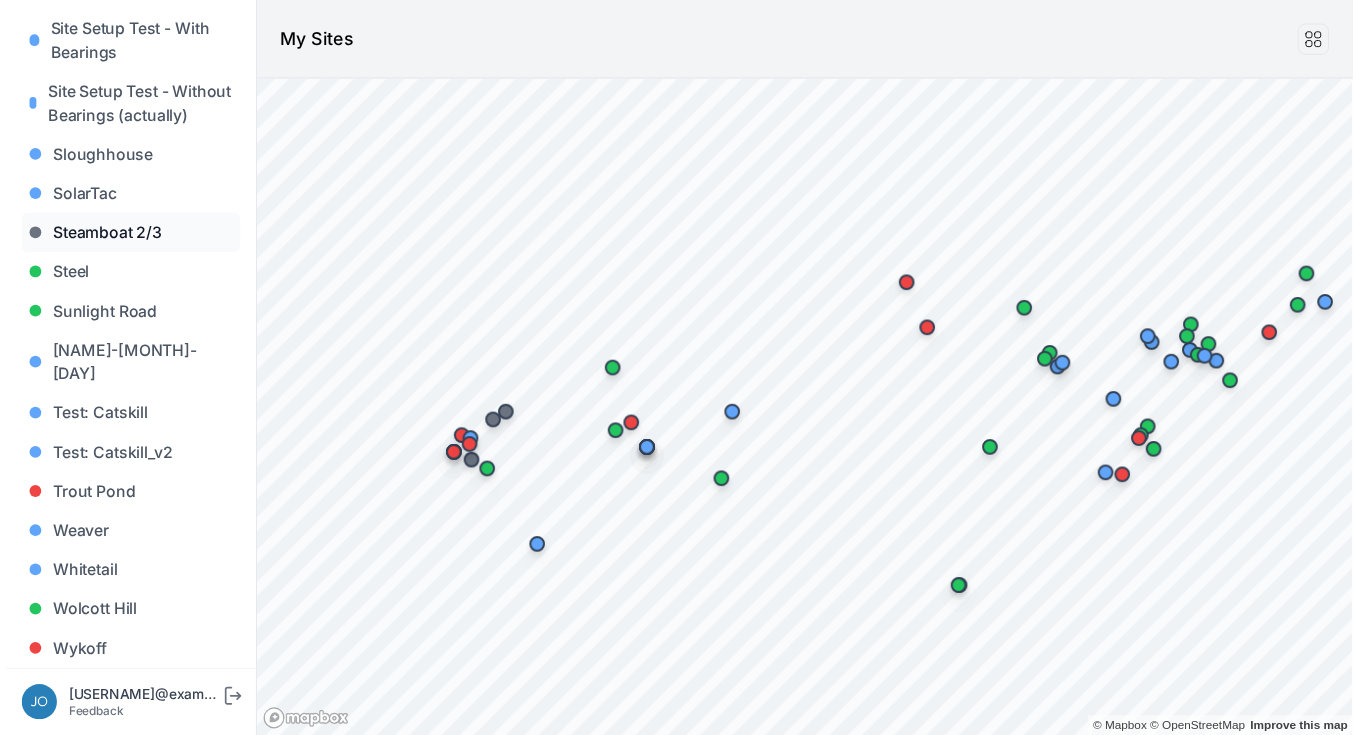 scroll, scrollTop: 1797, scrollLeft: 0, axis: vertical 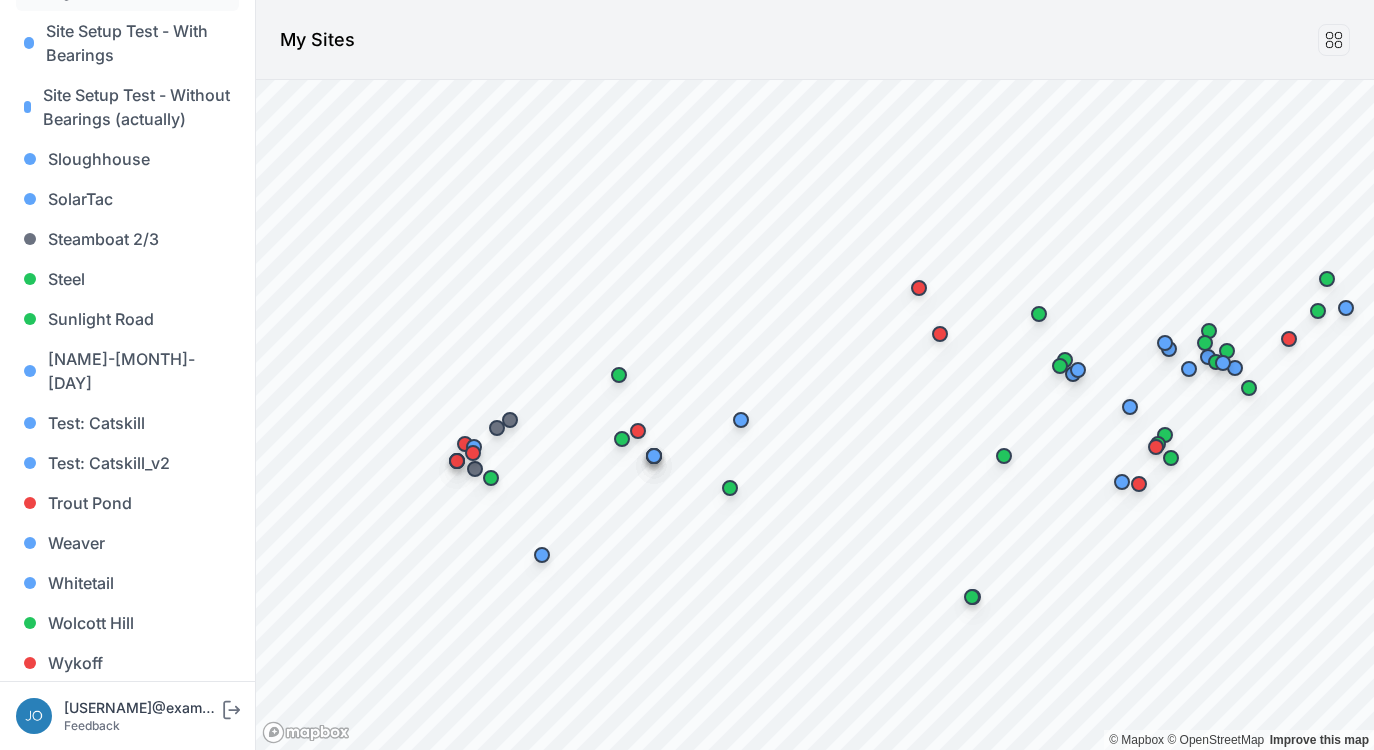 click on "Sigurd Solar" at bounding box center [127, -9] 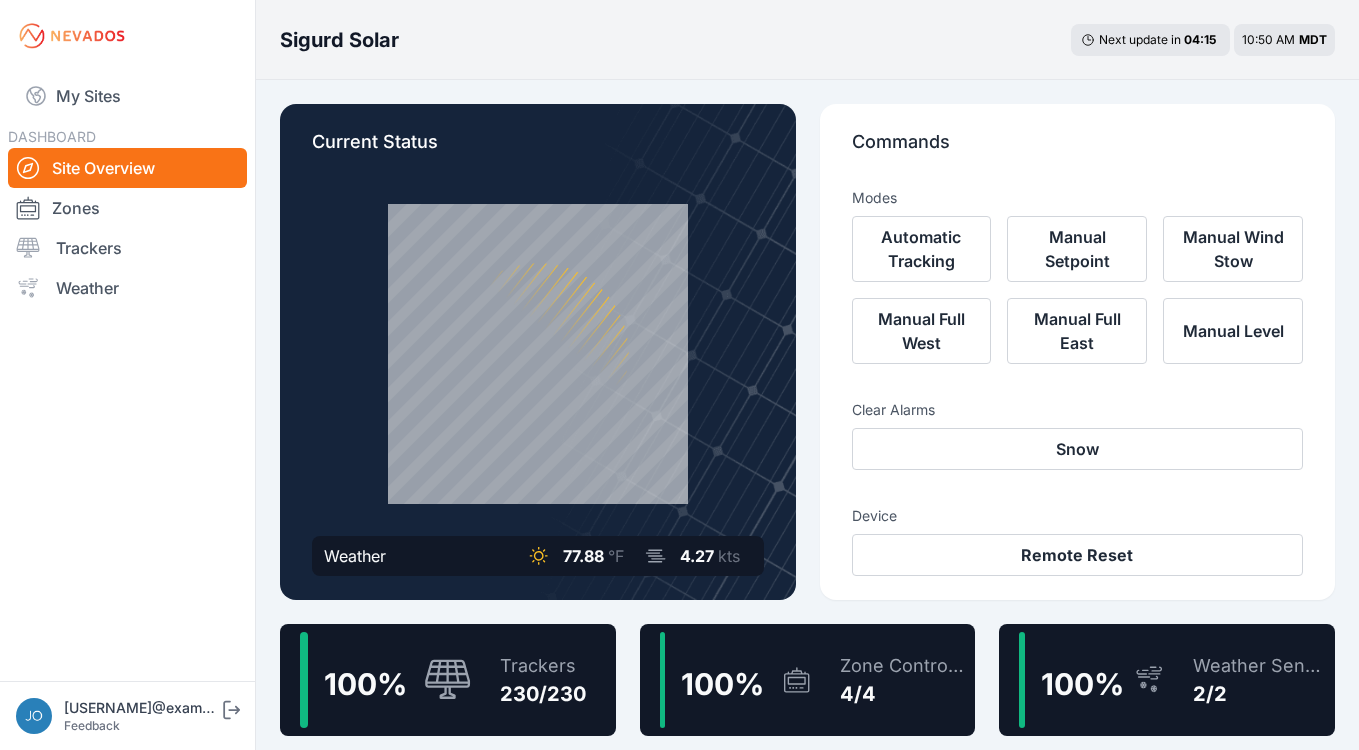 click on "Trackers" at bounding box center [543, 666] 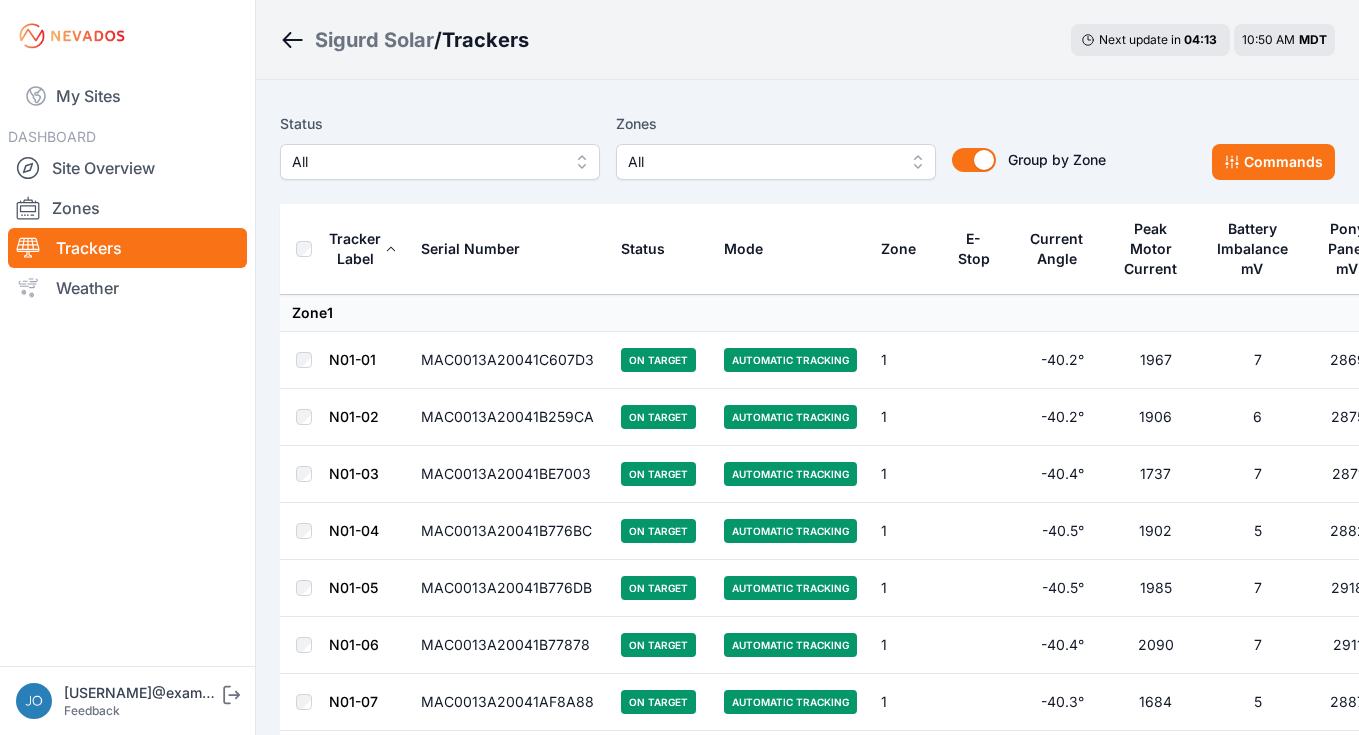 click on "All" at bounding box center (426, 162) 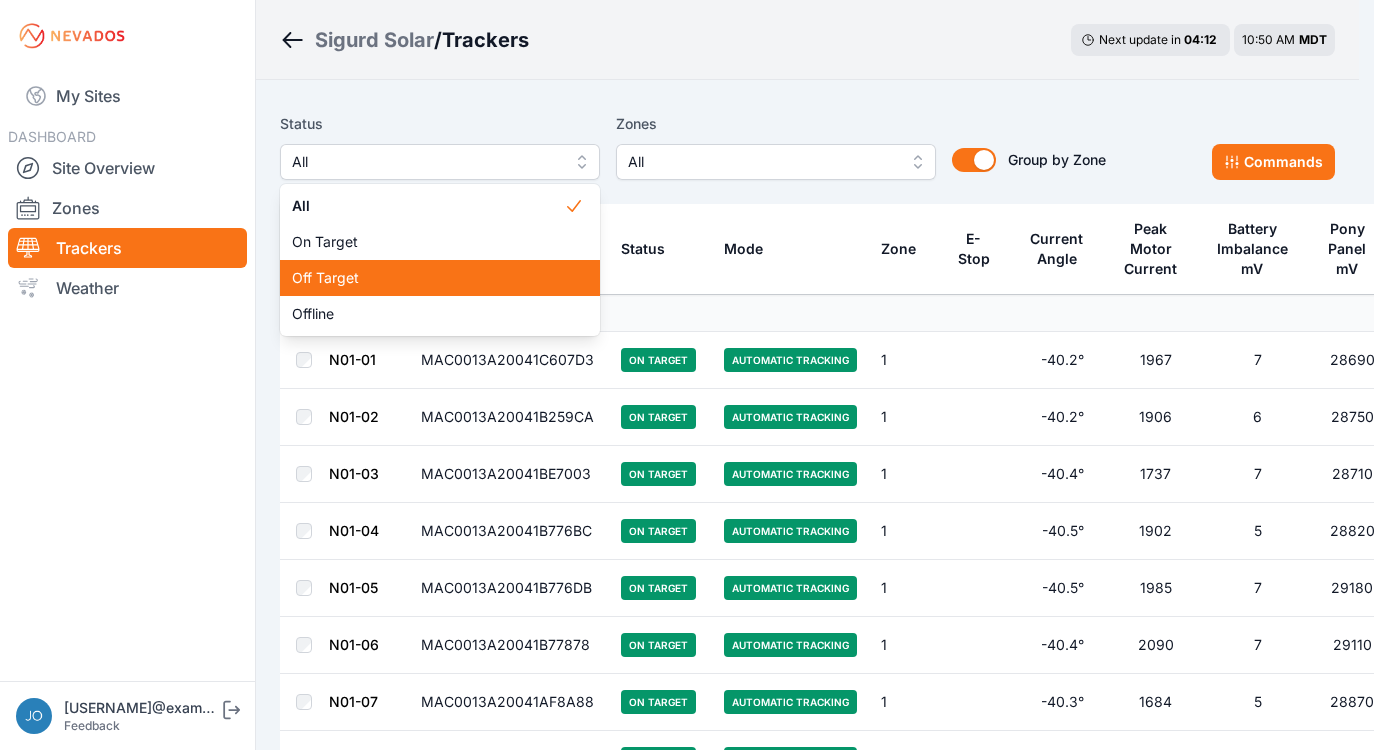 click on "Off Target" at bounding box center [440, 278] 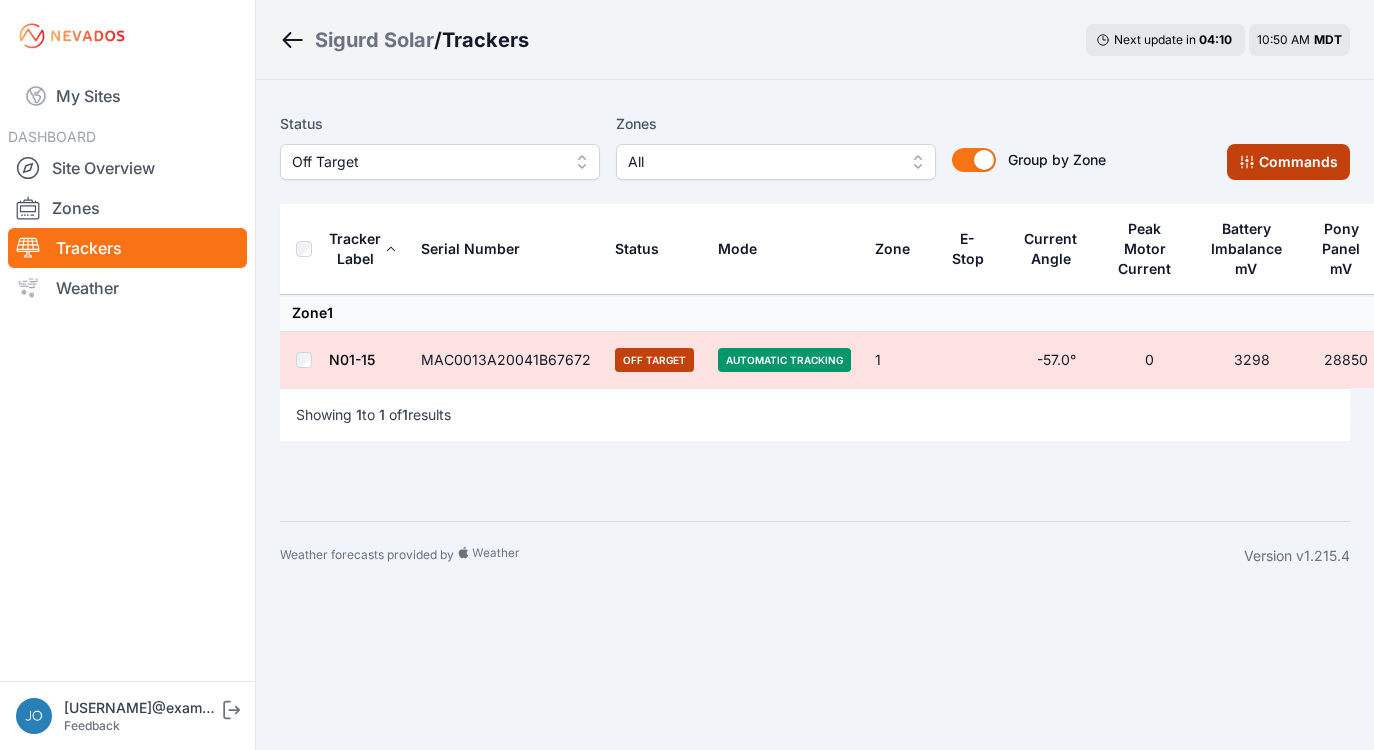 click on "Commands" at bounding box center (1288, 162) 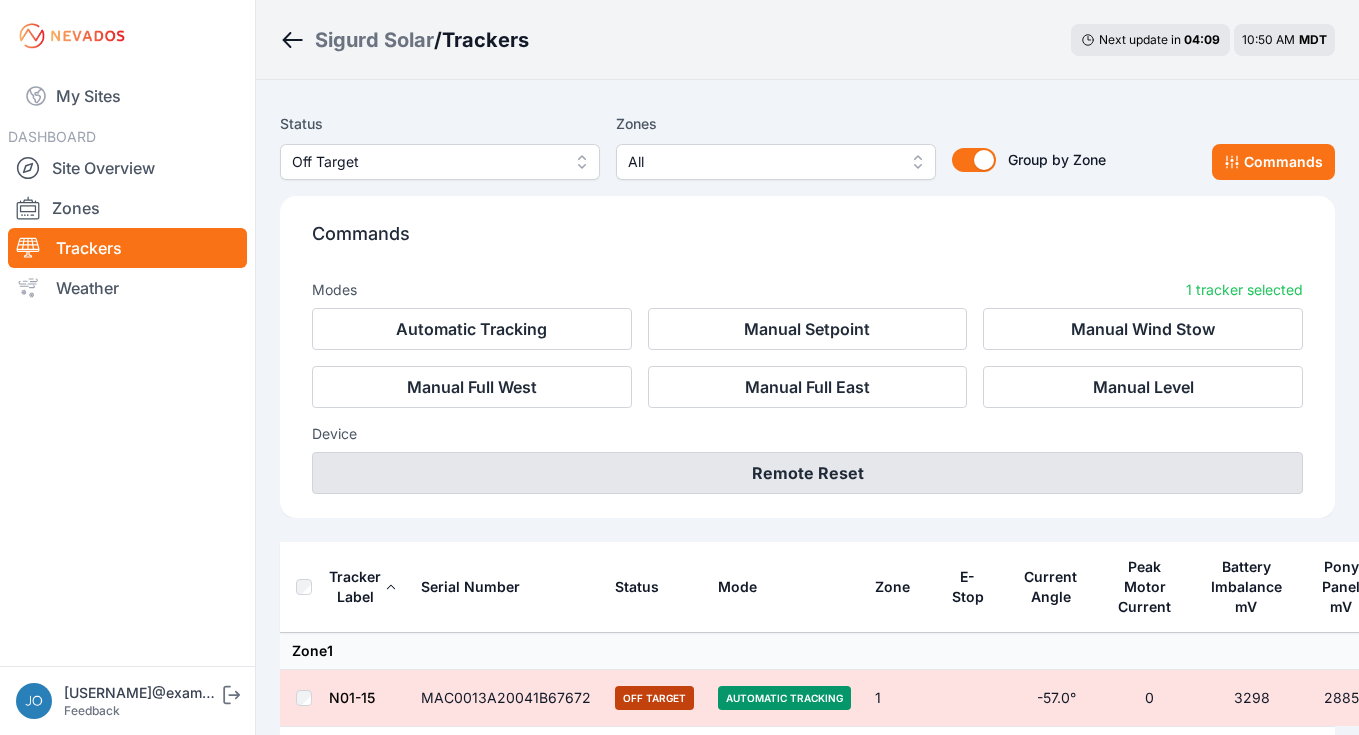click on "Remote Reset" at bounding box center [807, 473] 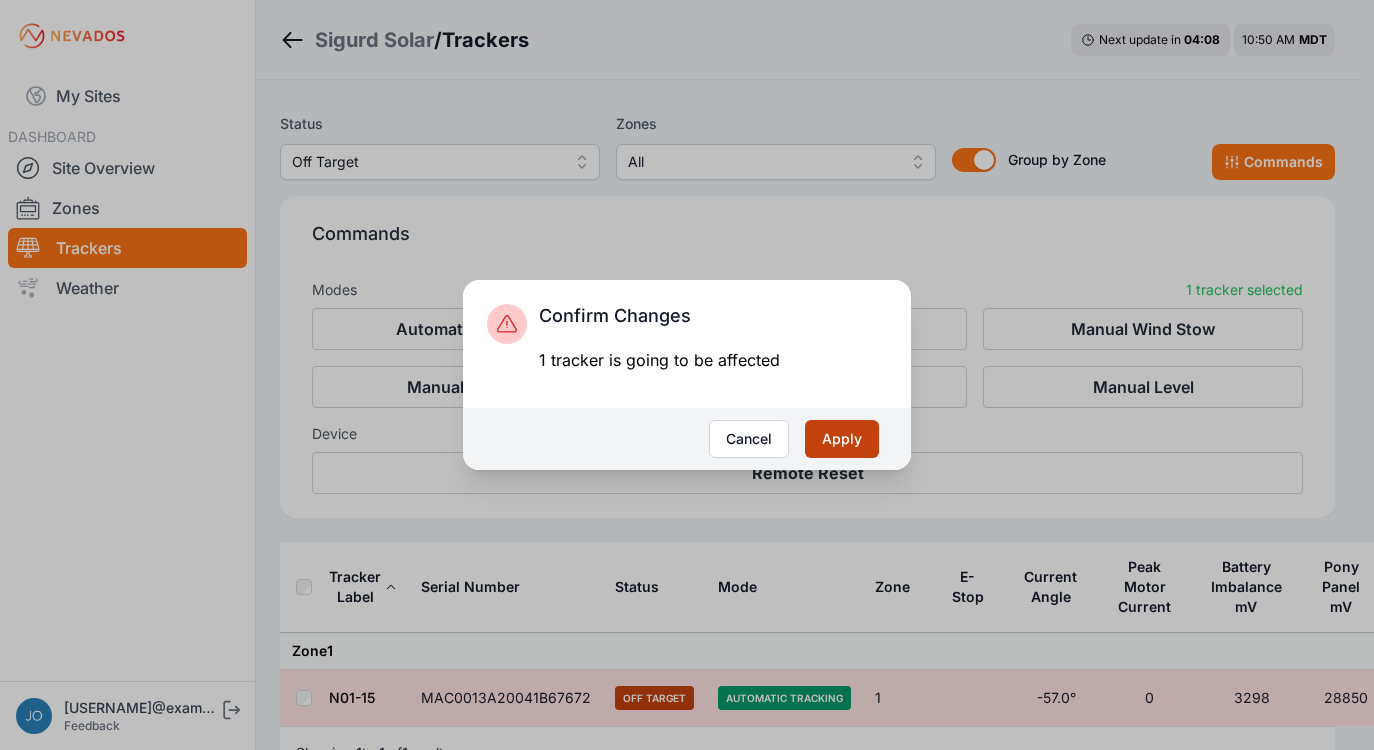 click on "Apply" at bounding box center (842, 439) 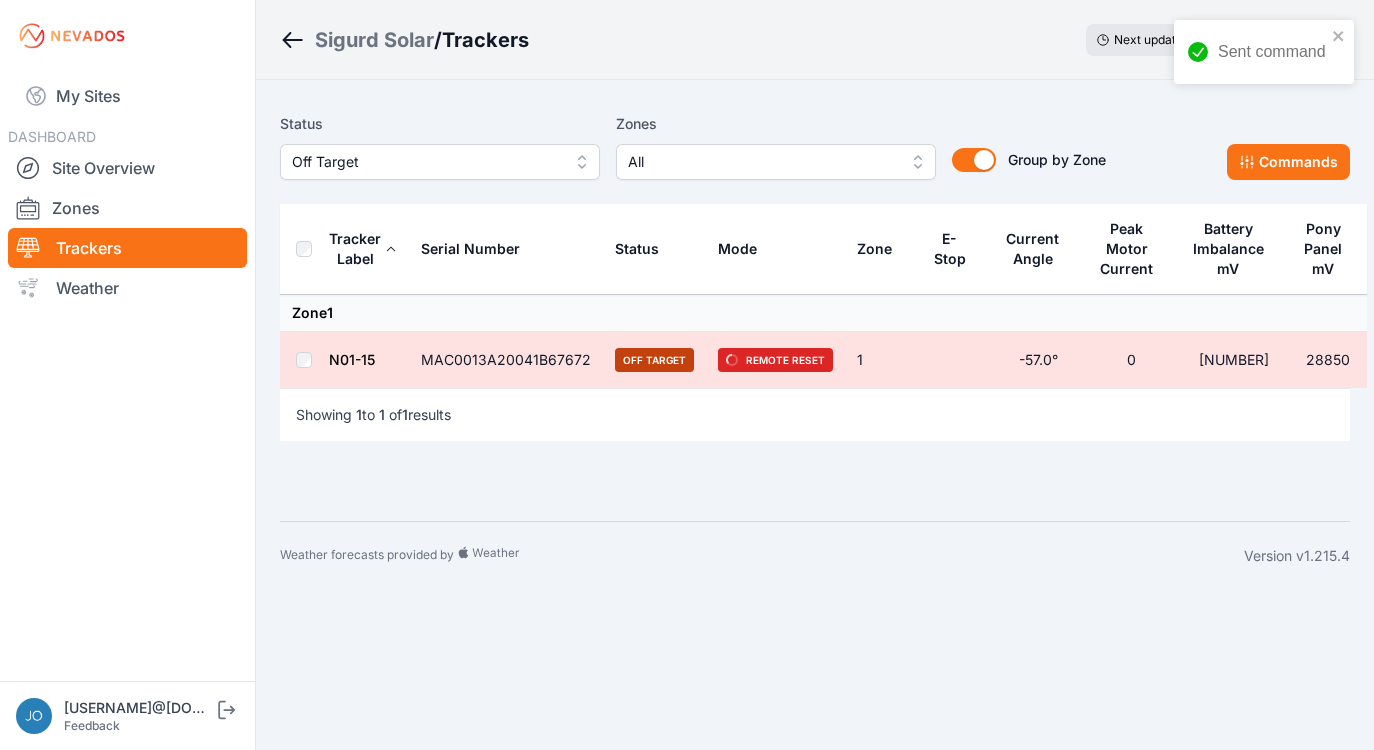 scroll, scrollTop: 0, scrollLeft: 0, axis: both 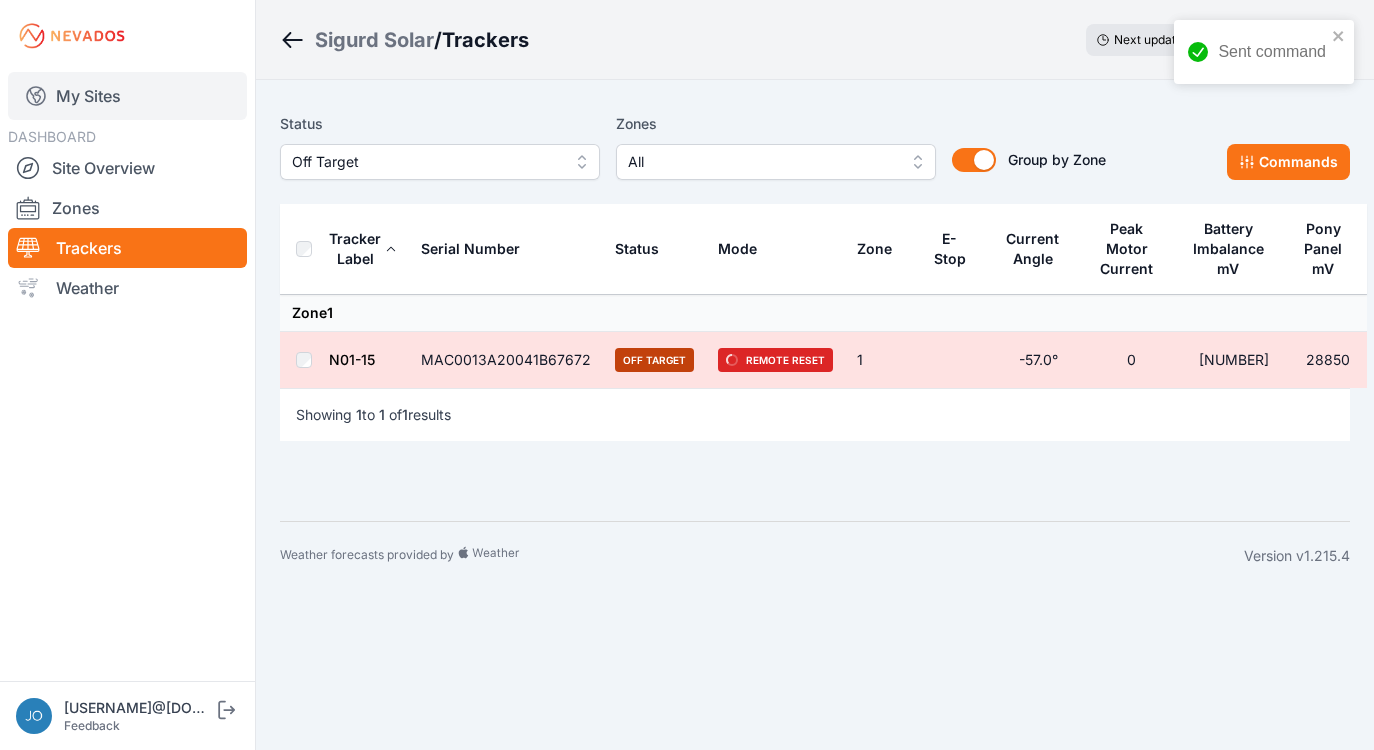 click on "My Sites" at bounding box center [127, 96] 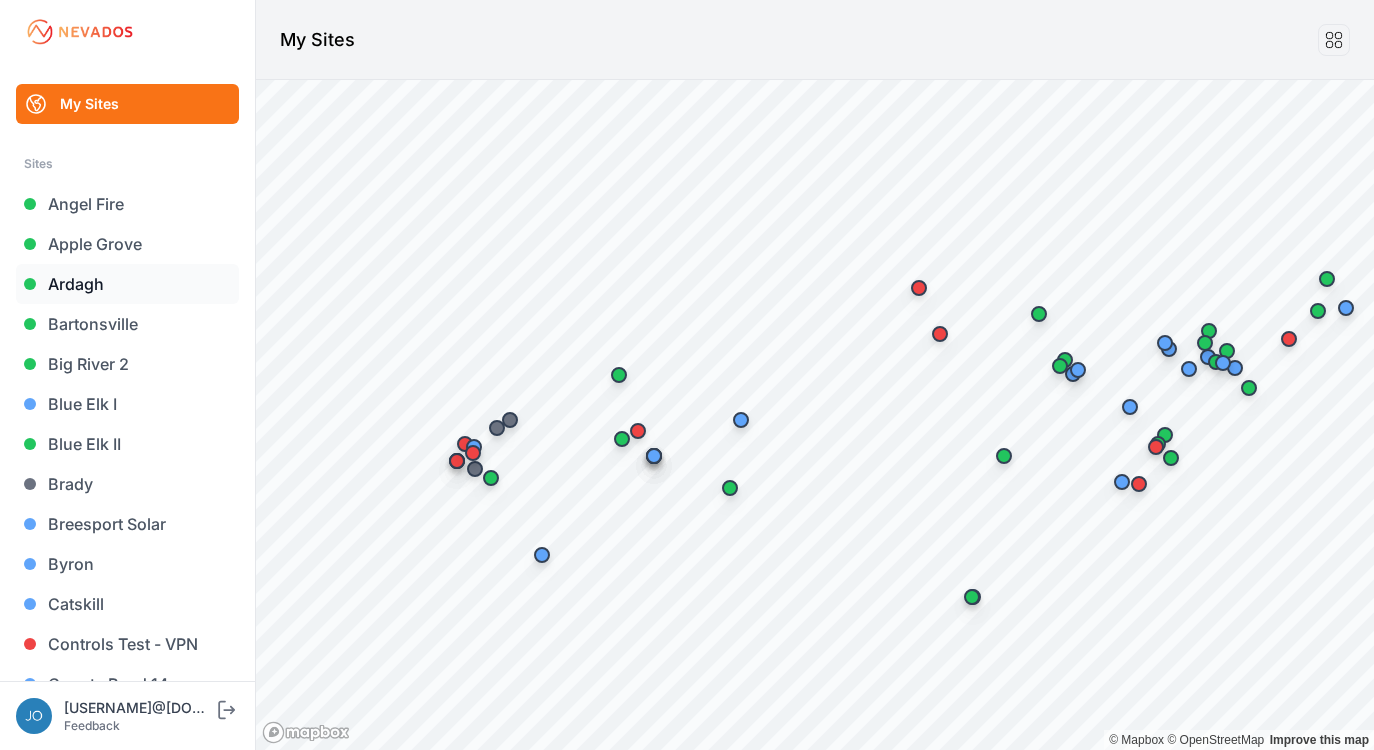 scroll, scrollTop: 4, scrollLeft: 0, axis: vertical 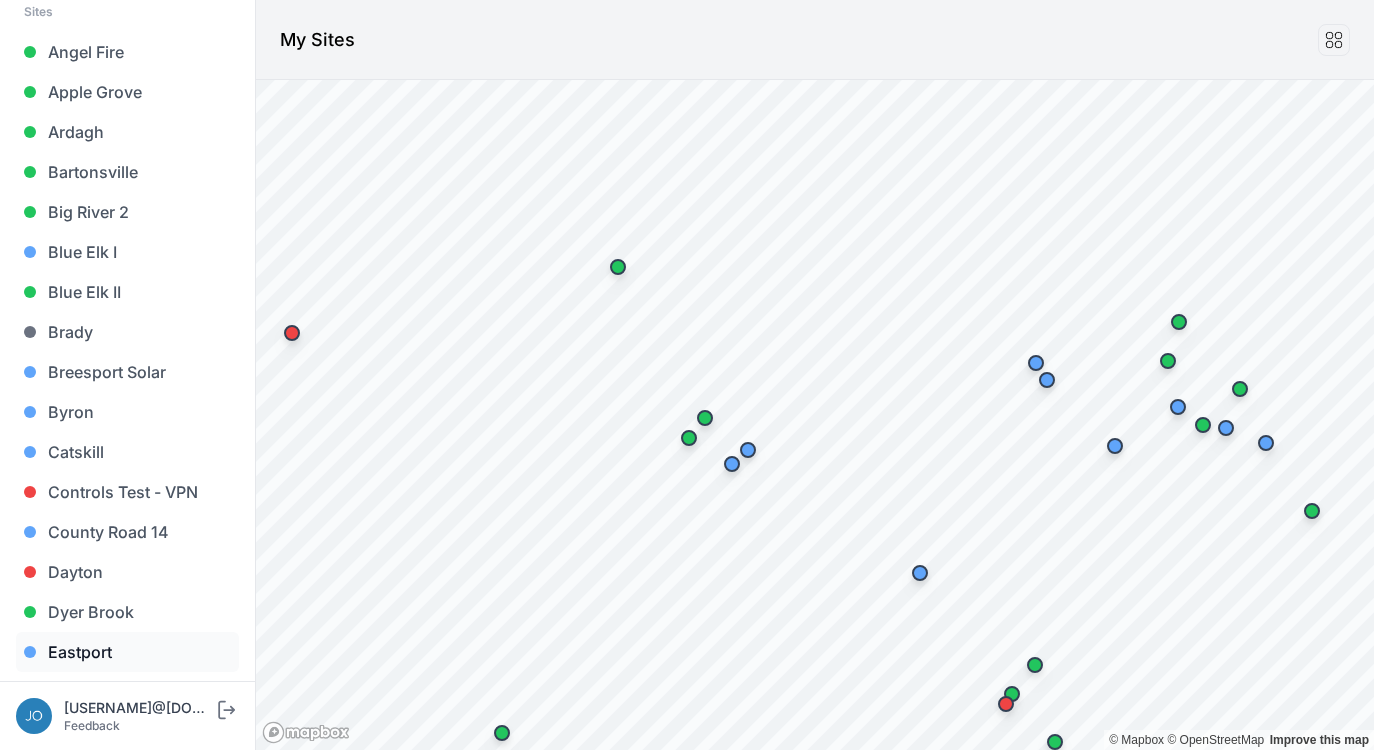 click on "Eastport" at bounding box center [127, 652] 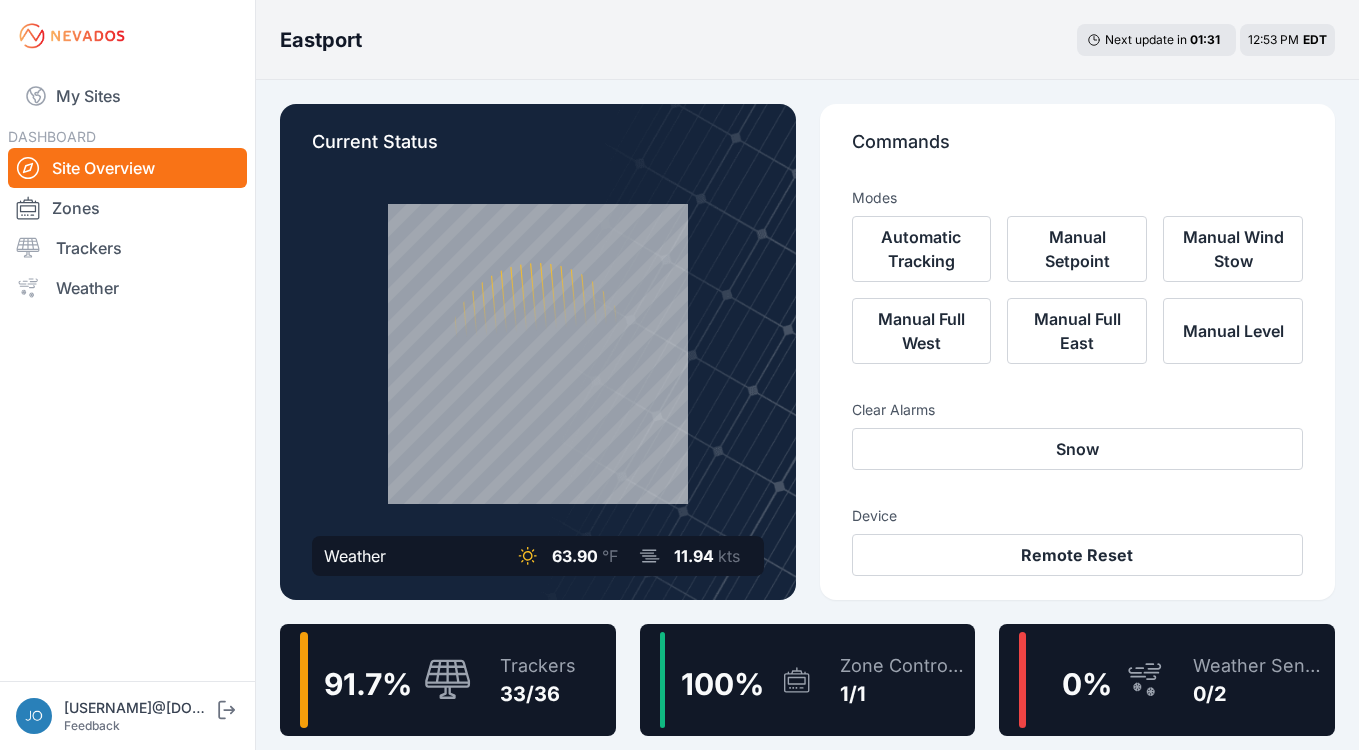 click on "Trackers" at bounding box center [538, 666] 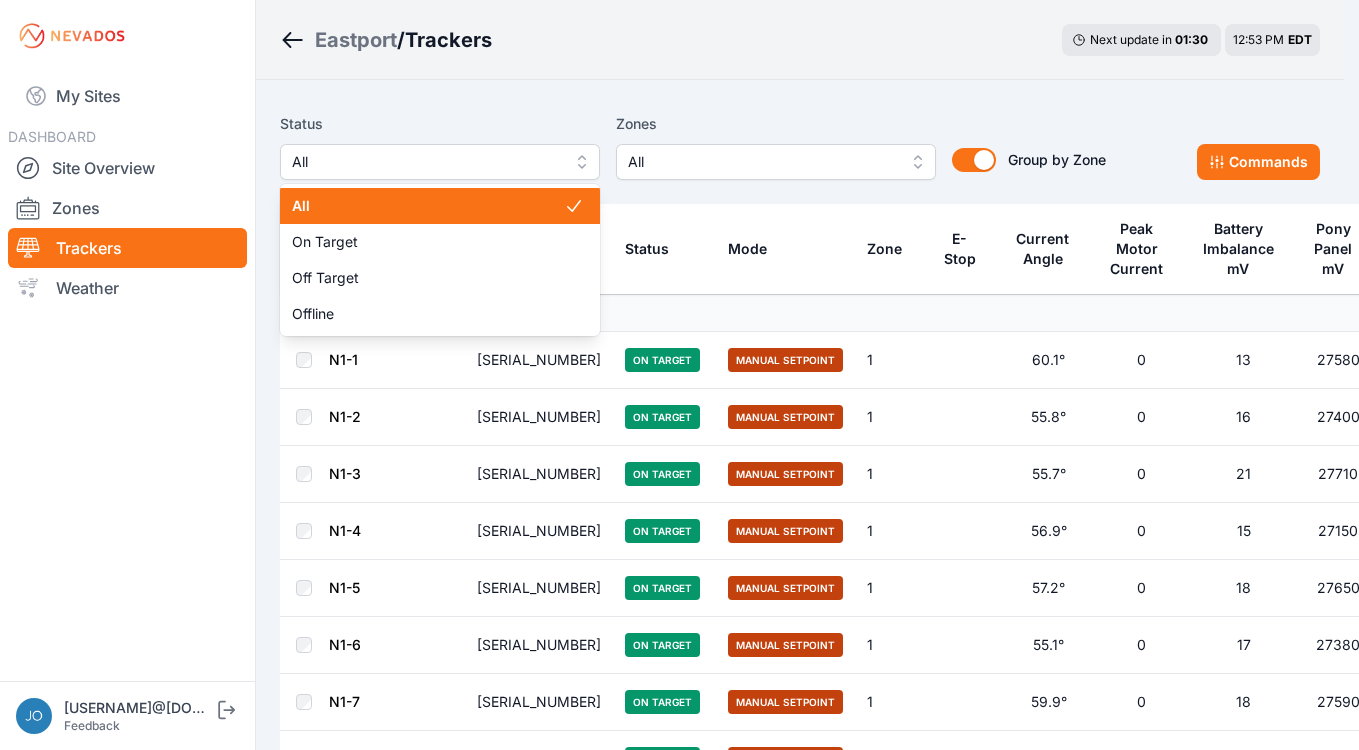 click on "All" at bounding box center (426, 162) 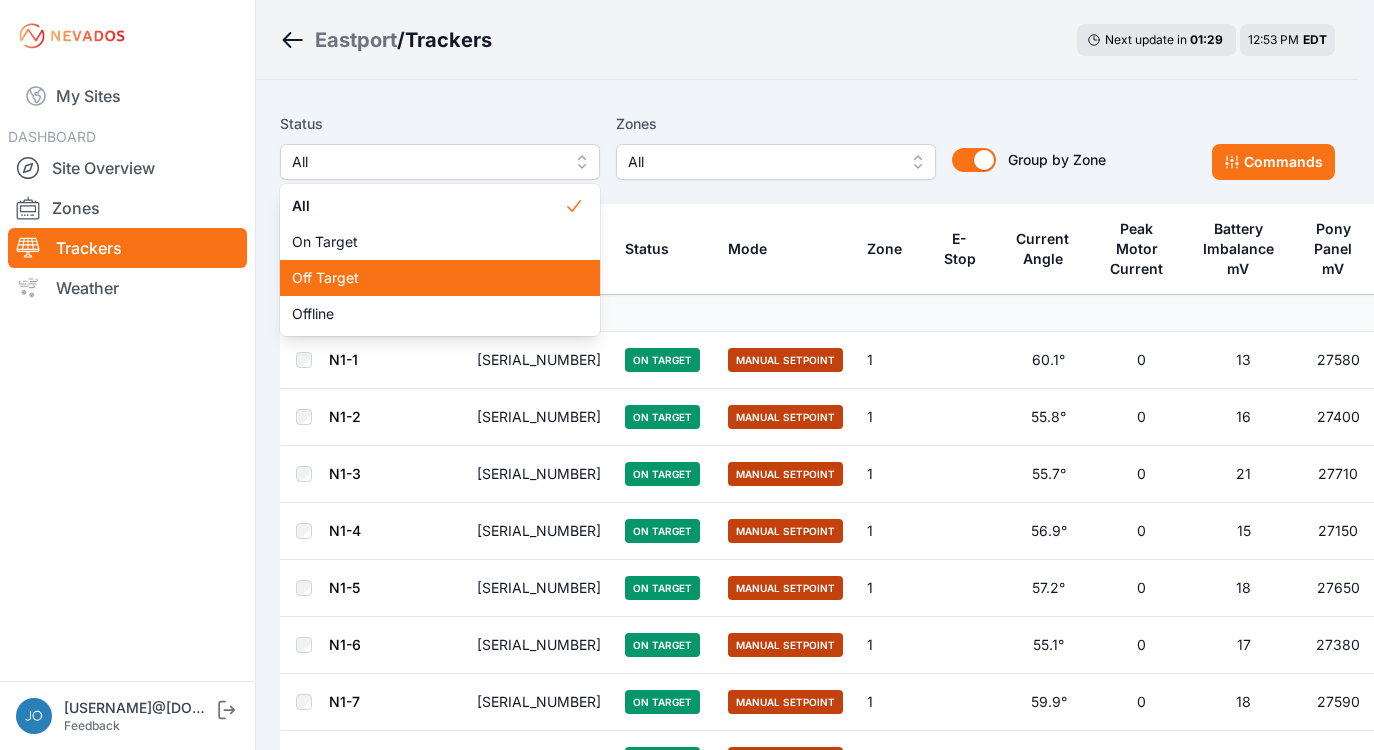 click on "Off Target" at bounding box center (428, 278) 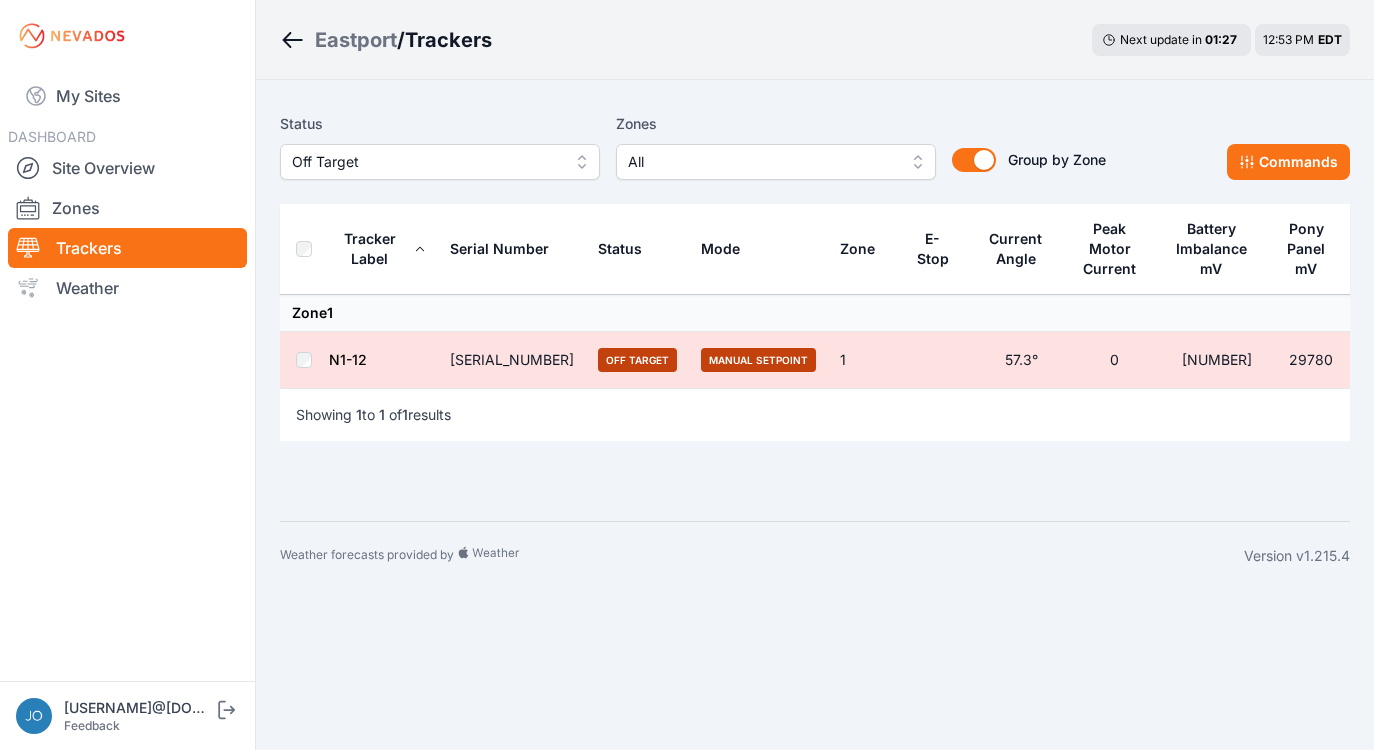 click on "N1-12" at bounding box center (348, 359) 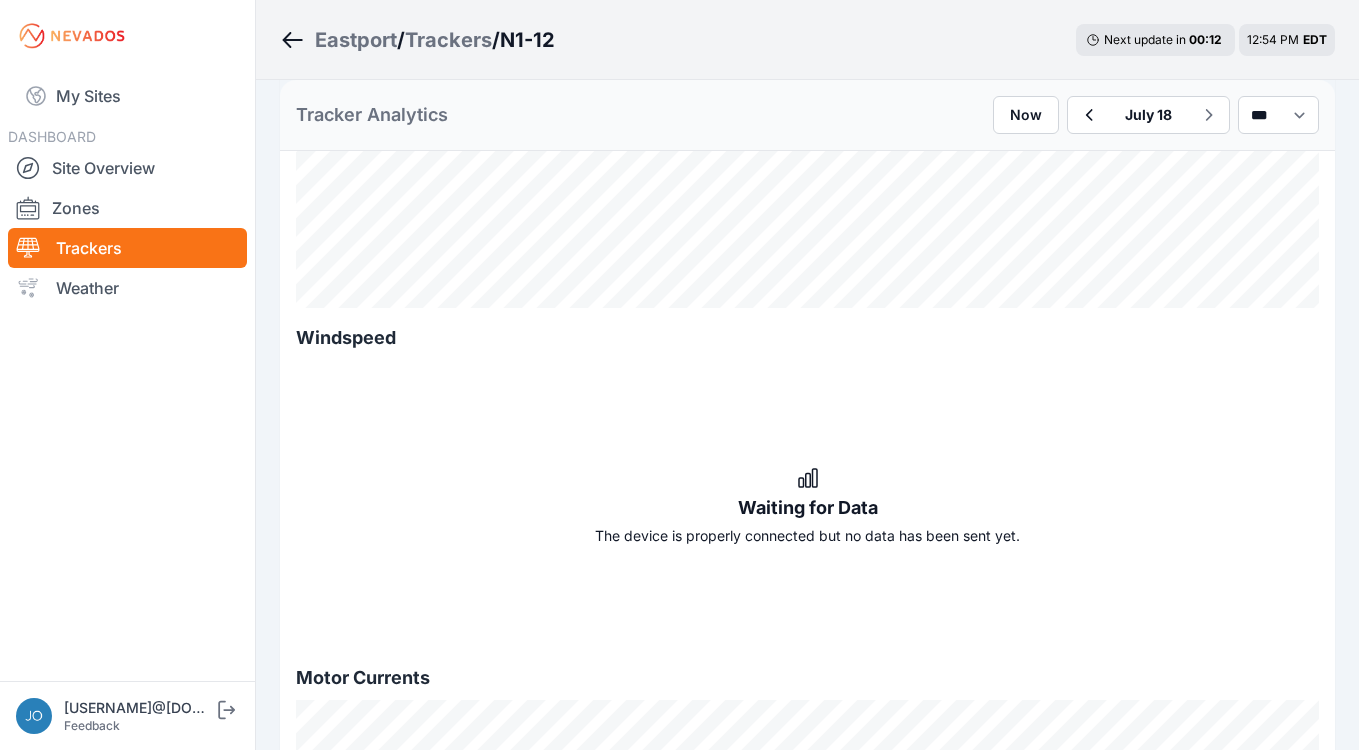 scroll, scrollTop: 1776, scrollLeft: 0, axis: vertical 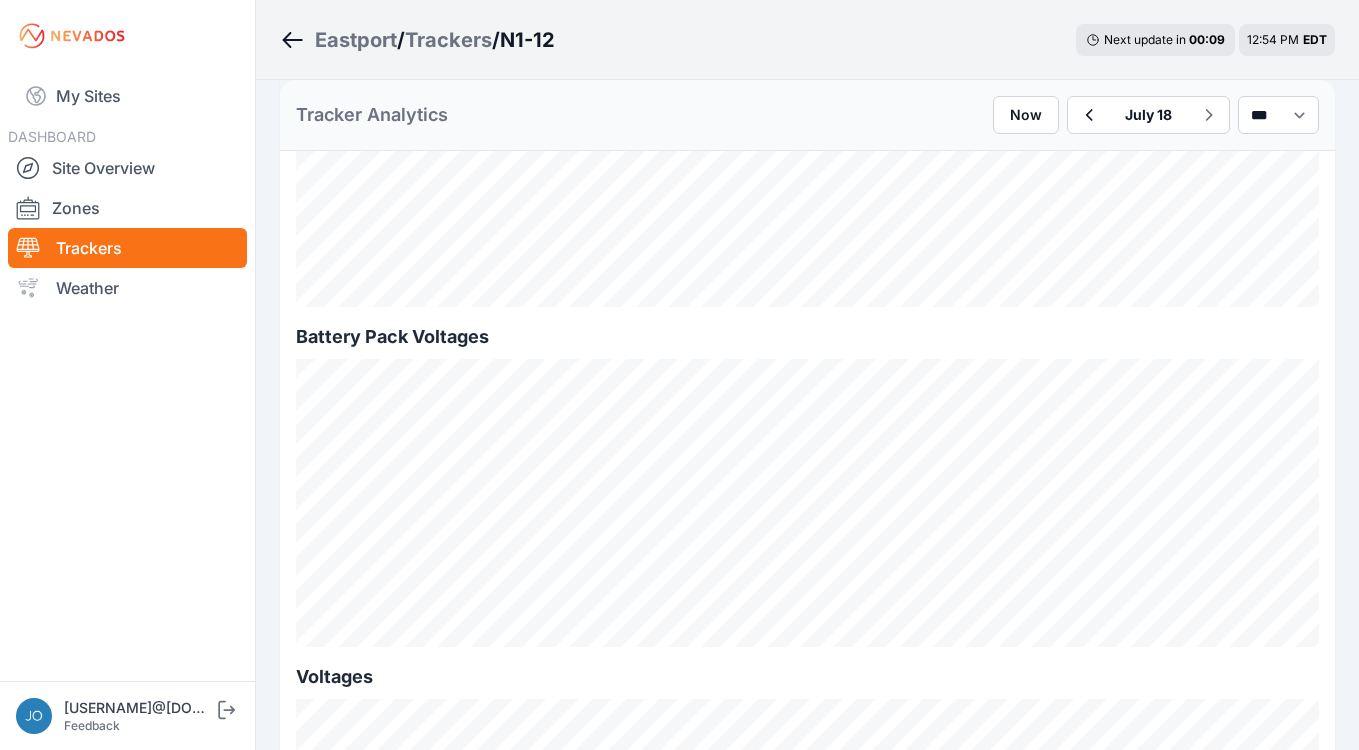 click on "Trackers" at bounding box center [448, 40] 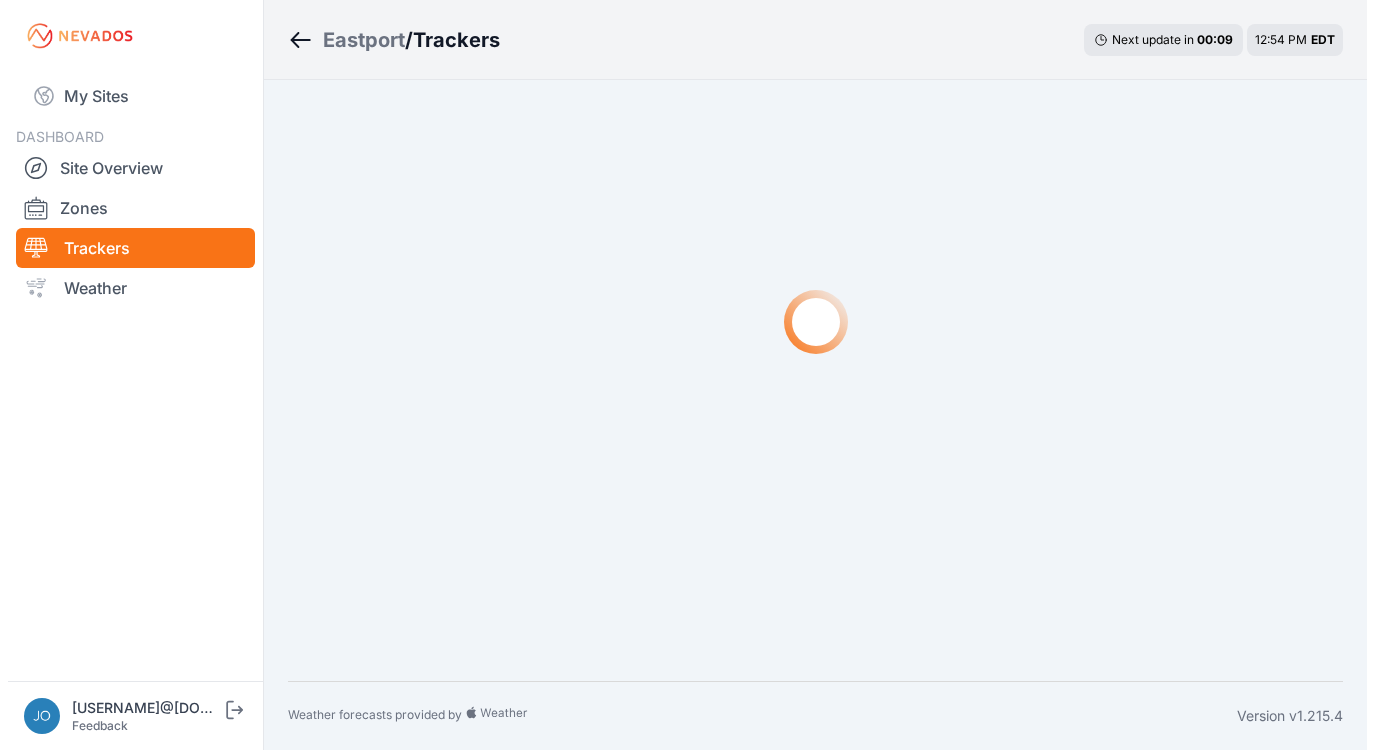 scroll, scrollTop: 0, scrollLeft: 0, axis: both 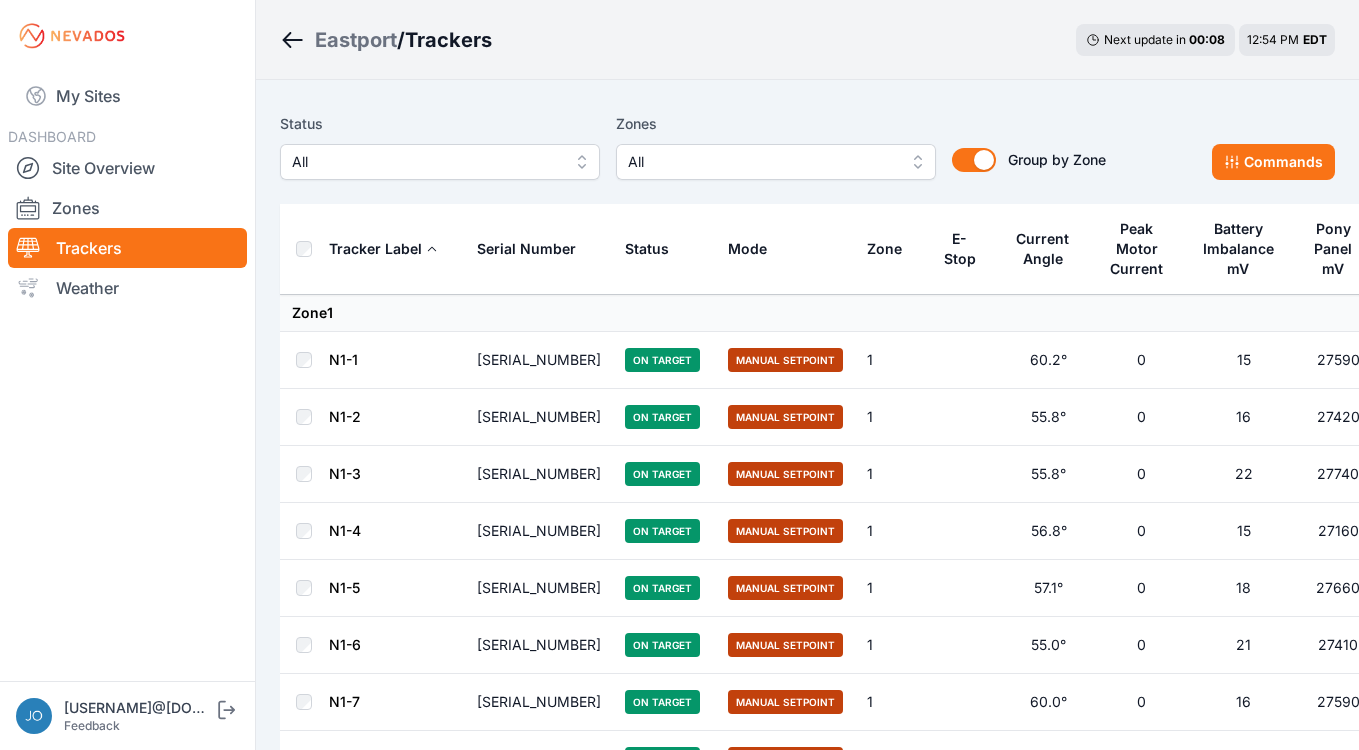 click on "Trackers" at bounding box center [448, 40] 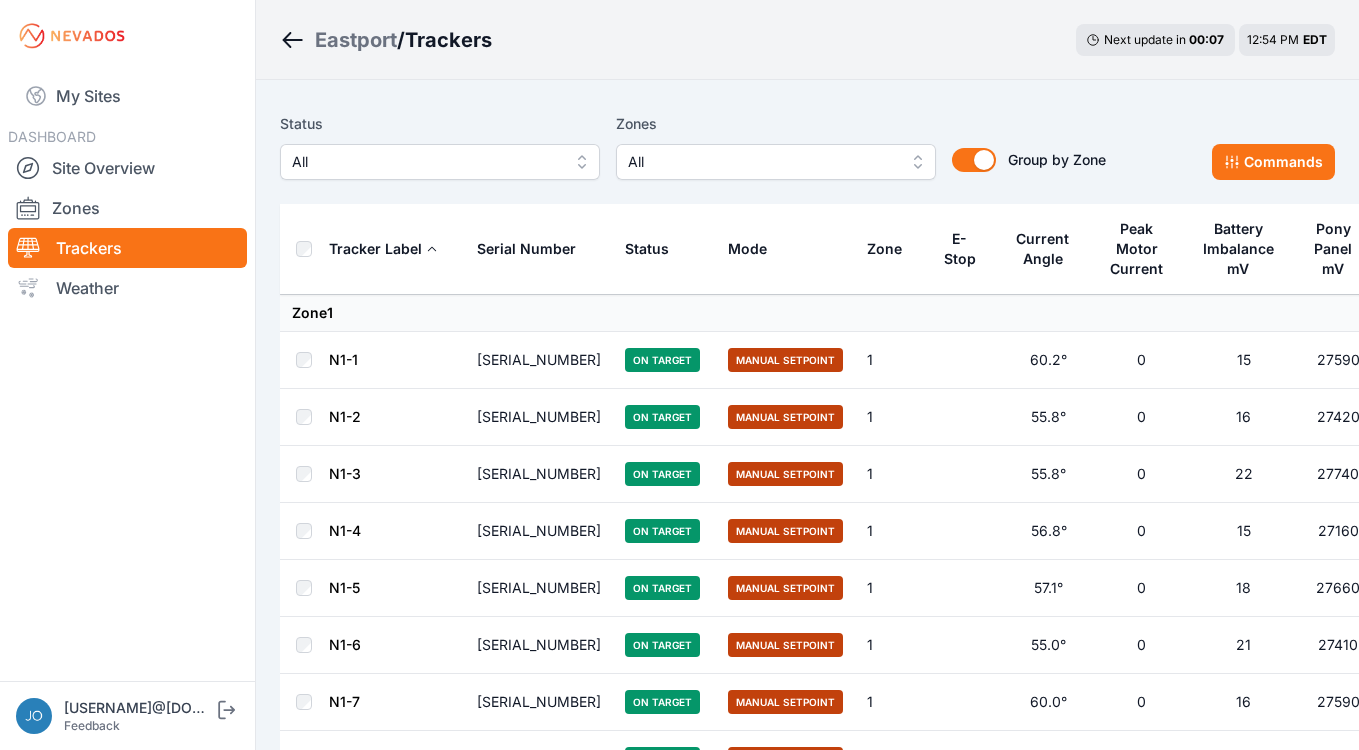 click on "All" at bounding box center (426, 162) 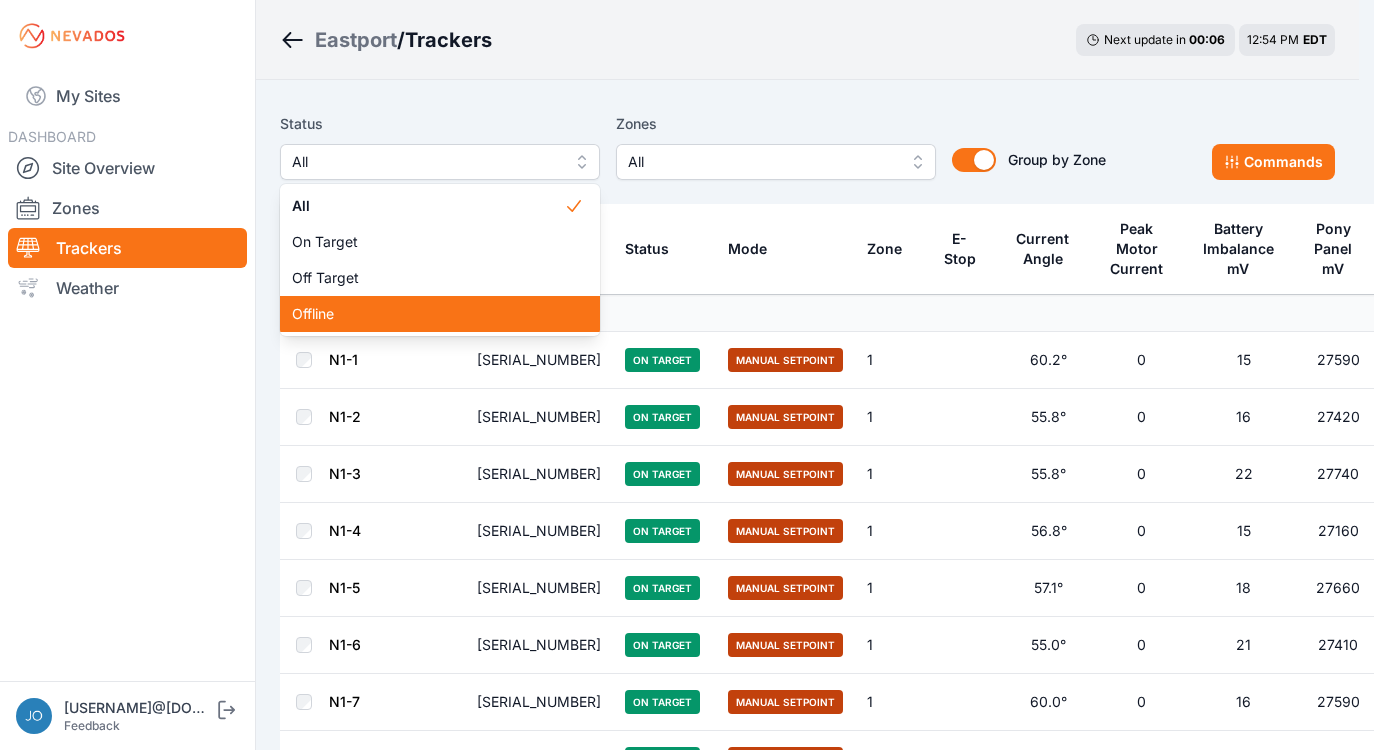 click on "Offline" at bounding box center (428, 314) 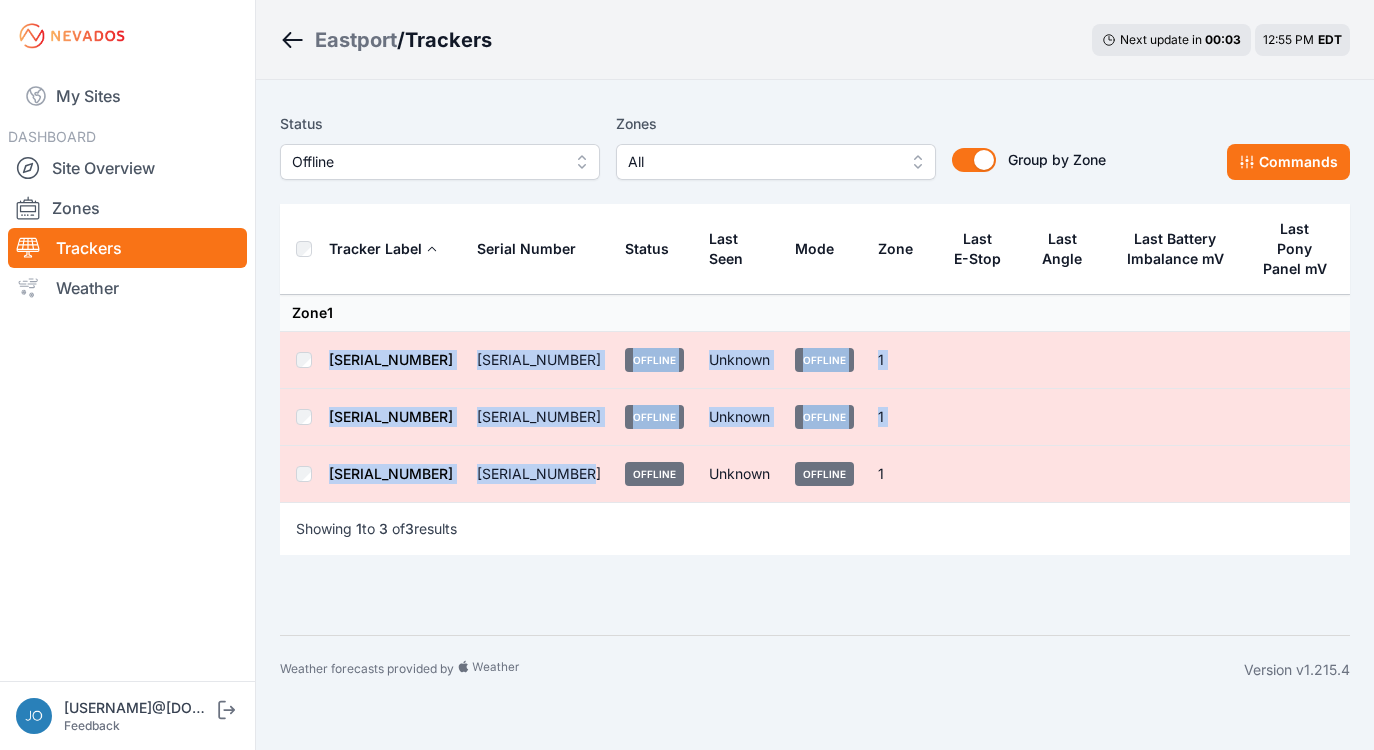 drag, startPoint x: 594, startPoint y: 474, endPoint x: 304, endPoint y: 338, distance: 320.3061 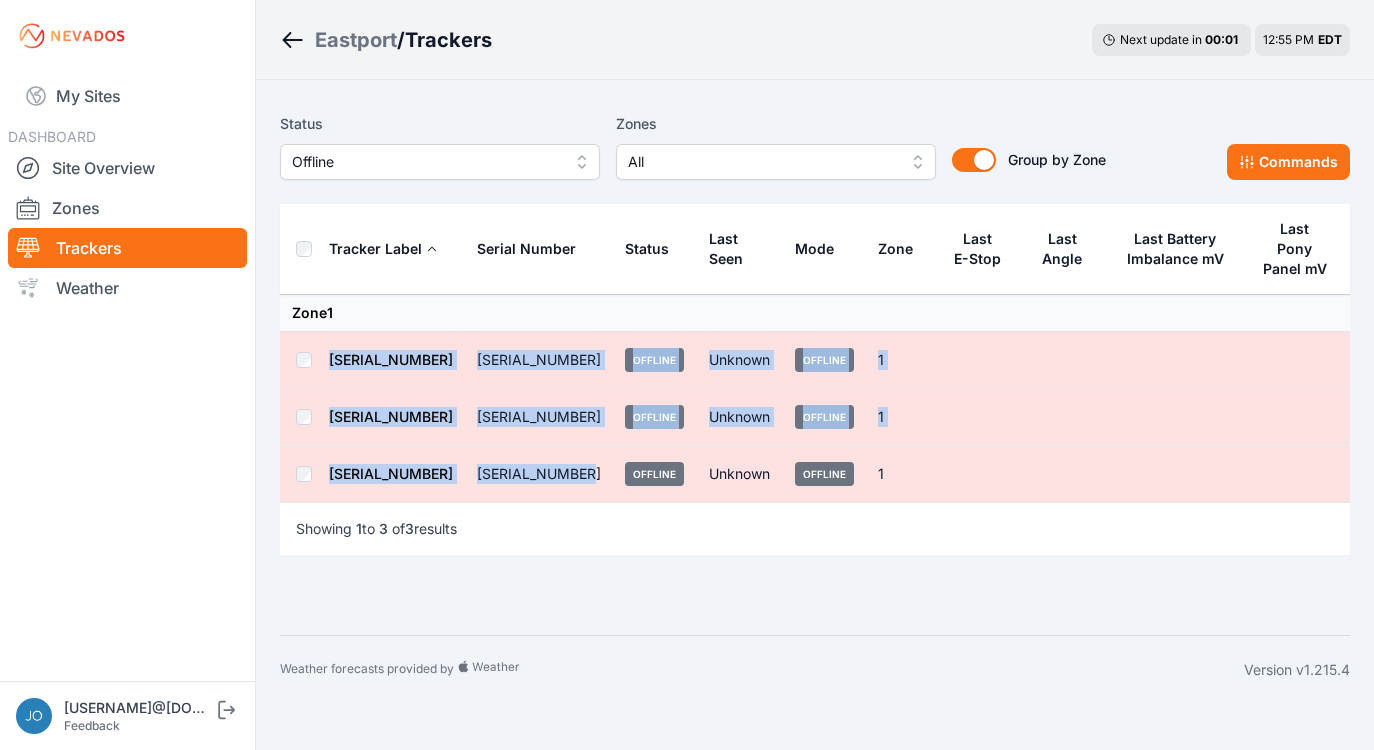 copy on "N1-27 NV02RC12431022 Offline Unknown Offline 1 N1-30 NV02RC12431004 Offline Unknown Offline 1 N1-32 NV02RC12431006" 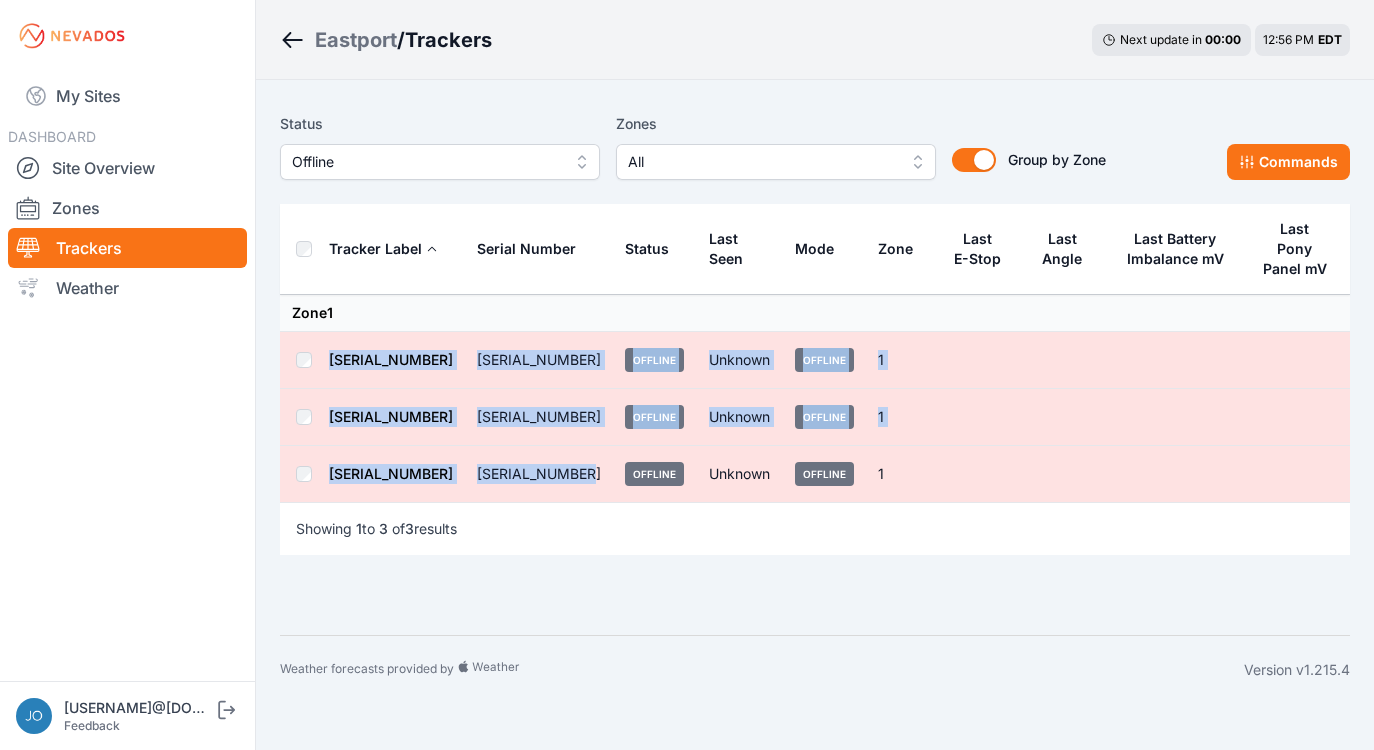 click on "Offline" at bounding box center (440, 162) 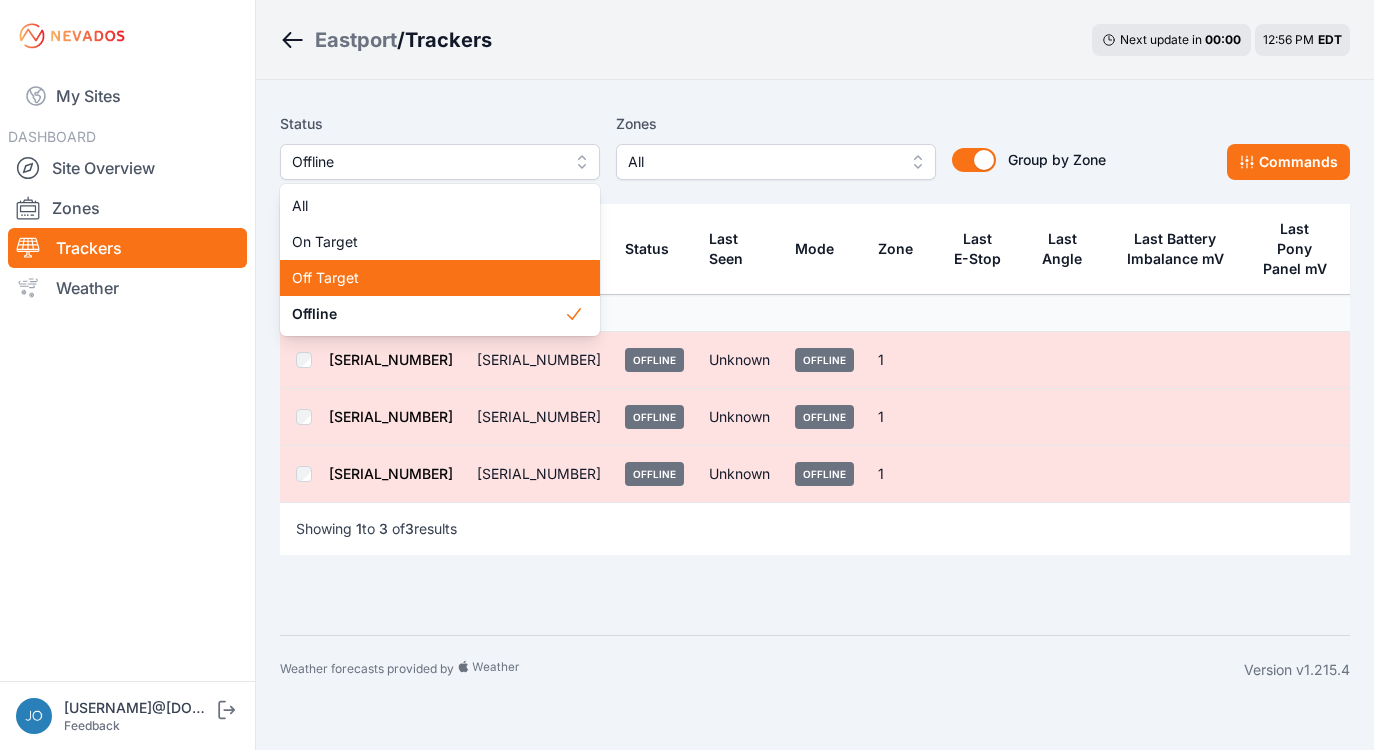 click on "Off Target" at bounding box center (440, 278) 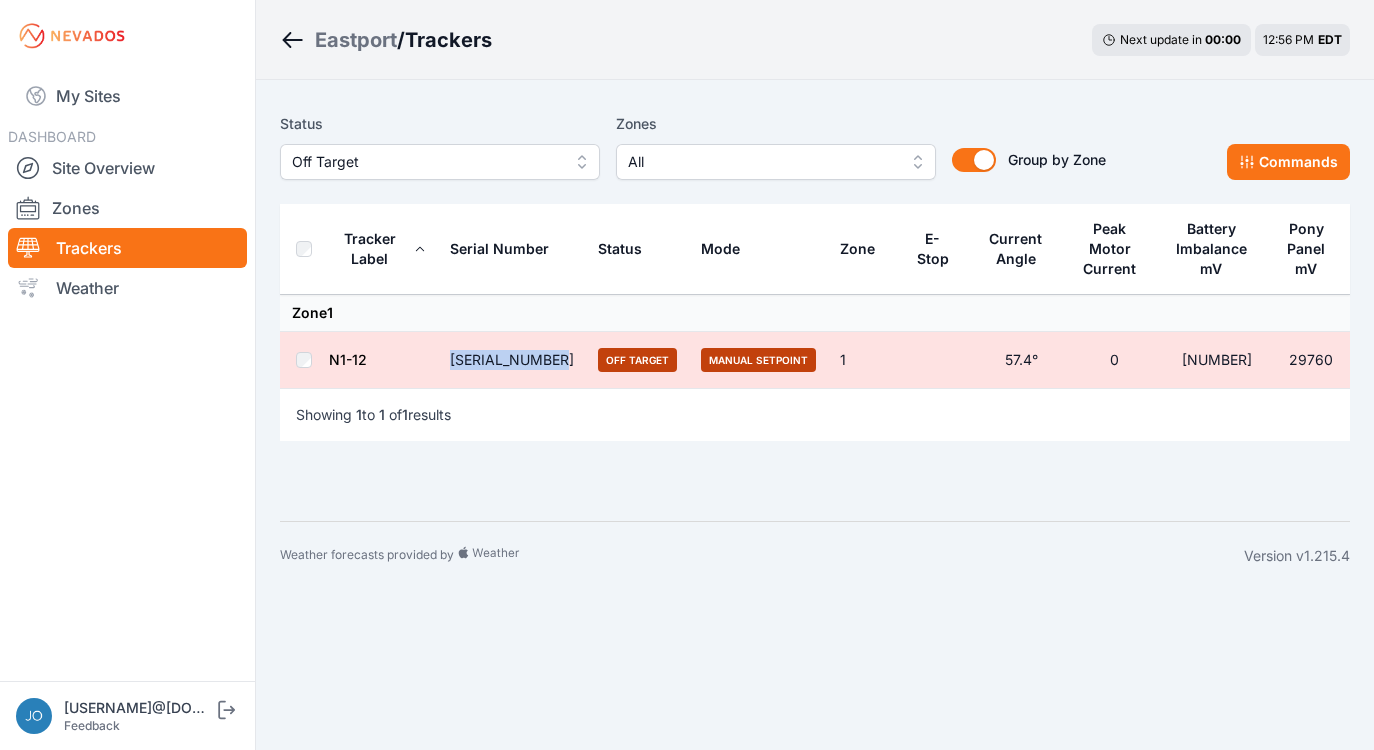 drag, startPoint x: 571, startPoint y: 359, endPoint x: 461, endPoint y: 359, distance: 110 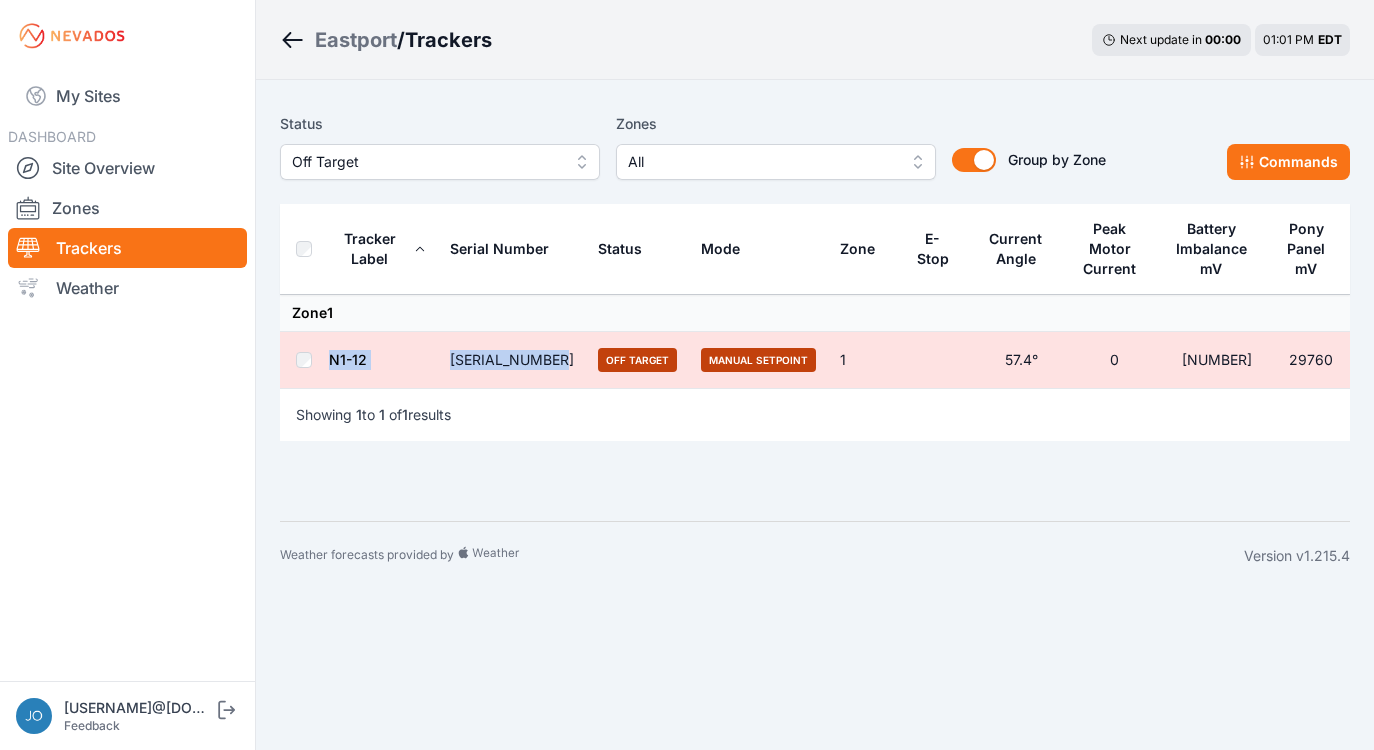 drag, startPoint x: 586, startPoint y: 359, endPoint x: 311, endPoint y: 351, distance: 275.11633 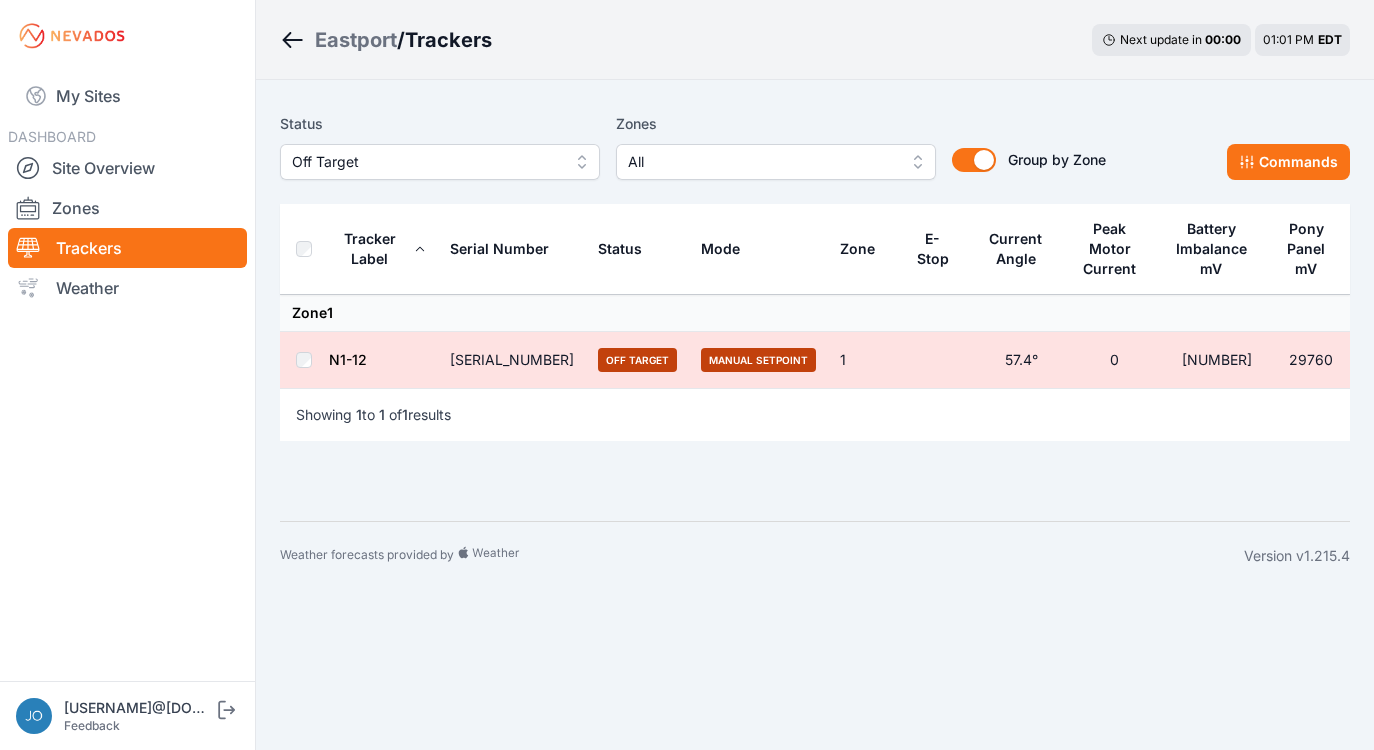 click on "Showing   1  to   1   of  1  results" at bounding box center (815, 414) 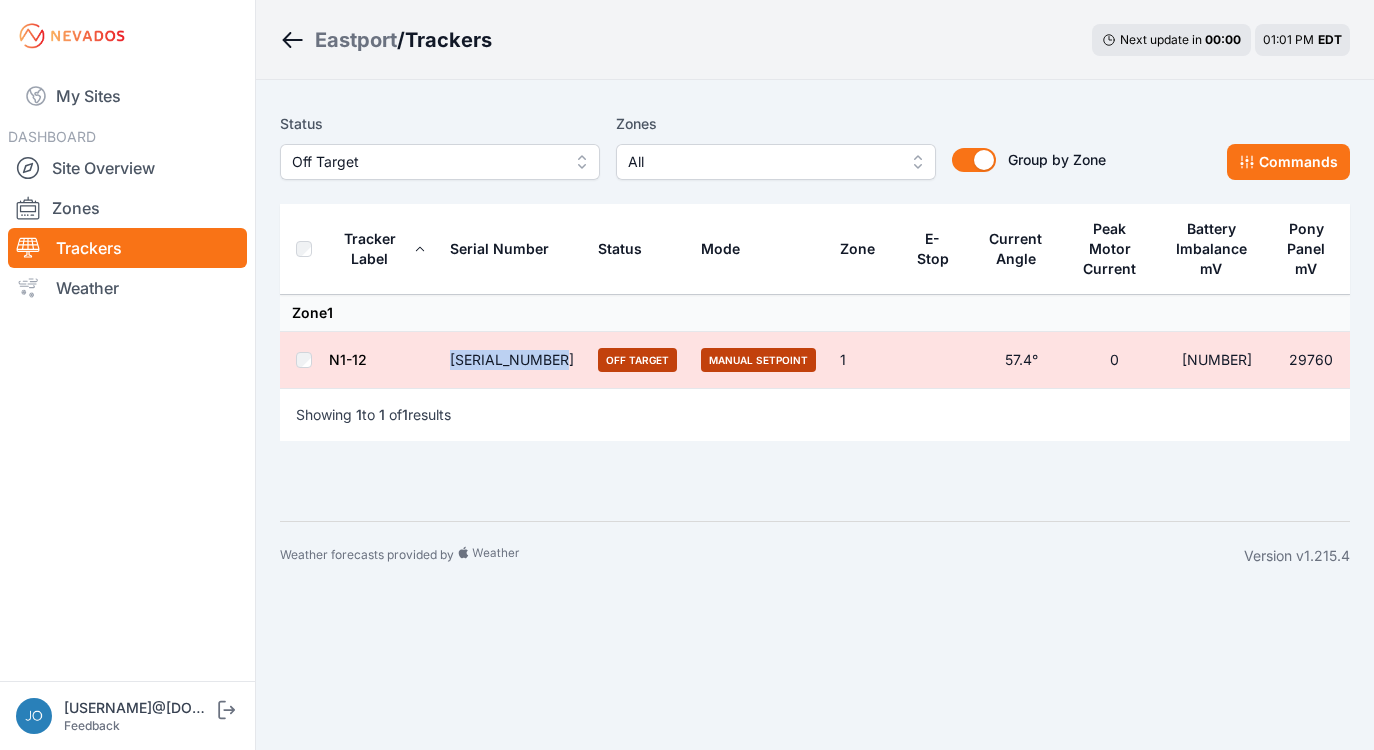 drag, startPoint x: 582, startPoint y: 358, endPoint x: 470, endPoint y: 352, distance: 112.1606 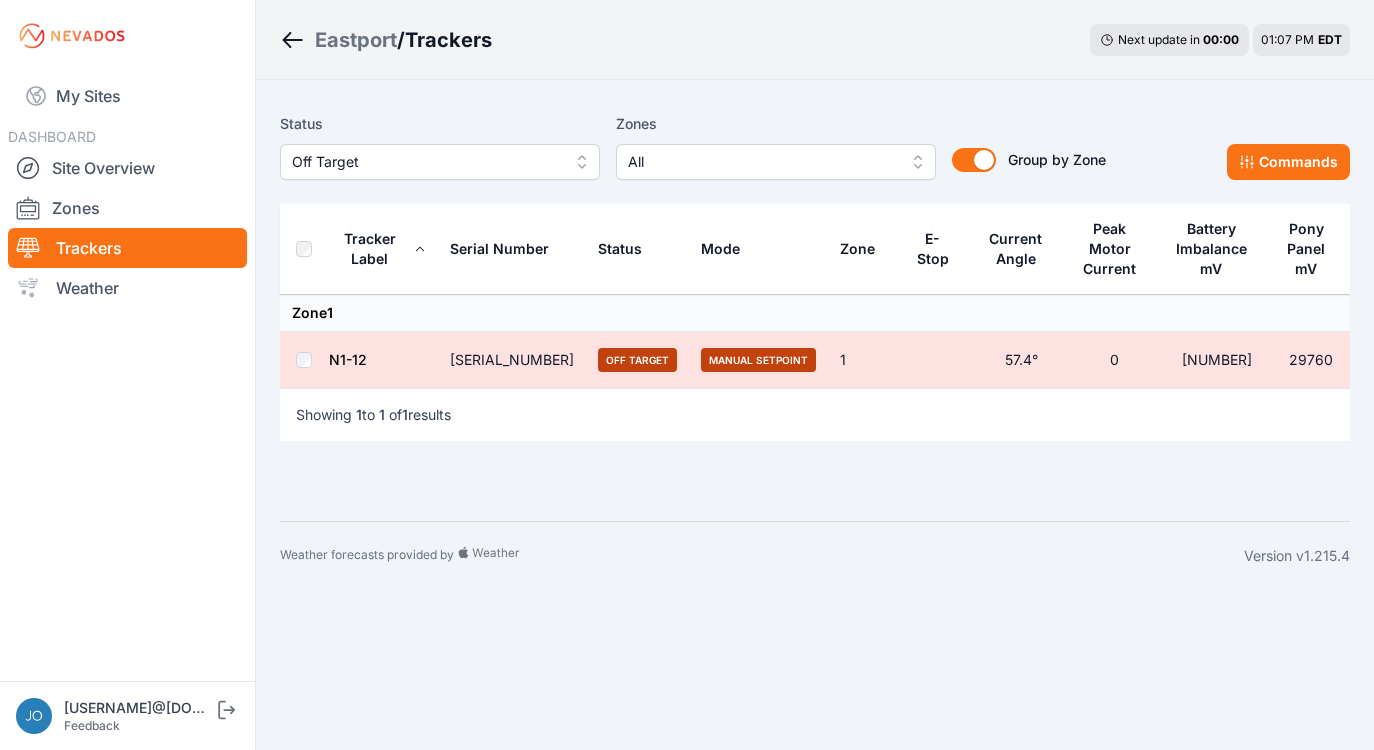 click on "Off Target" at bounding box center (426, 162) 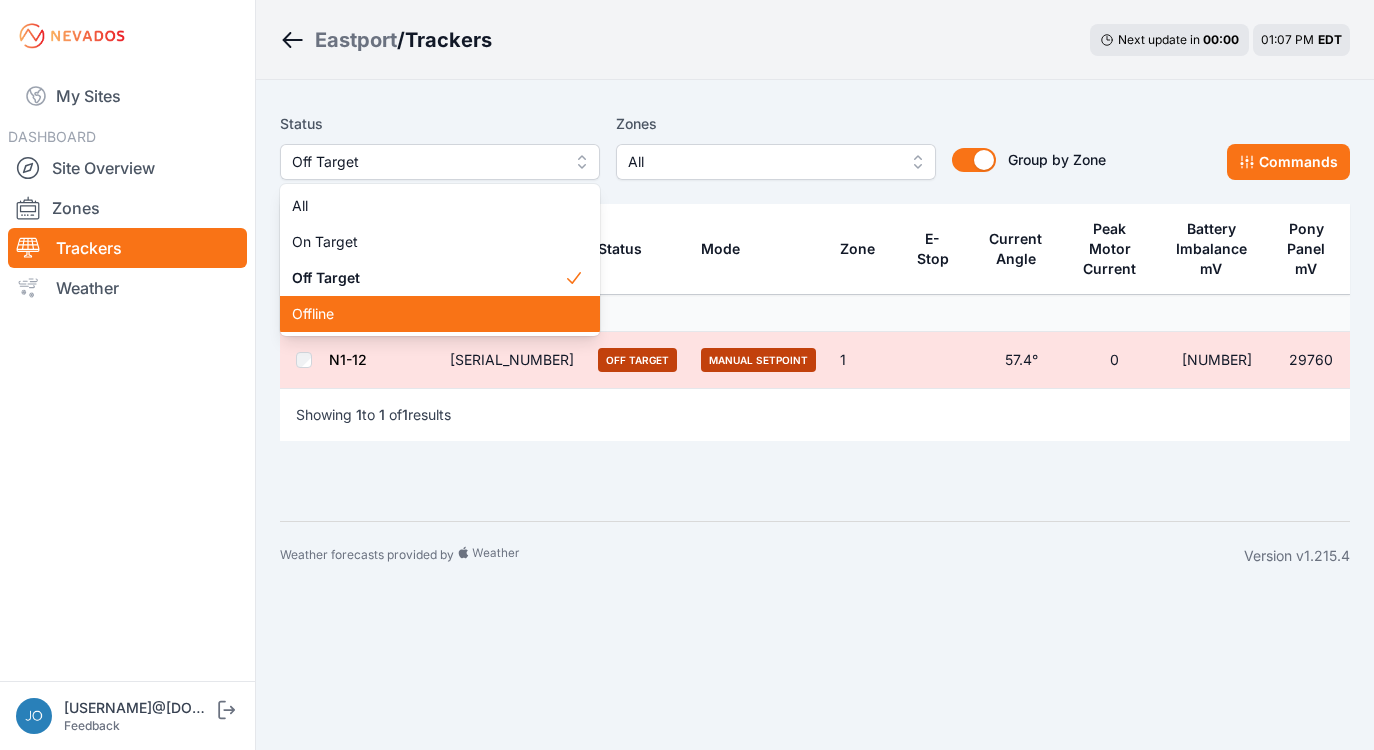click on "Offline" at bounding box center [440, 314] 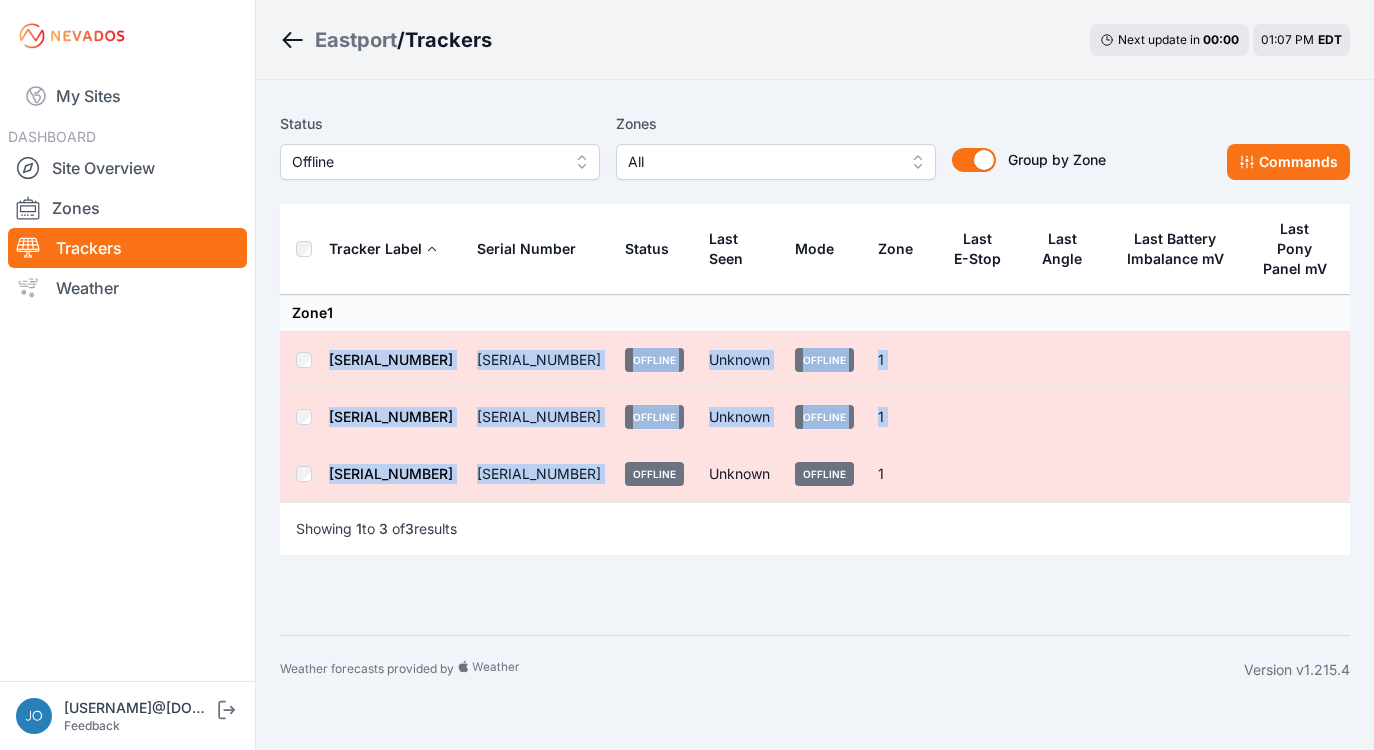 drag, startPoint x: 601, startPoint y: 479, endPoint x: 320, endPoint y: 352, distance: 308.36667 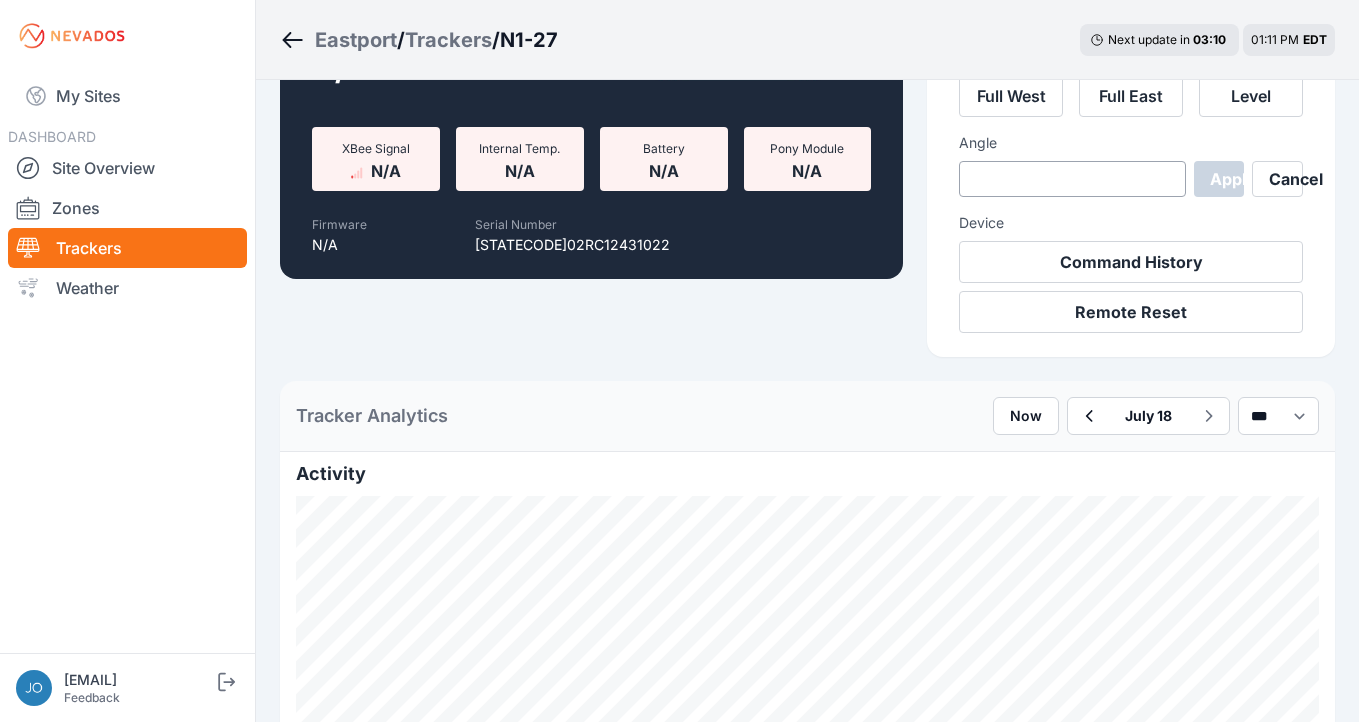 scroll, scrollTop: 0, scrollLeft: 0, axis: both 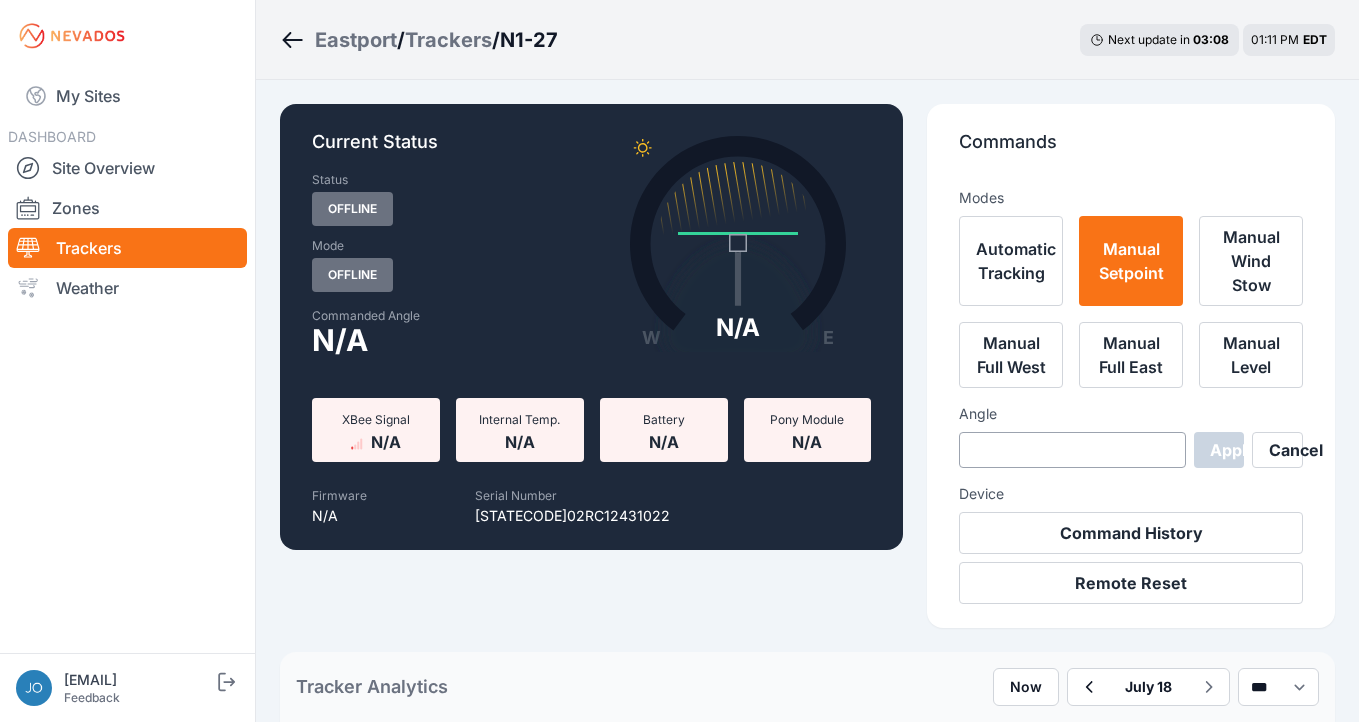 click on "Eastport" at bounding box center [356, 40] 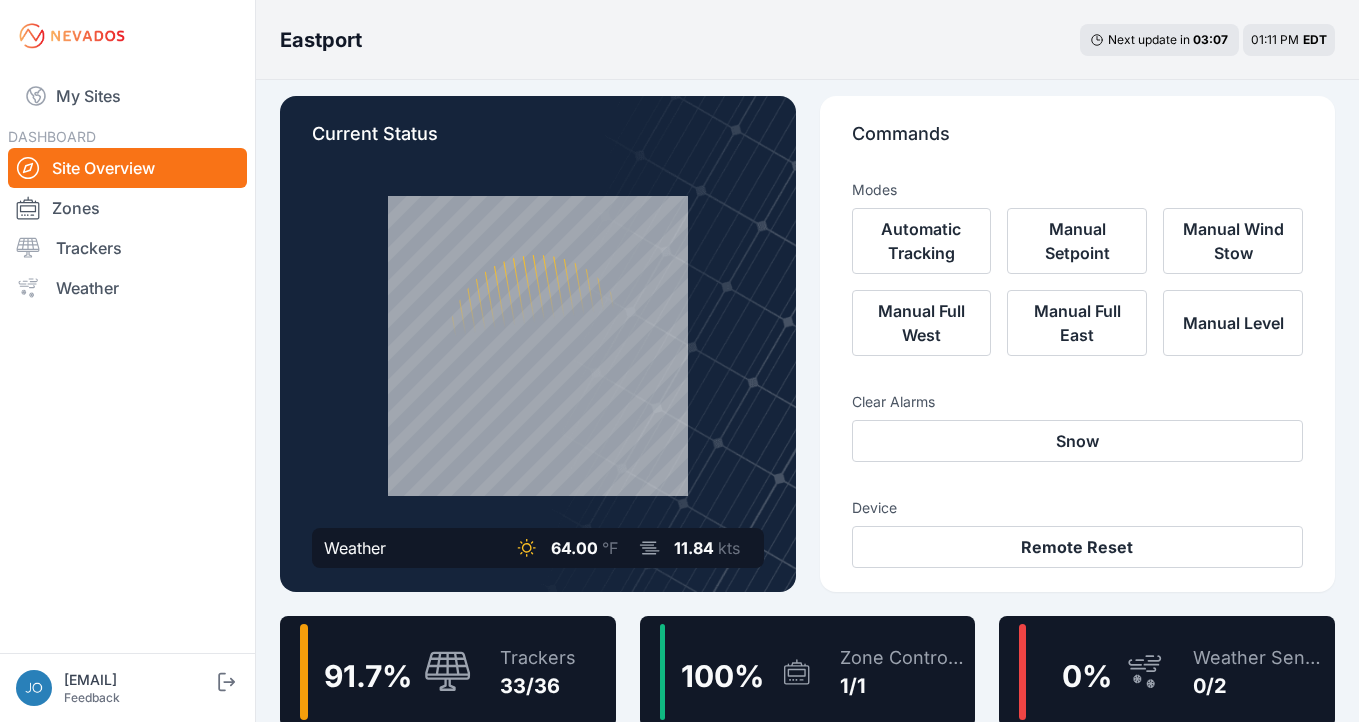 scroll, scrollTop: 36, scrollLeft: 0, axis: vertical 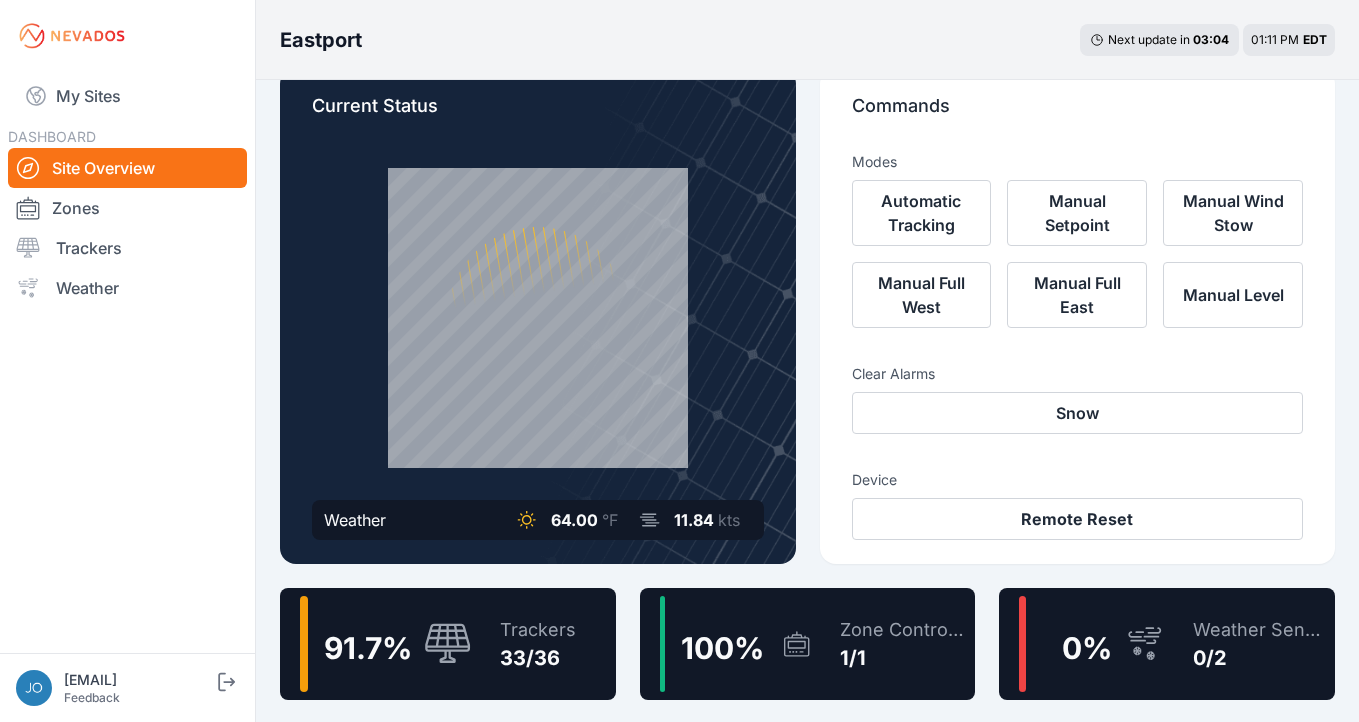 click on "91.7 % Trackers 33/36" at bounding box center (448, 644) 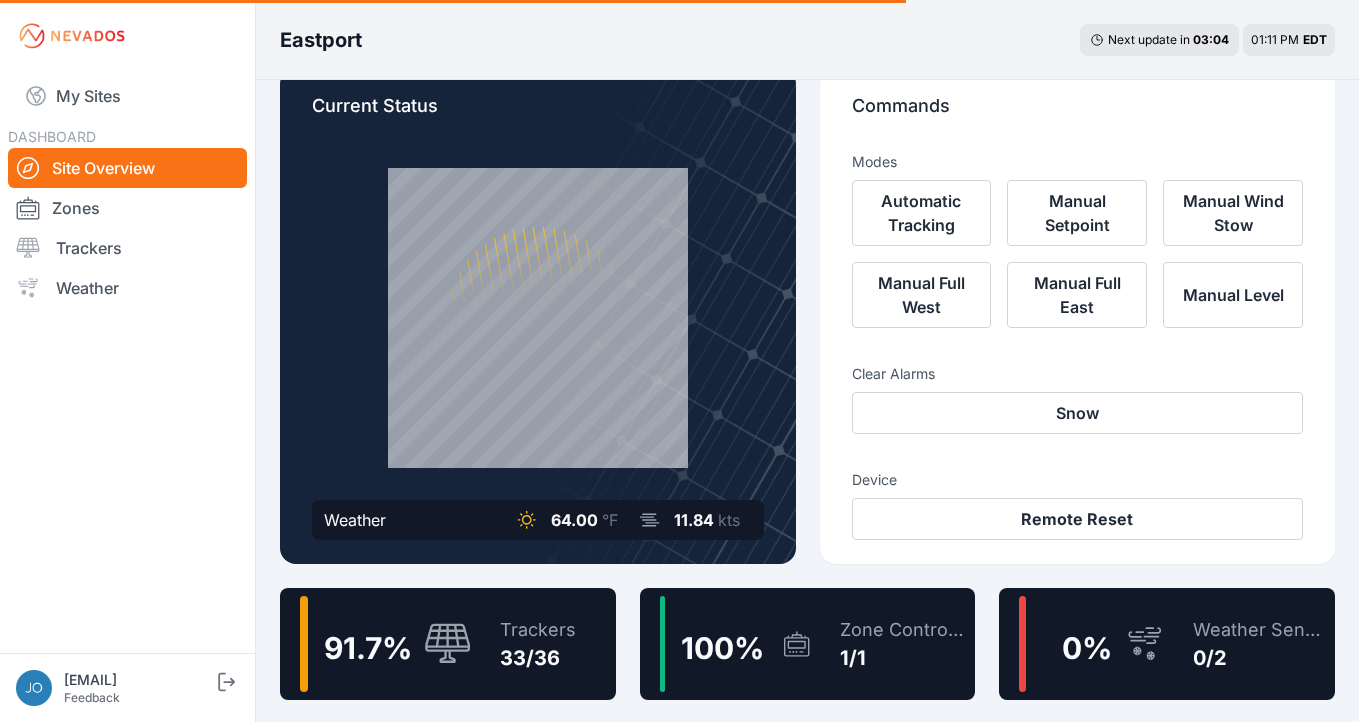 scroll, scrollTop: 0, scrollLeft: 0, axis: both 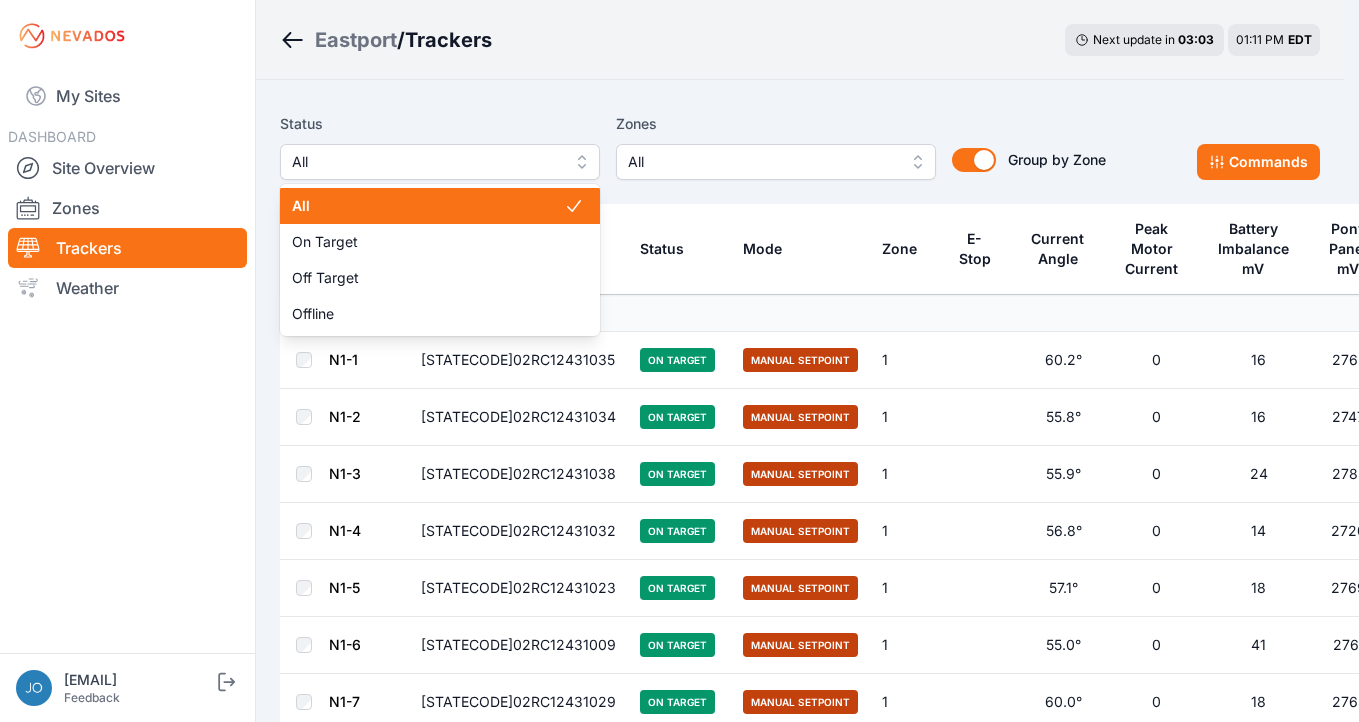 click on "All" at bounding box center [426, 162] 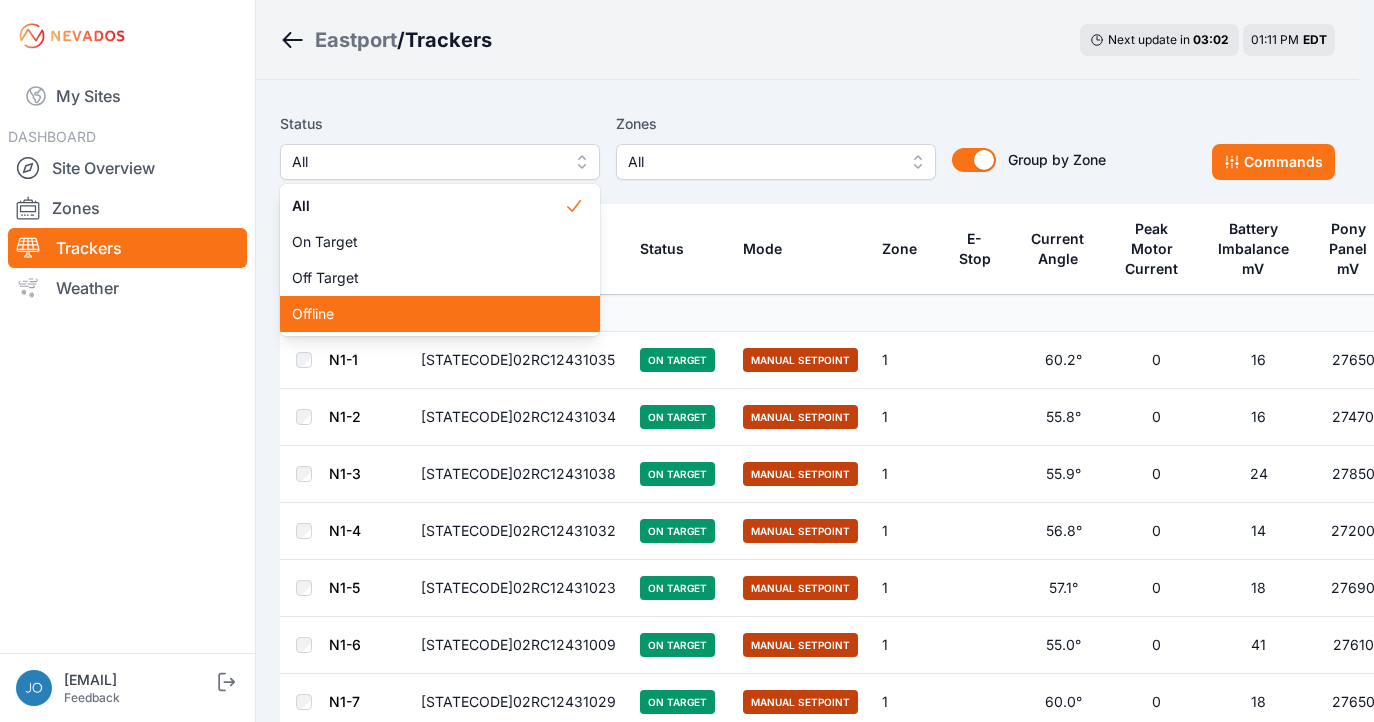 click on "Offline" at bounding box center [428, 314] 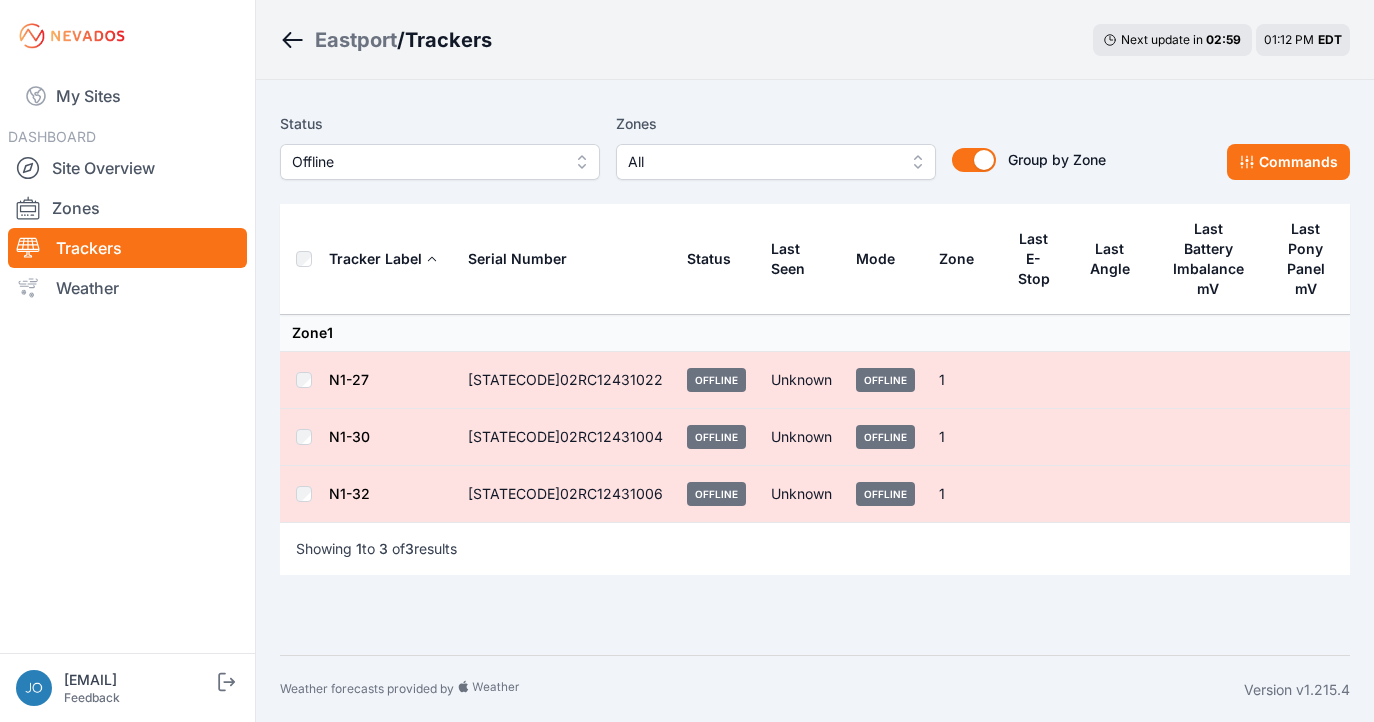 click on "N1-30" at bounding box center (349, 436) 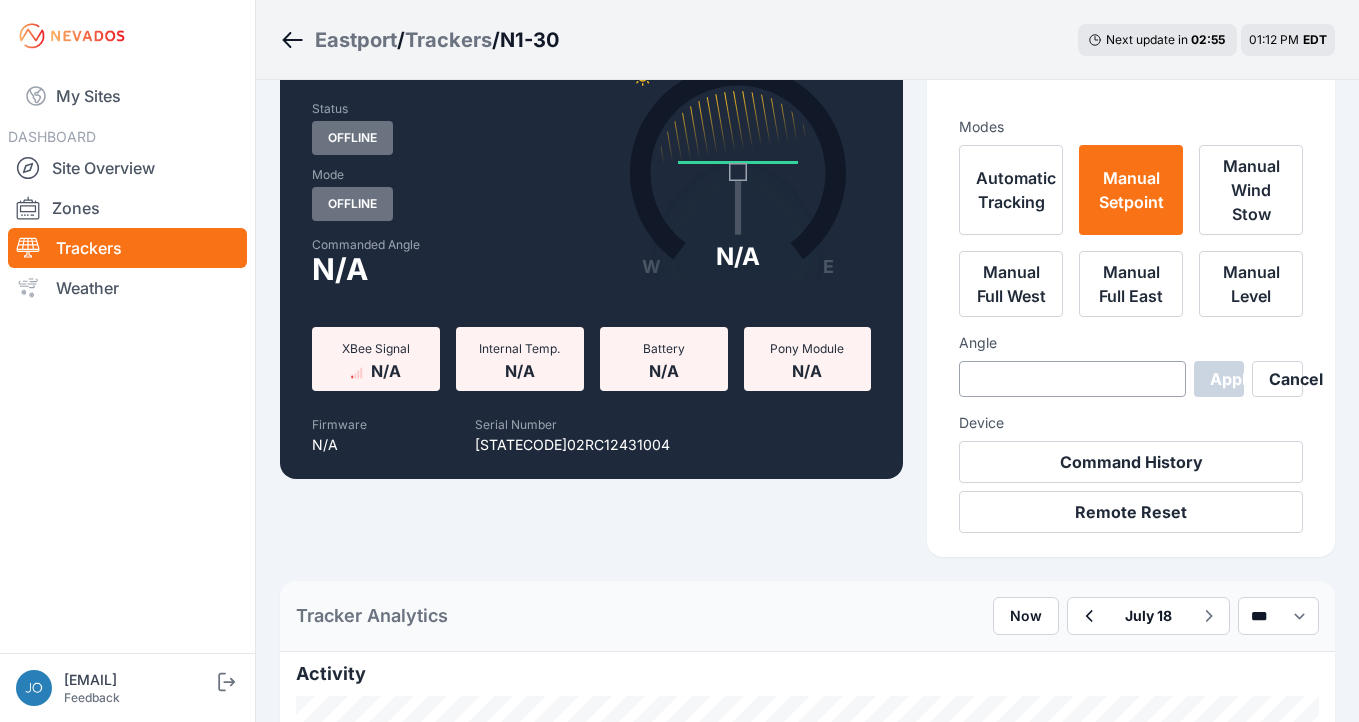 scroll, scrollTop: 0, scrollLeft: 0, axis: both 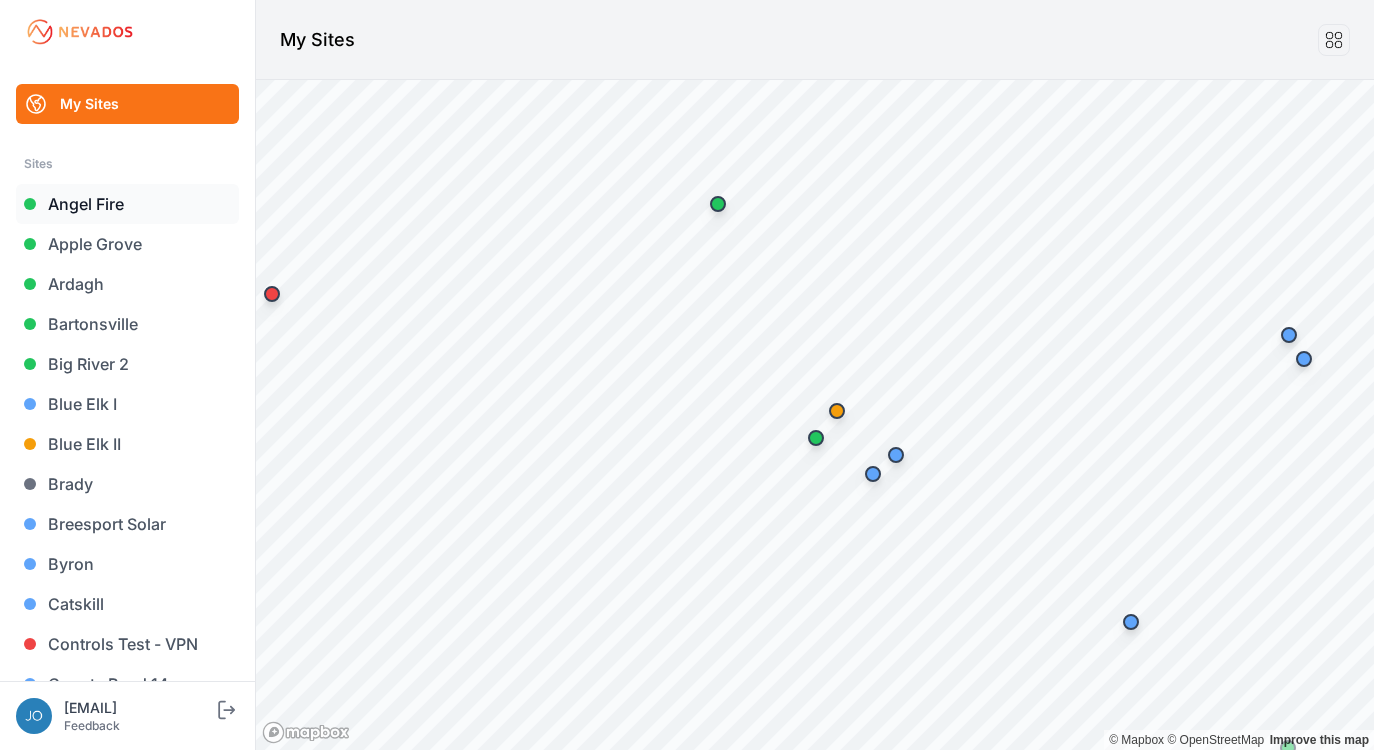 click on "Angel Fire" at bounding box center [127, 204] 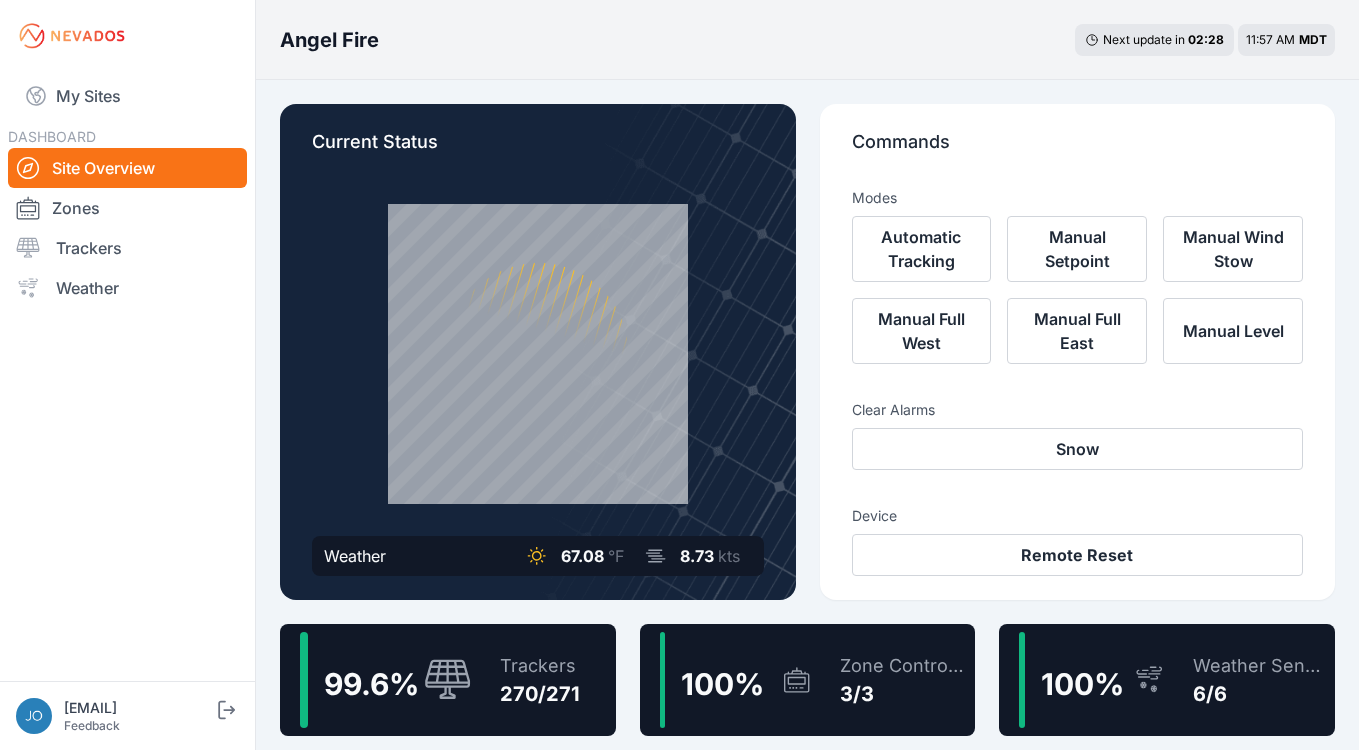 click on "99.6 % Trackers 270/271" at bounding box center [448, 680] 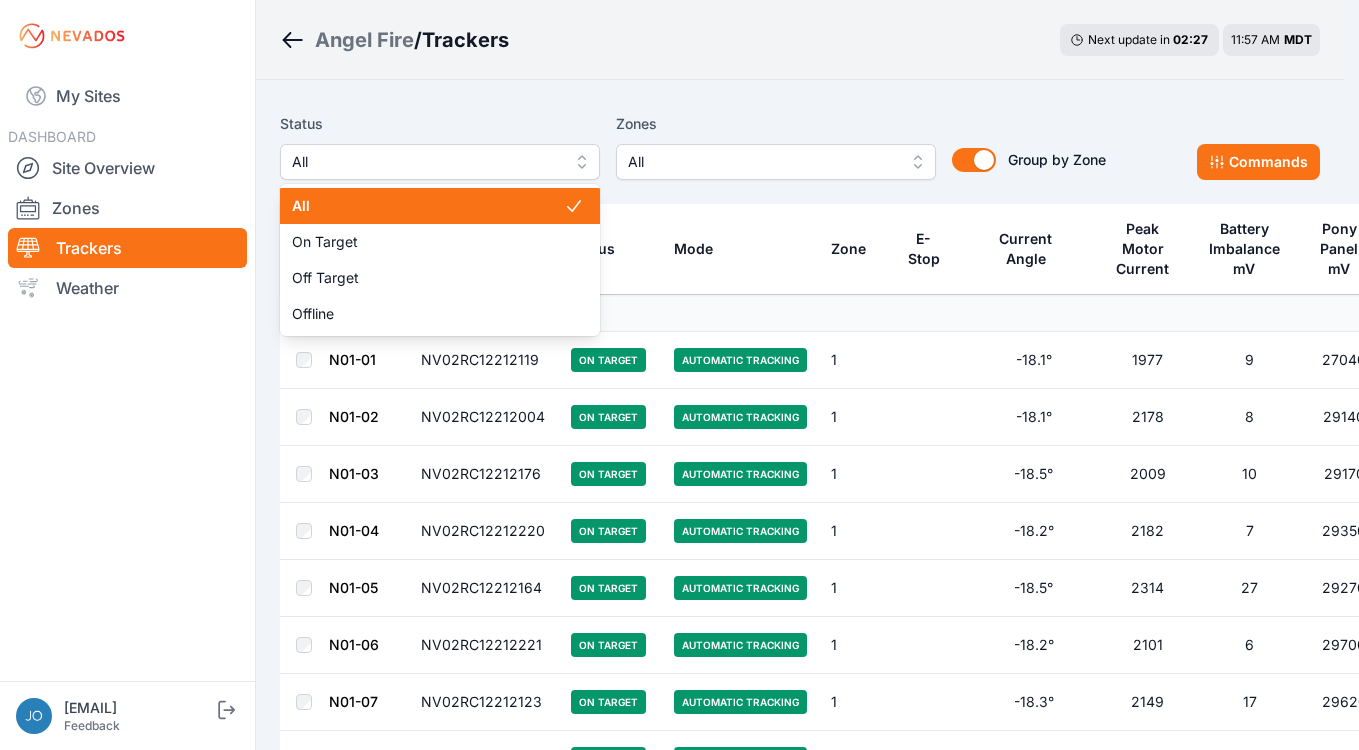 click on "All" at bounding box center [440, 162] 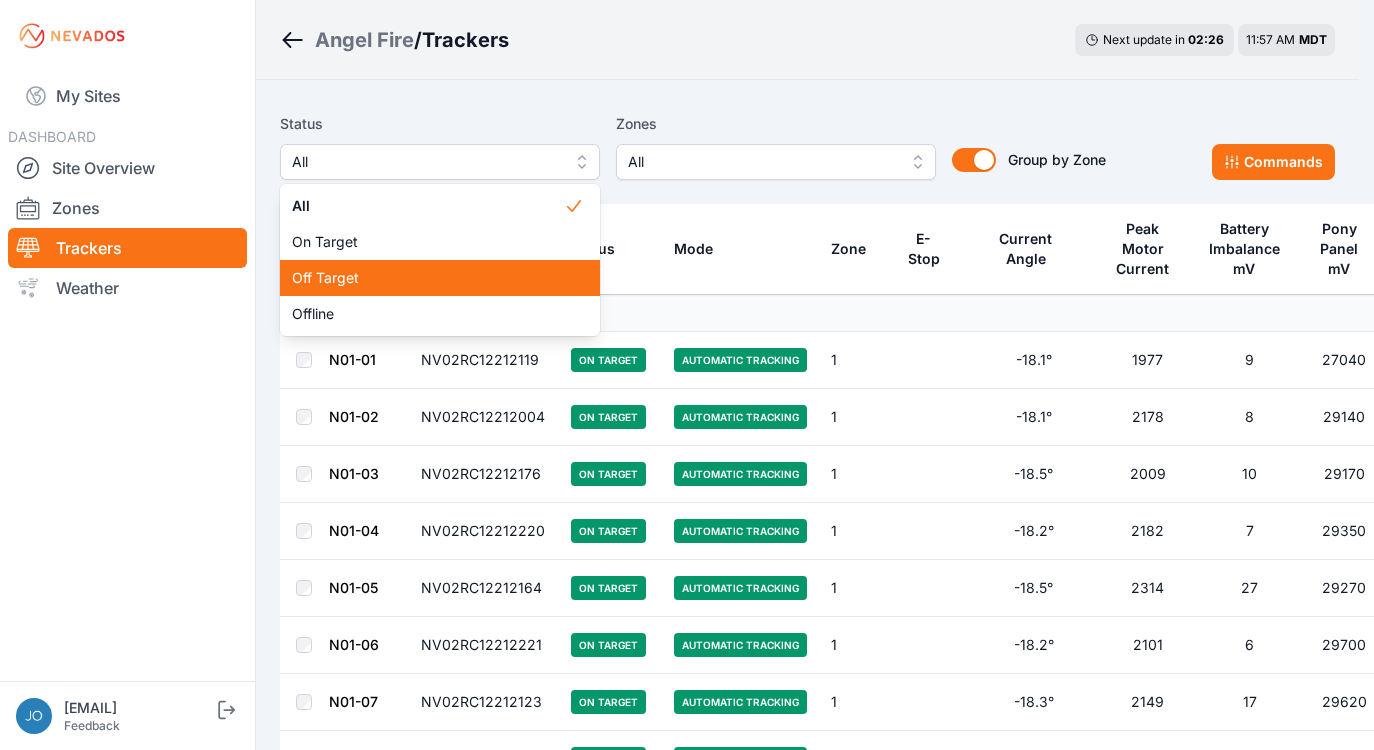 click on "Off Target" at bounding box center (428, 278) 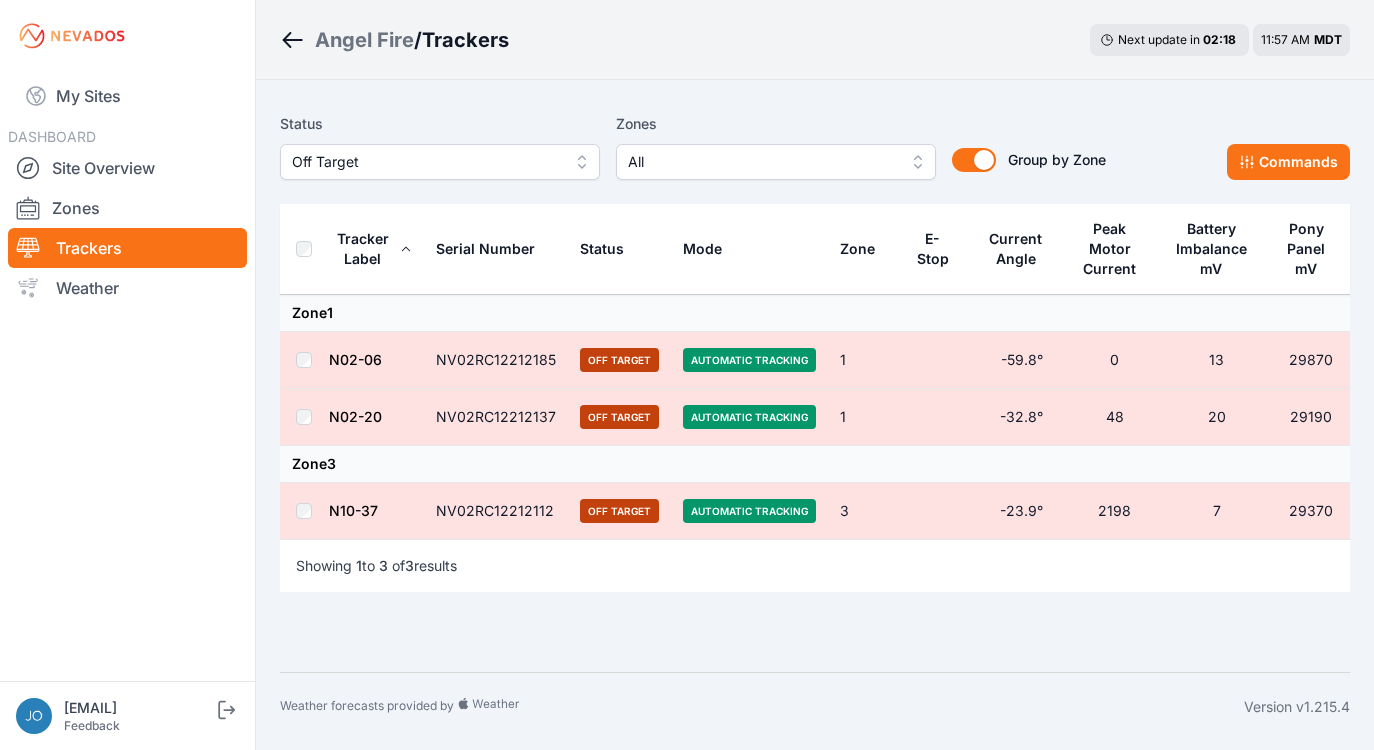 click on "N10-37" at bounding box center (353, 510) 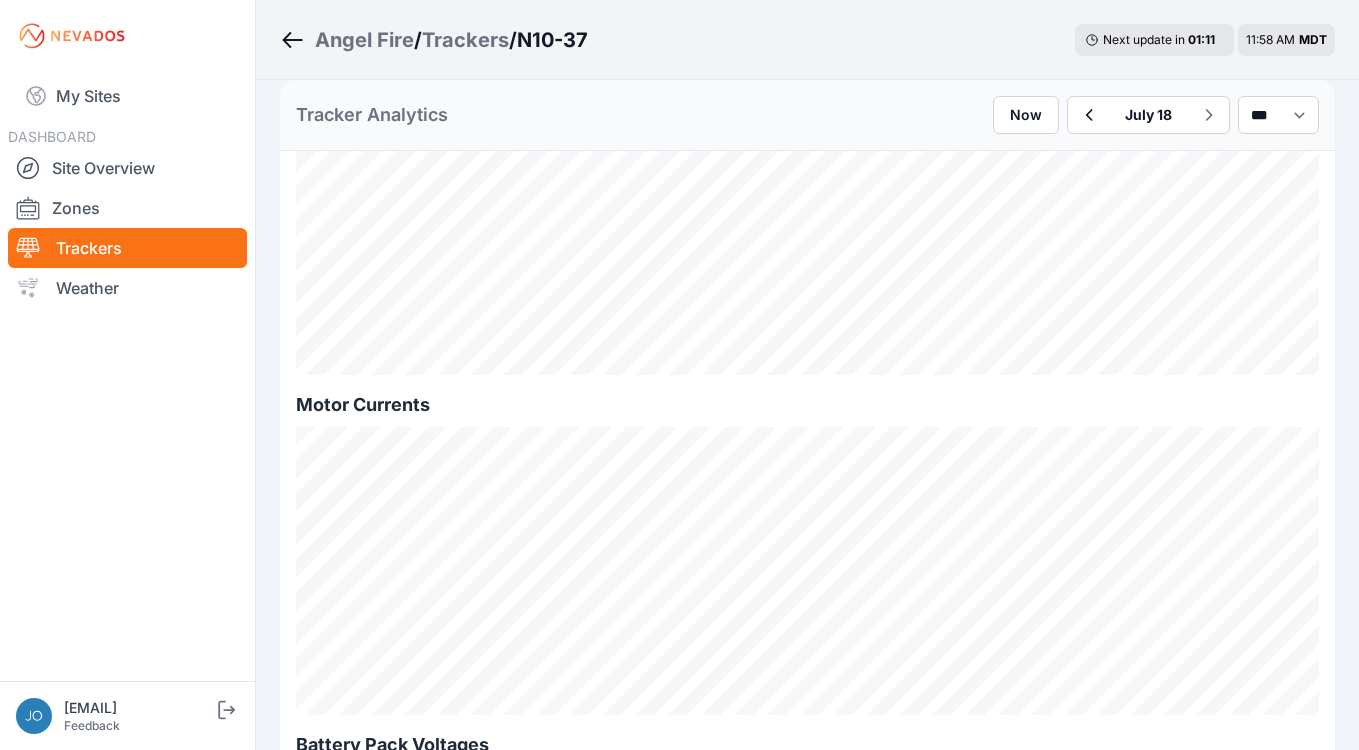 scroll, scrollTop: 1364, scrollLeft: 0, axis: vertical 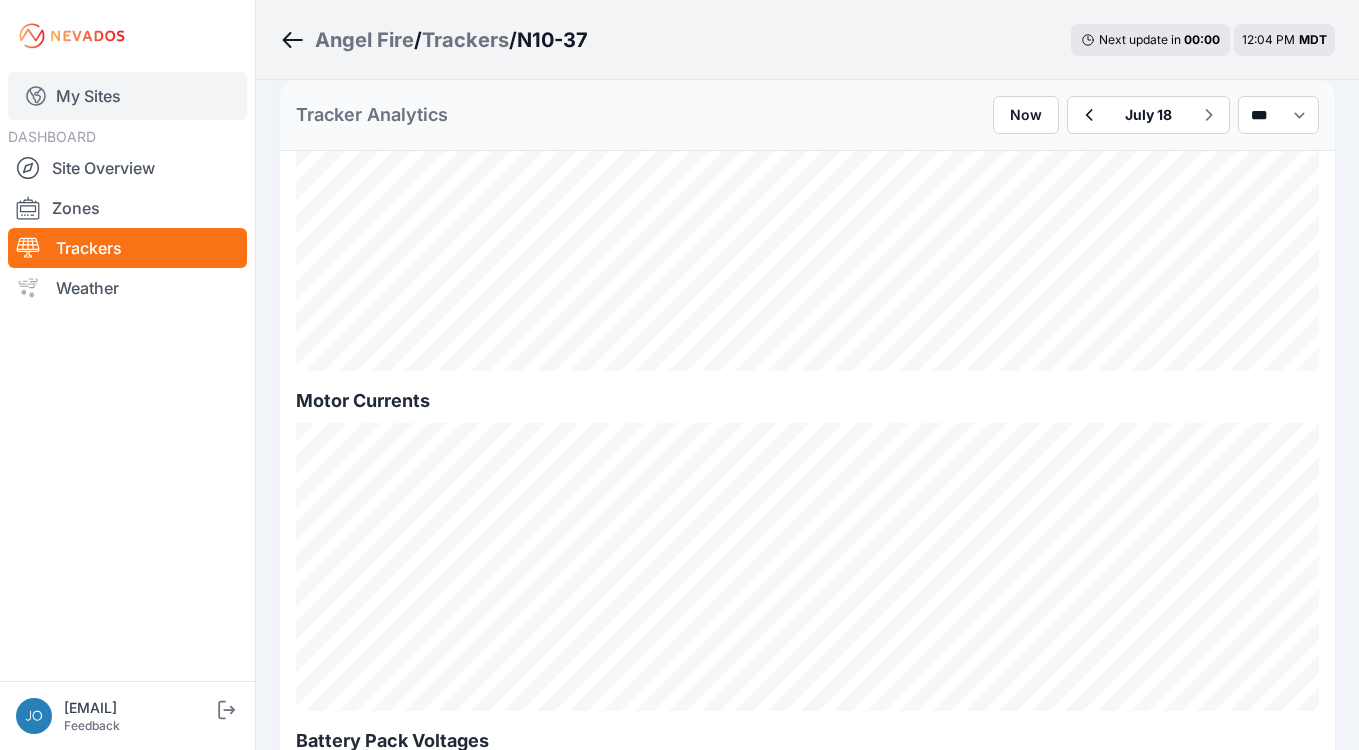 click on "My Sites" at bounding box center [127, 96] 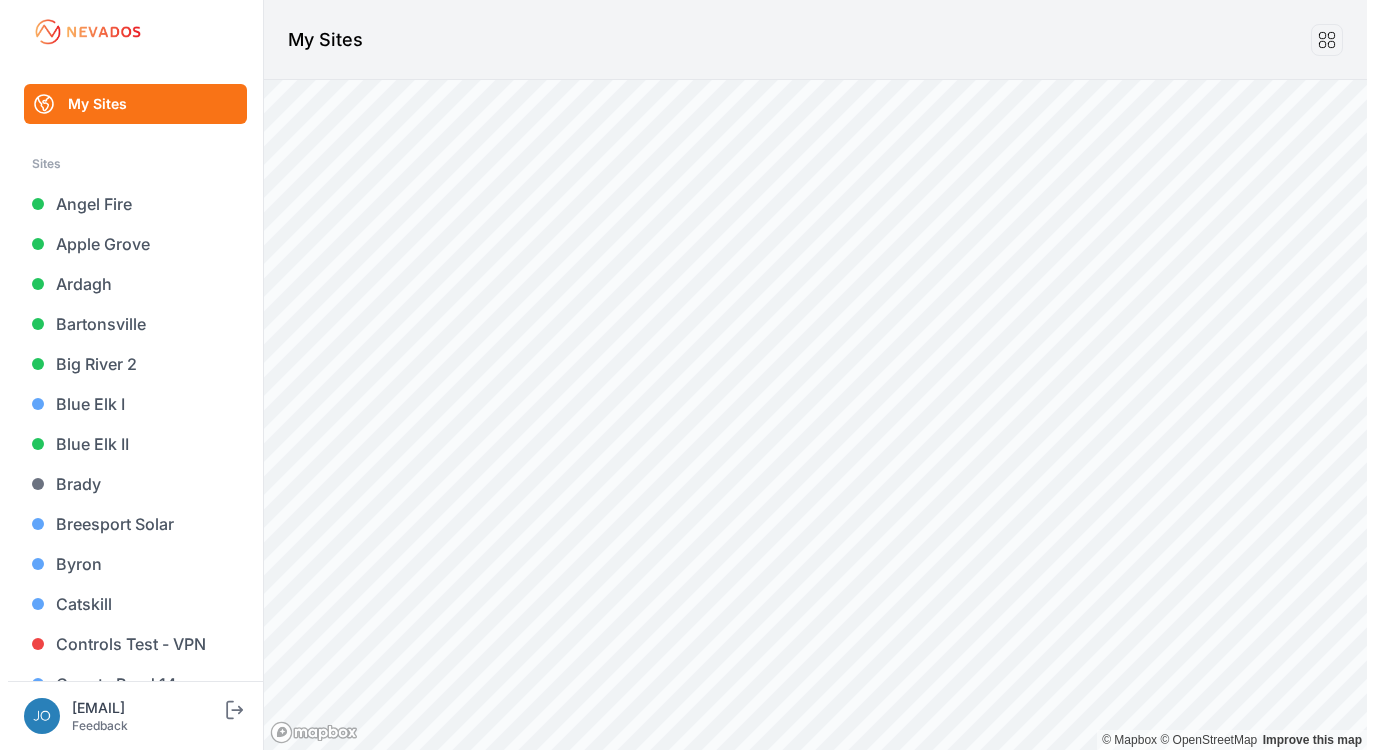 scroll, scrollTop: 0, scrollLeft: 0, axis: both 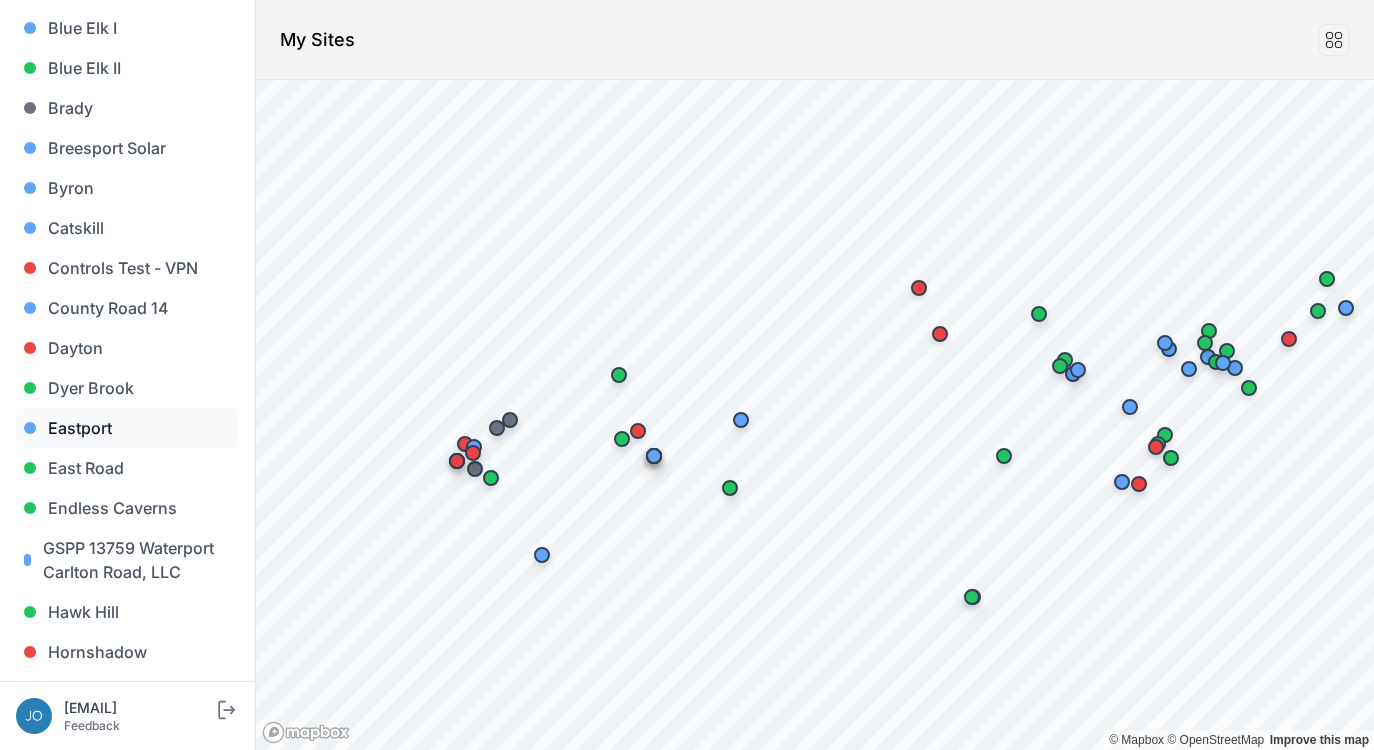 click on "Eastport" at bounding box center (127, 428) 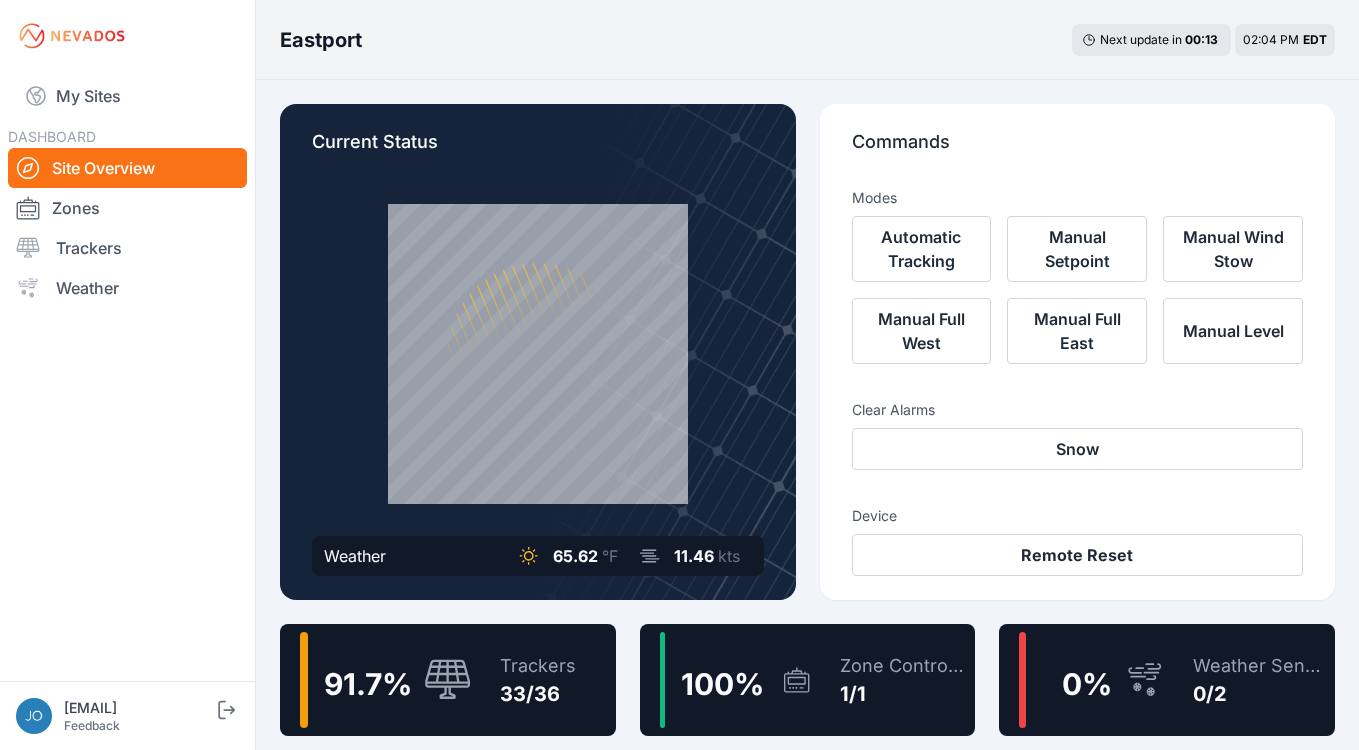 click on "Trackers" at bounding box center [538, 666] 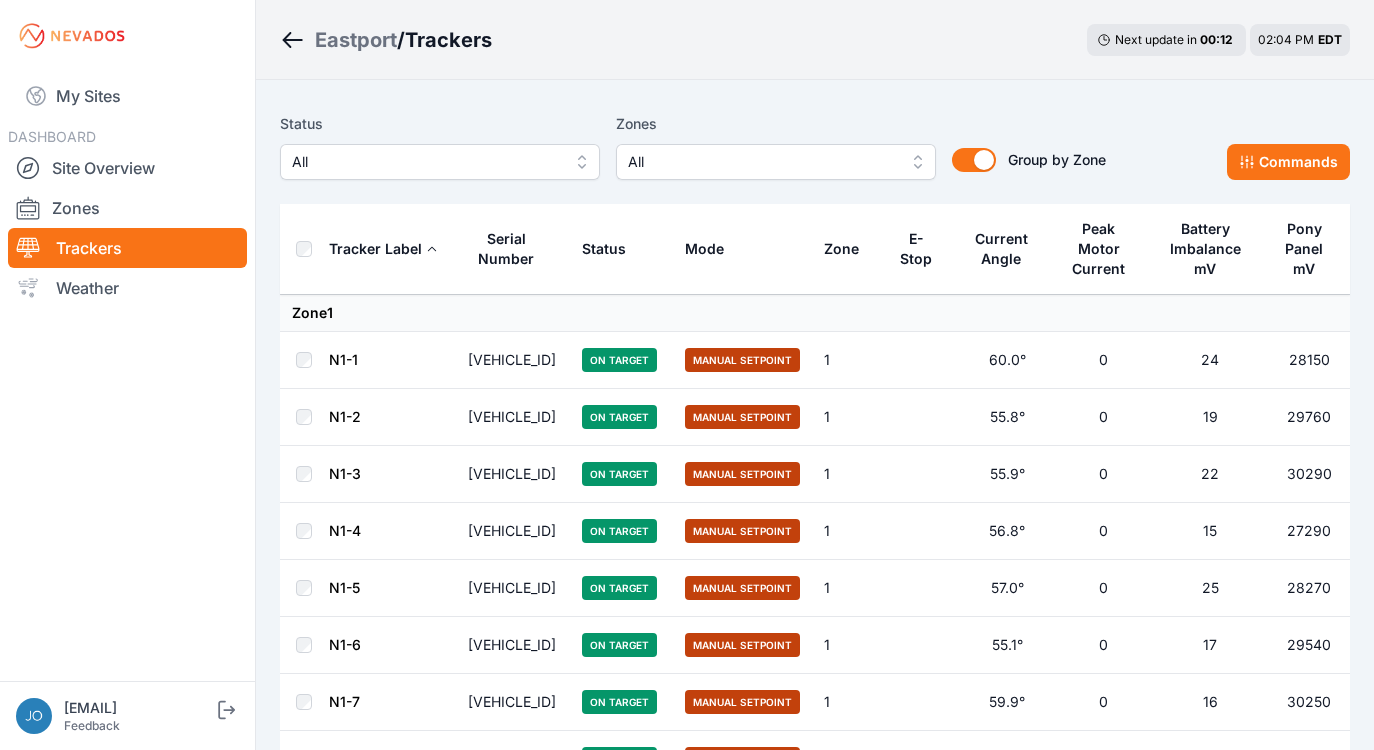 click on "All" at bounding box center (440, 162) 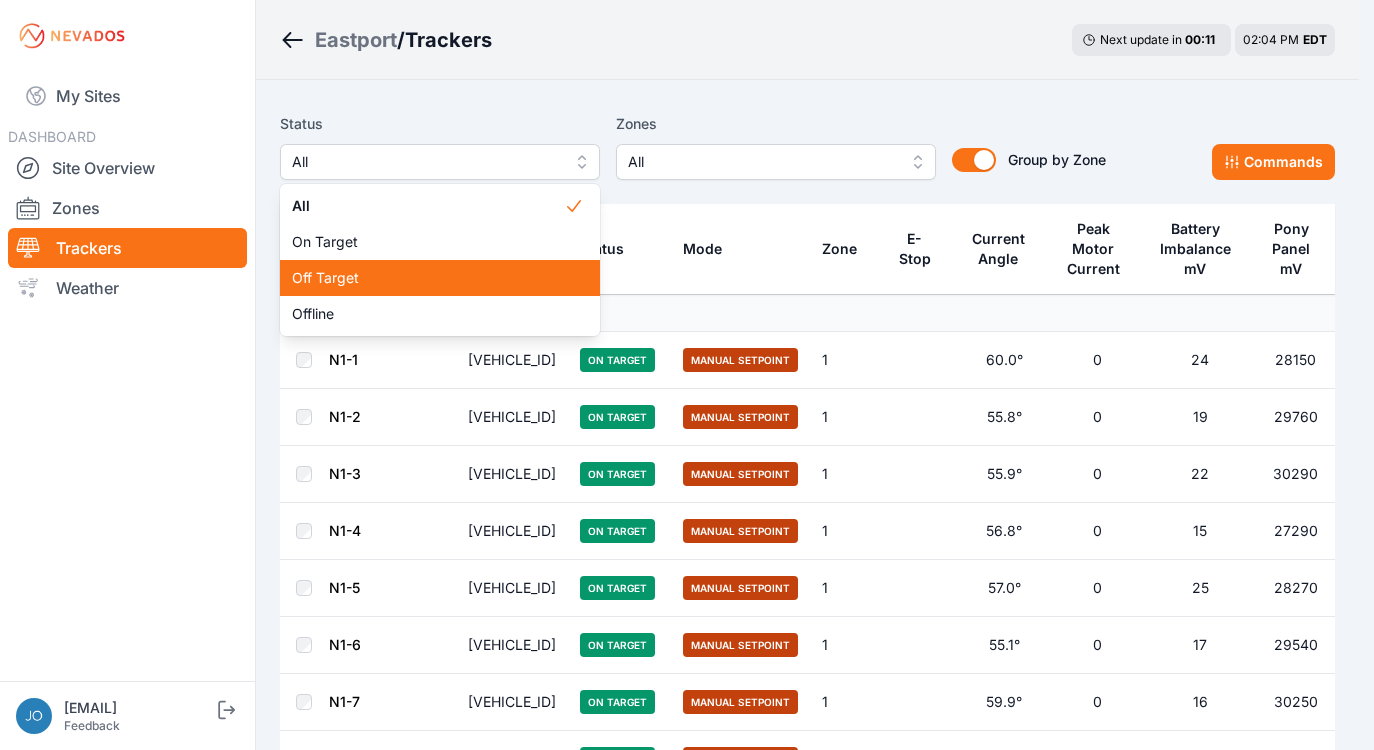 click on "Off Target" at bounding box center (428, 278) 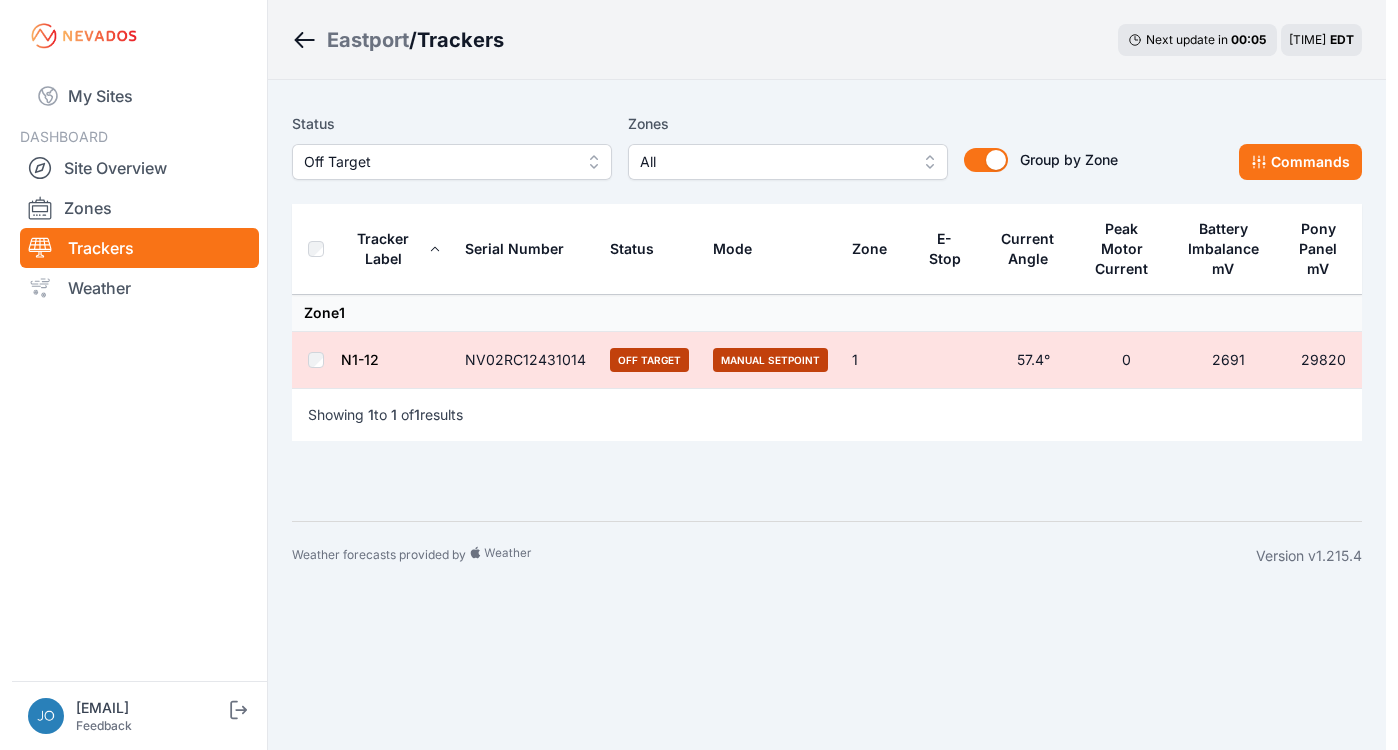scroll, scrollTop: 0, scrollLeft: 0, axis: both 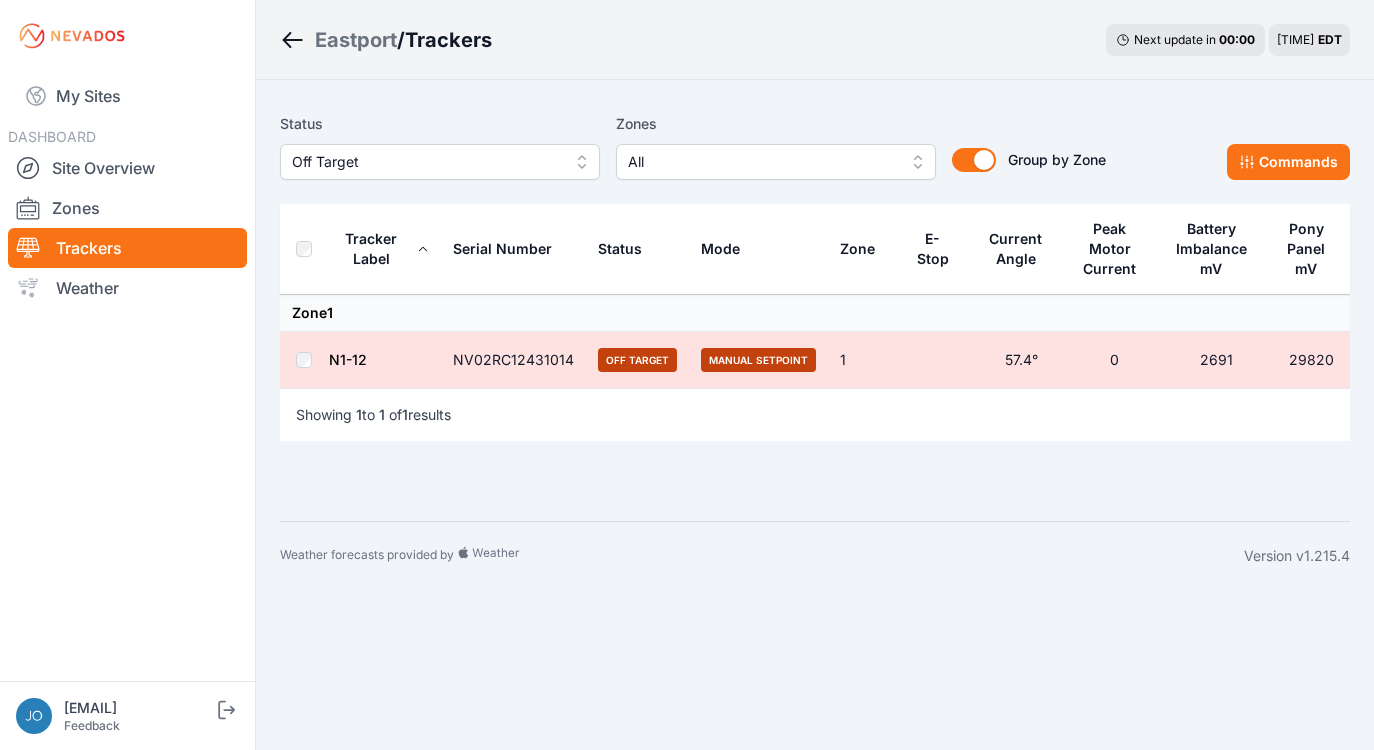 click on "Off Target" at bounding box center [426, 162] 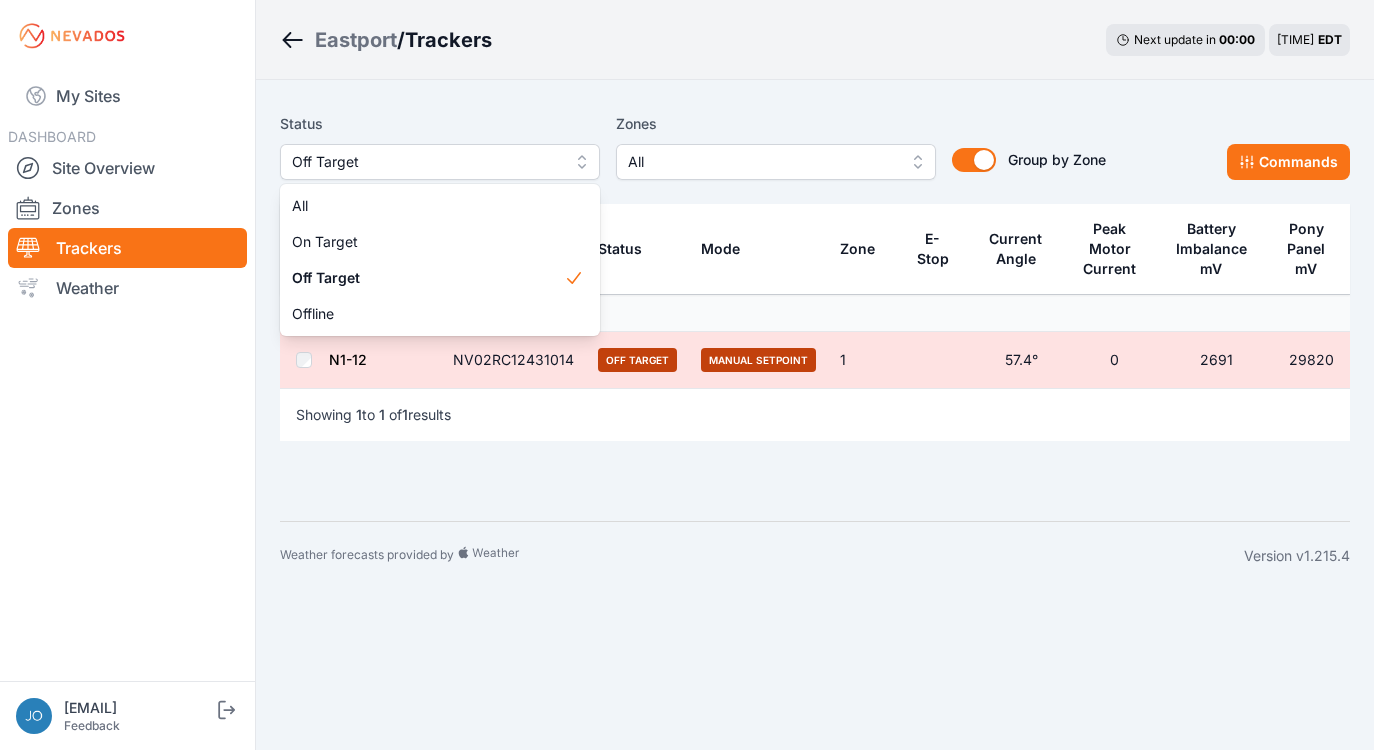 click on "Eastport  /  Trackers Next update in   00 : 00 02:05 PM EDT Status Off Target All On Target Off Target Offline Zones All Group by Zone Group by Zone Commands Tracker Label Serial Number Status Mode Zone E-Stop Current Angle Peak Motor Current Battery Imbalance mV Pony Panel mV Zone  1 N1-12 NV02RC12431014 Off Target Manual Setpoint 1 57.4° 0 2691 29820 Showing   1  to   1   of  1  results Weather forecasts provided by Version v1.215.4" at bounding box center [687, 295] 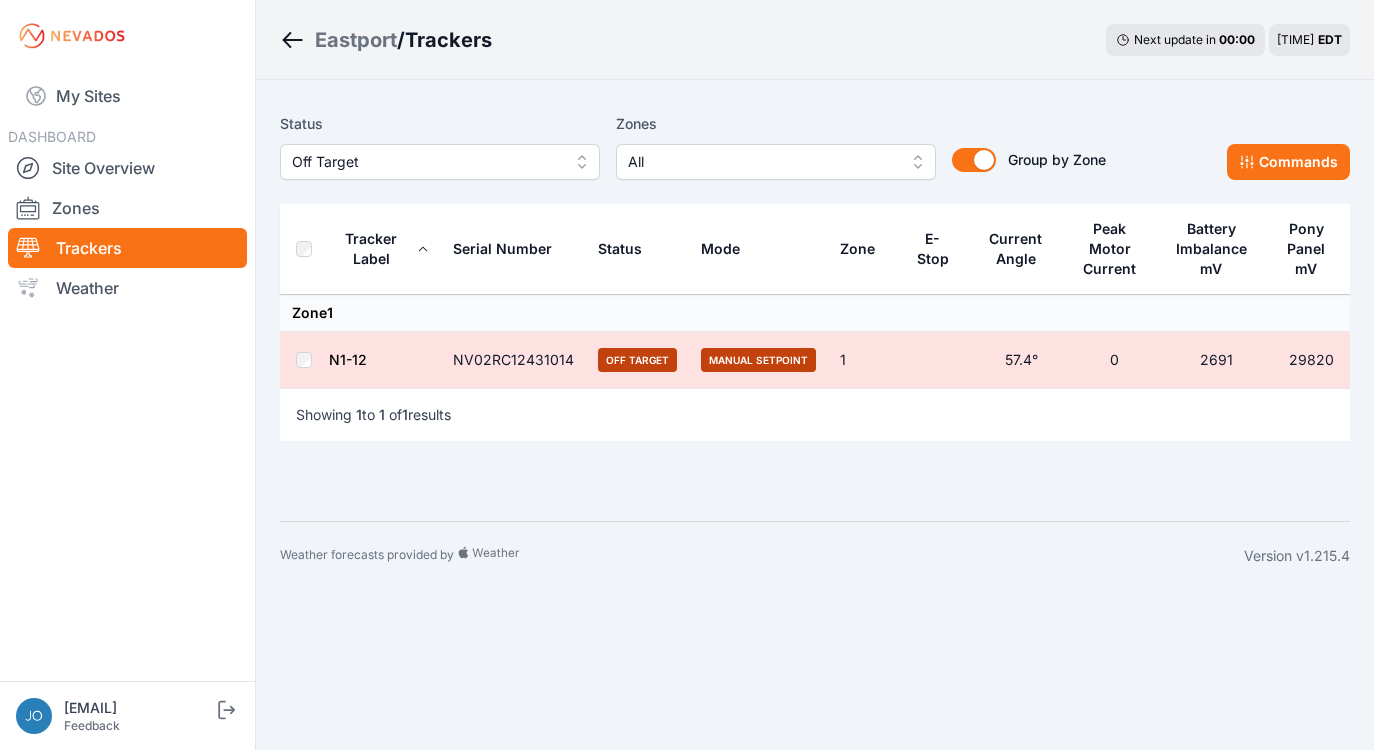click on "Status Off Target Zones All Group by Zone Group by Zone Commands Tracker Label Serial Number Status Mode Zone E-Stop Current Angle Peak Motor Current Battery Imbalance mV Pony Panel mV Zone  1 N1-12 NV02RC12431014 Off Target Manual Setpoint 1 57.4° 0 2691 29820 Showing   1  to   1   of  1  results" at bounding box center (815, 300) 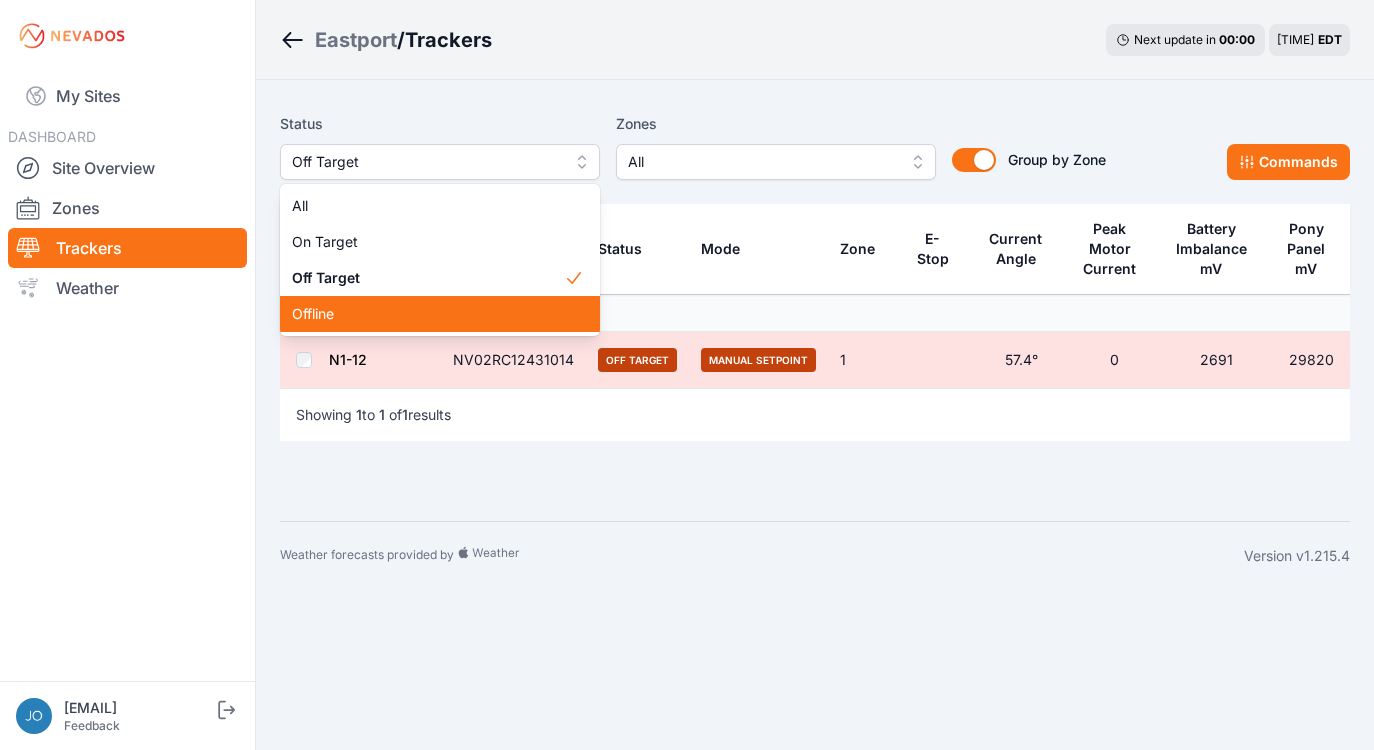 drag, startPoint x: 340, startPoint y: 307, endPoint x: 357, endPoint y: 306, distance: 17.029387 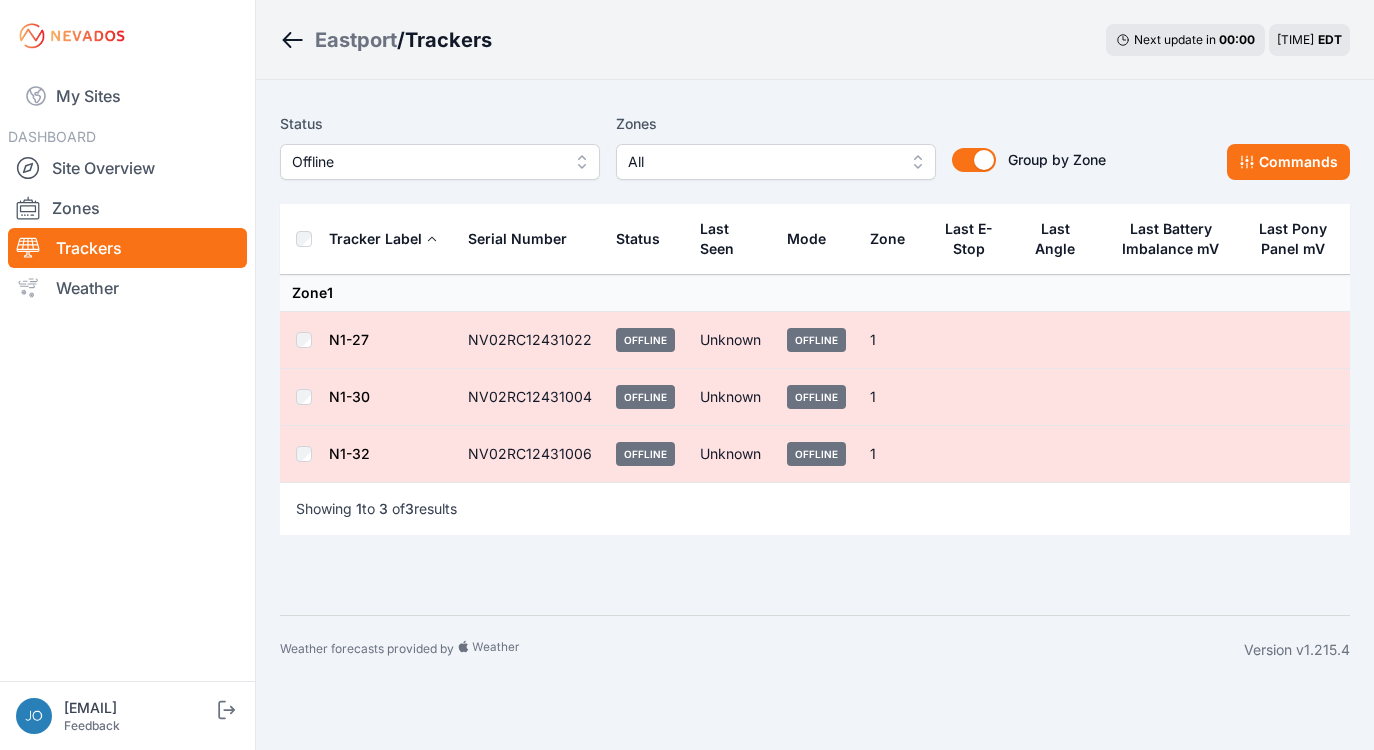 click on "All" at bounding box center (762, 162) 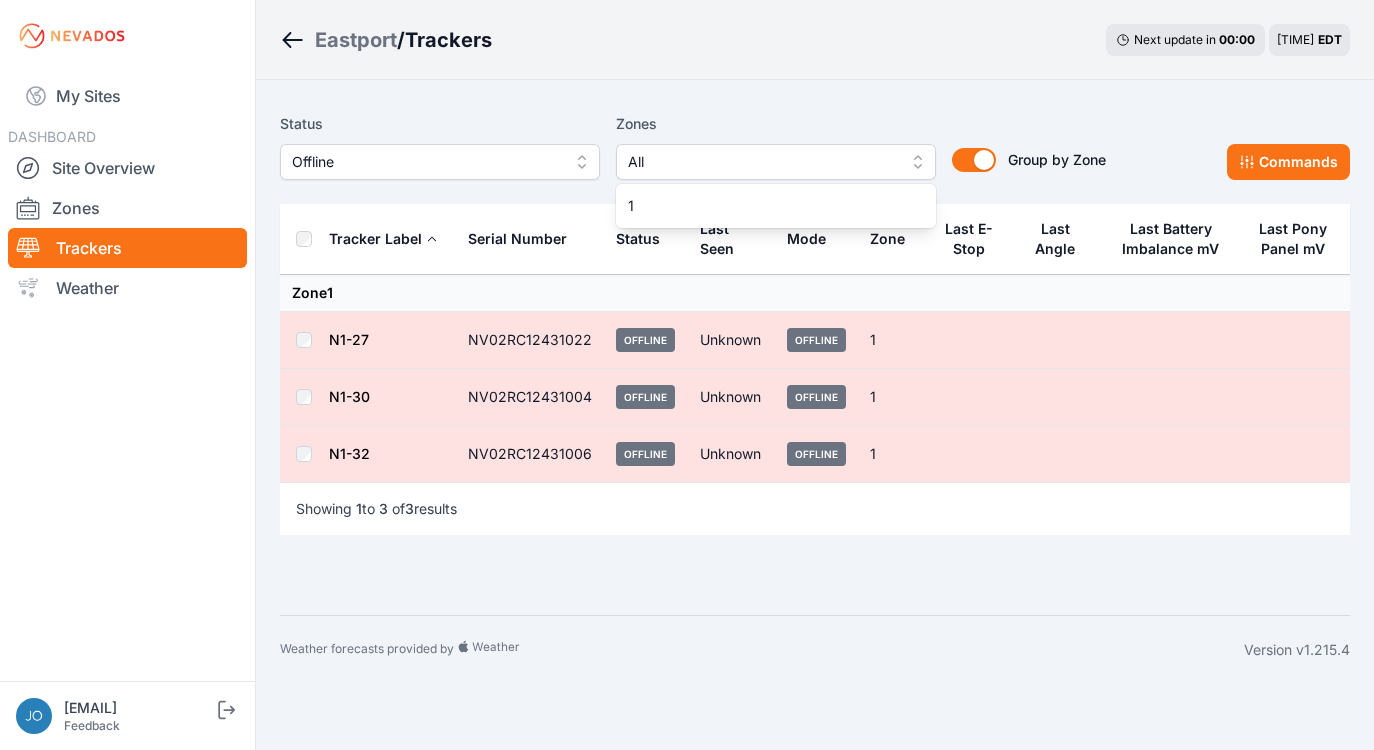 click on "Status Offline Zones All 1 Group by Zone Group by Zone Commands Tracker Label Serial Number Status Last Seen Mode Zone Last E-Stop Last Angle Last Battery Imbalance mV Last Pony Panel mV Zone  1 N1-27 NV02RC12431022 Offline Unknown Offline 1 N1-30 NV02RC12431004 Offline Unknown Offline 1 N1-32 NV02RC12431006 Offline Unknown Offline 1 Showing   1  to   3   of  3  results" at bounding box center (815, 347) 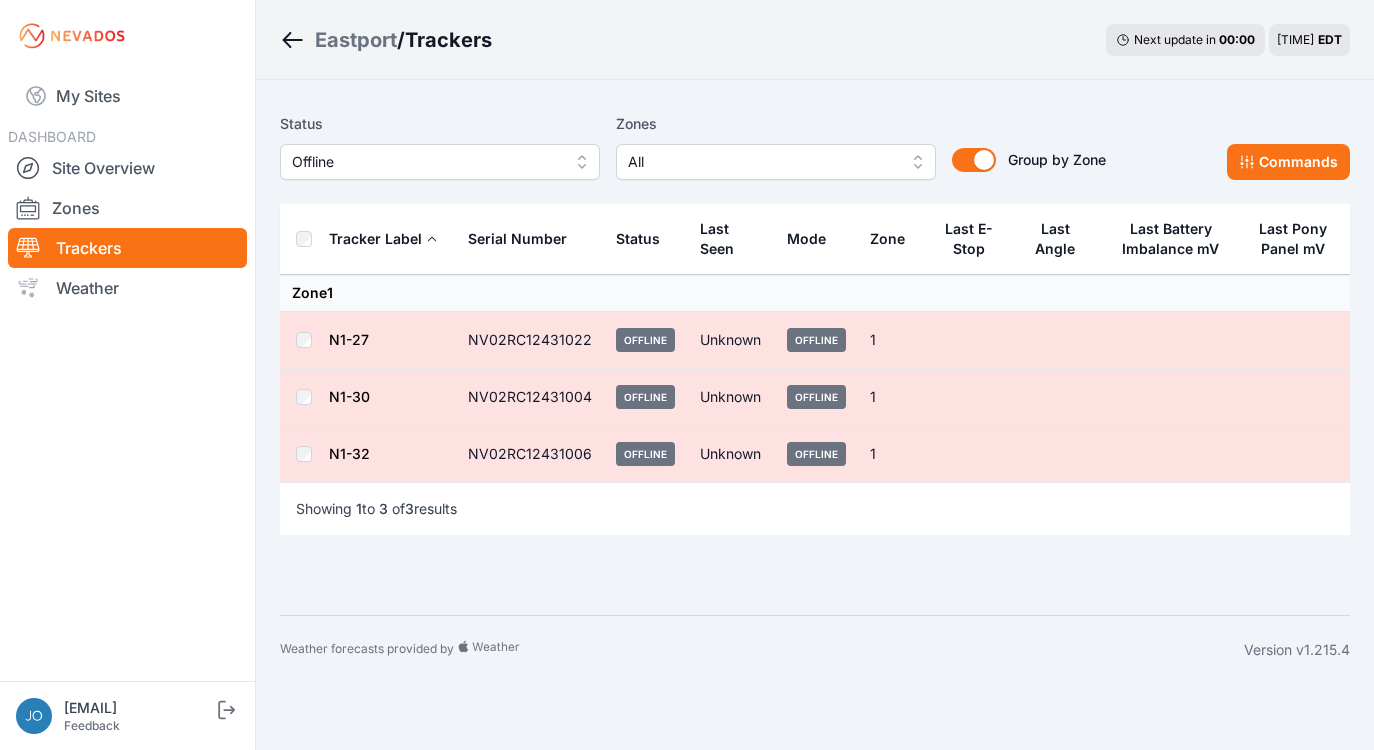 click on "All" at bounding box center [762, 162] 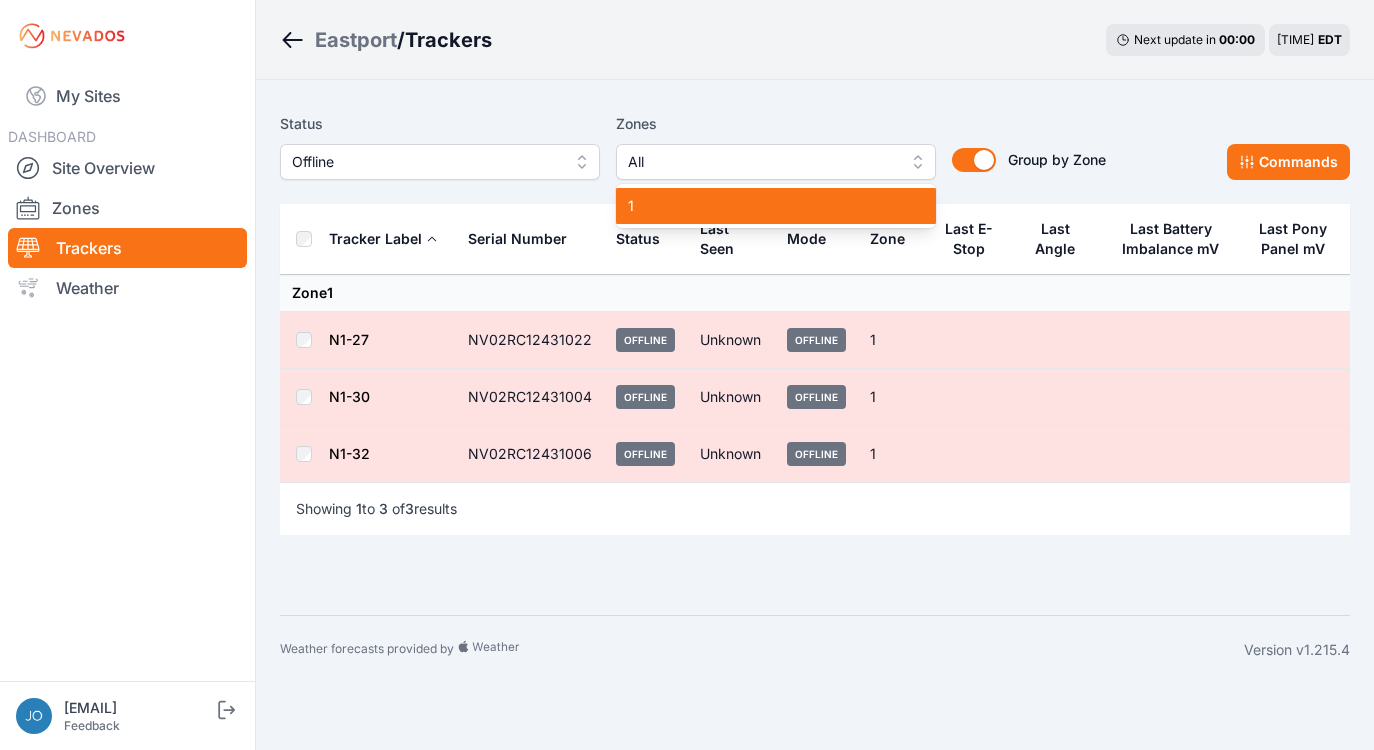 click on "1" at bounding box center (764, 206) 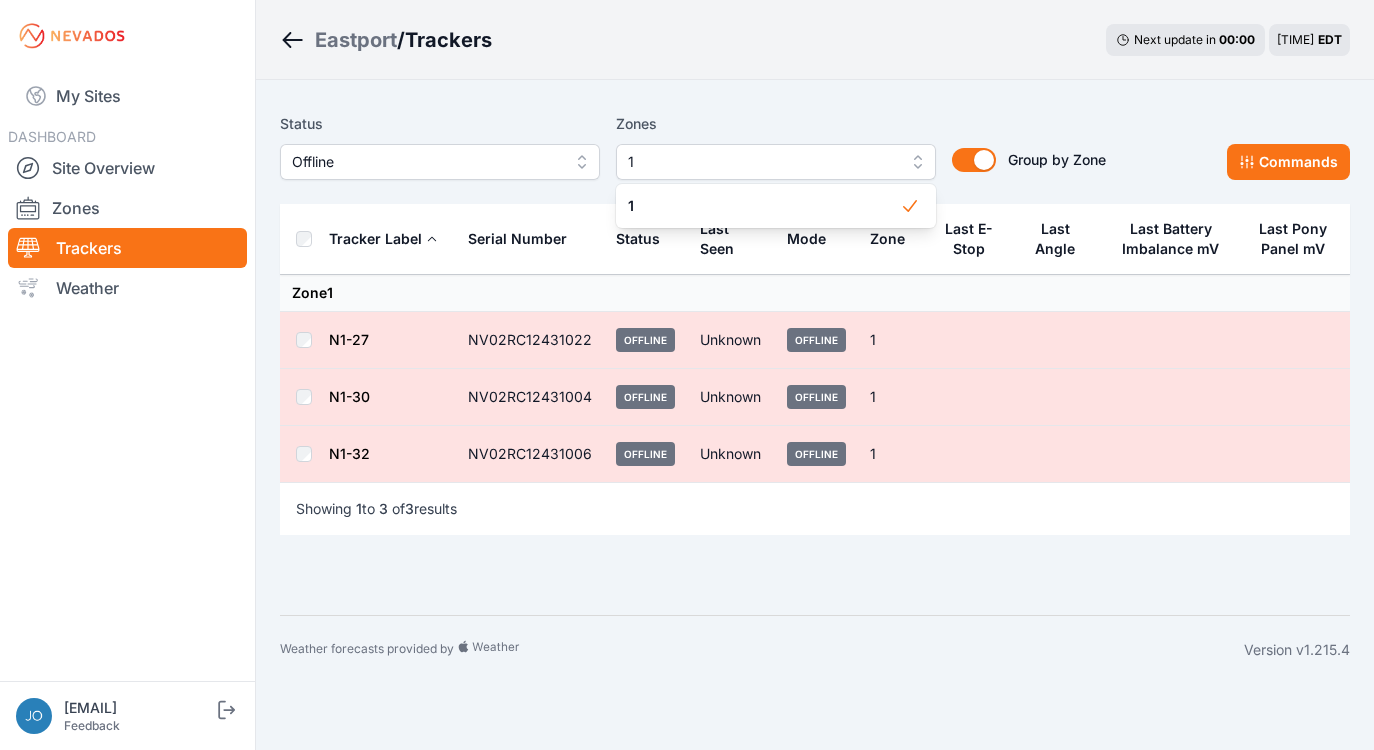 click on "Status Offline Zones 1 1 Group by Zone Group by Zone Commands Tracker Label Serial Number Status Last Seen Mode Zone Last E-Stop Last Angle Last Battery Imbalance mV Last Pony Panel mV Zone  1 N1-27 NV02RC12431022 Offline Unknown Offline 1 N1-30 NV02RC12431004 Offline Unknown Offline 1 N1-32 NV02RC12431006 Offline Unknown Offline 1 Showing   1  to   3   of  3  results" at bounding box center [815, 347] 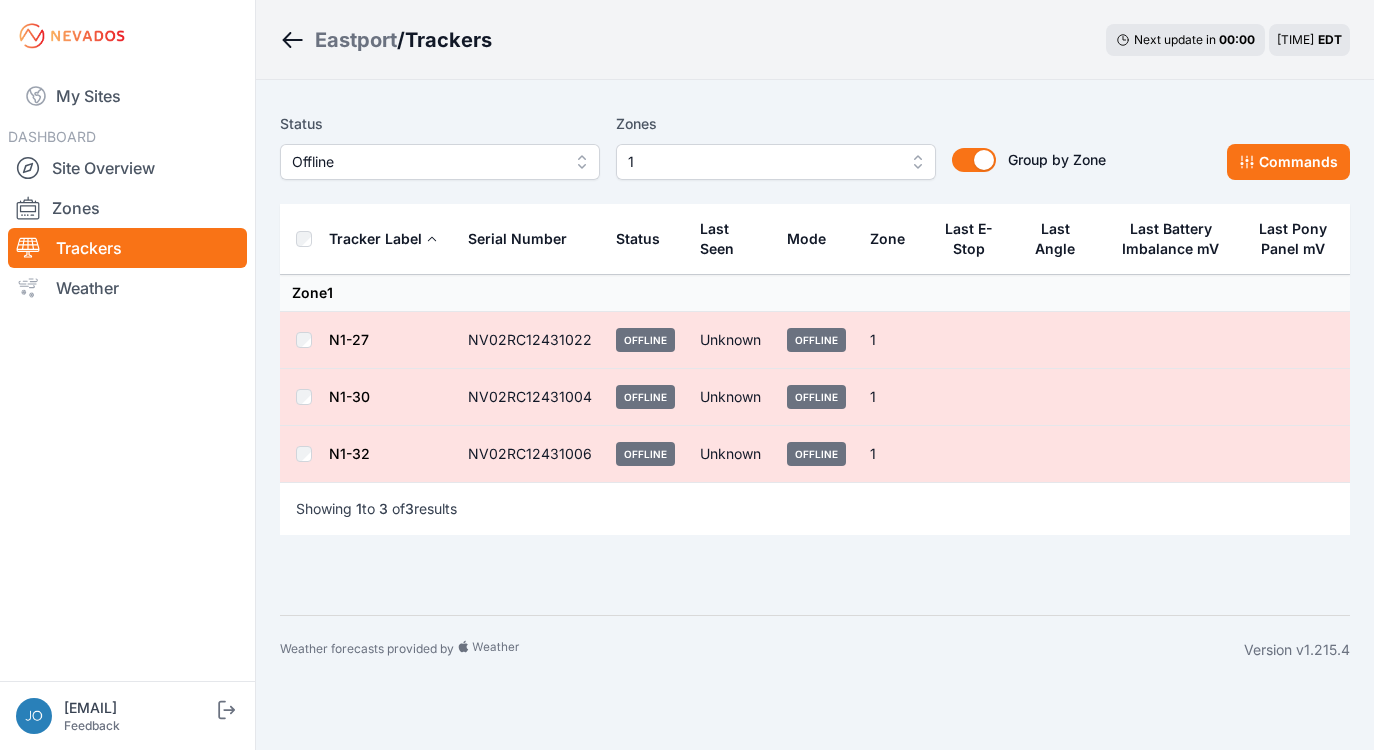 drag, startPoint x: 799, startPoint y: 625, endPoint x: 846, endPoint y: 626, distance: 47.010635 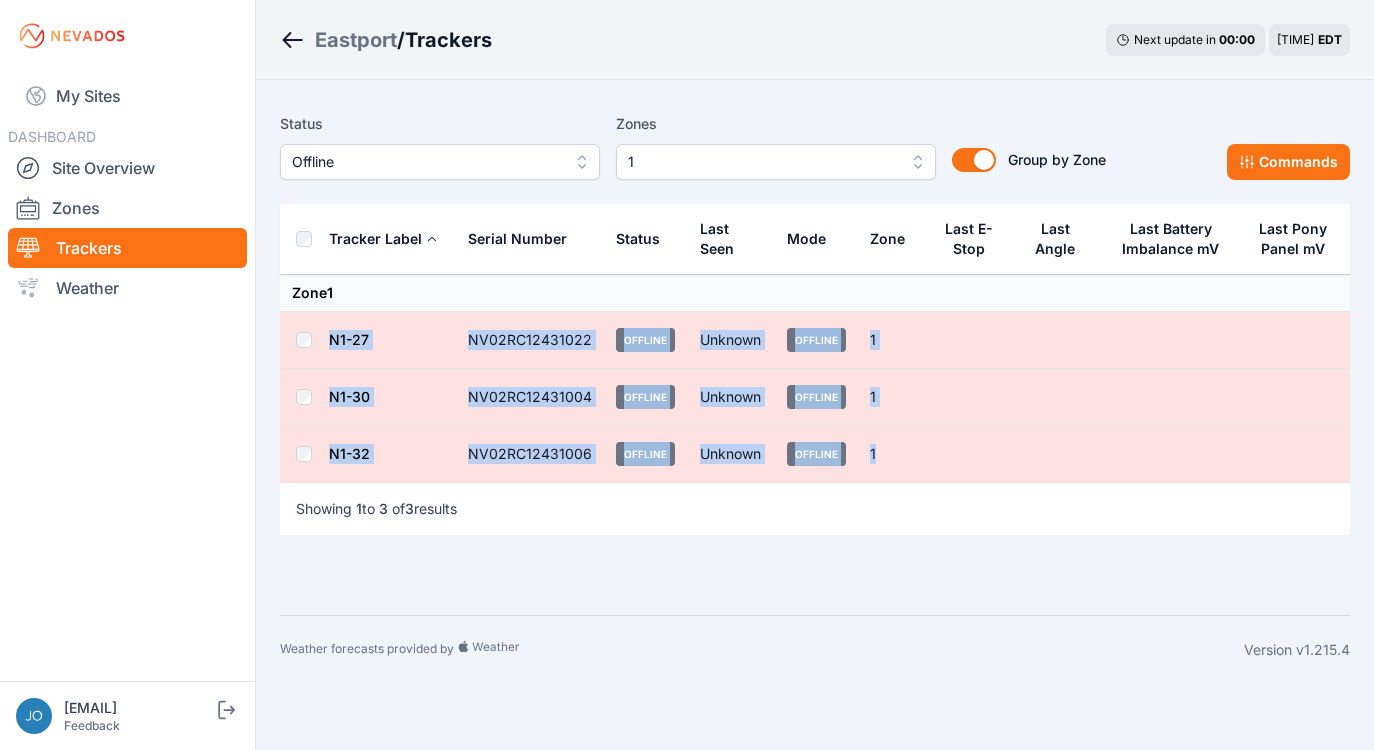 click on "Zone  1 N1-27 NV02RC12431022 Offline Unknown Offline 1 N1-30 NV02RC12431004 Offline Unknown Offline 1 N1-32 NV02RC12431006 Offline Unknown Offline 1" at bounding box center [815, 379] 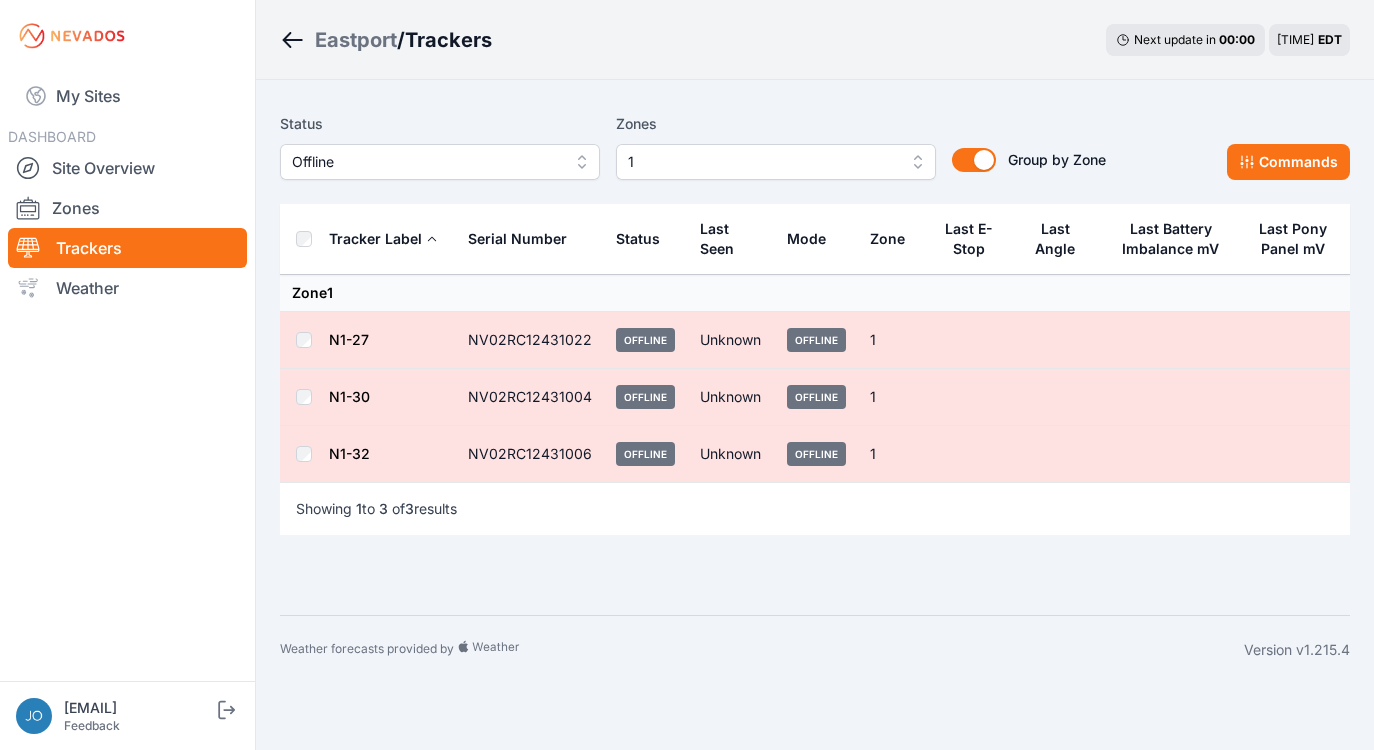 click on "Status Offline Zones 1 Group by Zone Group by Zone Commands Tracker Label Serial Number Status Last Seen Mode Zone Last E-Stop Last Angle Last Battery Imbalance mV Last Pony Panel mV Zone  1 N1-27 NV02RC12431022 Offline Unknown Offline 1 N1-30 NV02RC12431004 Offline Unknown Offline 1 N1-32 NV02RC12431006 Offline Unknown Offline 1 Showing   1  to   3   of  3  results" at bounding box center [815, 331] 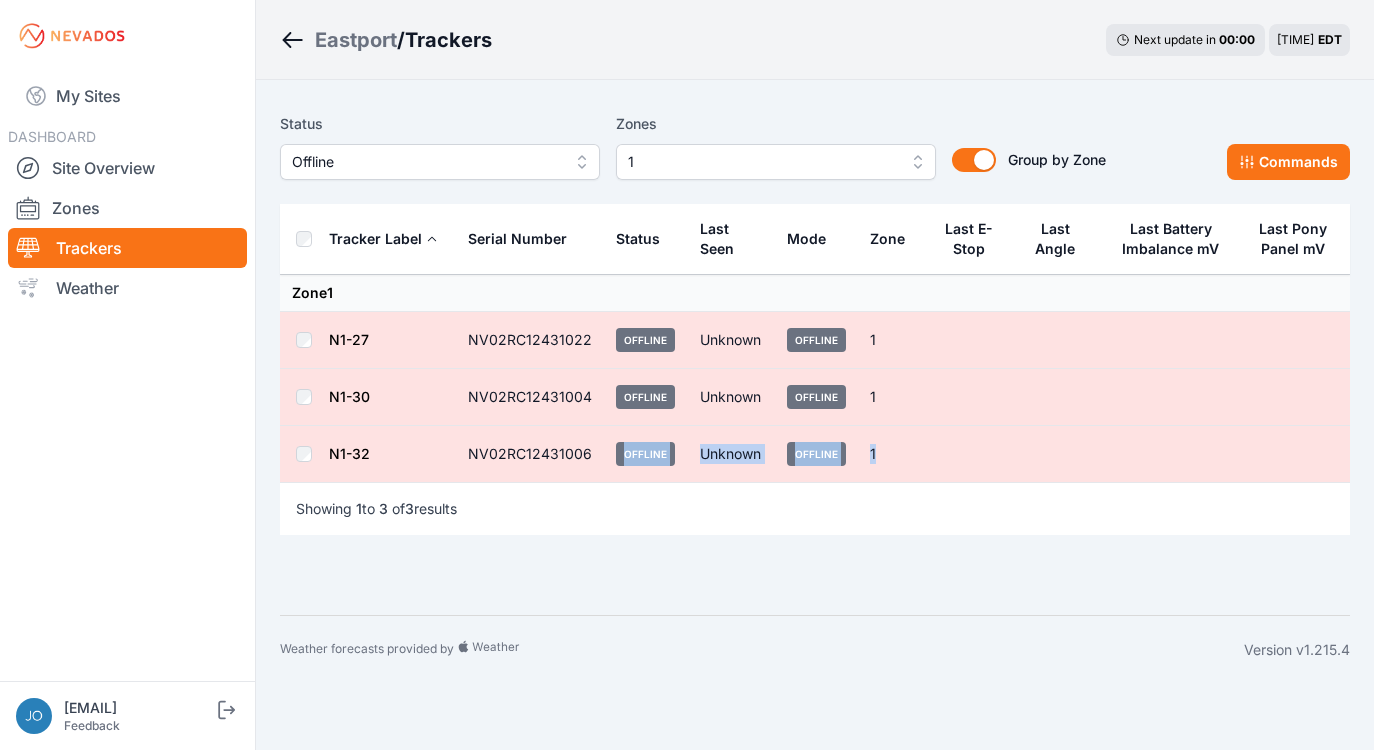 drag, startPoint x: 855, startPoint y: 482, endPoint x: 675, endPoint y: 474, distance: 180.17769 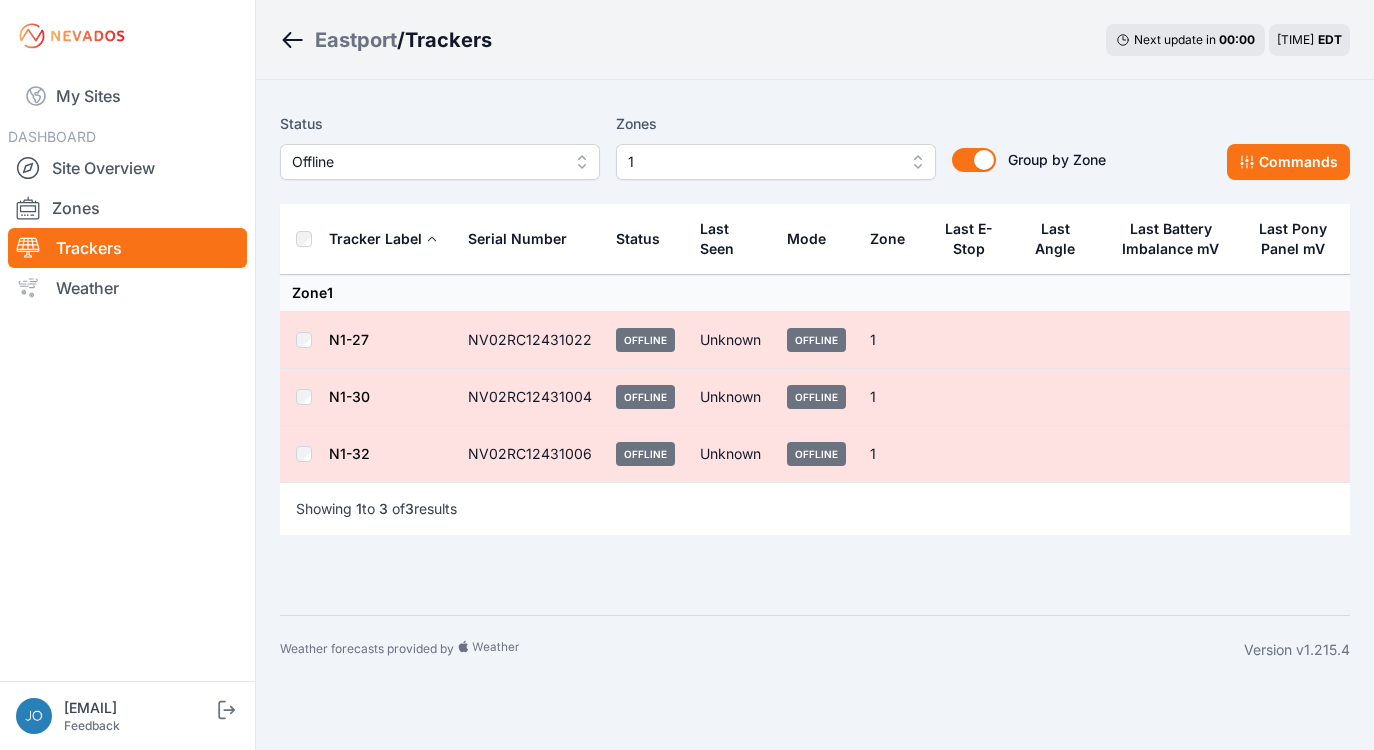 click on "Showing   1  to   3   of  3  results" at bounding box center [815, 508] 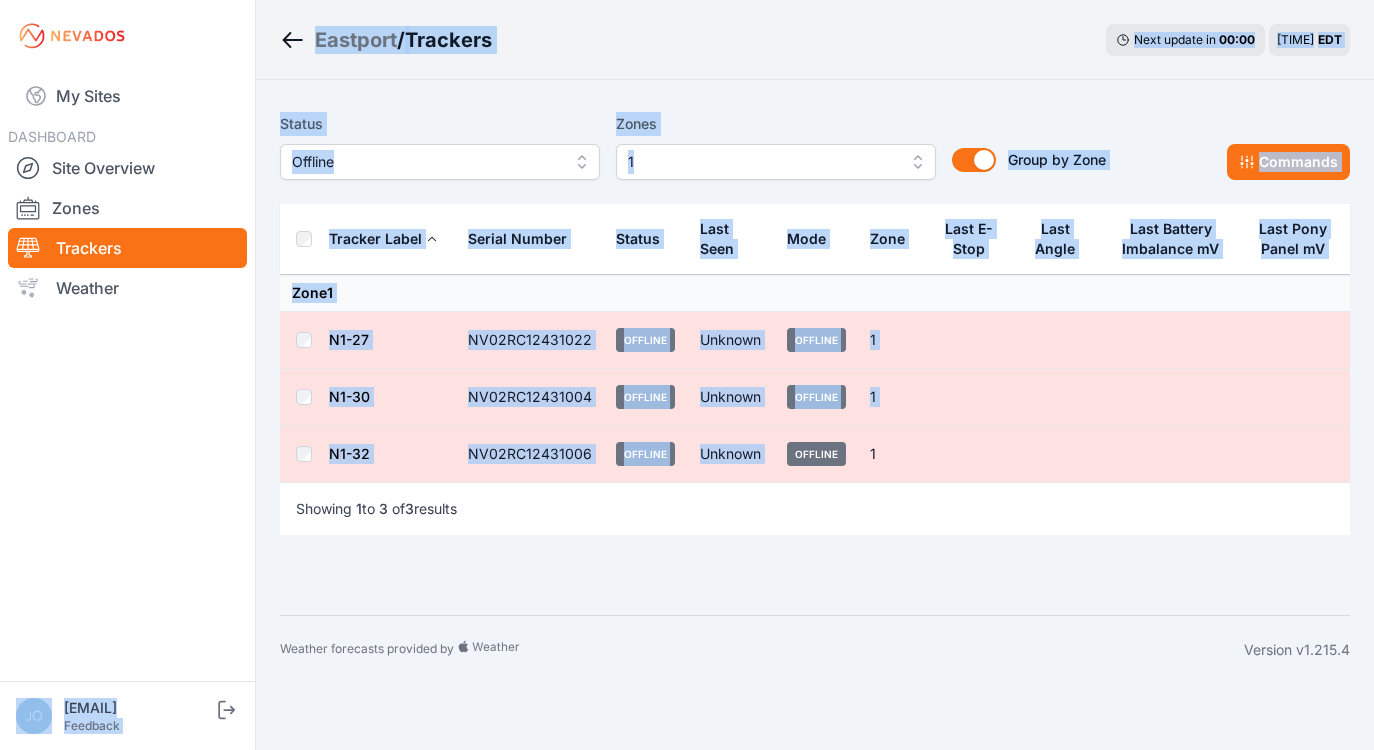 drag, startPoint x: 843, startPoint y: 471, endPoint x: 190, endPoint y: 322, distance: 669.78357 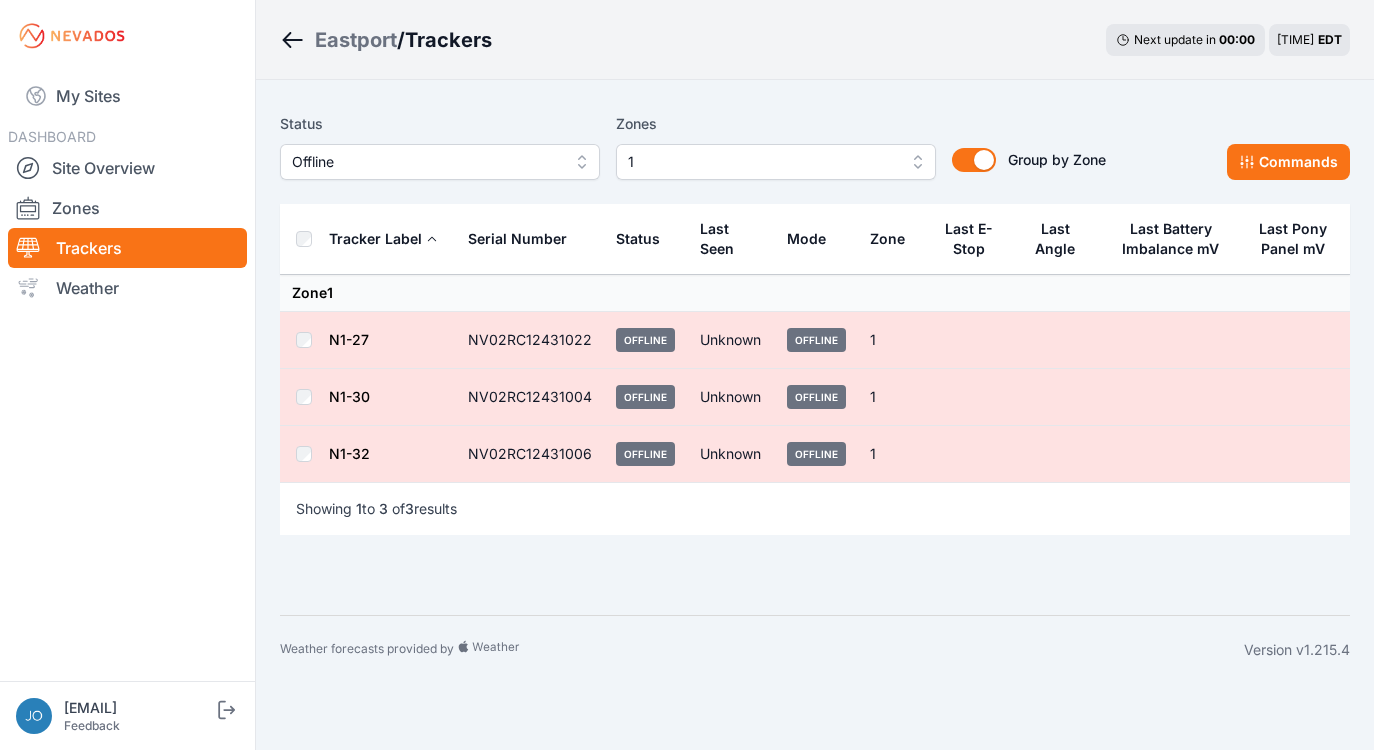 click on "Showing   1  to   3   of  3  results" at bounding box center [815, 508] 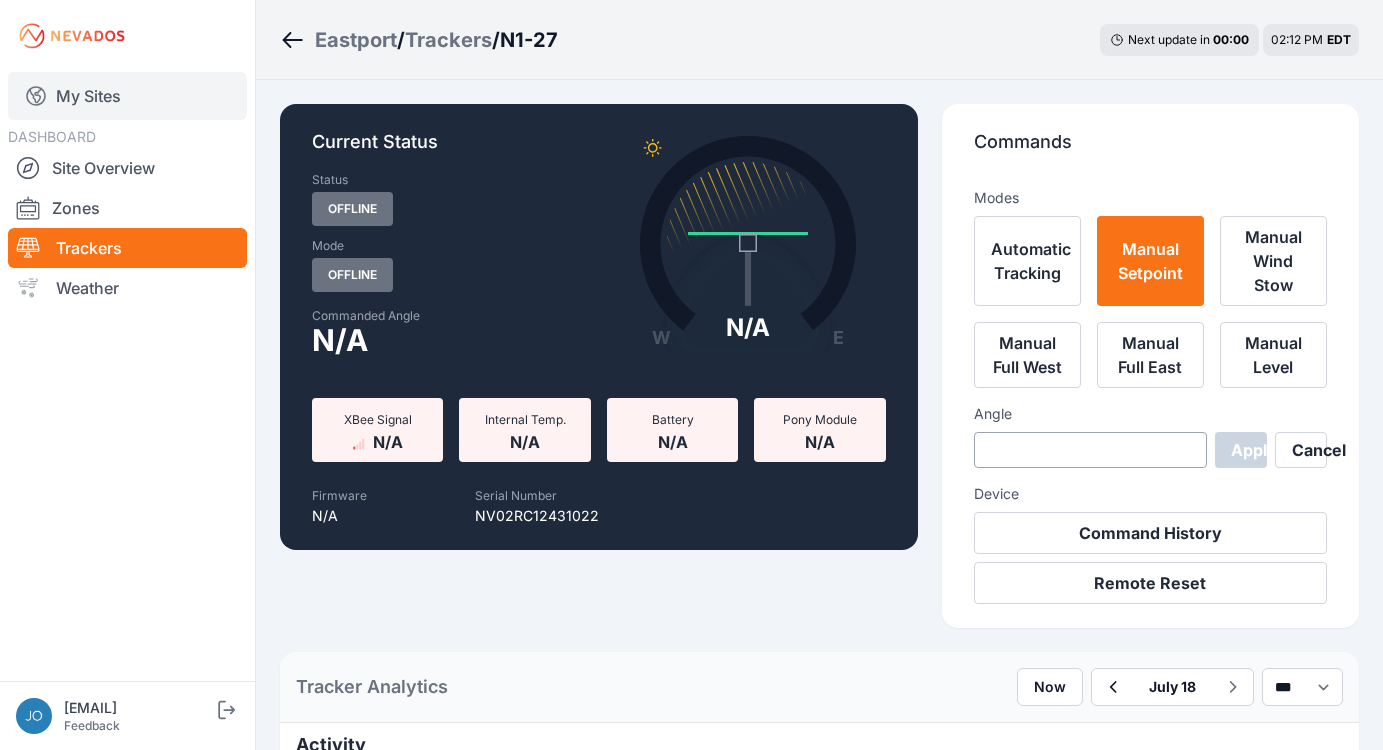 click on "My Sites" at bounding box center (127, 96) 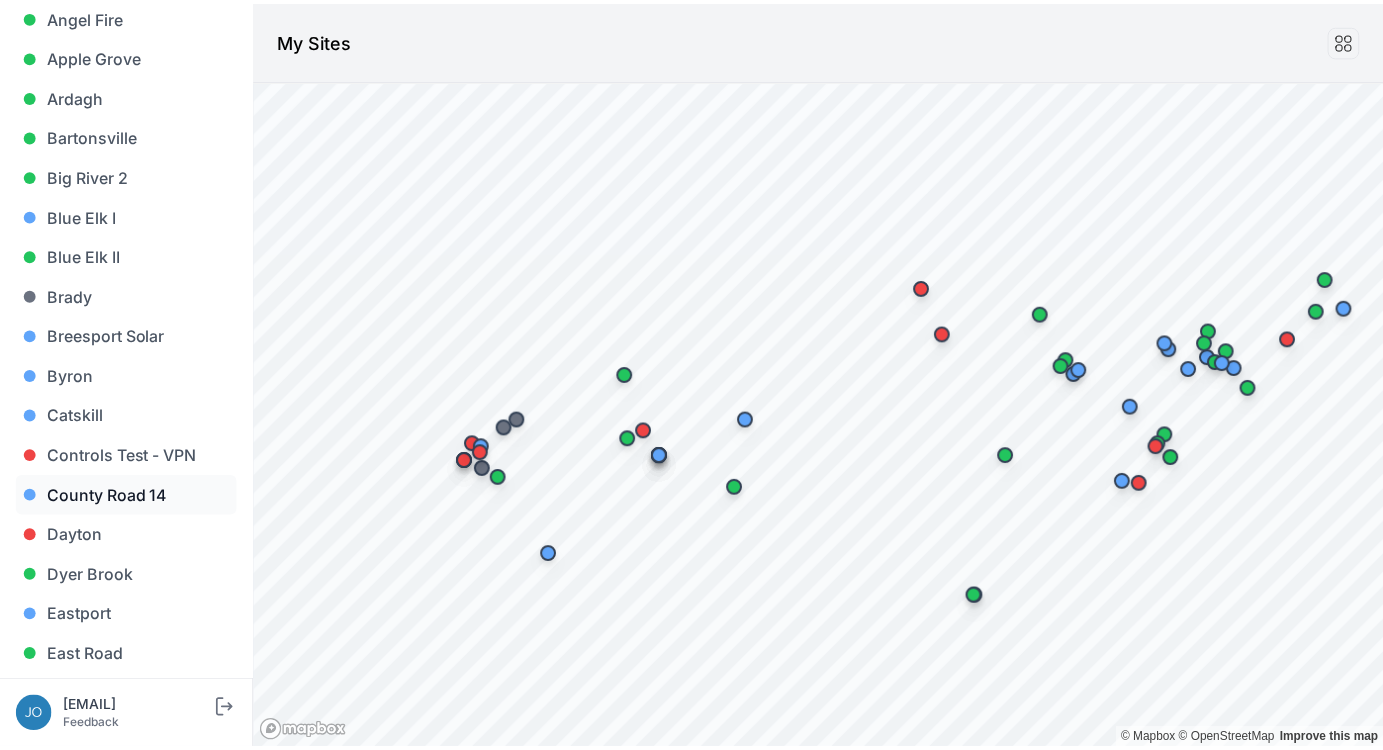 scroll, scrollTop: 314, scrollLeft: 0, axis: vertical 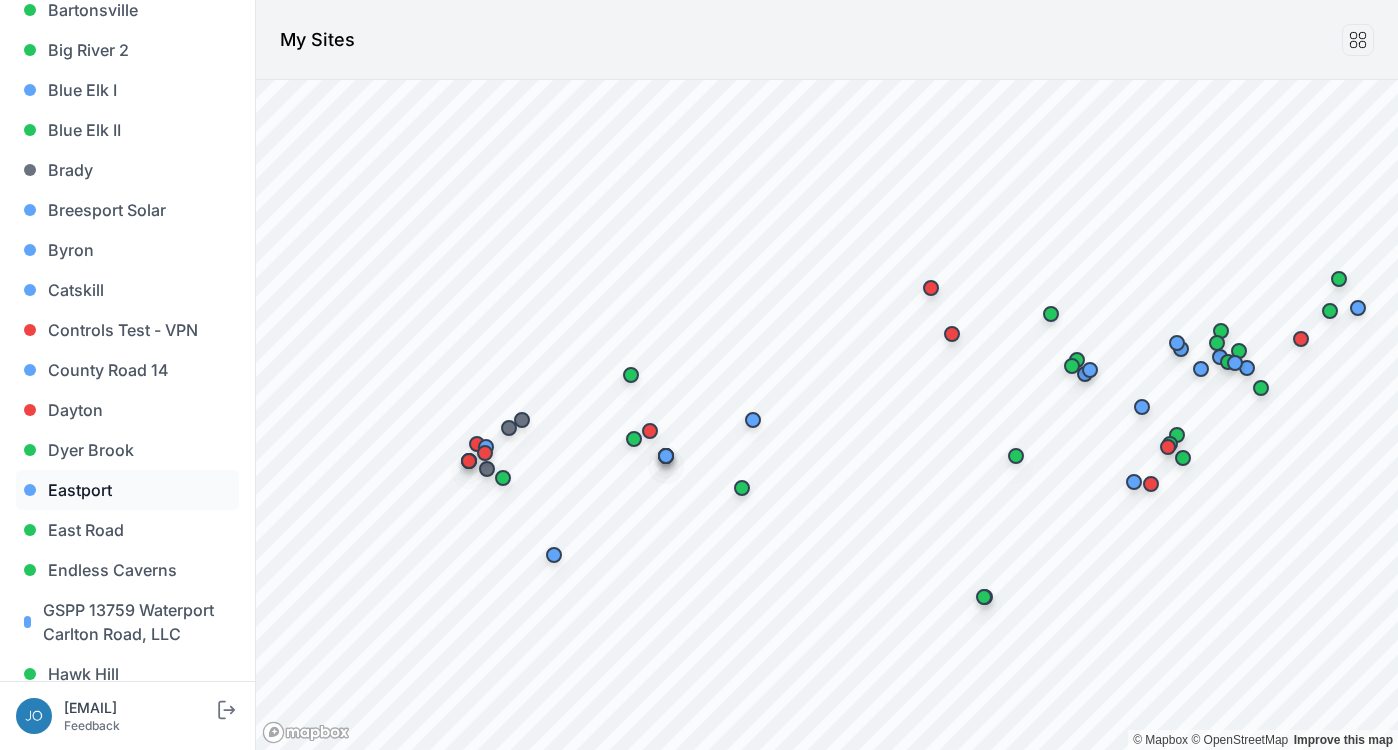 click on "Eastport" at bounding box center (127, 490) 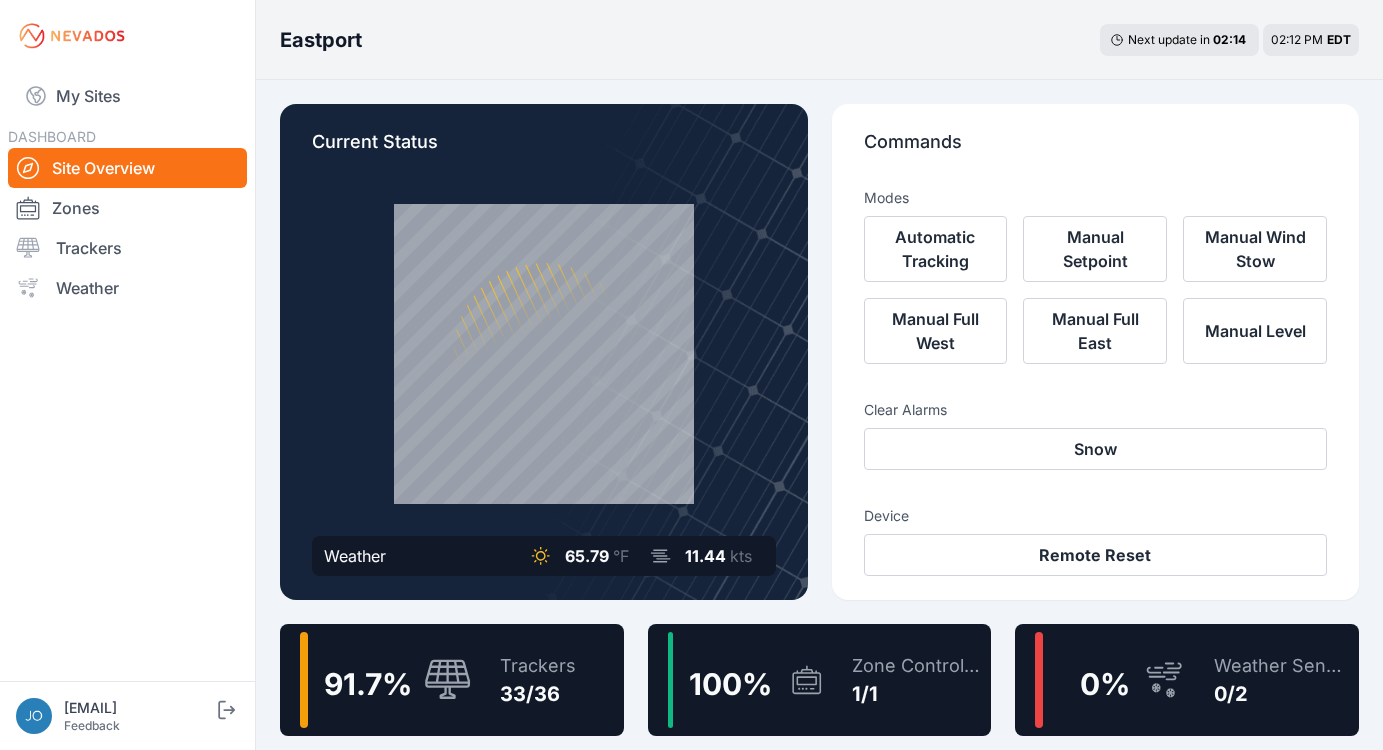 click on "33/36" at bounding box center (538, 694) 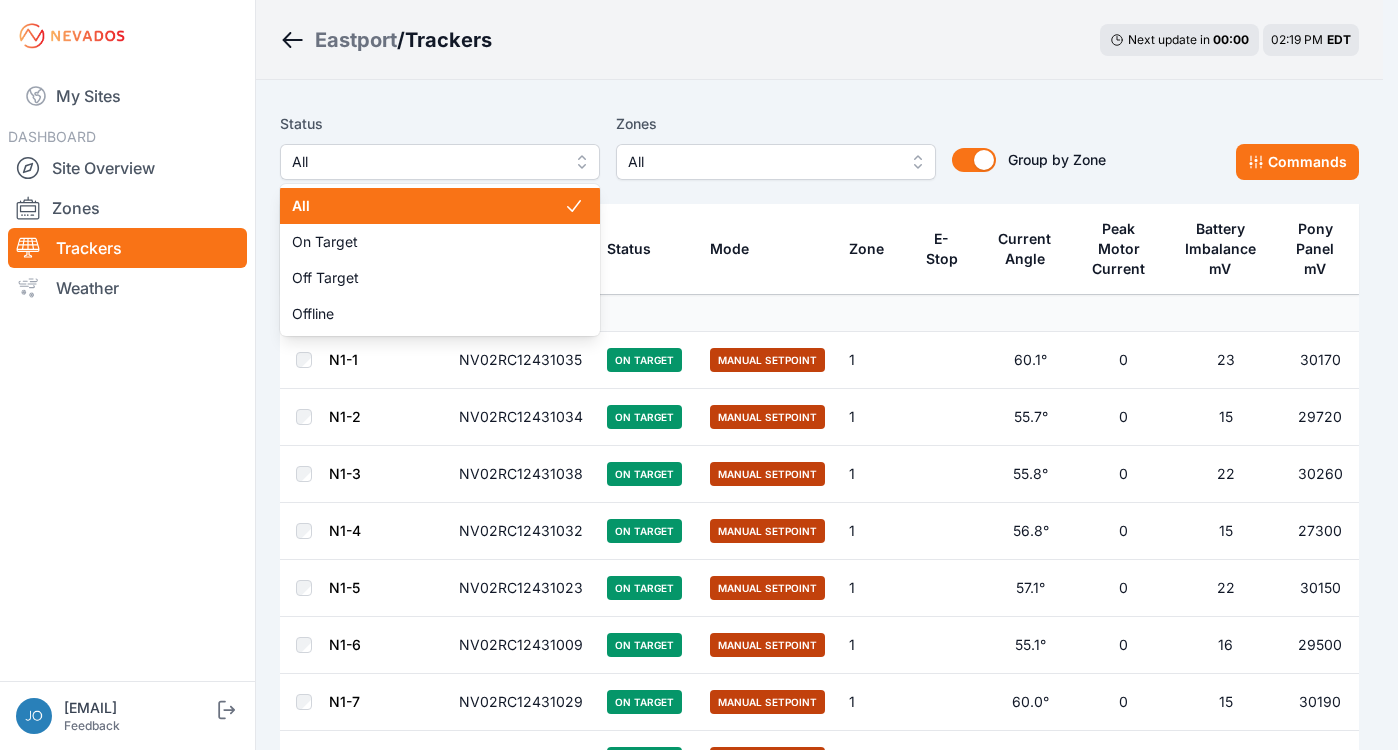 click on "Status All All On Target Off Target Offline" at bounding box center (440, 146) 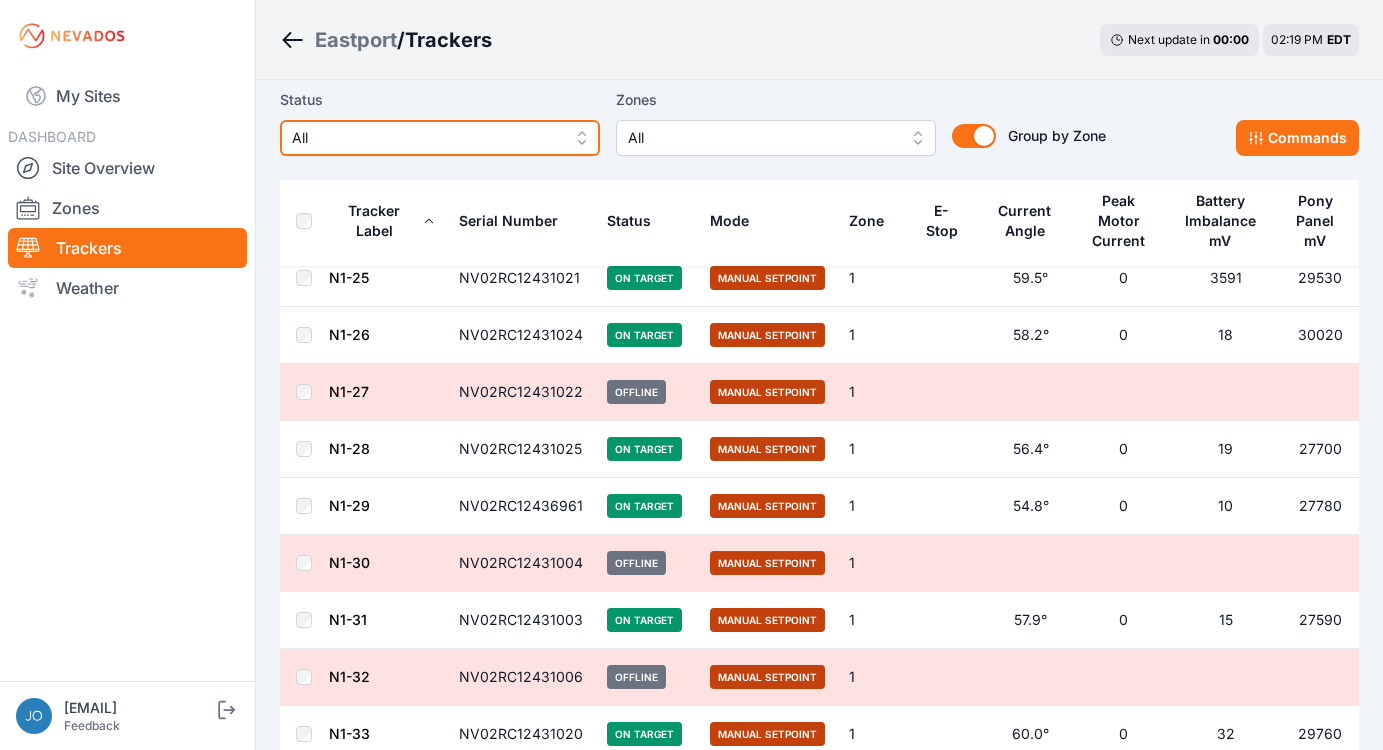 scroll, scrollTop: 1443, scrollLeft: 0, axis: vertical 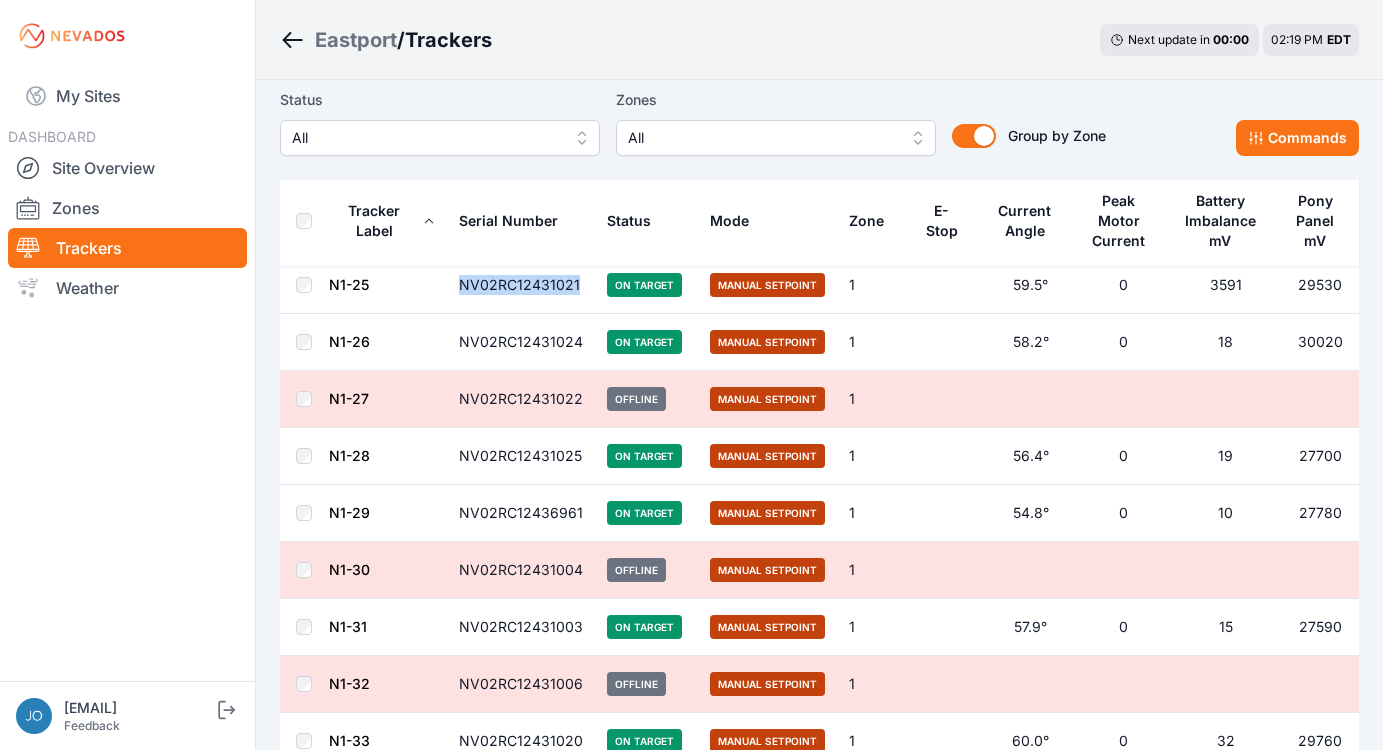 drag, startPoint x: 594, startPoint y: 282, endPoint x: 463, endPoint y: 287, distance: 131.09538 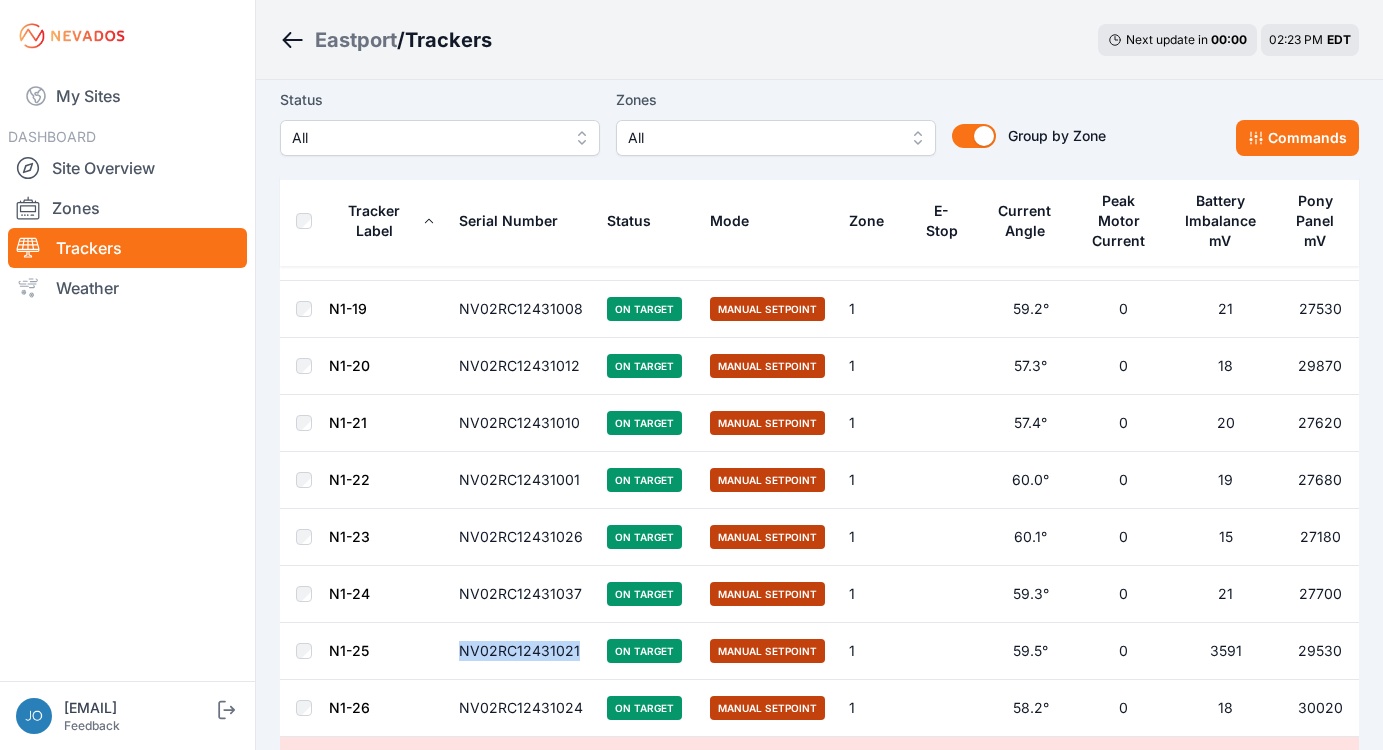 scroll, scrollTop: 1835, scrollLeft: 0, axis: vertical 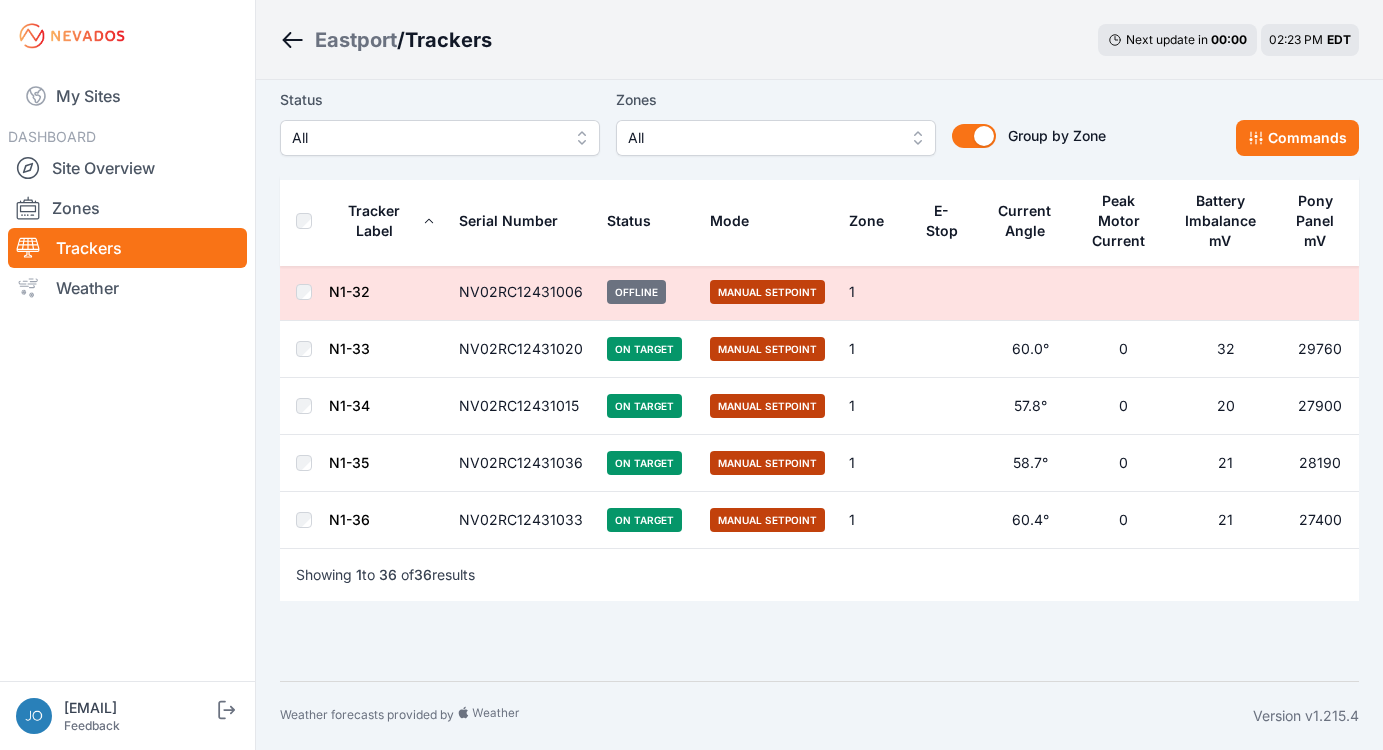 click on "Status All Zones All Group by Zone Group by Zone Commands Tracker Label Serial Number Status Mode Zone E-Stop Current Angle Peak Motor Current Battery Imbalance mV Pony Panel mV Zone  1 N1-1 NV02RC12431035 On Target Manual Setpoint 1 60.1° 0 23 30170 N1-2 NV02RC12431034 On Target Manual Setpoint 1 55.7° 0 15 29720 N1-3 NV02RC12431038 On Target Manual Setpoint 1 55.8° 0 22 30260 N1-4 NV02RC12431032 On Target Manual Setpoint 1 56.8° 0 15 27300 N1-5 NV02RC12431023 On Target Manual Setpoint 1 57.1° 0 22 30150 N1-6 NV02RC12431009 On Target Manual Setpoint 1 55.1° 0 16 29500 N1-7 NV02RC12431029 On Target Manual Setpoint 1 60.0° 0 15 30190 N1-8 NV02RC12431030 On Target Manual Setpoint 1 57.2° 0 24 29780 N1-9 NV02RC12431027 On Target Manual Setpoint 1 59.3° 0 21 27500 N1-10 NV02RC12431028 On Target Manual Setpoint 1 61.0° 0 21 29630 N1-11 NV02RC12431019 On Target Manual Setpoint 1 60.0° 0 16 27460 N1-12 NV02RC12431014 Off Target Manual Setpoint 1 57.4° 0 2666 29870 N1-13 NV02RC12431017 On Target 1 58.9°" at bounding box center (819, -541) 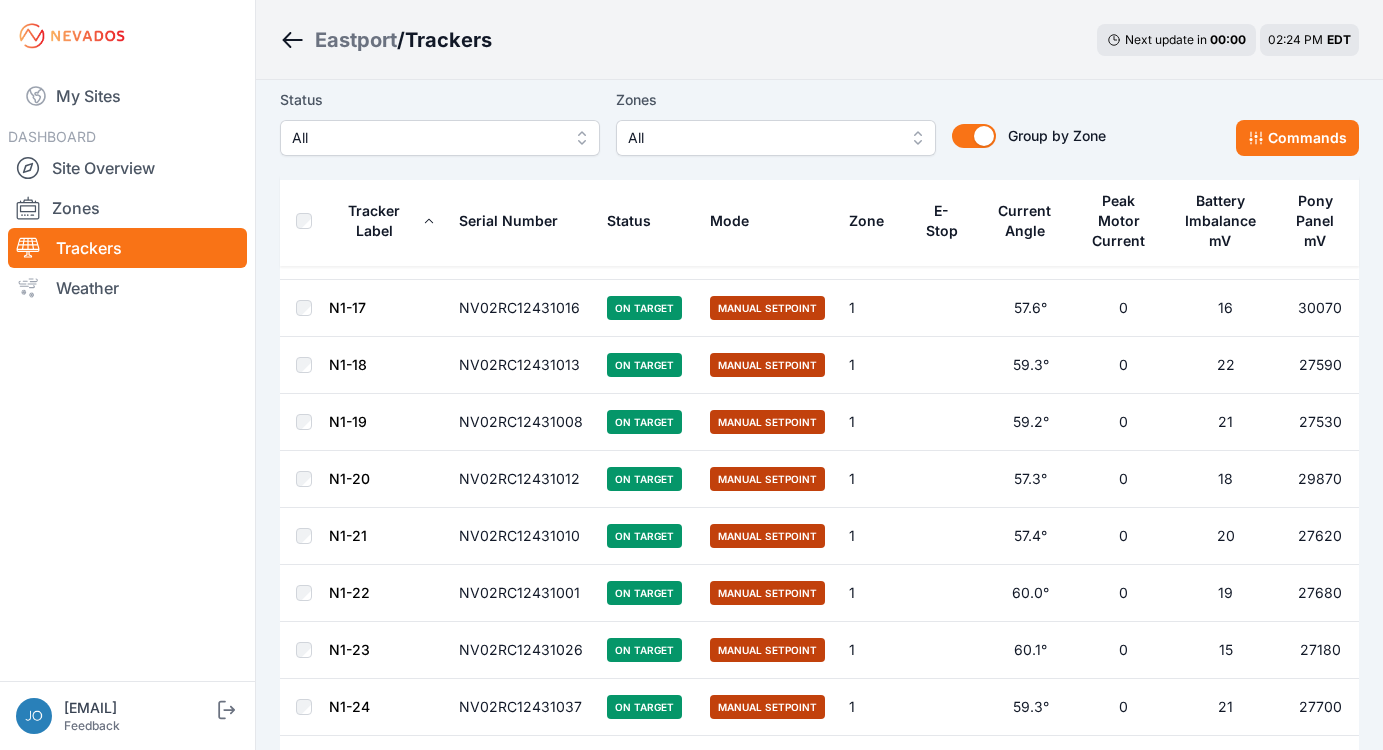 scroll, scrollTop: 1835, scrollLeft: 0, axis: vertical 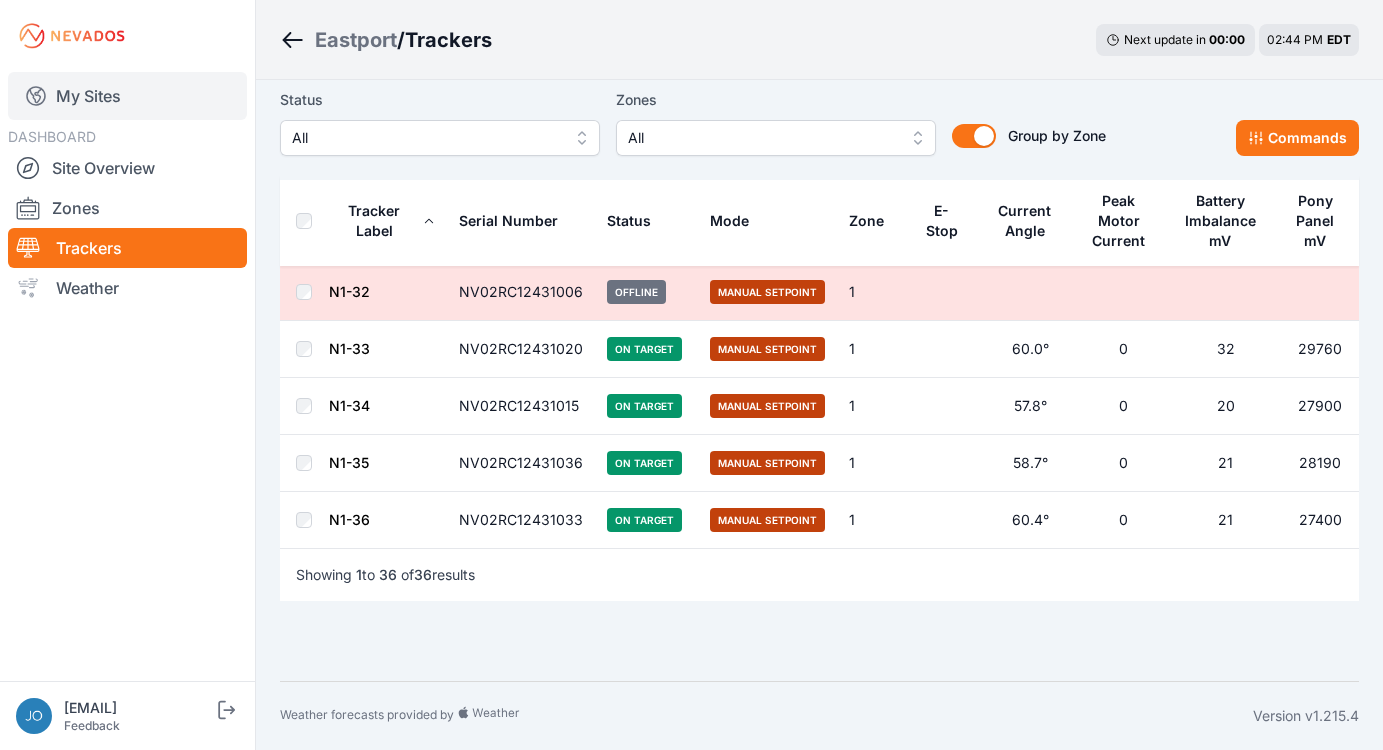 click on "My Sites" at bounding box center [127, 96] 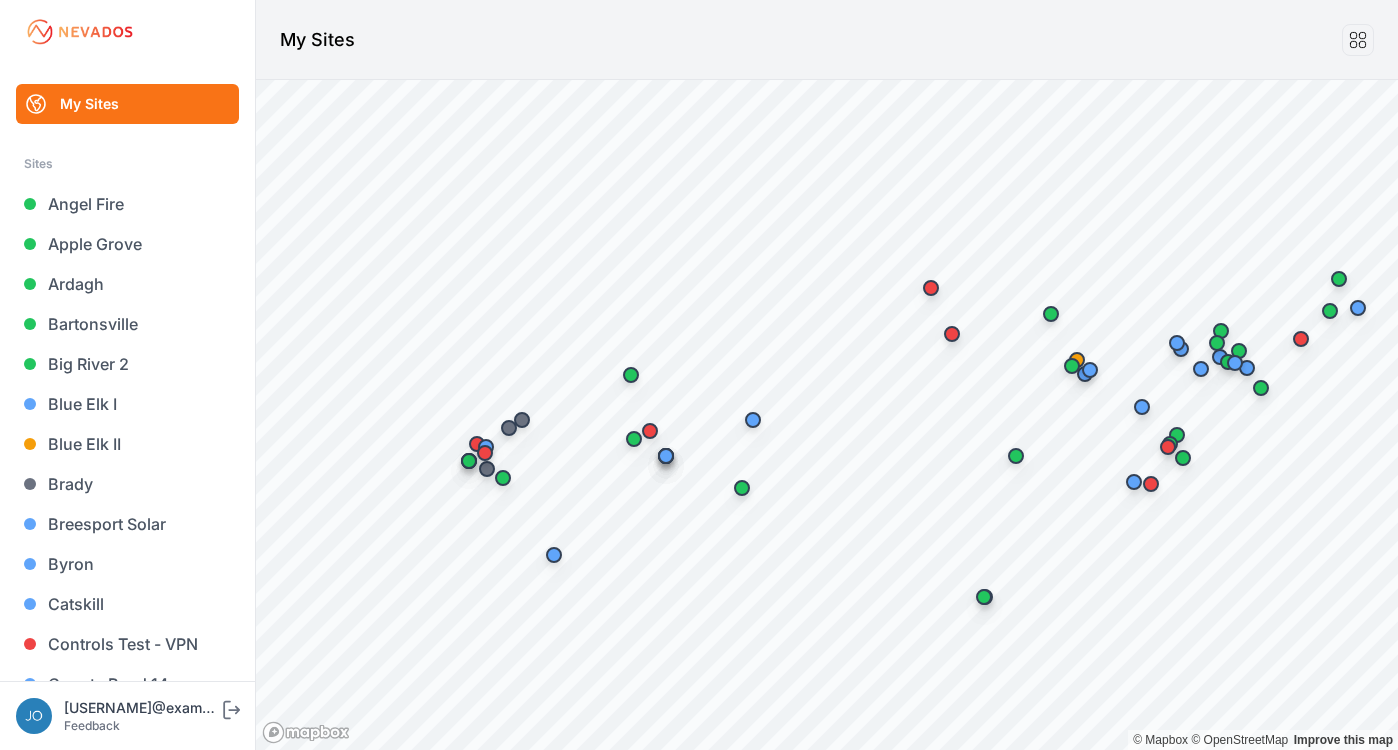 scroll, scrollTop: 0, scrollLeft: 0, axis: both 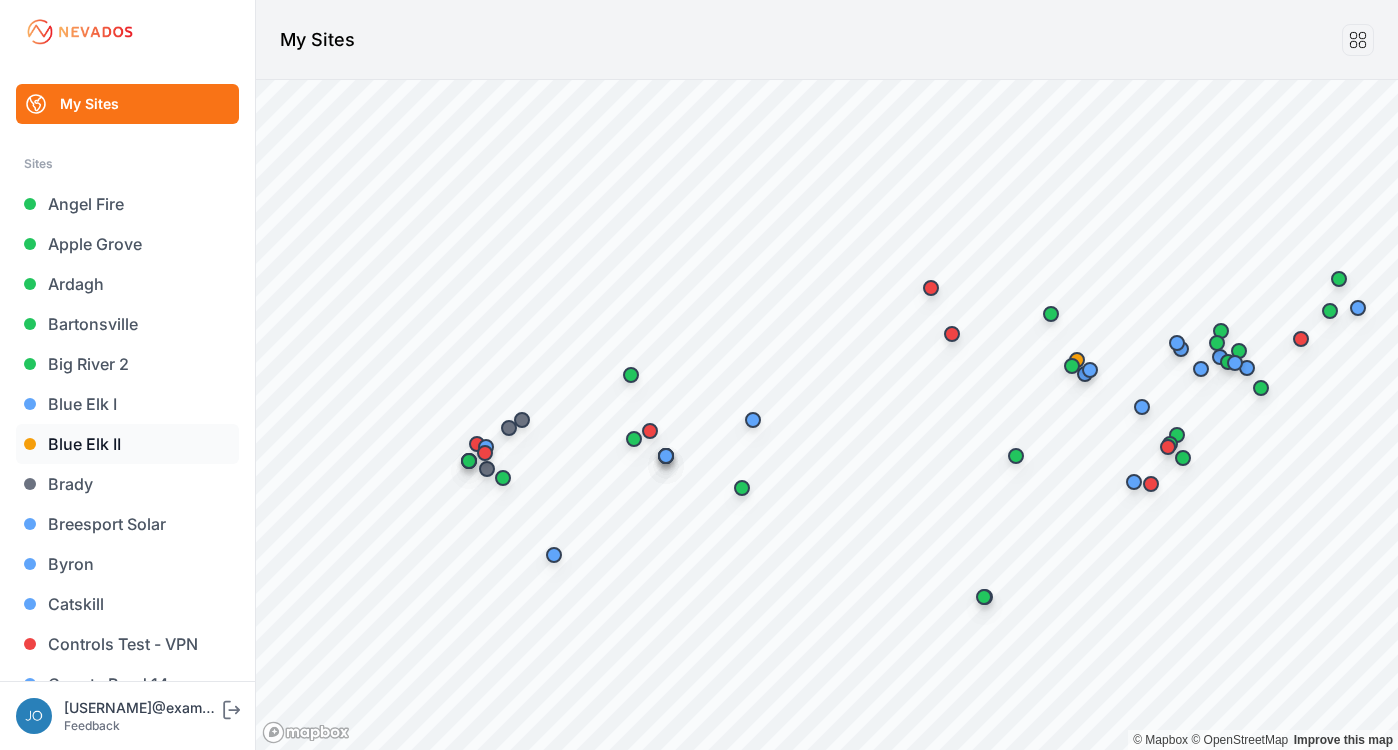click on "Blue Elk II" at bounding box center [127, 444] 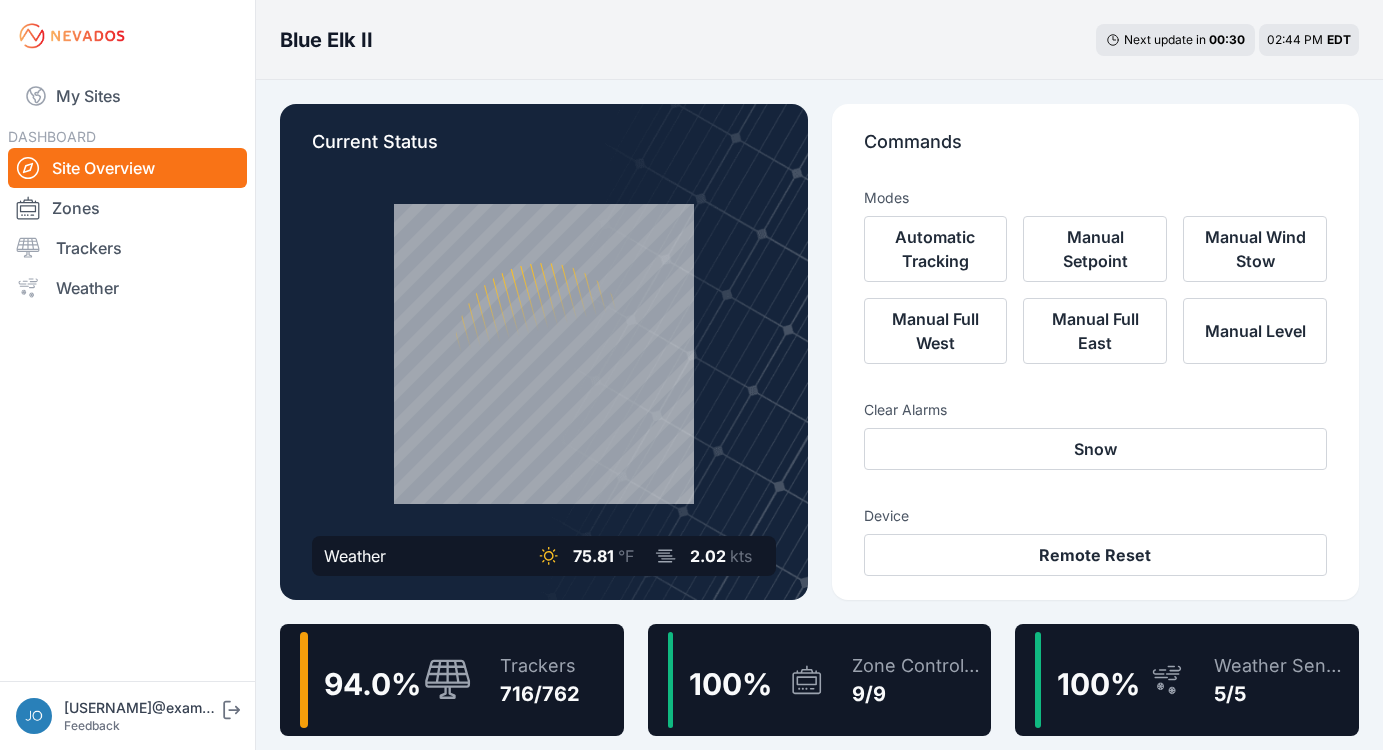 click on "Trackers" at bounding box center [540, 666] 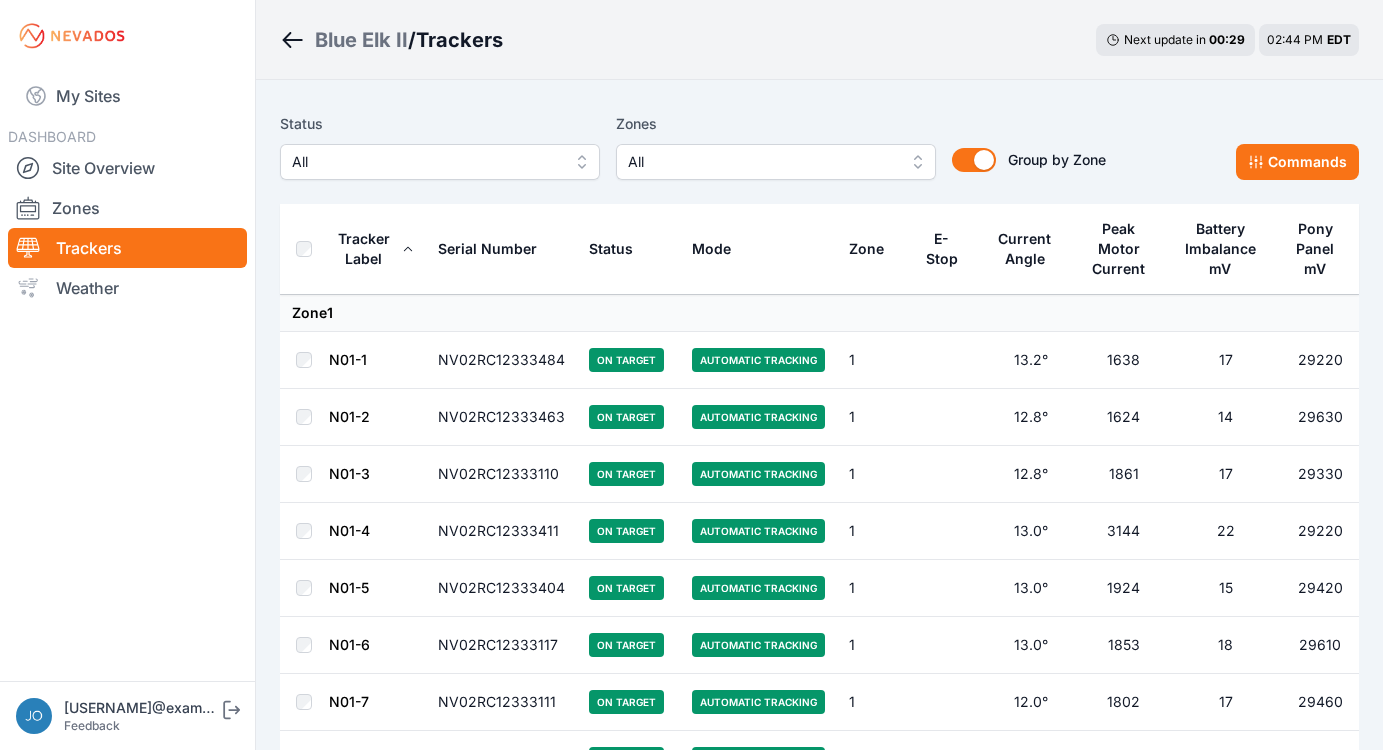 click on "All" at bounding box center [440, 162] 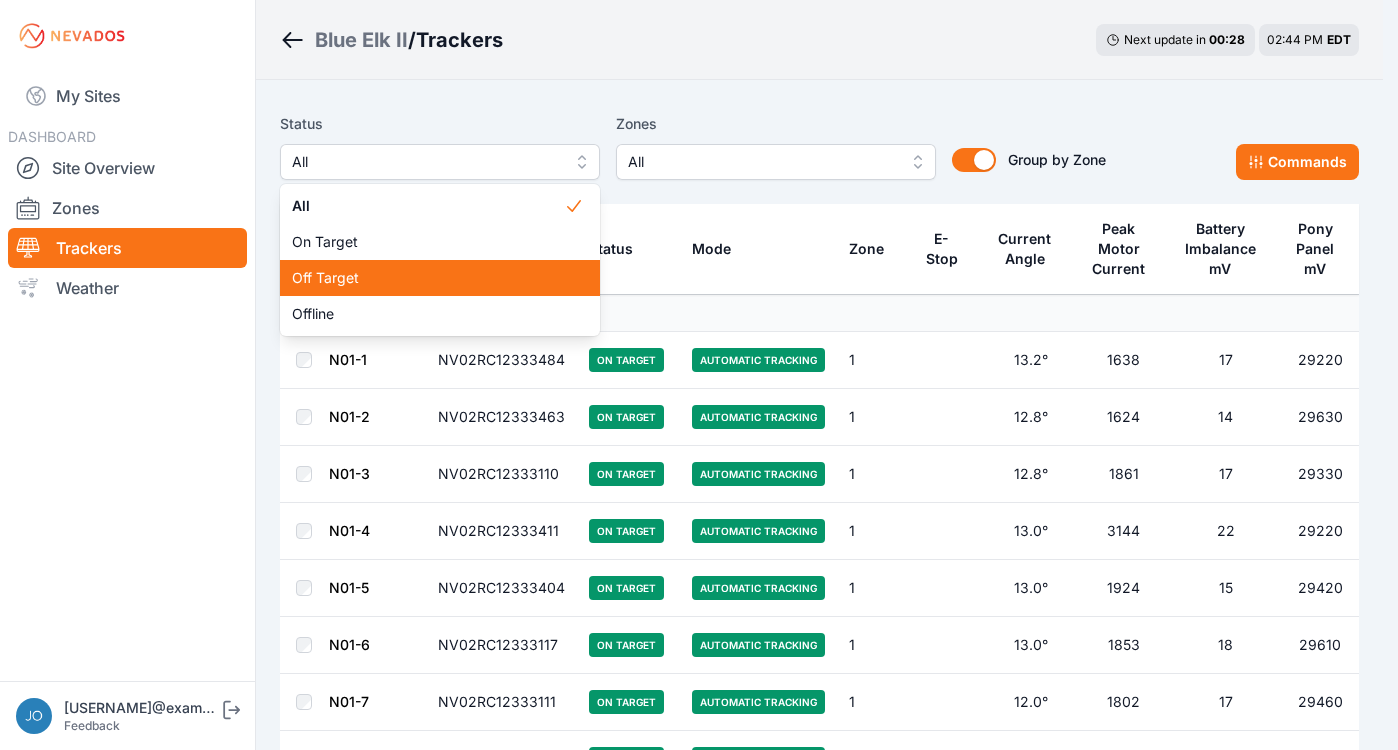 click on "Off Target" at bounding box center (428, 278) 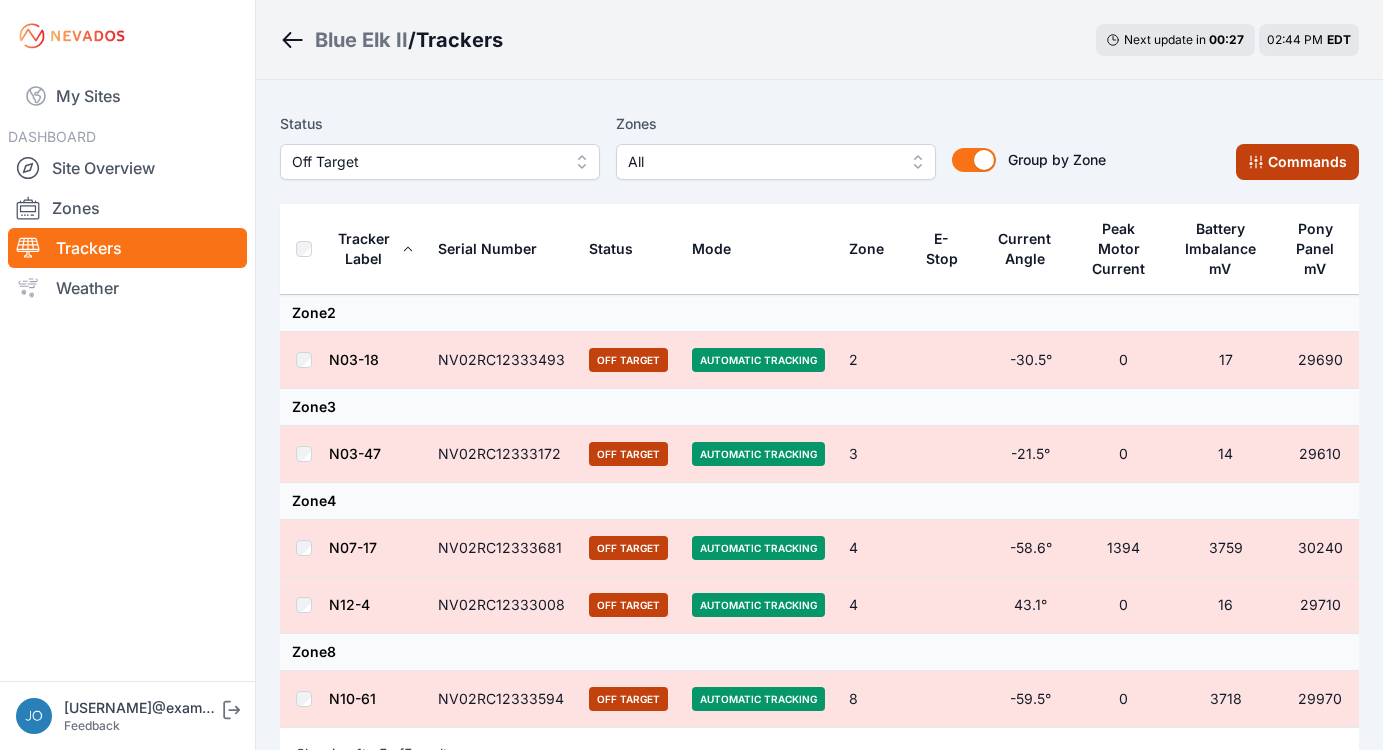 click on "Commands" at bounding box center [1297, 162] 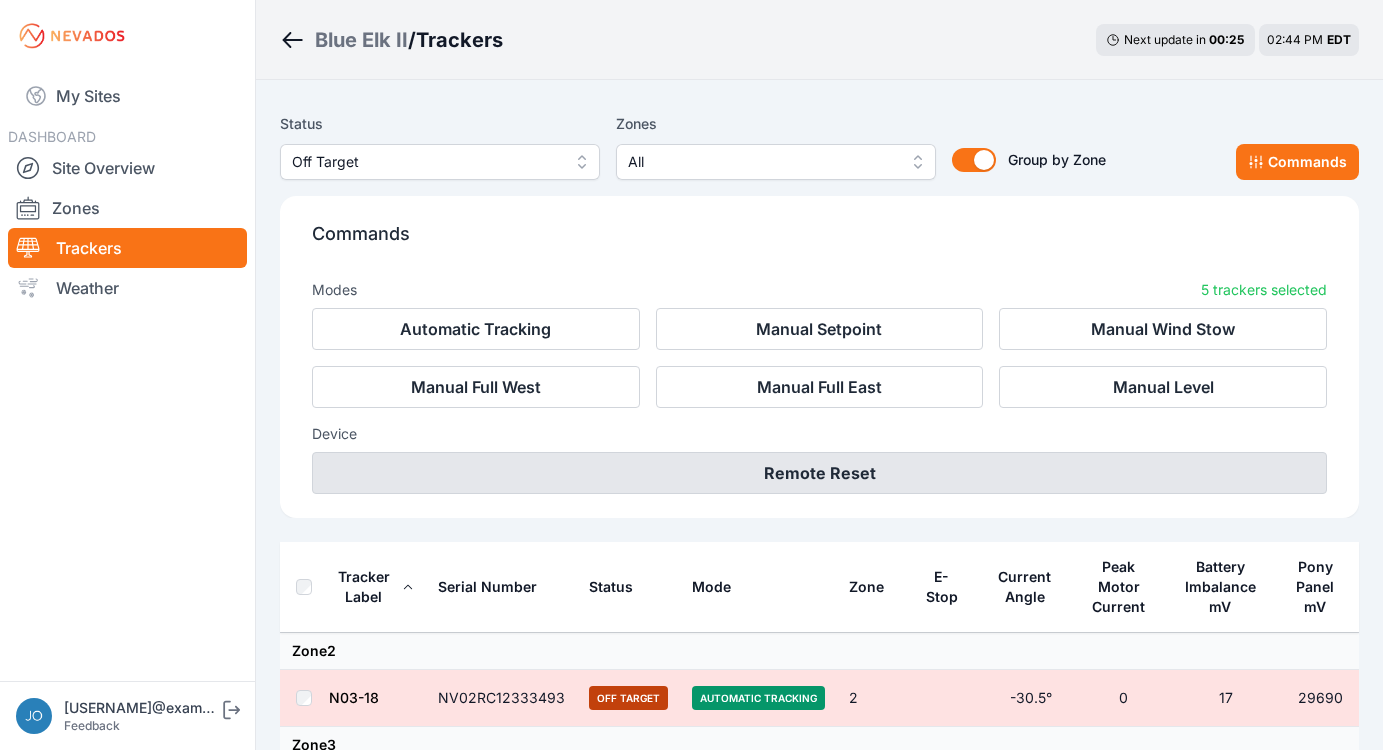 click on "Remote Reset" at bounding box center (819, 473) 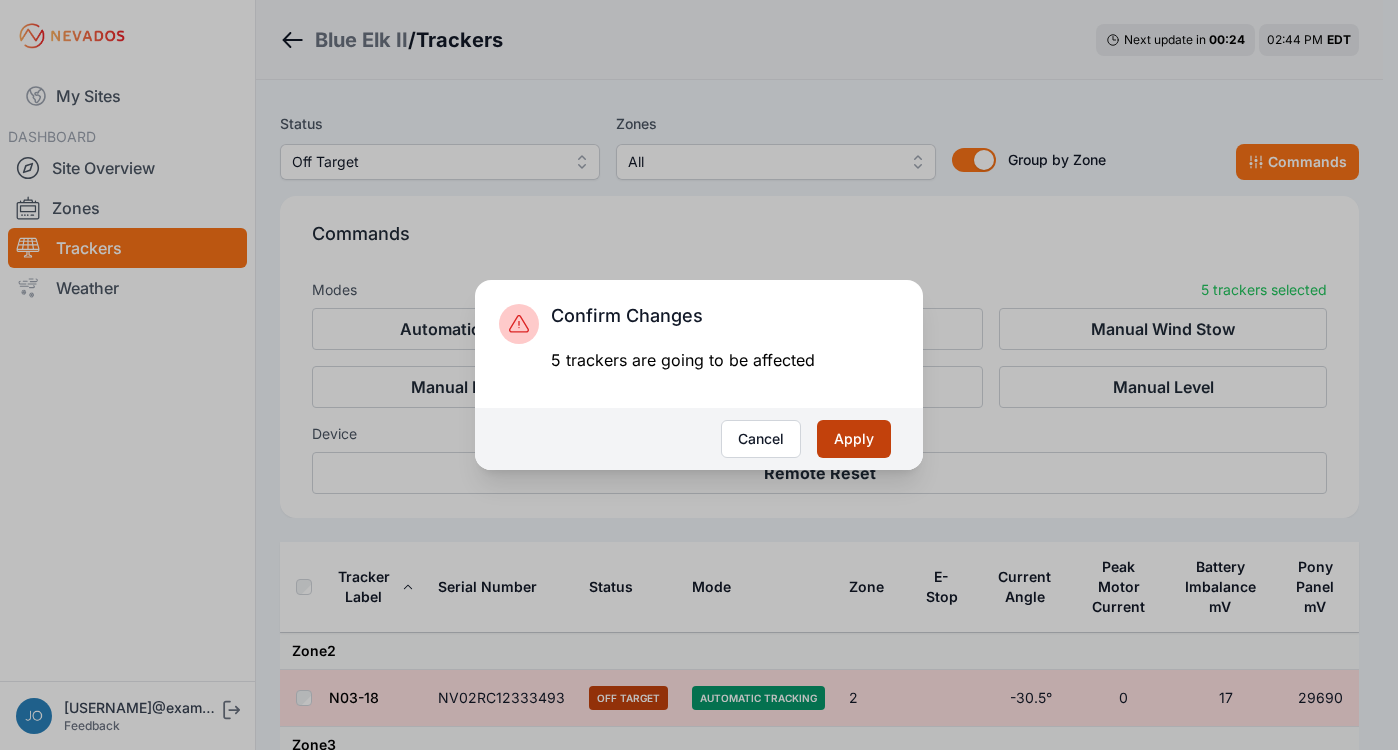 click on "Apply" at bounding box center (854, 439) 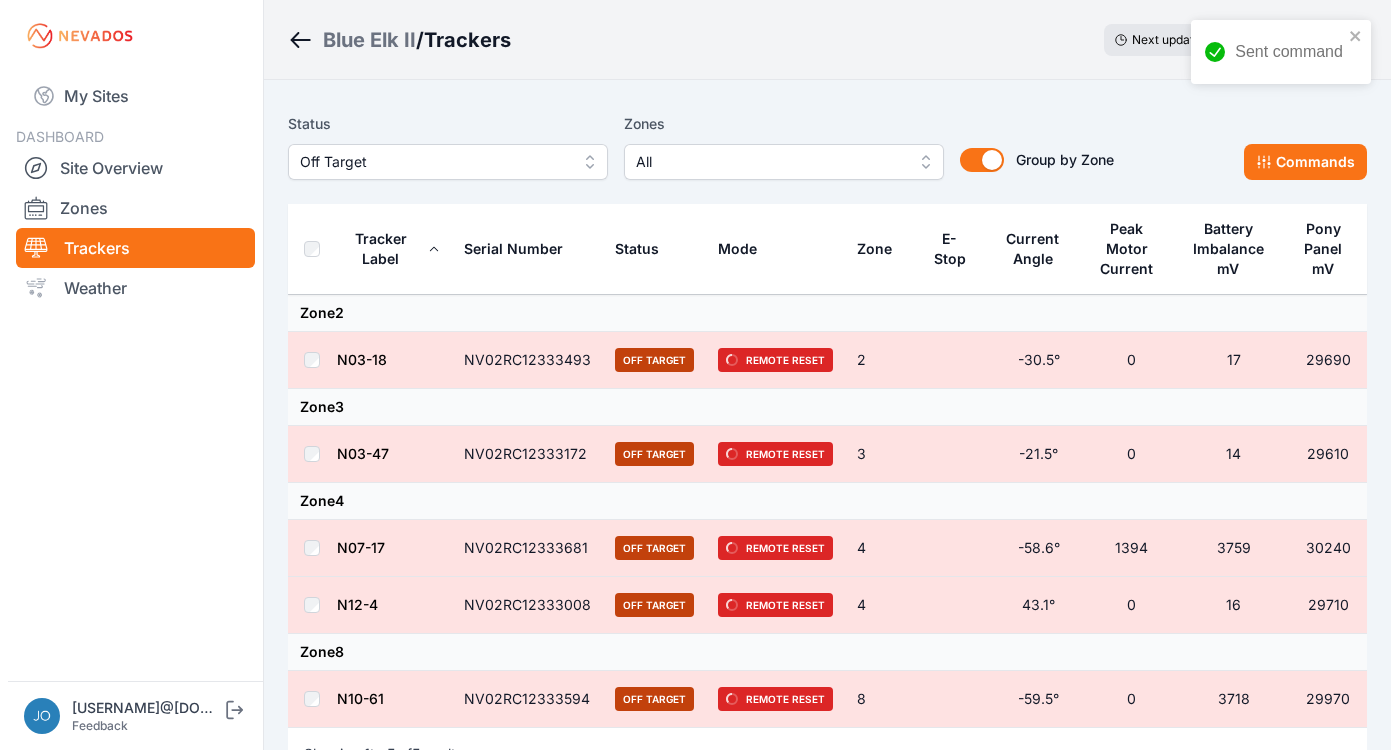 scroll, scrollTop: 0, scrollLeft: 0, axis: both 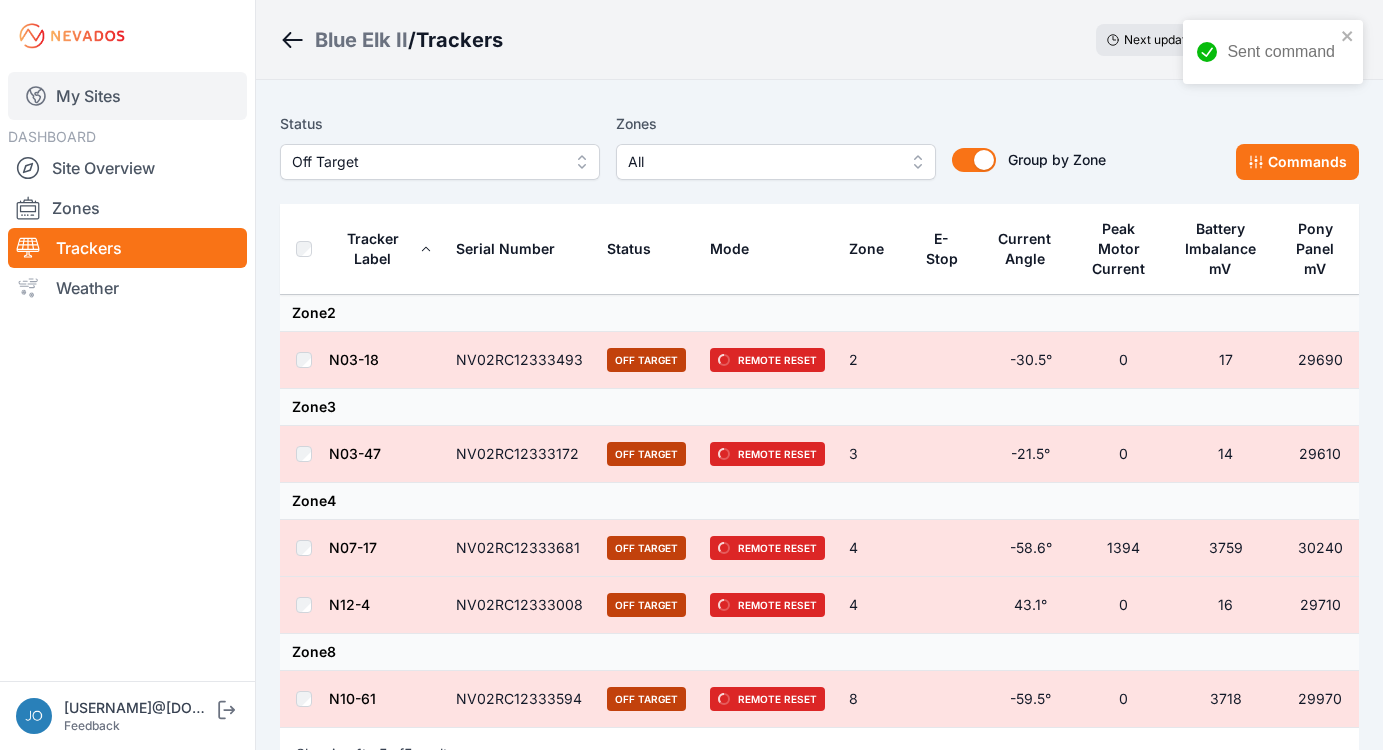 click on "My Sites" at bounding box center (127, 96) 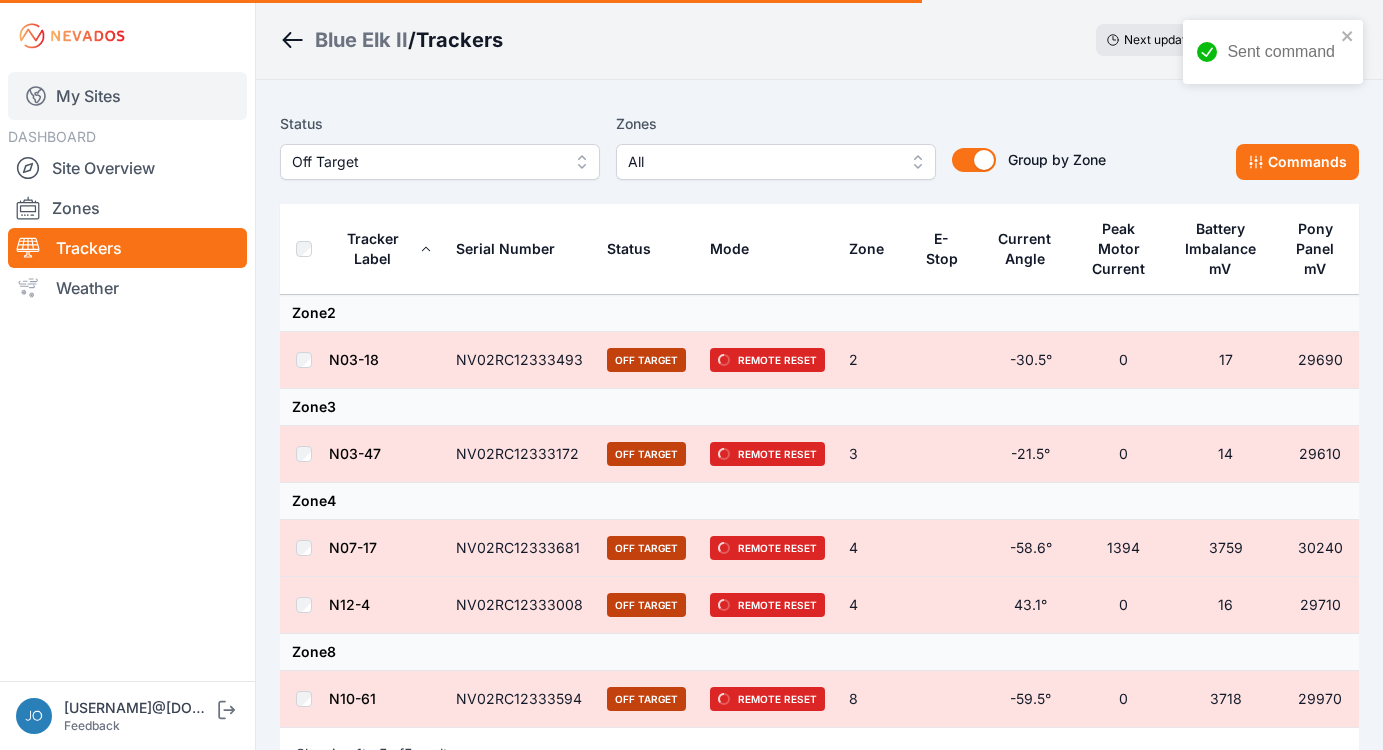 click on "My Sites" at bounding box center (127, 96) 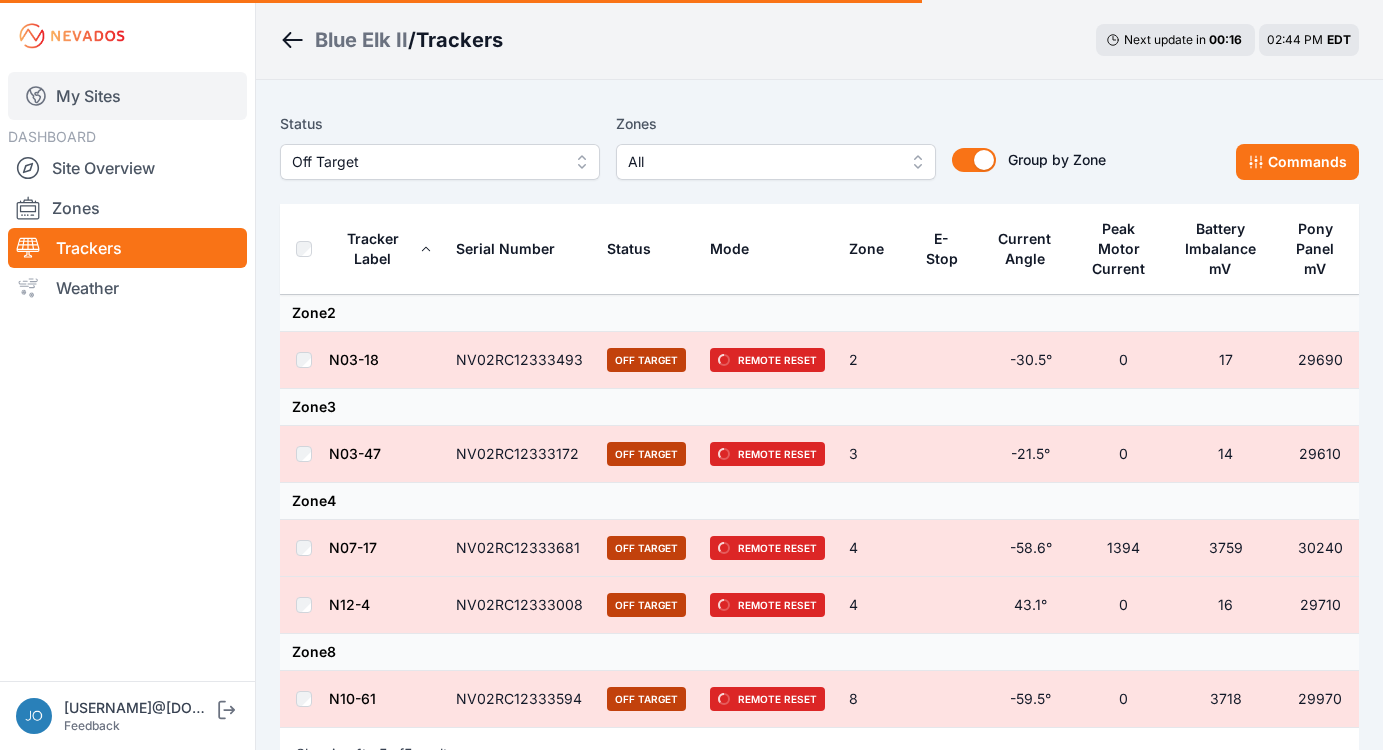 click on "My Sites" at bounding box center (127, 96) 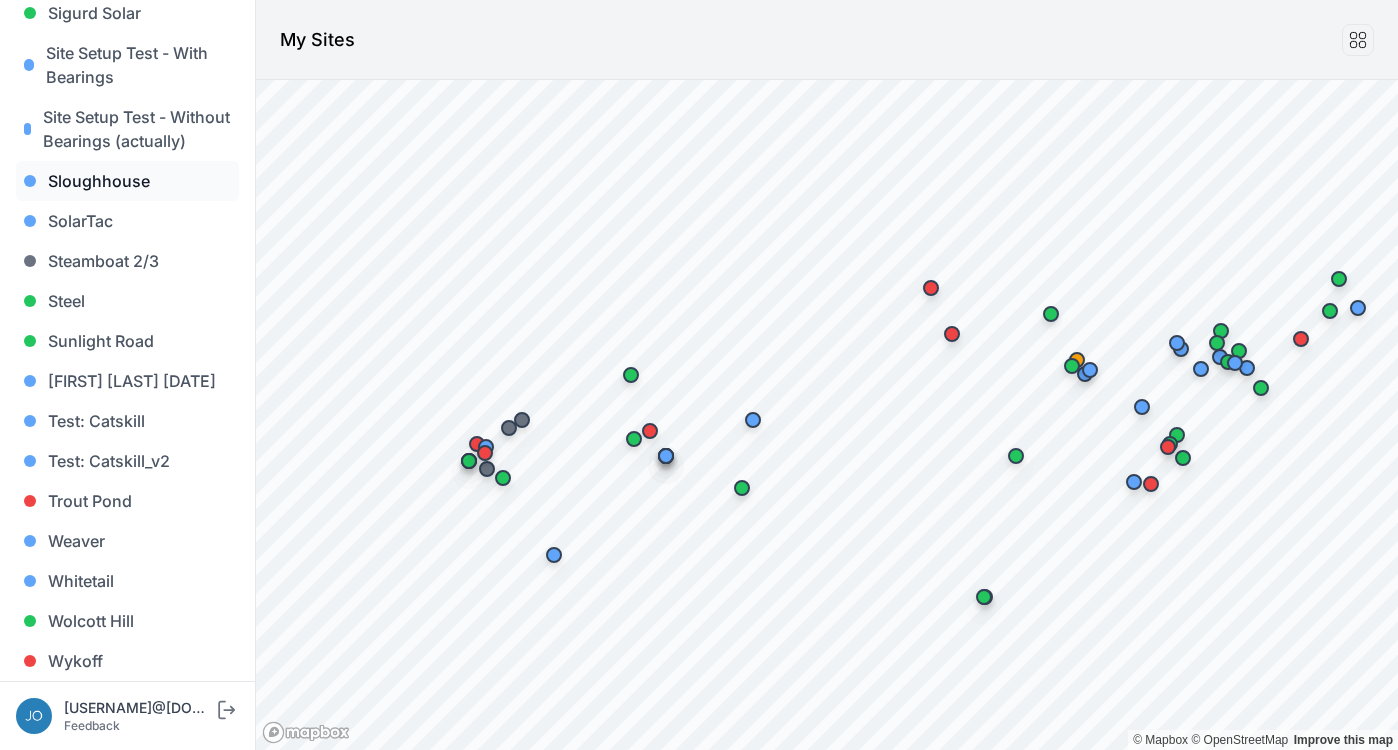 scroll, scrollTop: 1686, scrollLeft: 0, axis: vertical 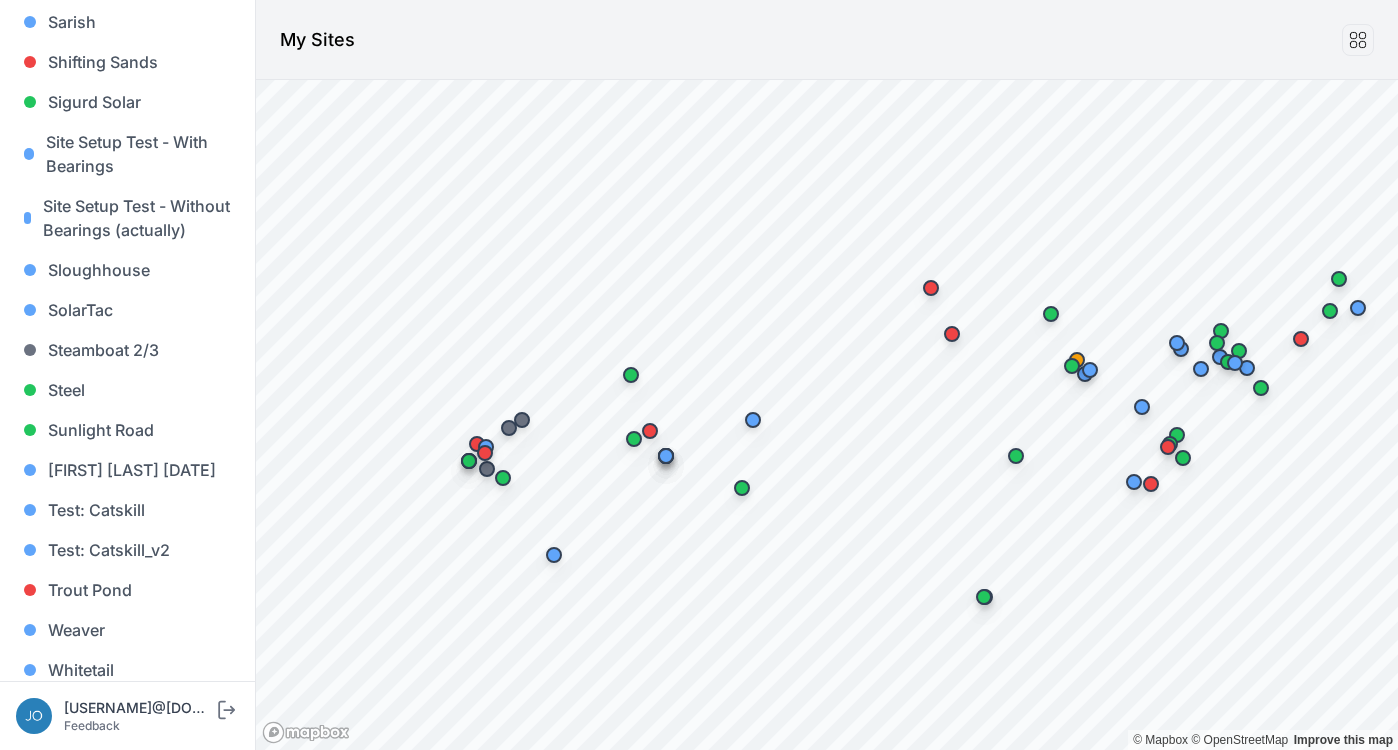 click on "River Fork" at bounding box center (127, -58) 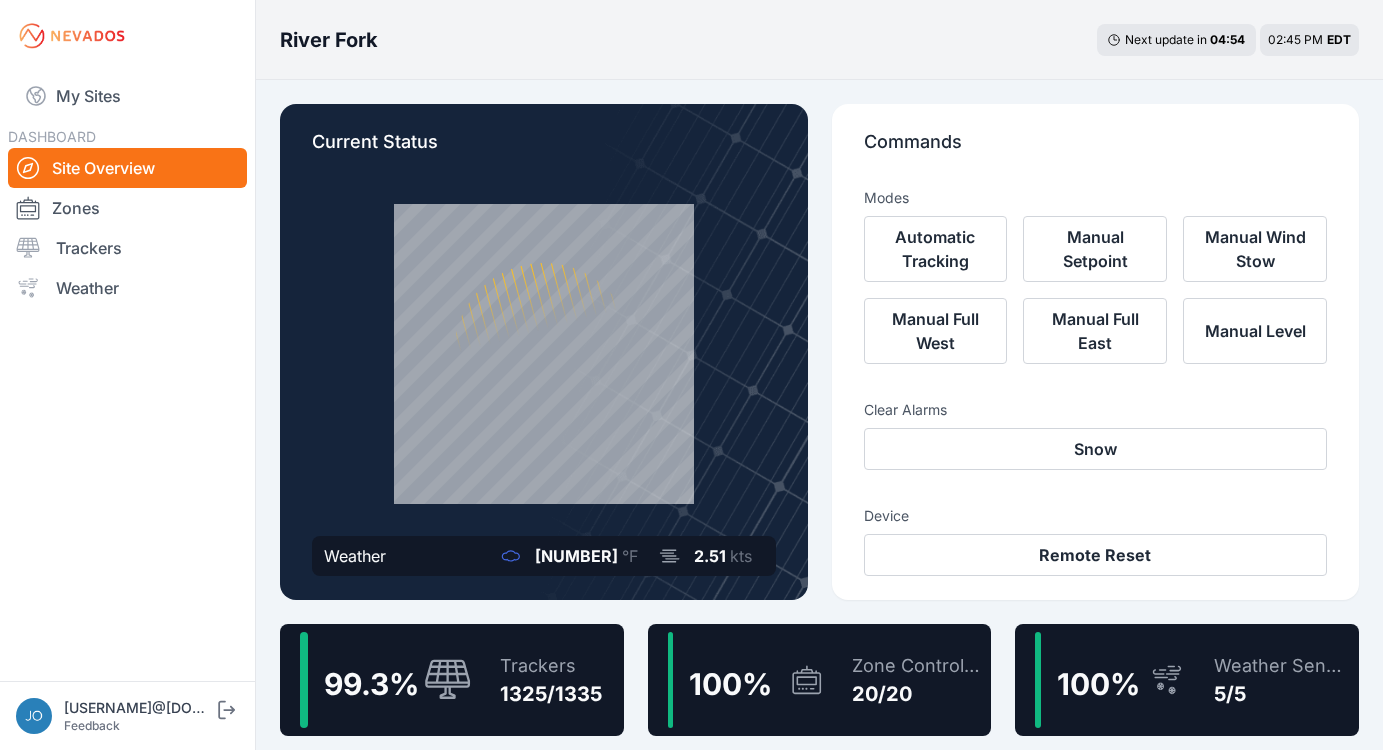click on "99.3 %" at bounding box center (386, 680) 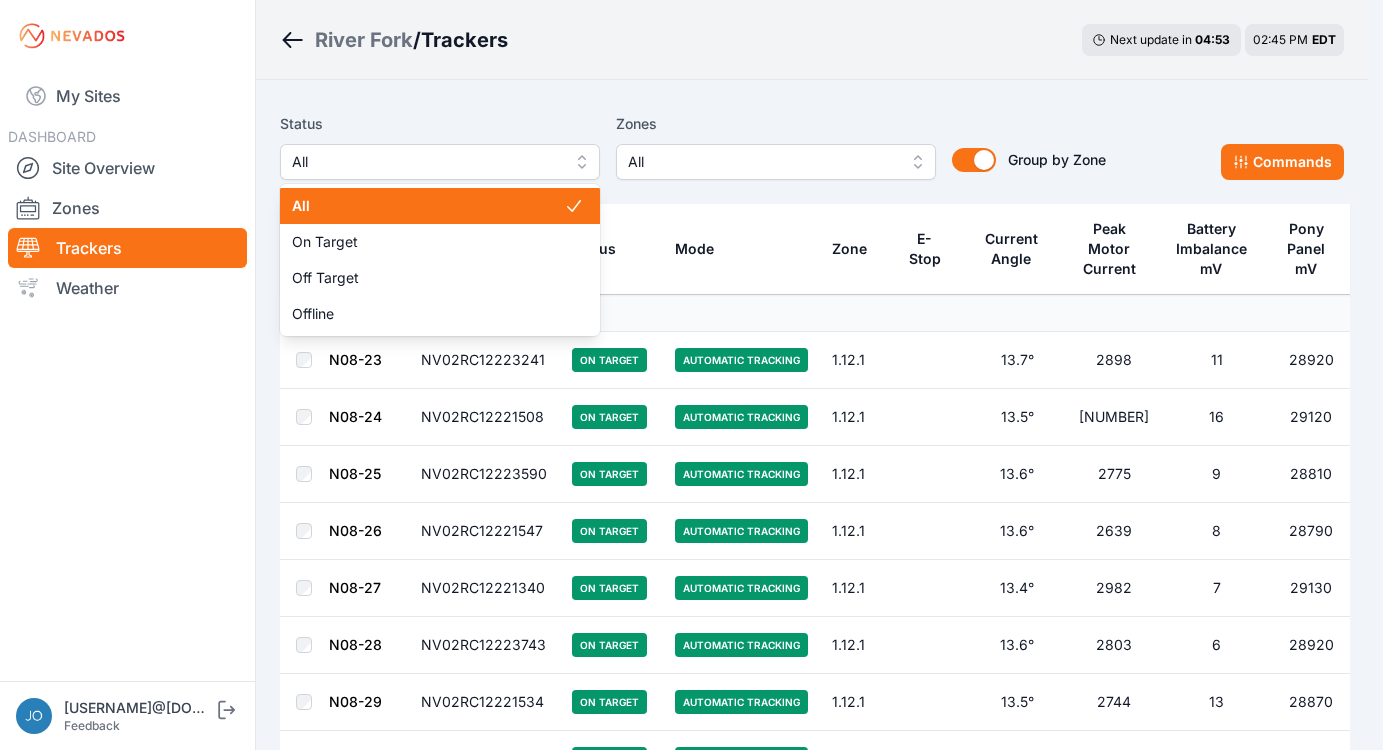 click on "All" at bounding box center [426, 162] 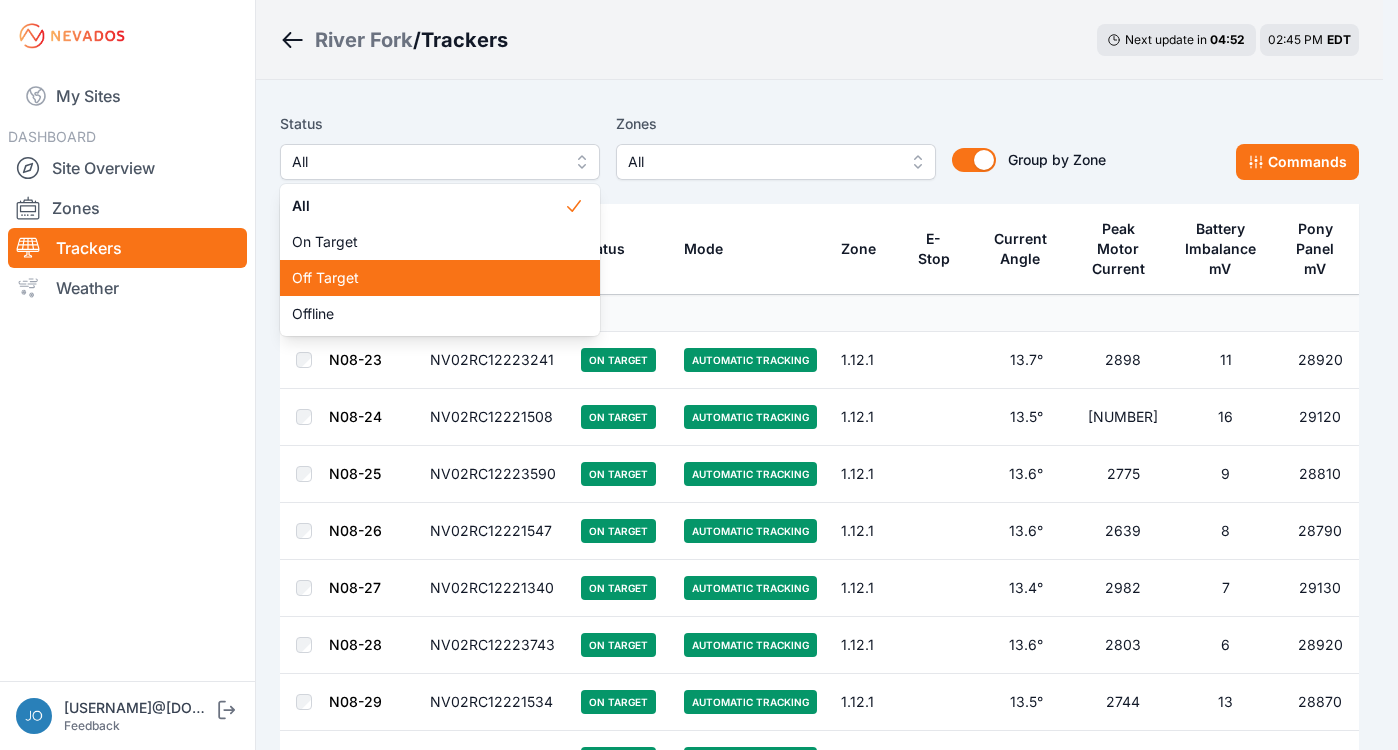 click on "Off Target" at bounding box center [440, 278] 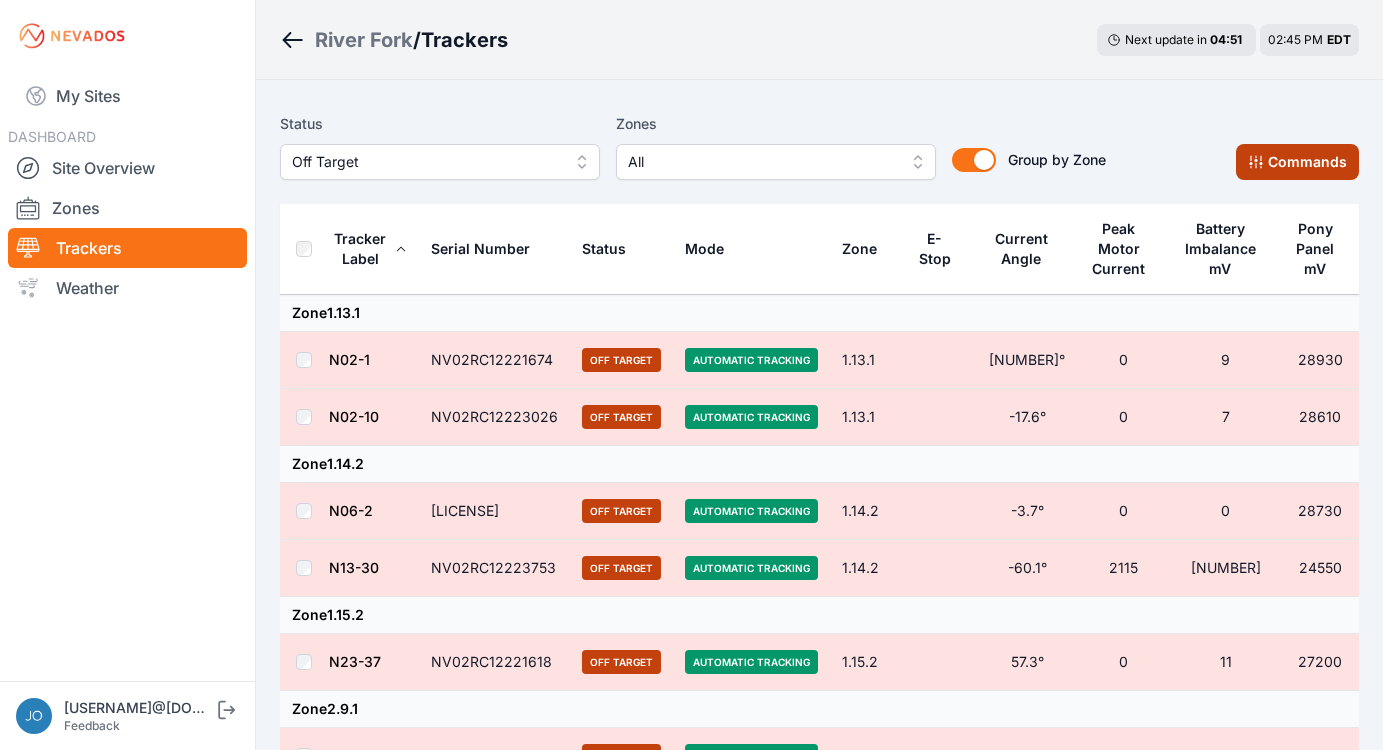 click 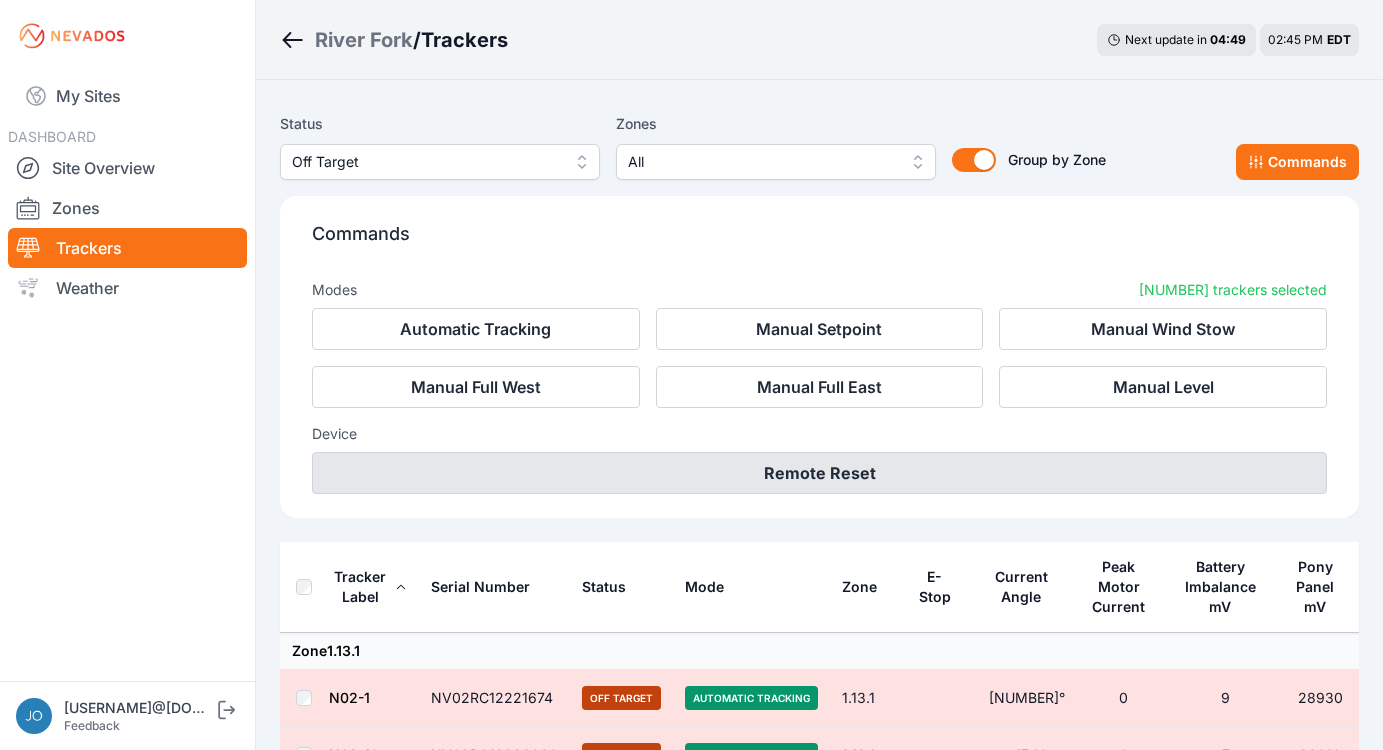 click on "Remote Reset" at bounding box center (819, 473) 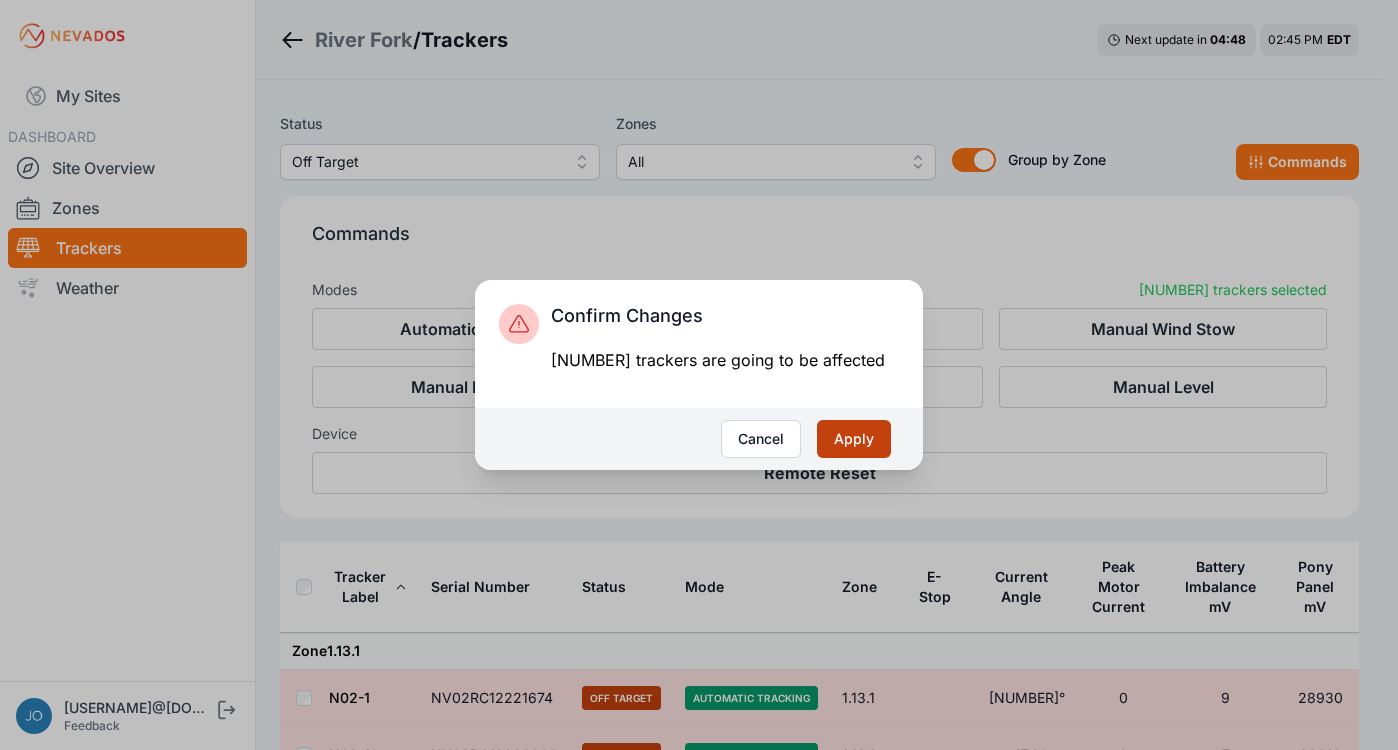 click on "Apply" at bounding box center (854, 439) 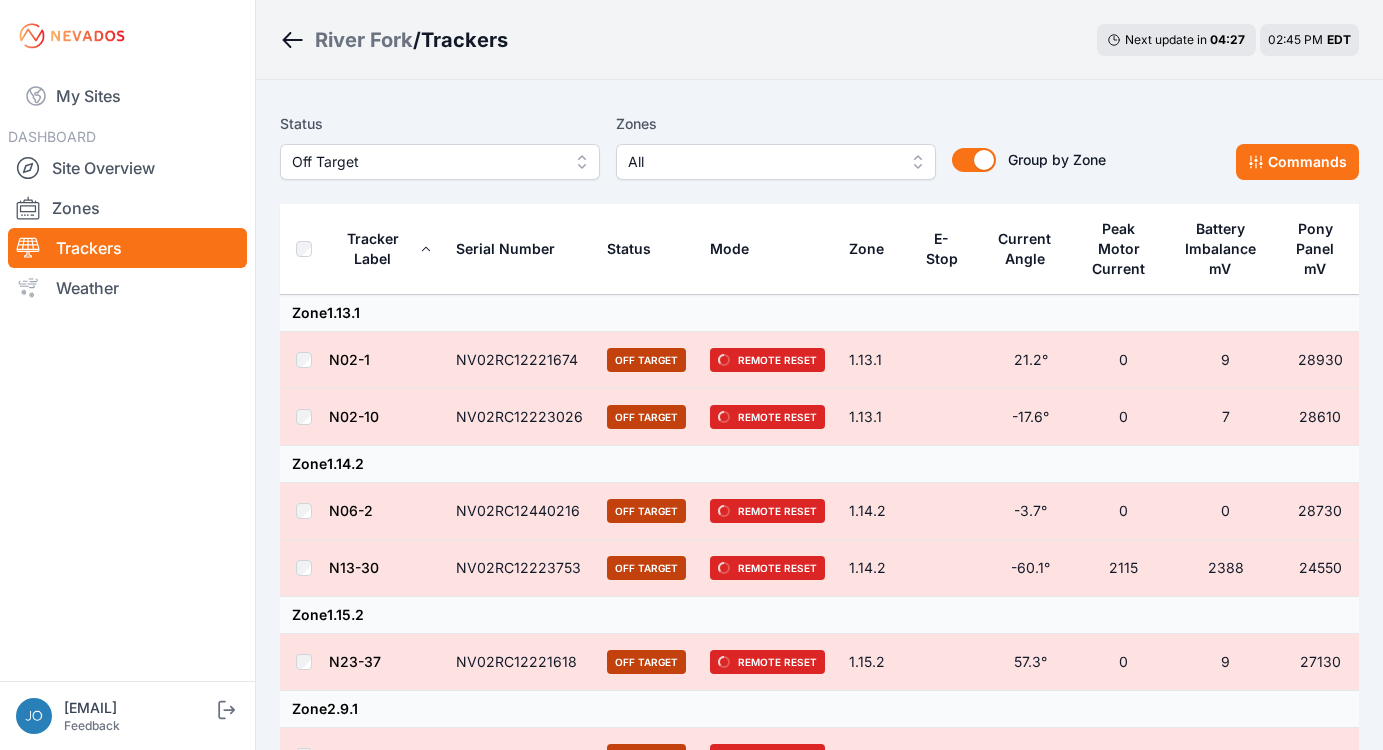 scroll, scrollTop: 632, scrollLeft: 0, axis: vertical 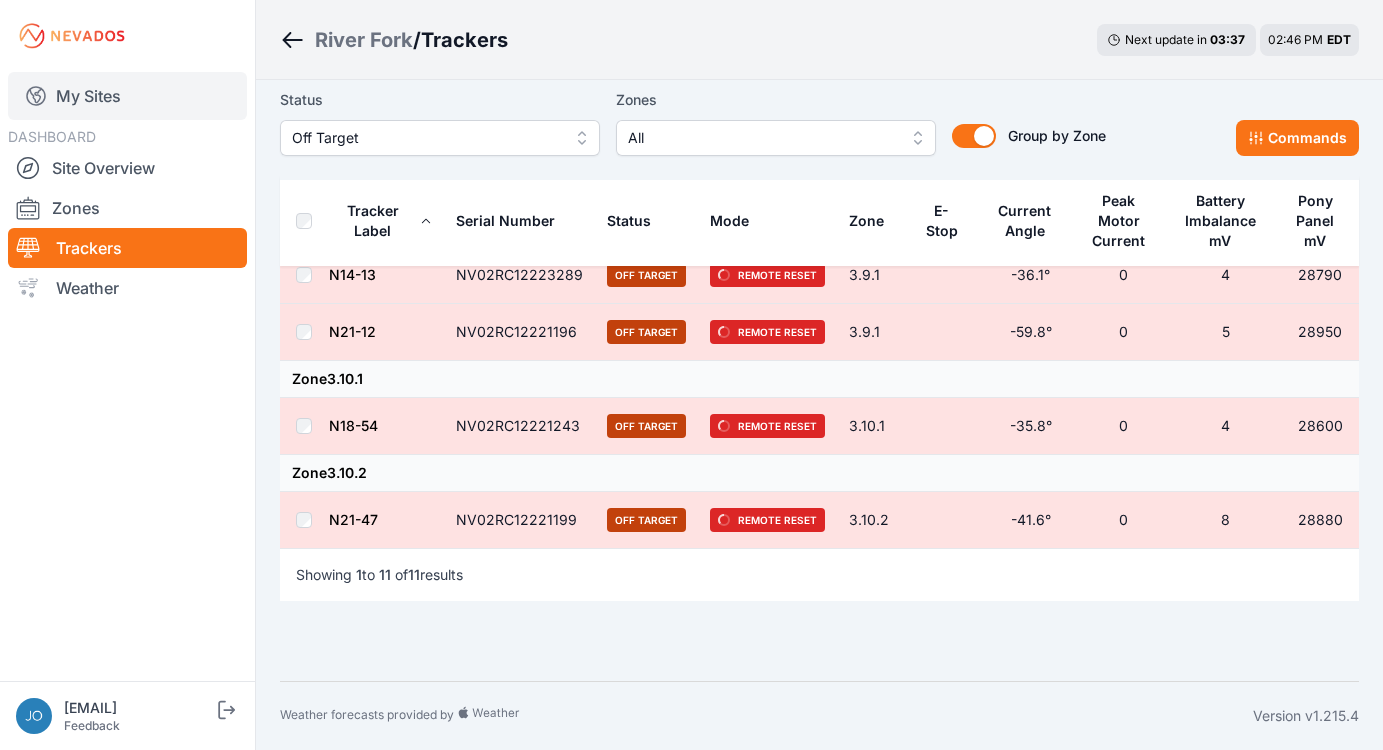 click on "My Sites" at bounding box center (127, 96) 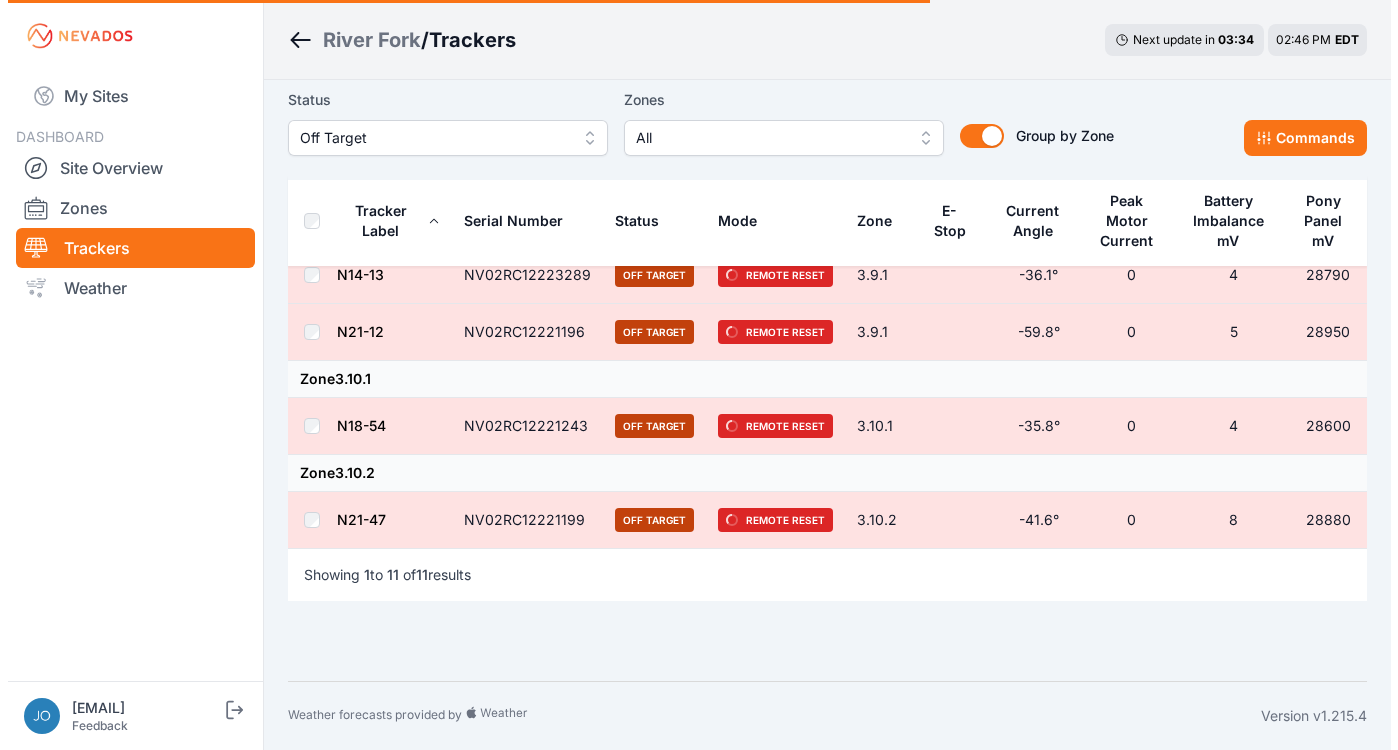 scroll, scrollTop: 0, scrollLeft: 0, axis: both 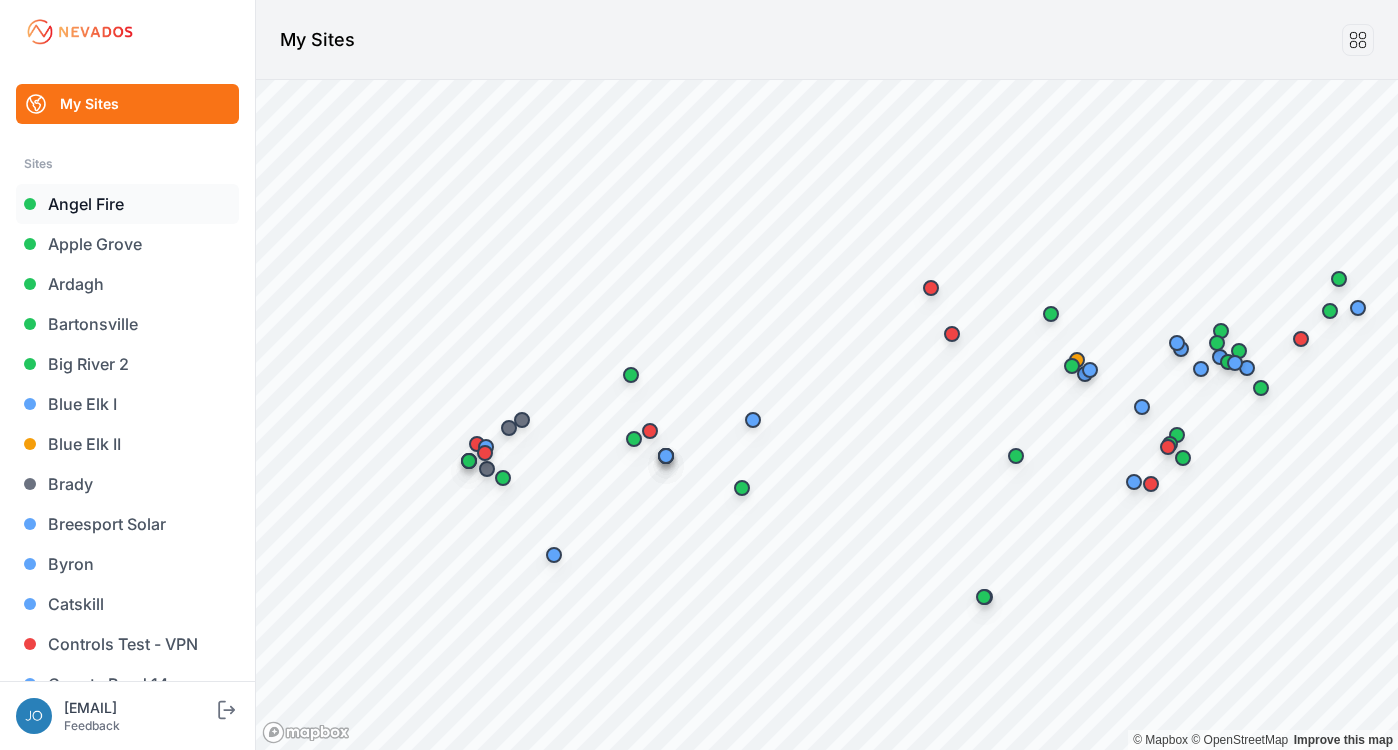 click on "Angel Fire" at bounding box center (127, 204) 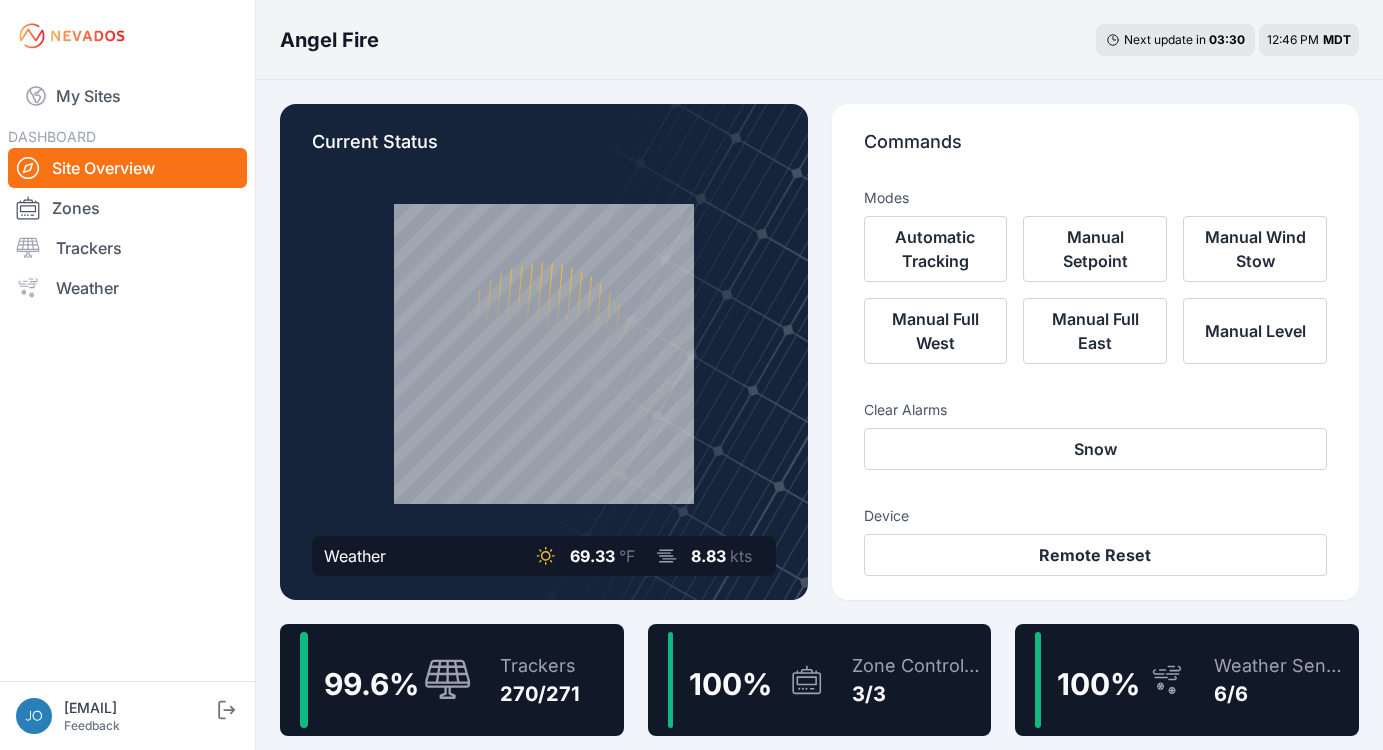 click on "99.6 % Trackers 270/271" at bounding box center (452, 680) 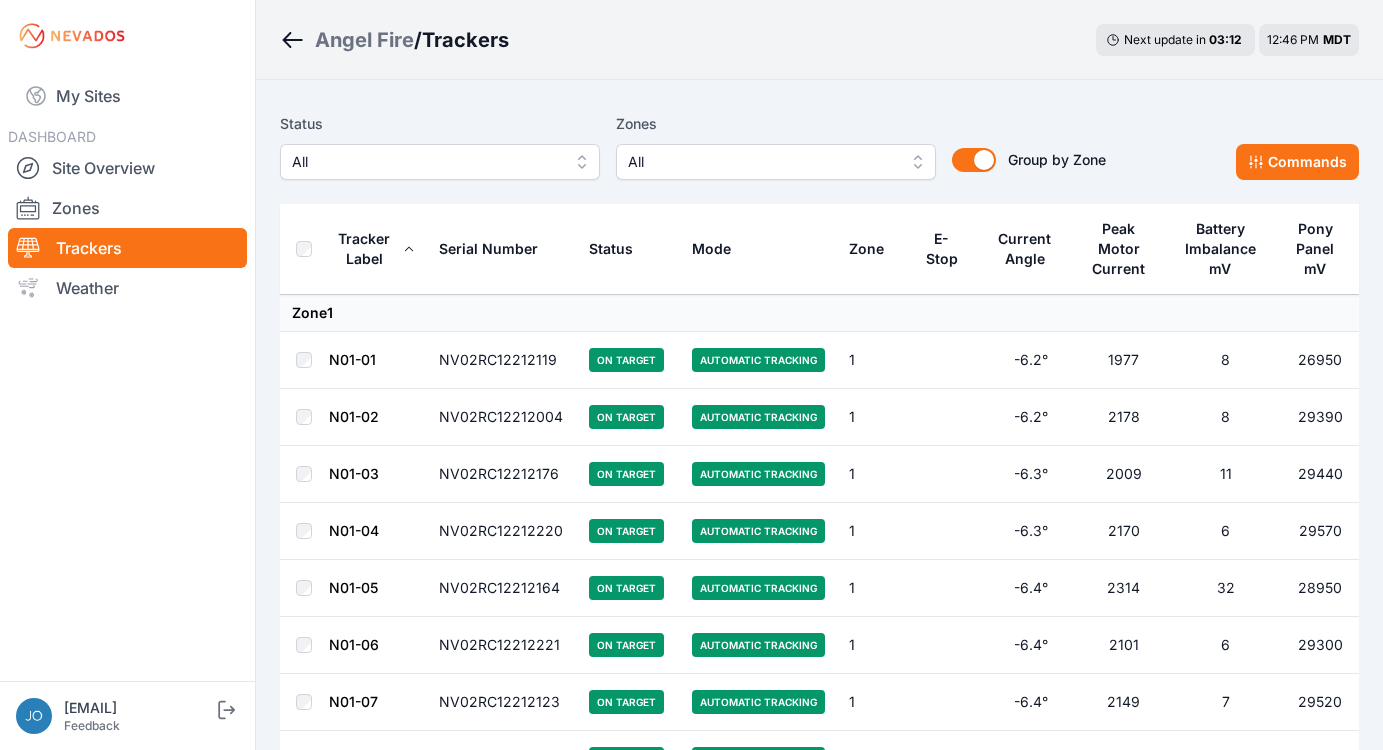 click on "Status All" at bounding box center [440, 146] 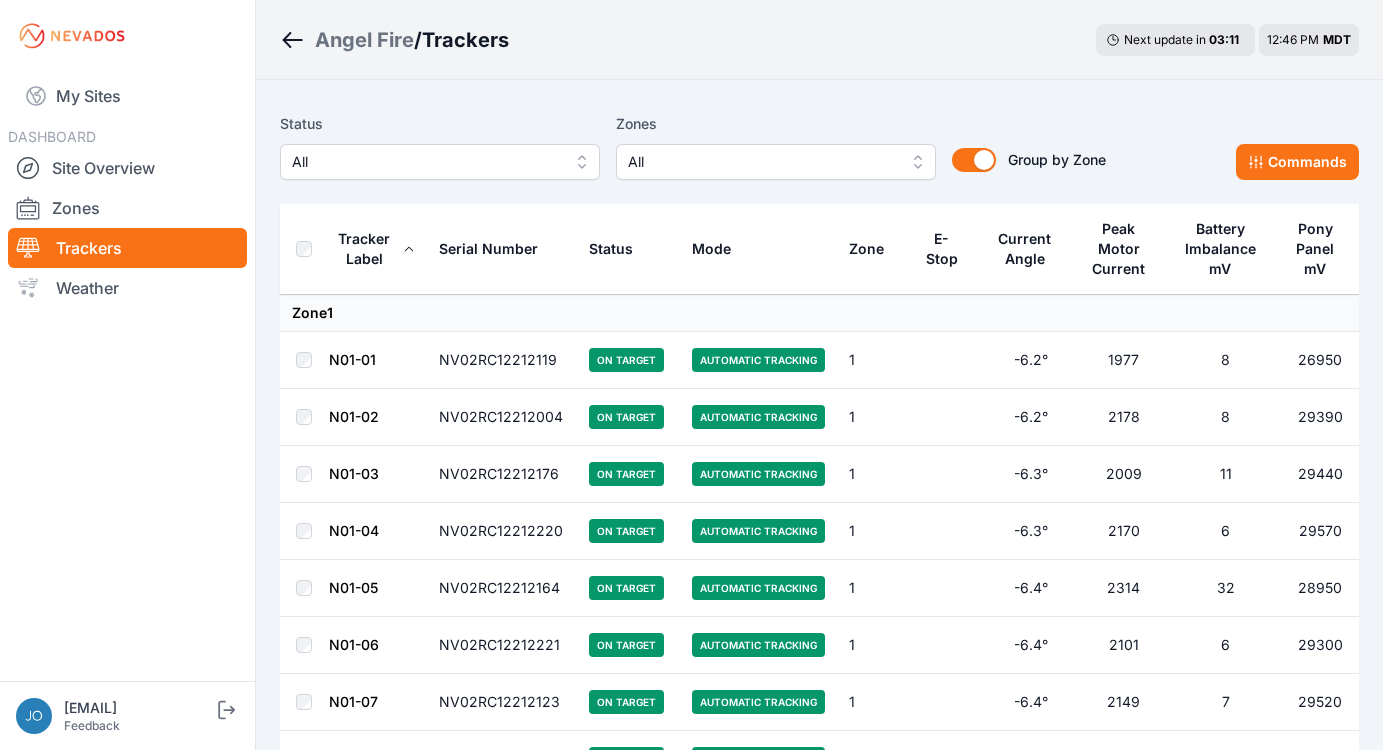 click on "All" at bounding box center (426, 162) 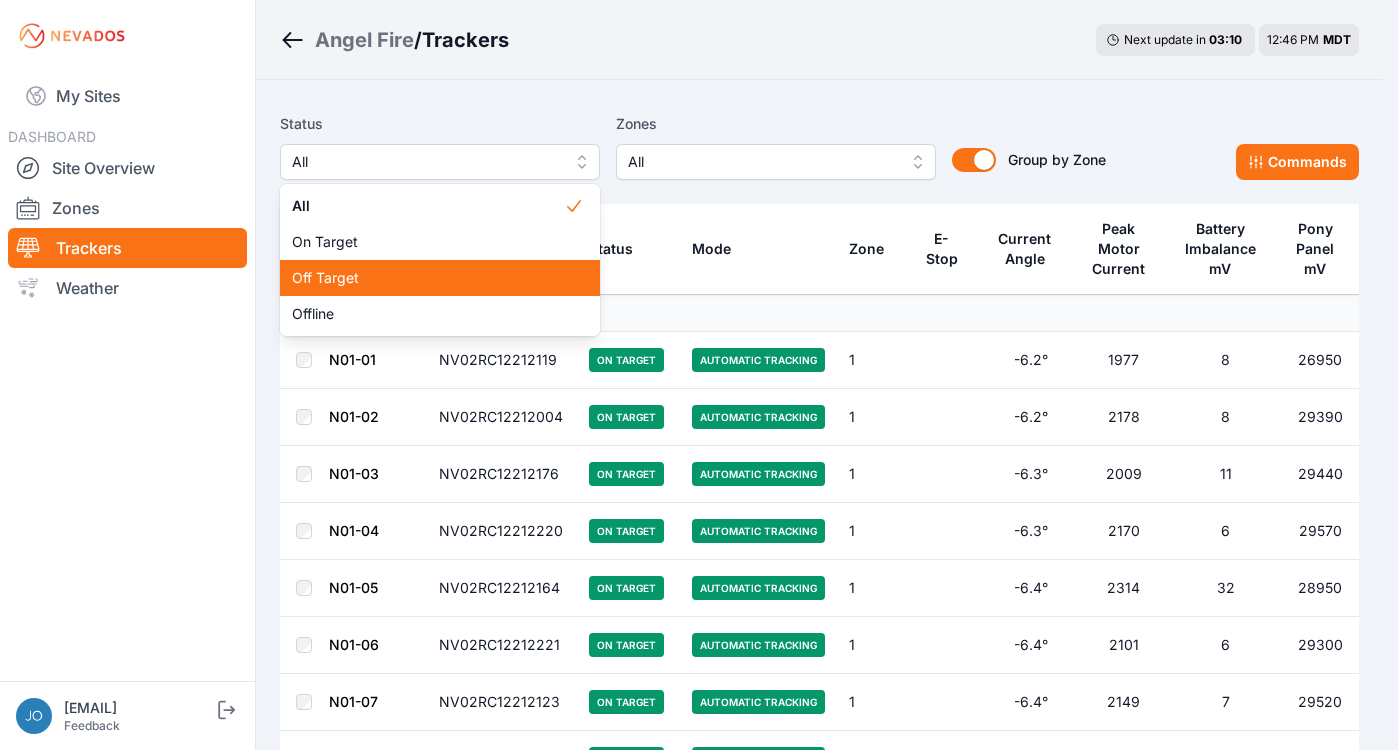 click on "Off Target" at bounding box center [428, 278] 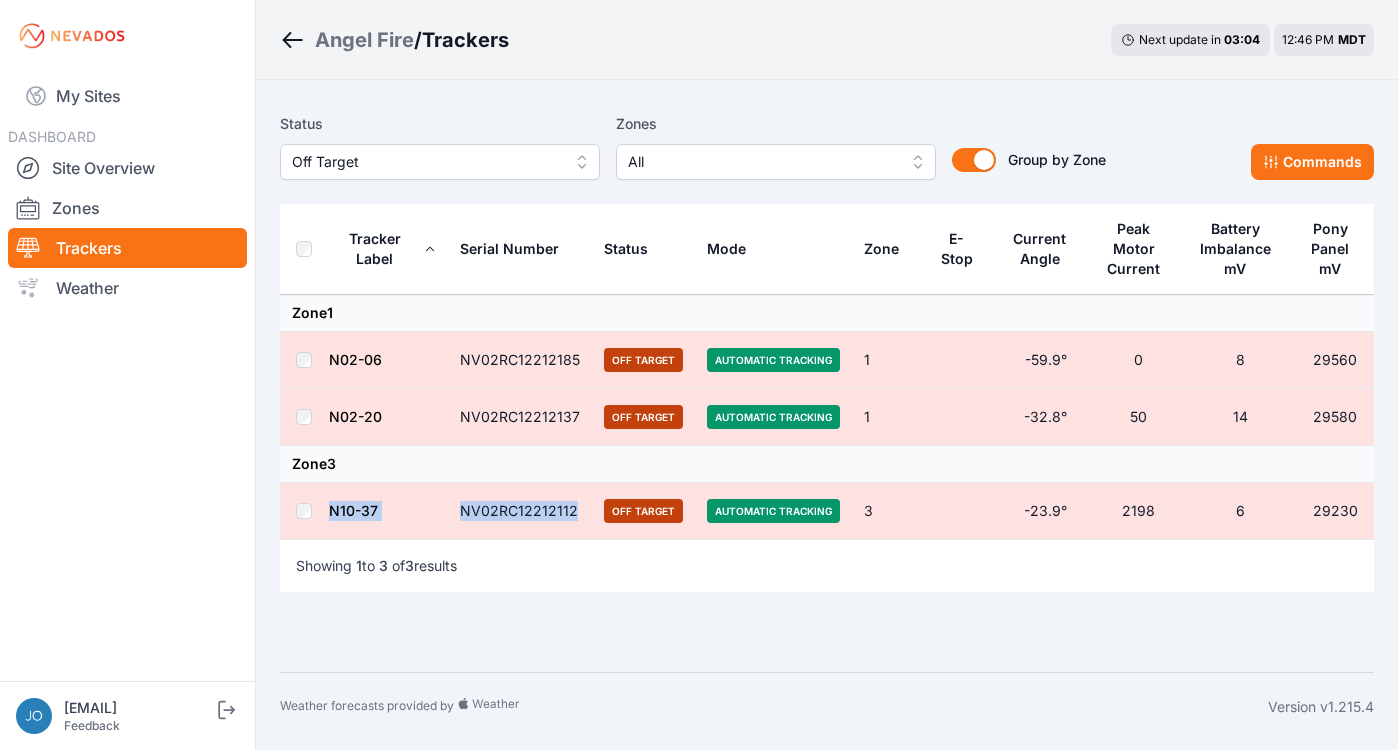 drag, startPoint x: 583, startPoint y: 512, endPoint x: 326, endPoint y: 500, distance: 257.28 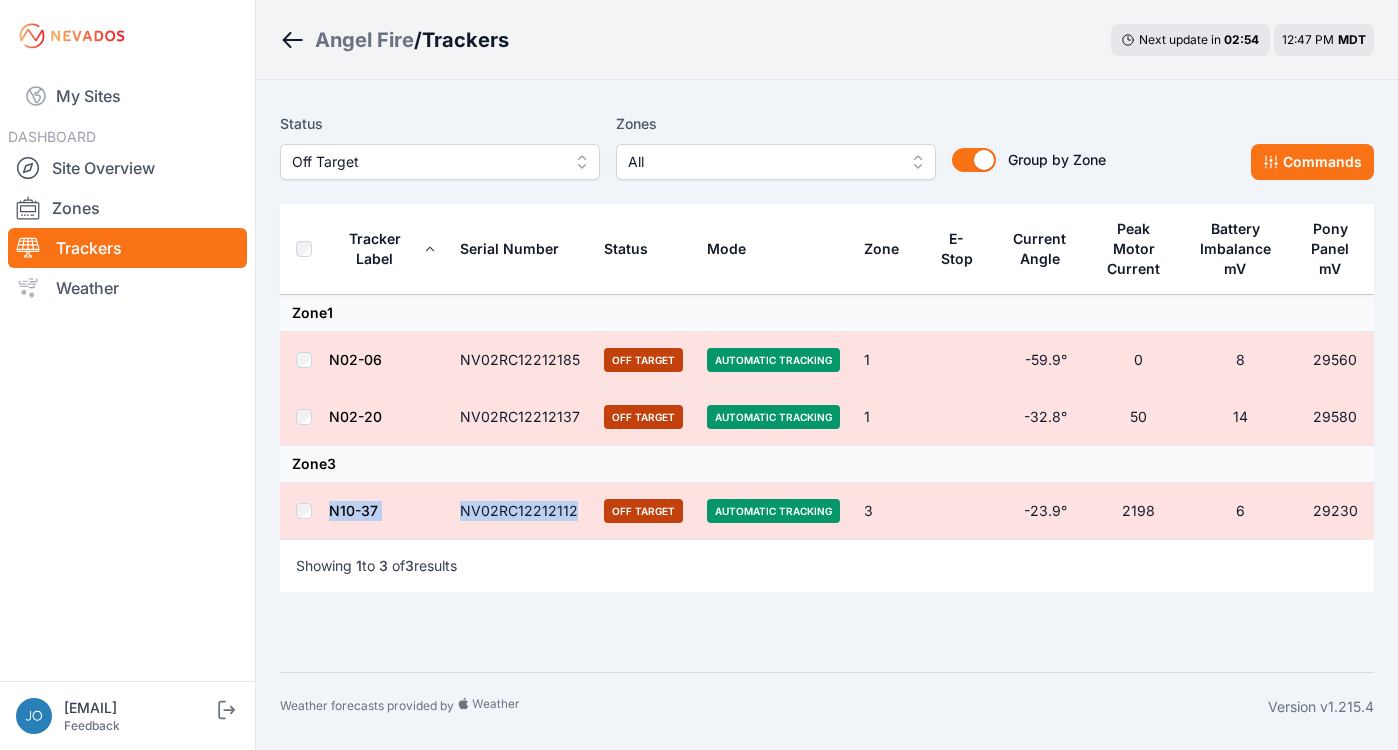 copy on "N10-37 NV02RC12212112" 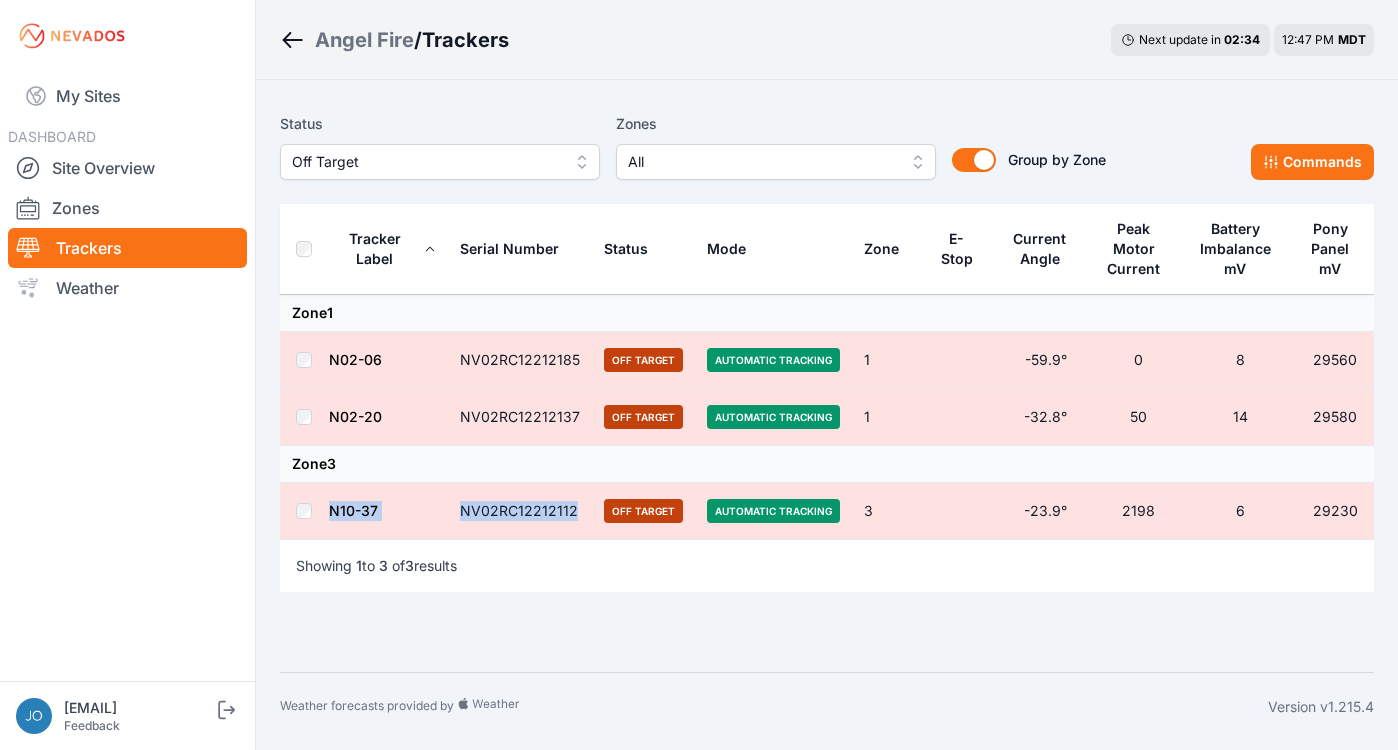 copy on "N10-37 NV02RC12212112" 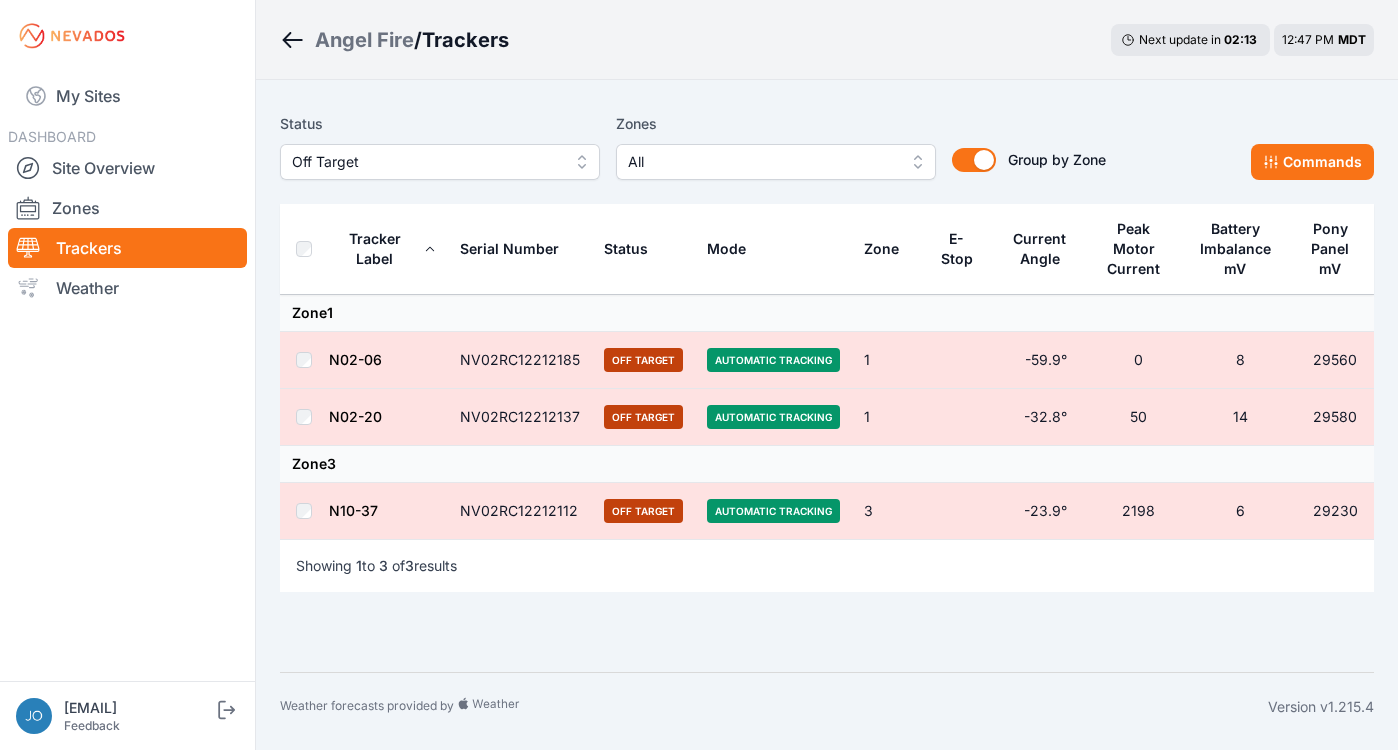 click on "Status Off Target Zones All Group by Zone Group by Zone Commands Tracker Label Serial Number Status Mode Zone E-Stop Current Angle Peak Motor Current Battery Imbalance mV Pony Panel mV Zone  1 N02-06 NV02RC12212185 Off Target Automatic Tracking 1 -59.9° 0 8 29560 N02-20 NV02RC12212137 Off Target Automatic Tracking 1 -32.8° 50 14 29580 Zone  3 N10-37 NV02RC12212112 Off Target Automatic Tracking 3 -23.9° 2198 6 29230 Showing   1  to   3   of  3  results" at bounding box center [827, 372] 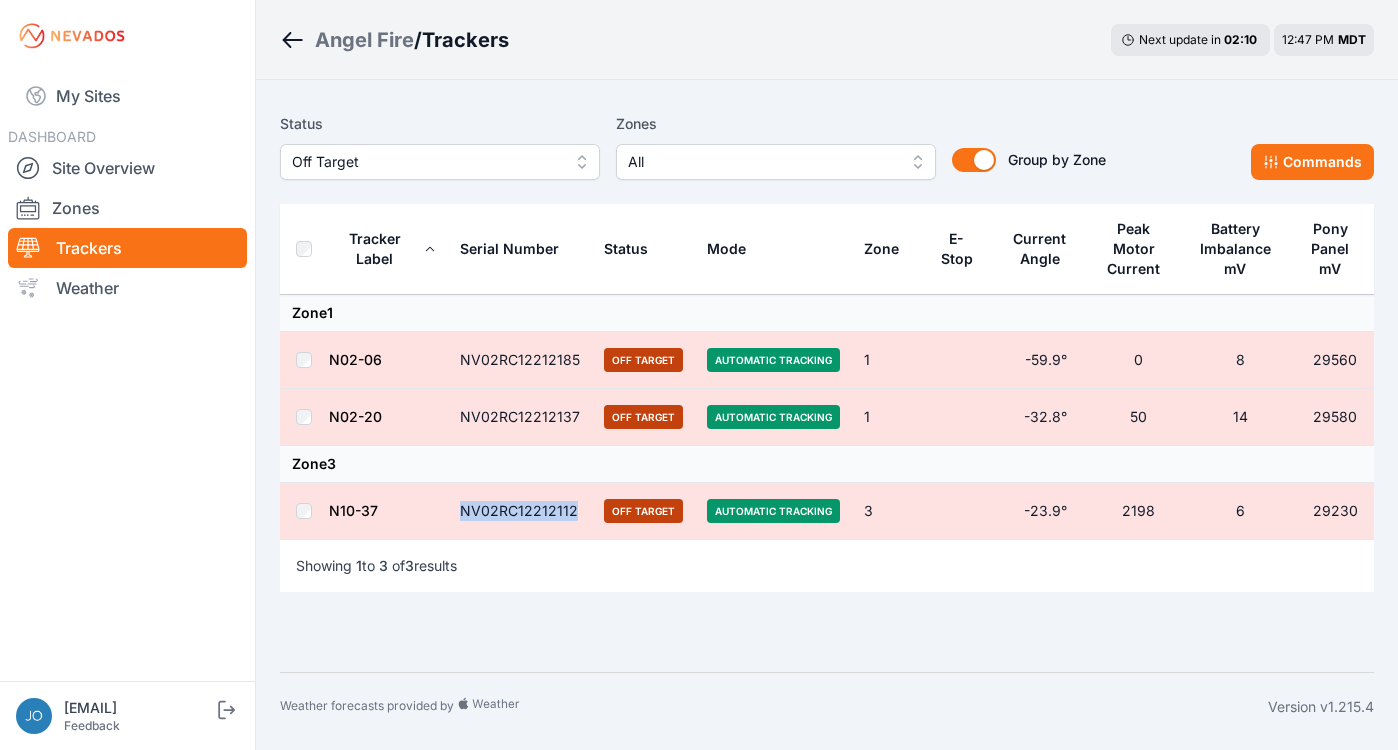 drag, startPoint x: 461, startPoint y: 508, endPoint x: 585, endPoint y: 513, distance: 124.10077 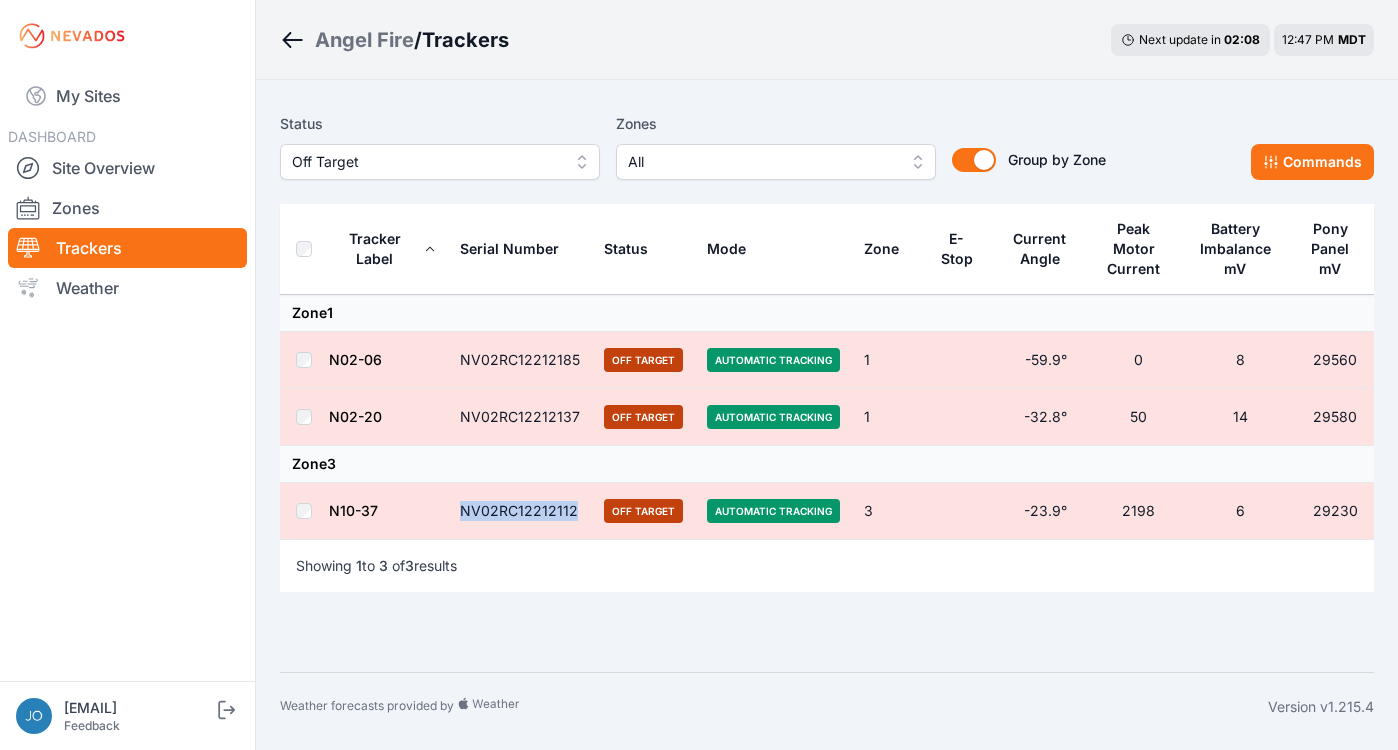 copy on "NV02RC12212112" 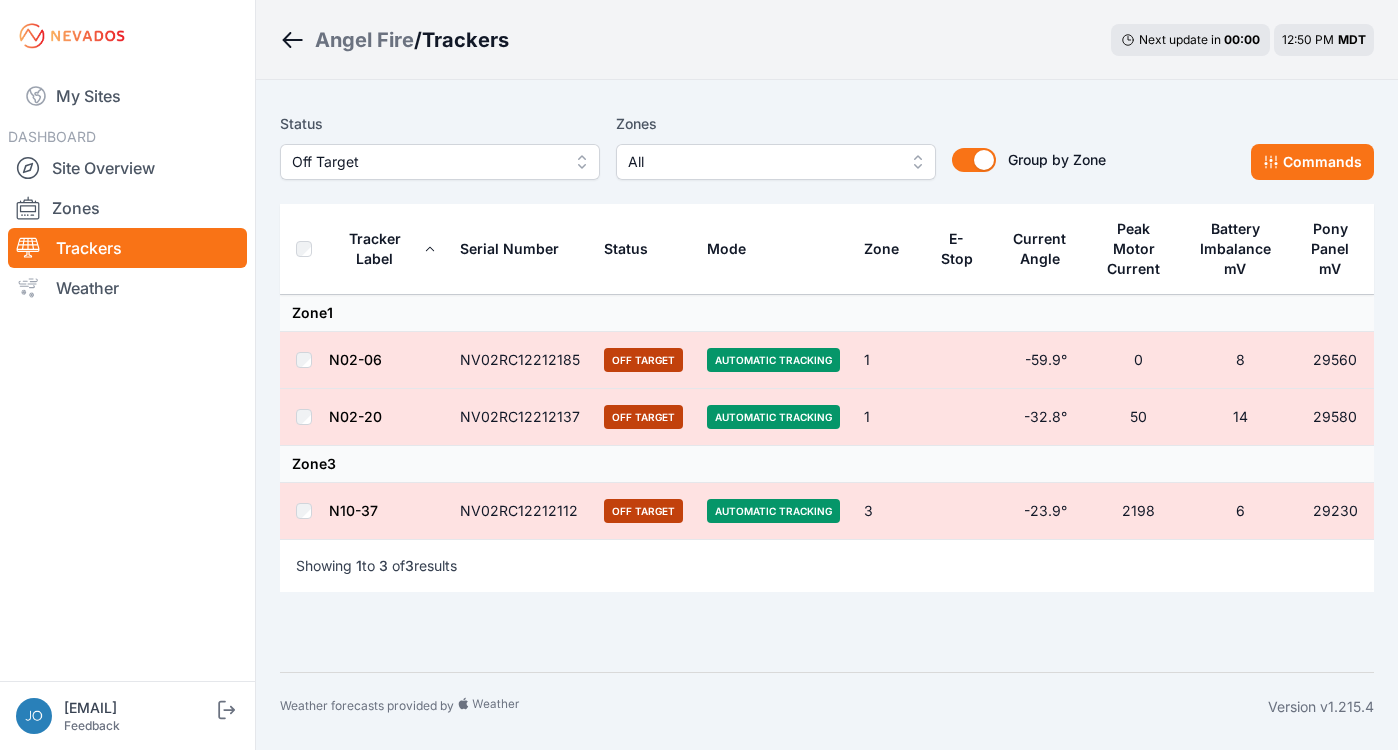 click on "Status Off Target Zones All Group by Zone Group by Zone Commands Tracker Label Serial Number Status Mode Zone E-Stop Current Angle Peak Motor Current Battery Imbalance mV Pony Panel mV Zone  1 N02-06 NV02RC12212185 Off Target Automatic Tracking 1 -59.9° 0 8 29560 N02-20 NV02RC12212137 Off Target Automatic Tracking 1 -32.8° 50 14 29580 Zone  3 N10-37 NV02RC12212112 Off Target Automatic Tracking 3 -23.9° 2198 6 29230 Showing   1  to   3   of  3  results" at bounding box center (827, 360) 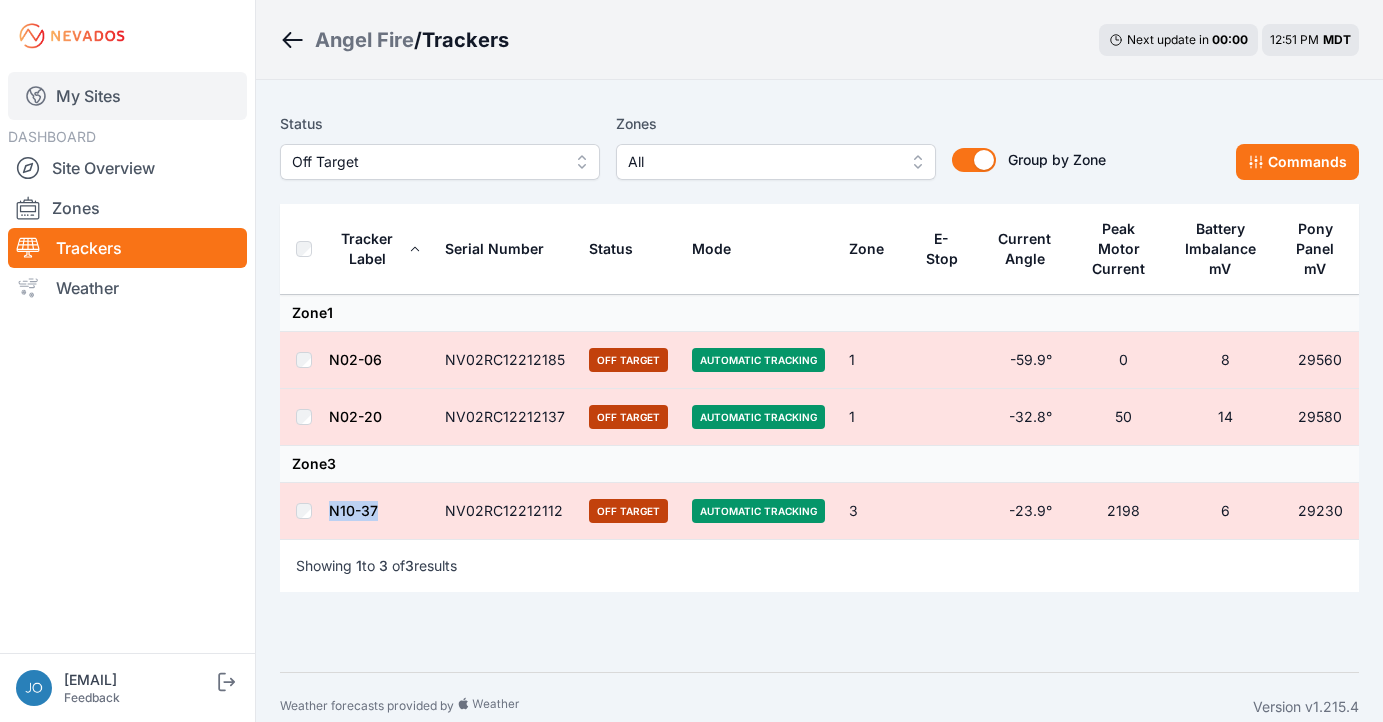 click on "My Sites" at bounding box center [127, 96] 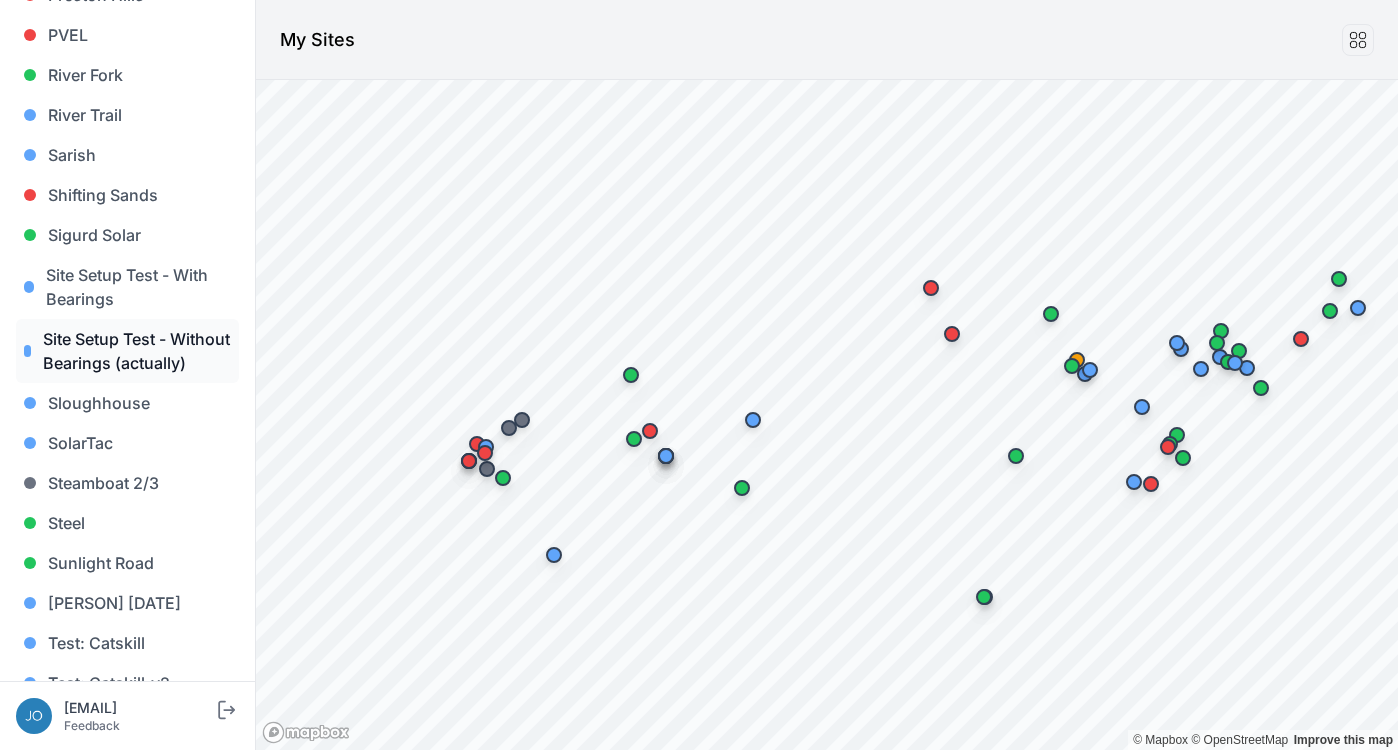 scroll, scrollTop: 1557, scrollLeft: 0, axis: vertical 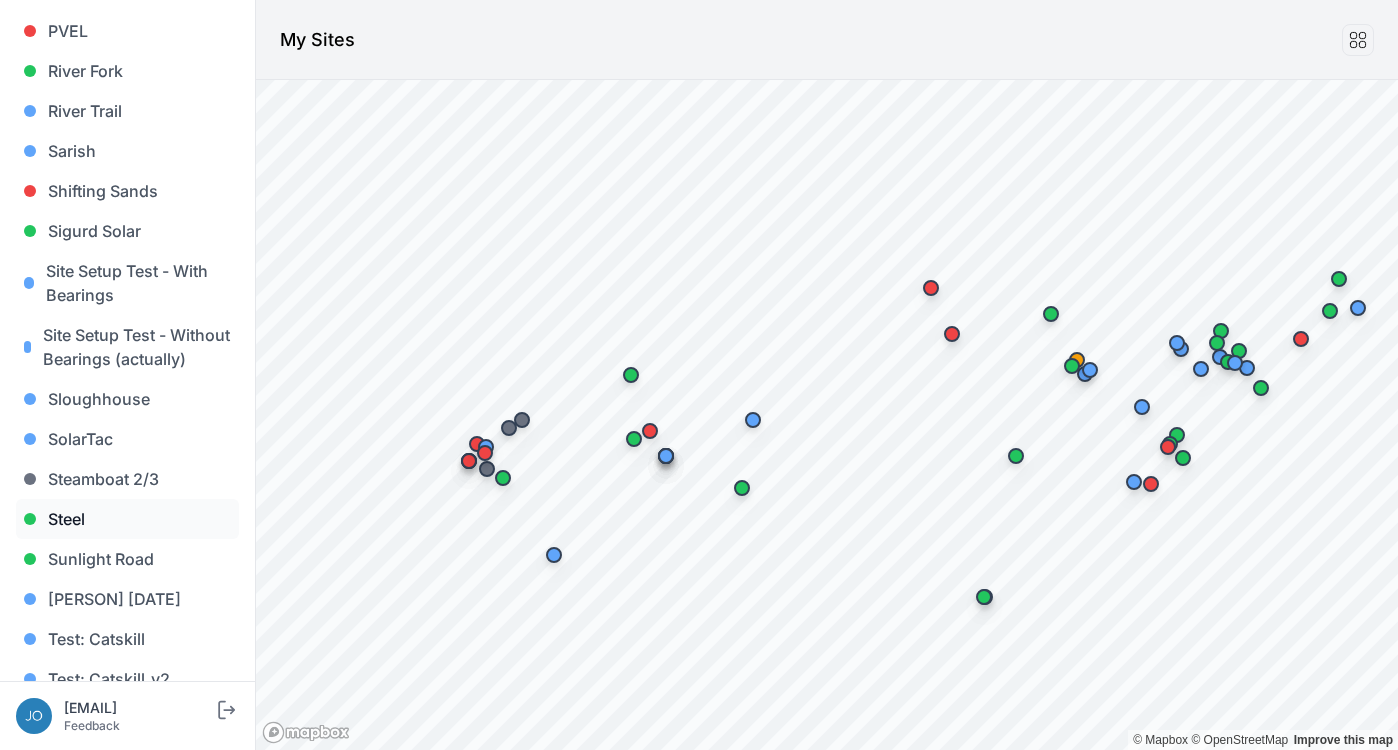 click on "Steel" at bounding box center (127, 519) 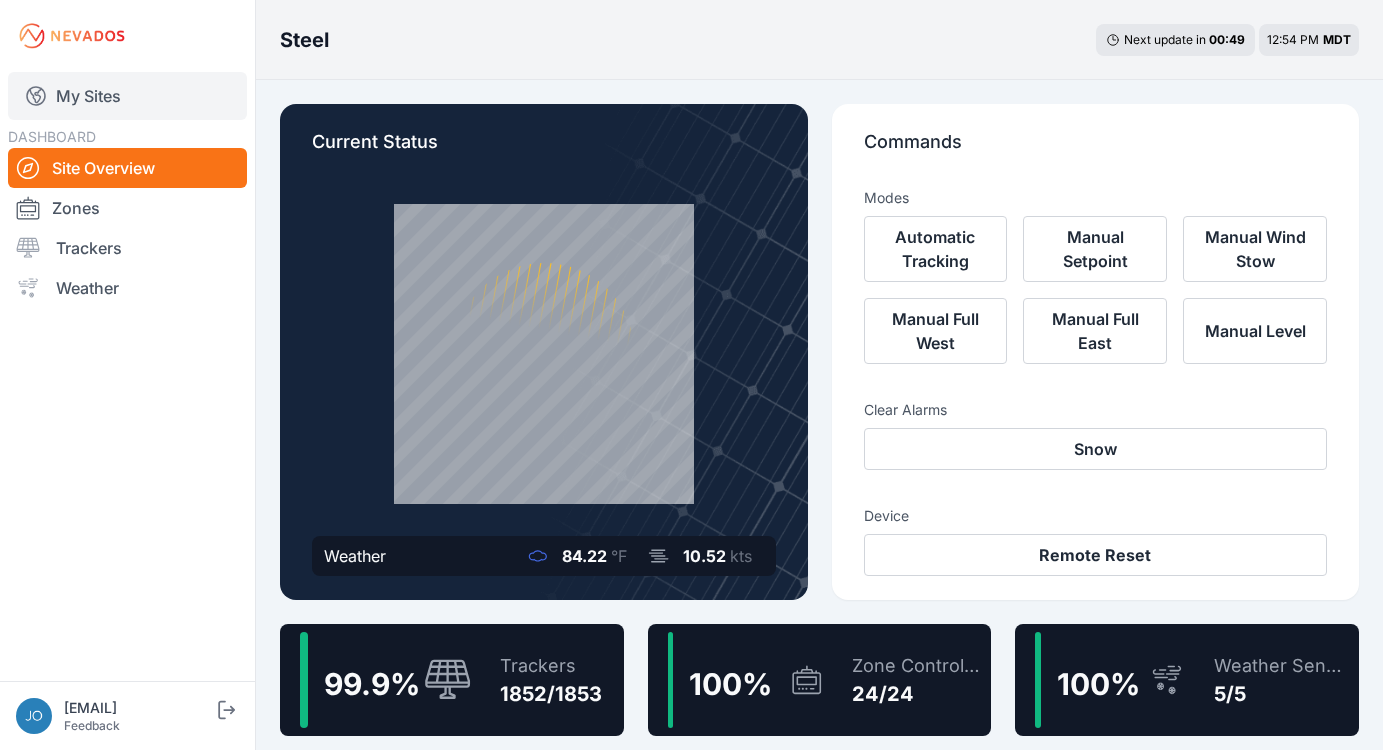 click on "My Sites" at bounding box center (127, 96) 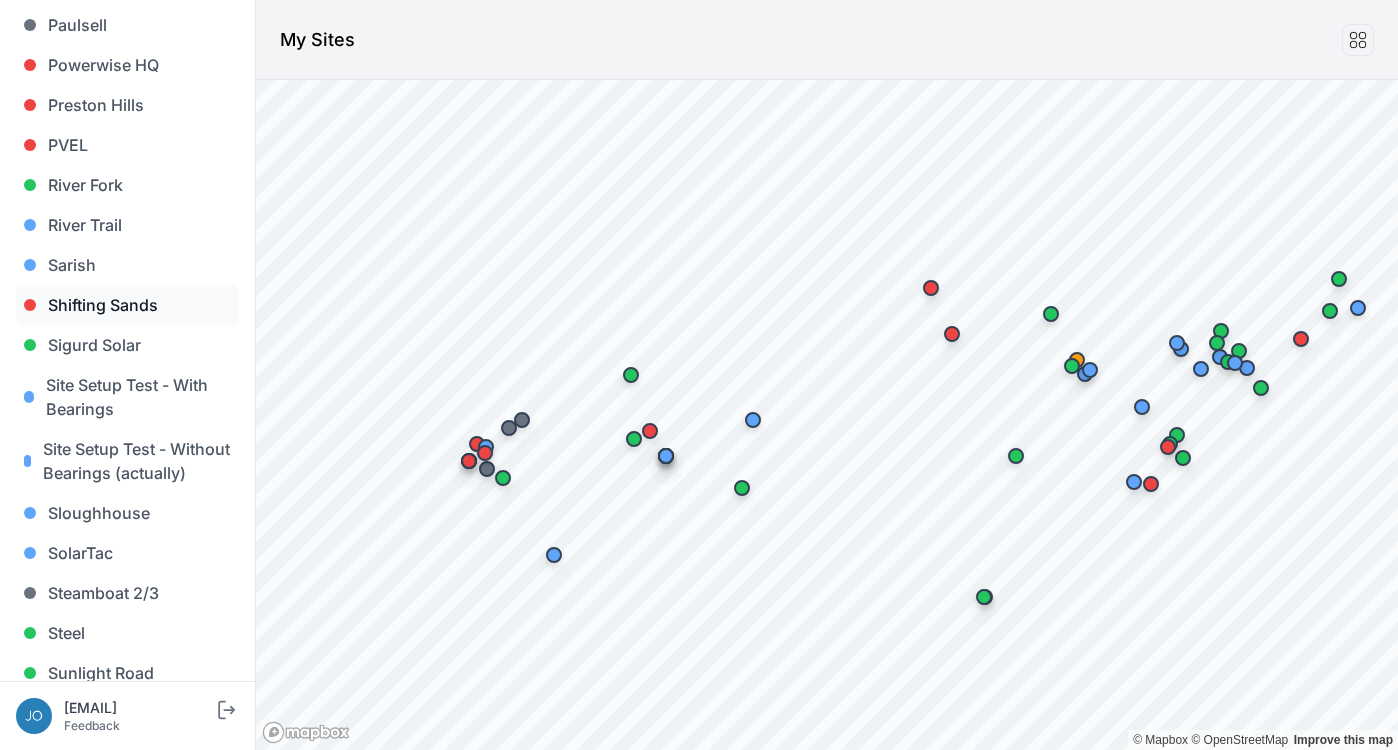 scroll, scrollTop: 1464, scrollLeft: 0, axis: vertical 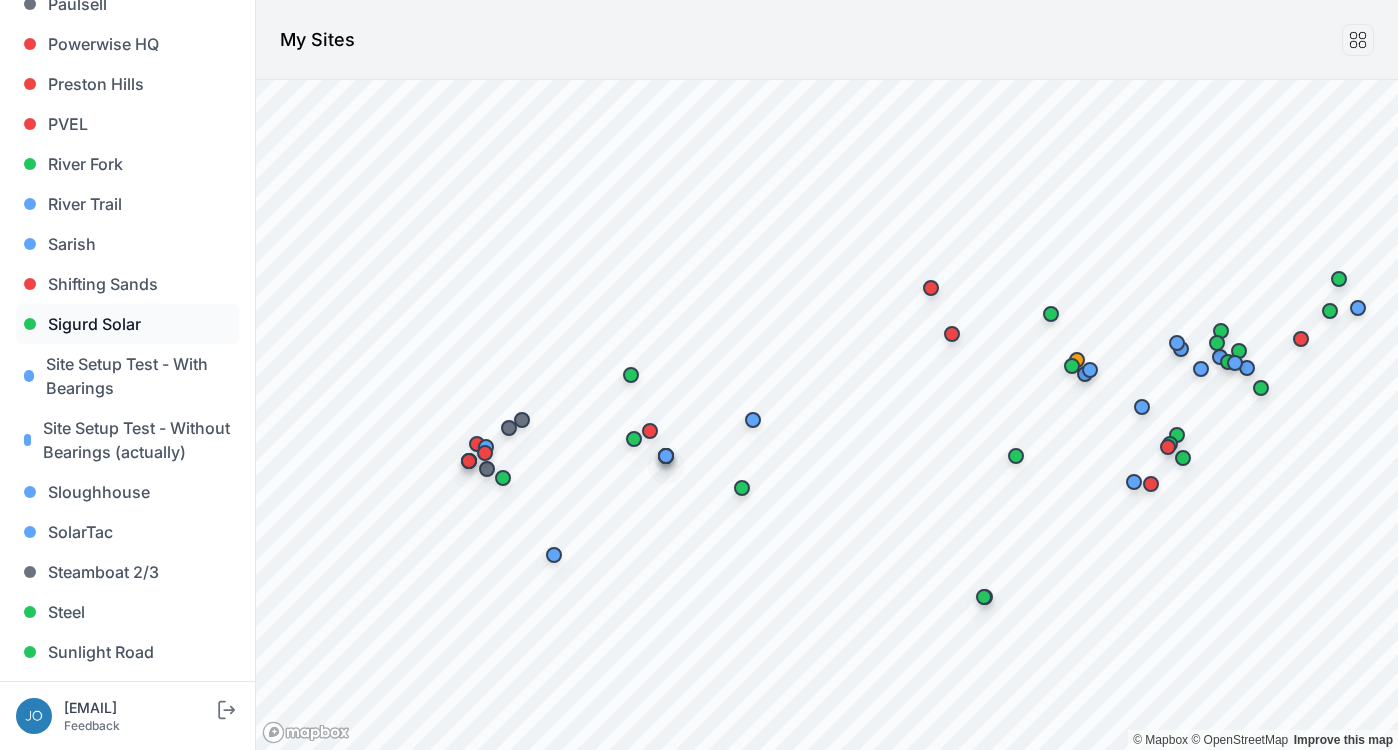 click on "Sigurd Solar" at bounding box center [127, 324] 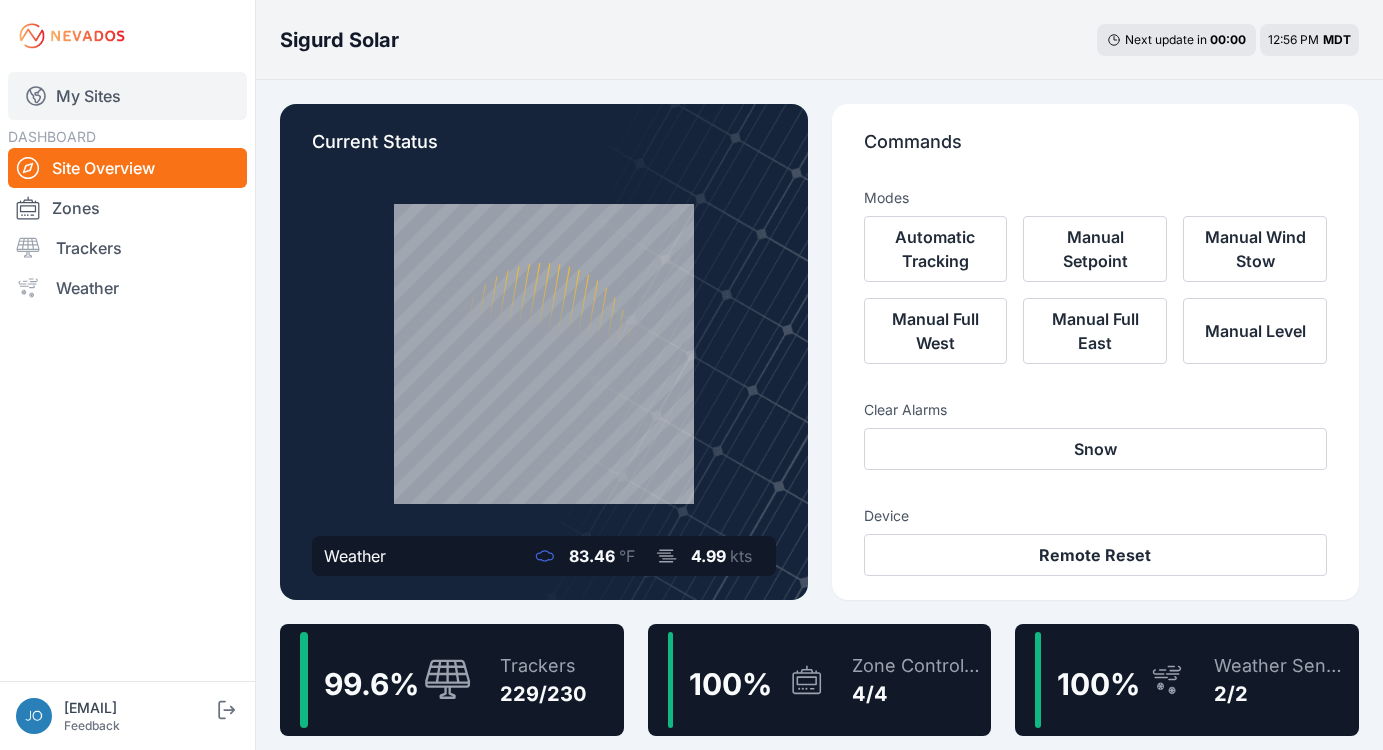 click on "My Sites" at bounding box center [127, 96] 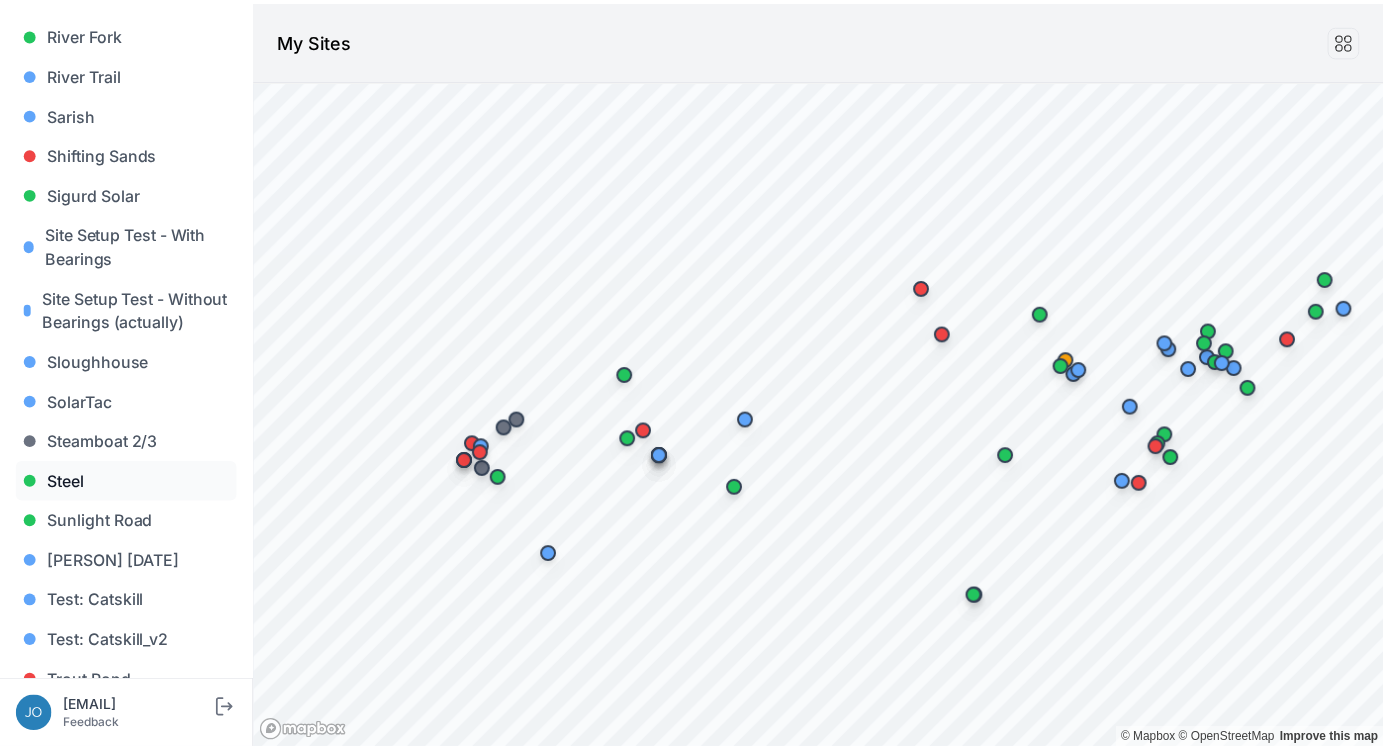 scroll, scrollTop: 1429, scrollLeft: 0, axis: vertical 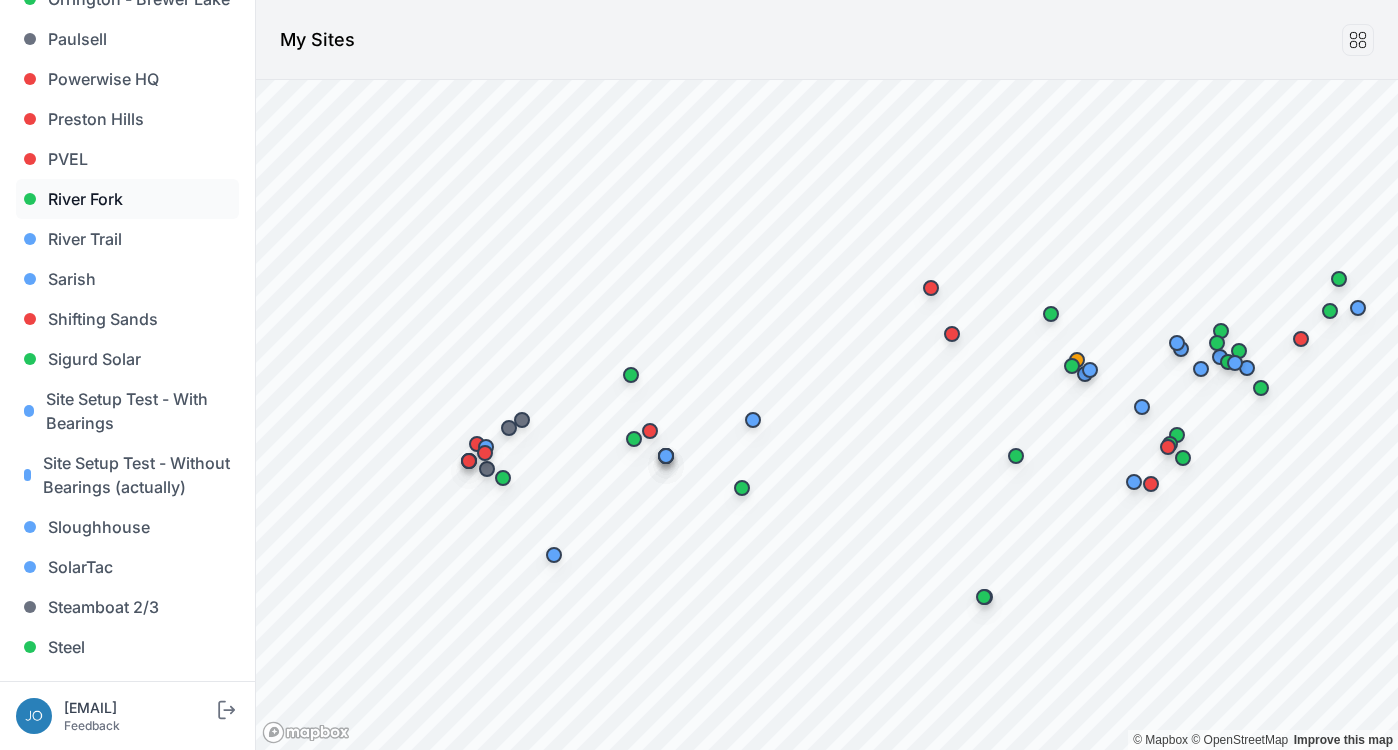 click on "River Fork" at bounding box center [127, 199] 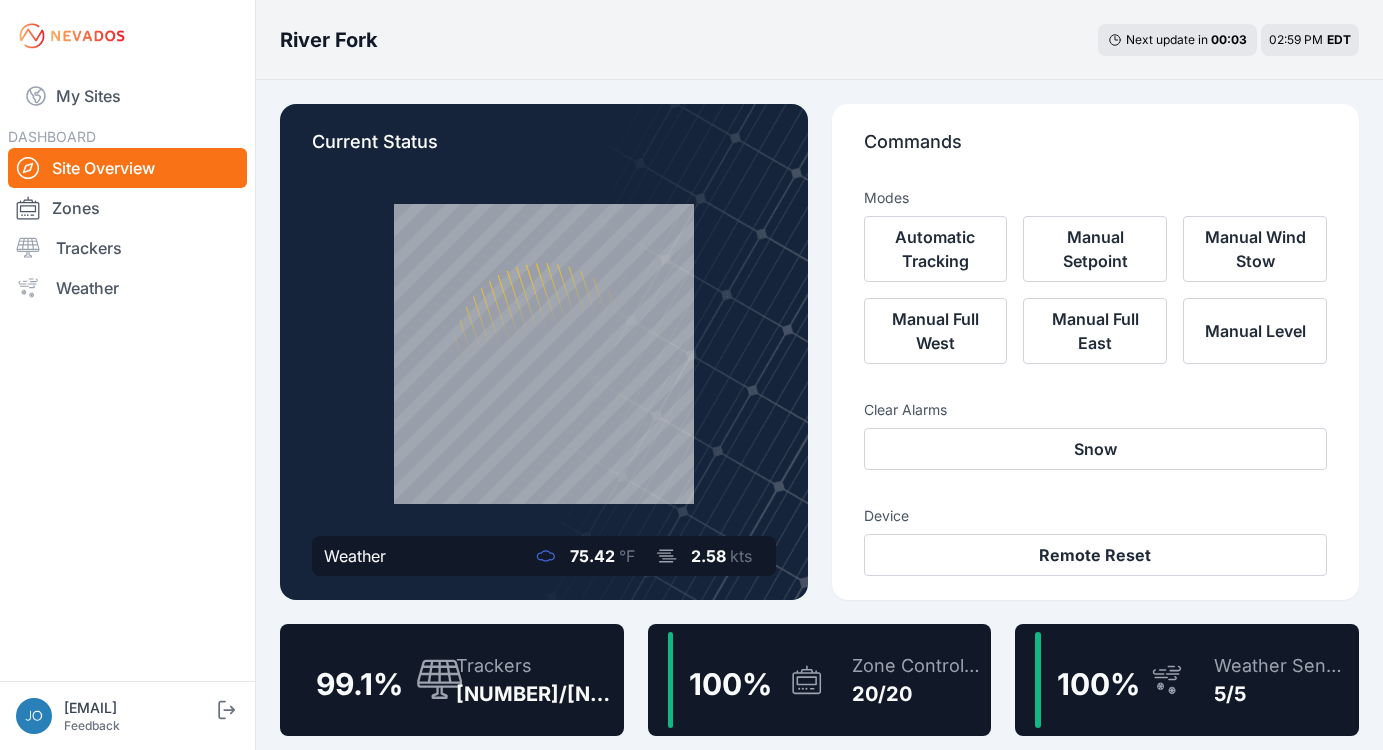 click on "Trackers" at bounding box center [535, 666] 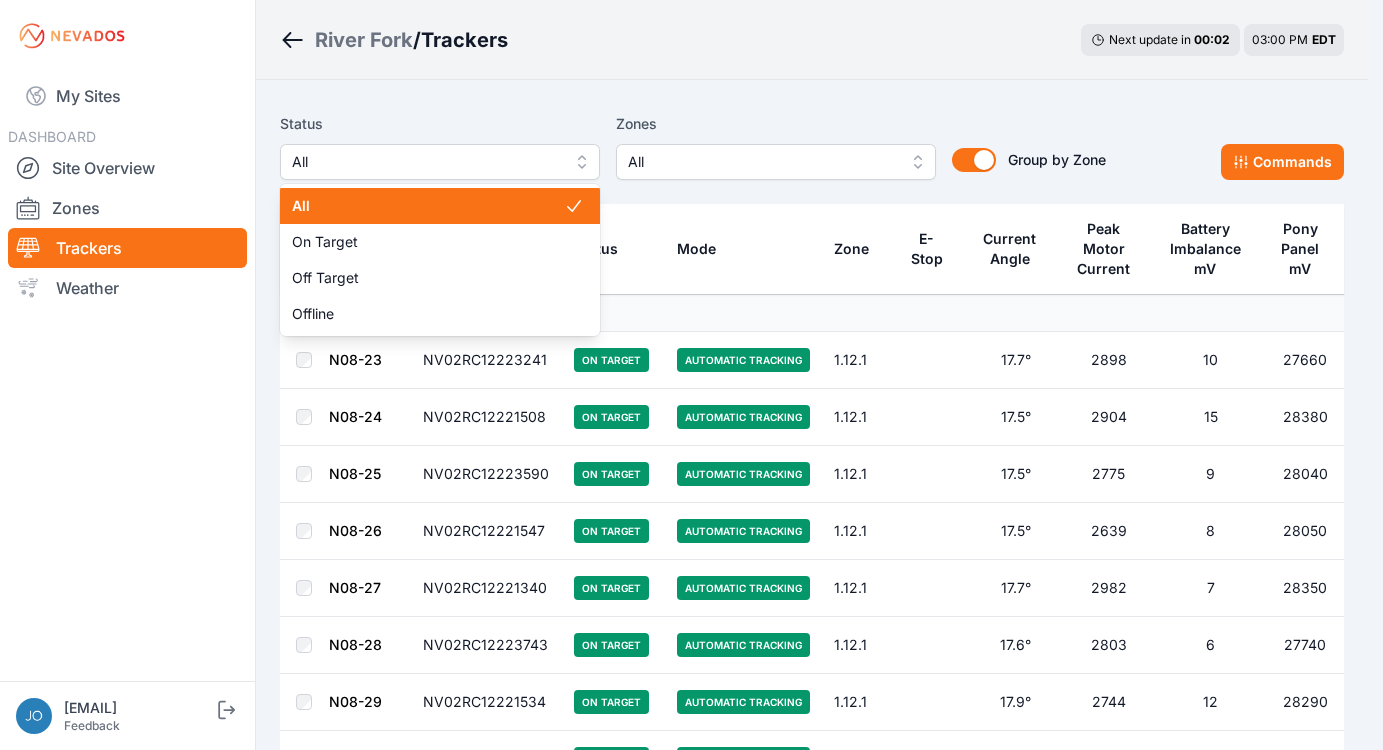 click on "All" at bounding box center [426, 162] 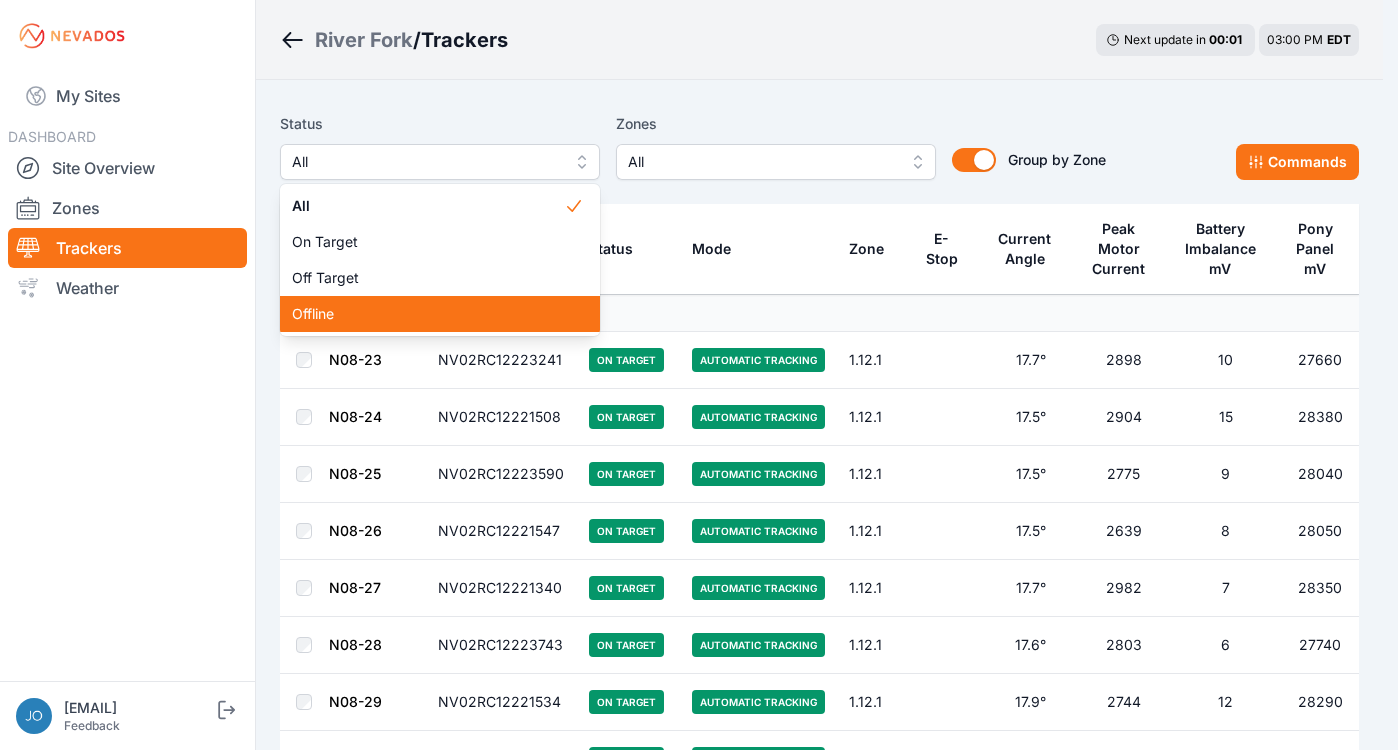 click on "Offline" at bounding box center [428, 314] 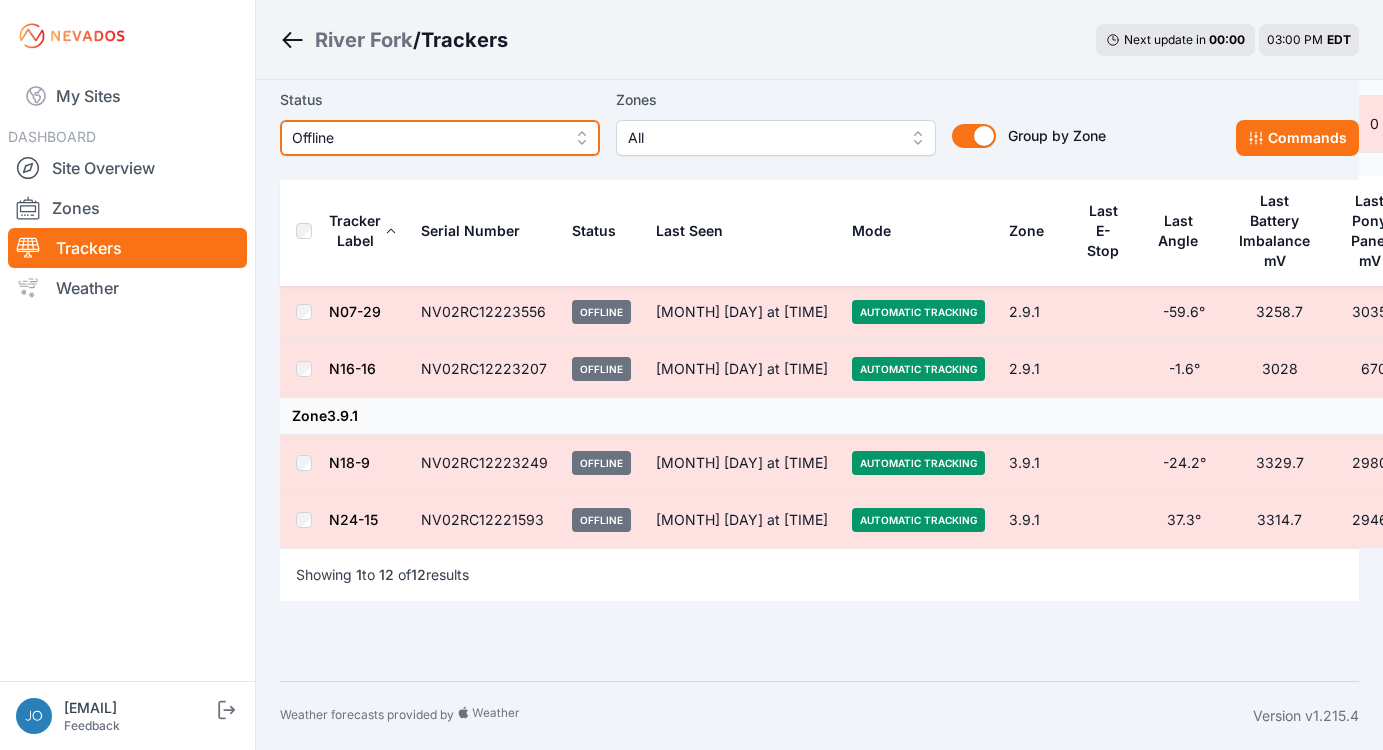 scroll, scrollTop: 0, scrollLeft: 0, axis: both 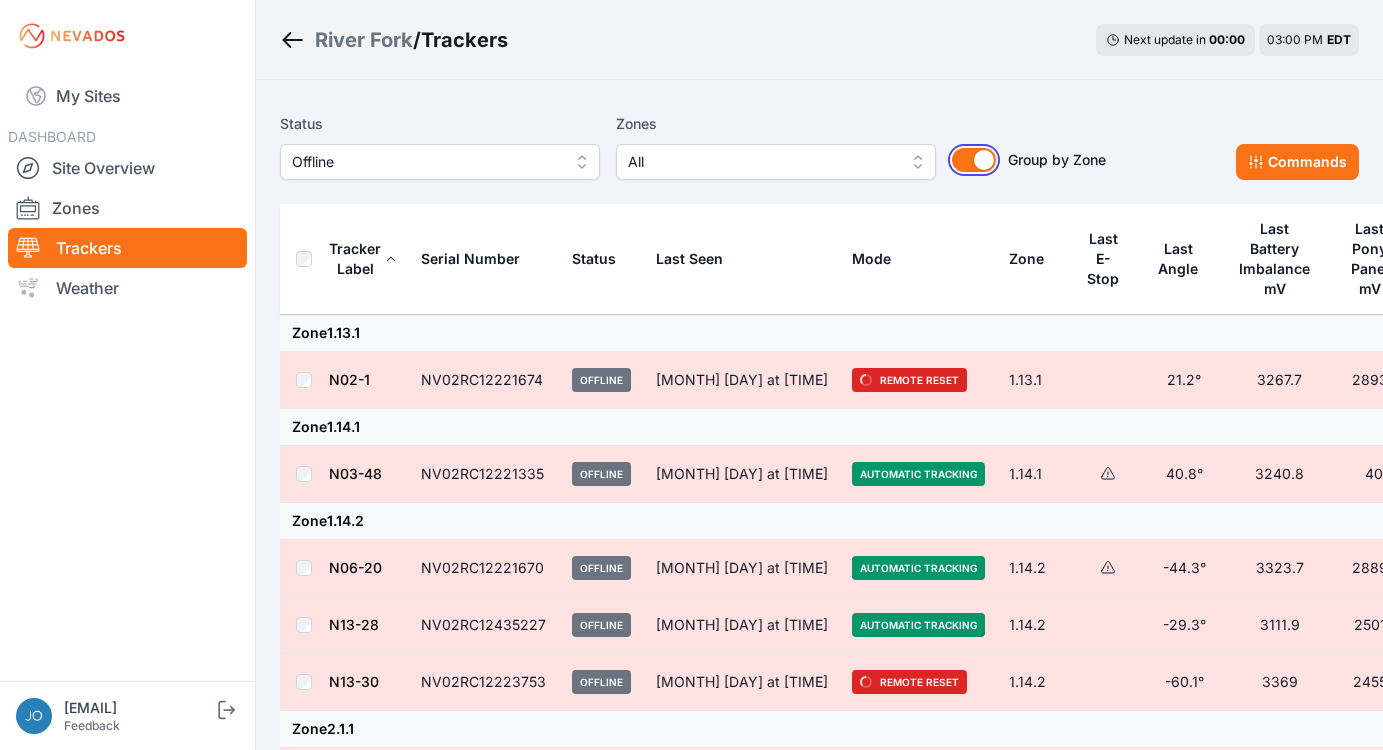 click on "Group by Zone" at bounding box center (974, 160) 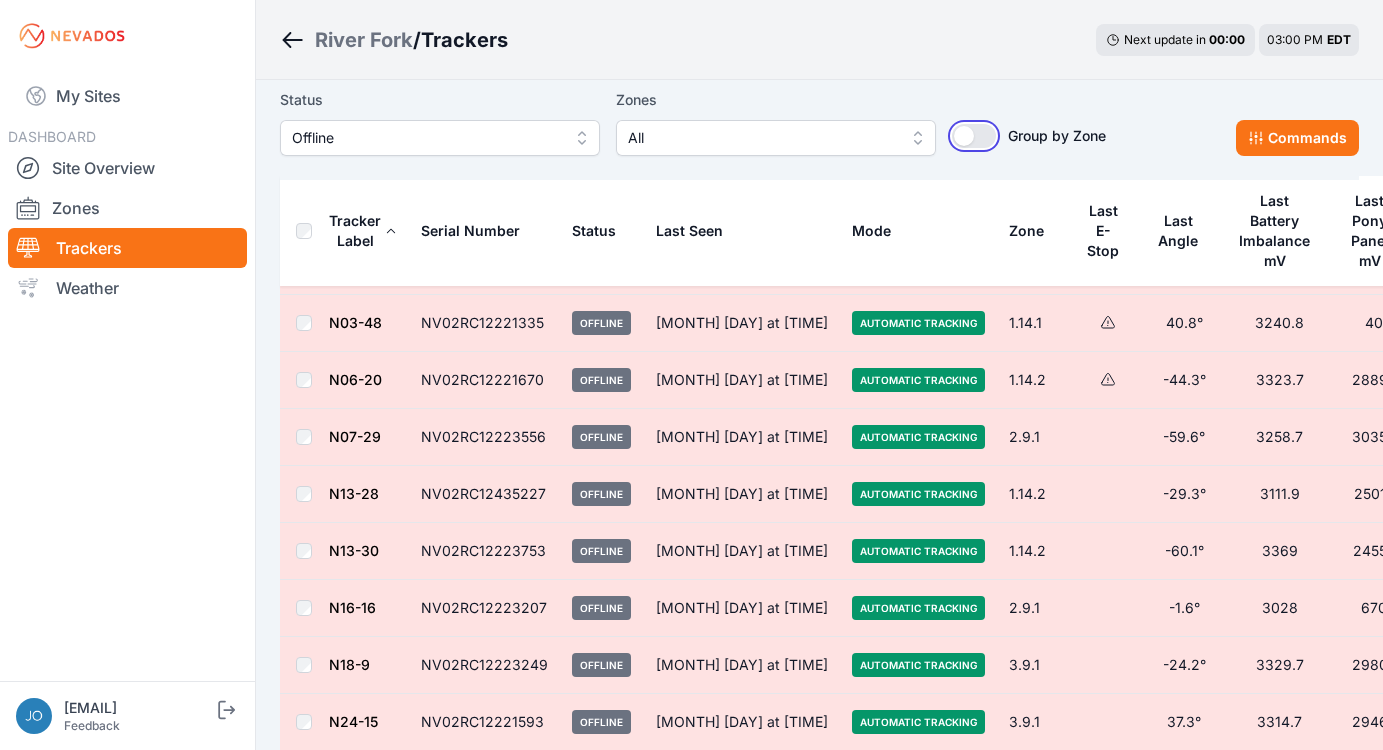 scroll, scrollTop: 0, scrollLeft: 0, axis: both 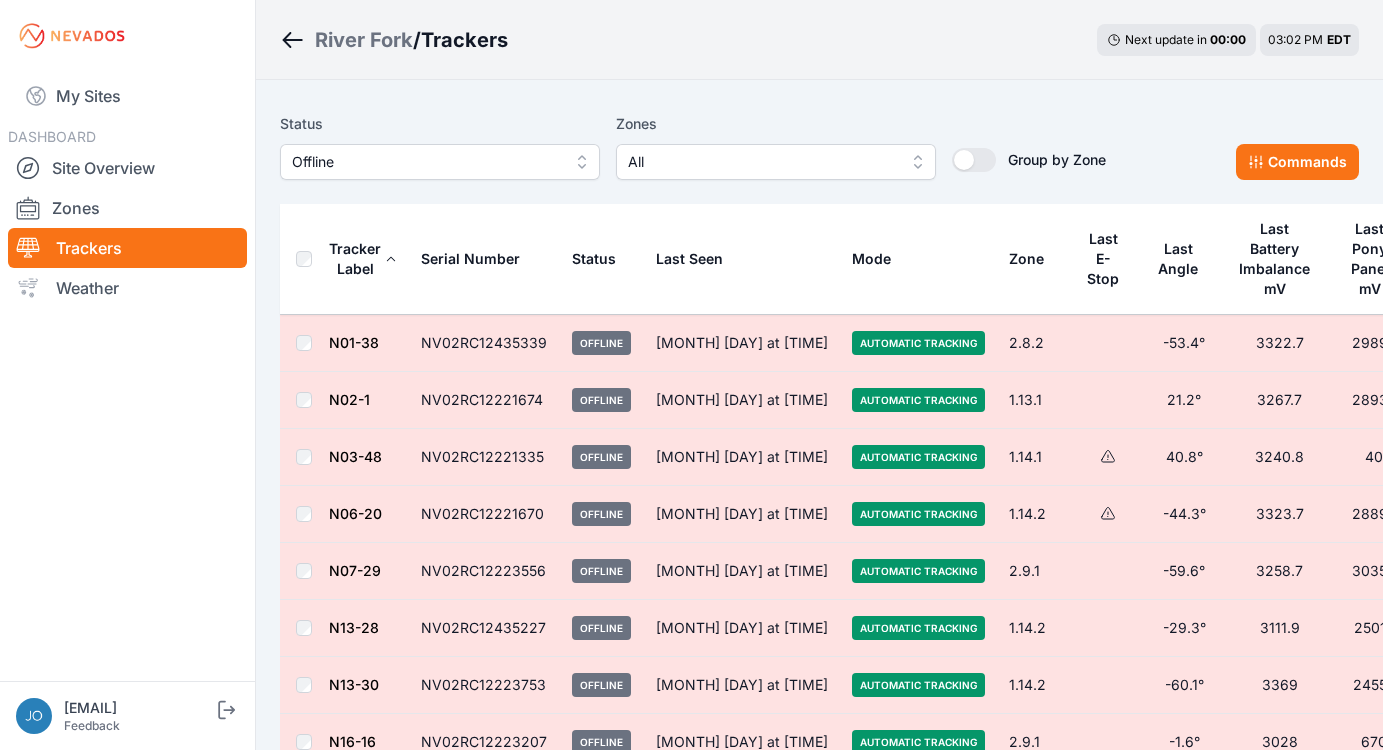 click on "Offline" at bounding box center (426, 162) 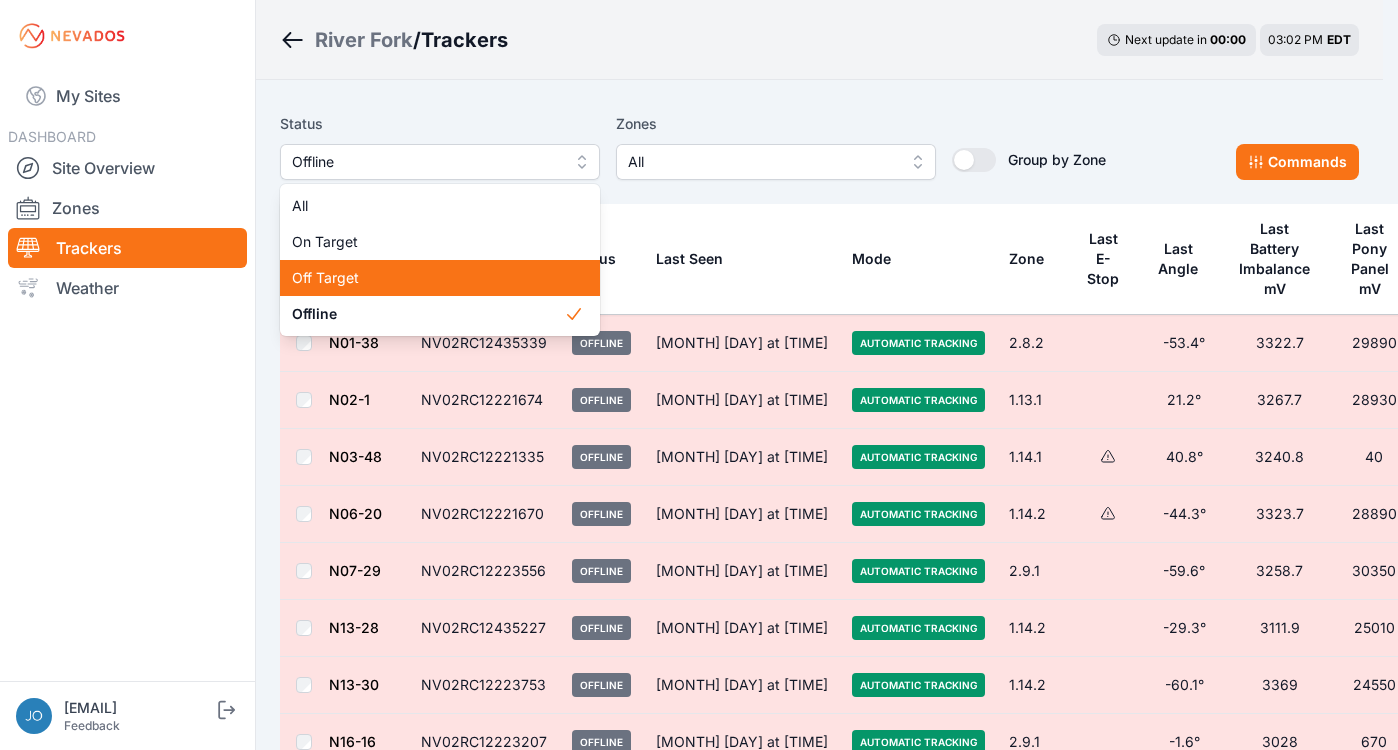 click on "Off Target" at bounding box center [428, 278] 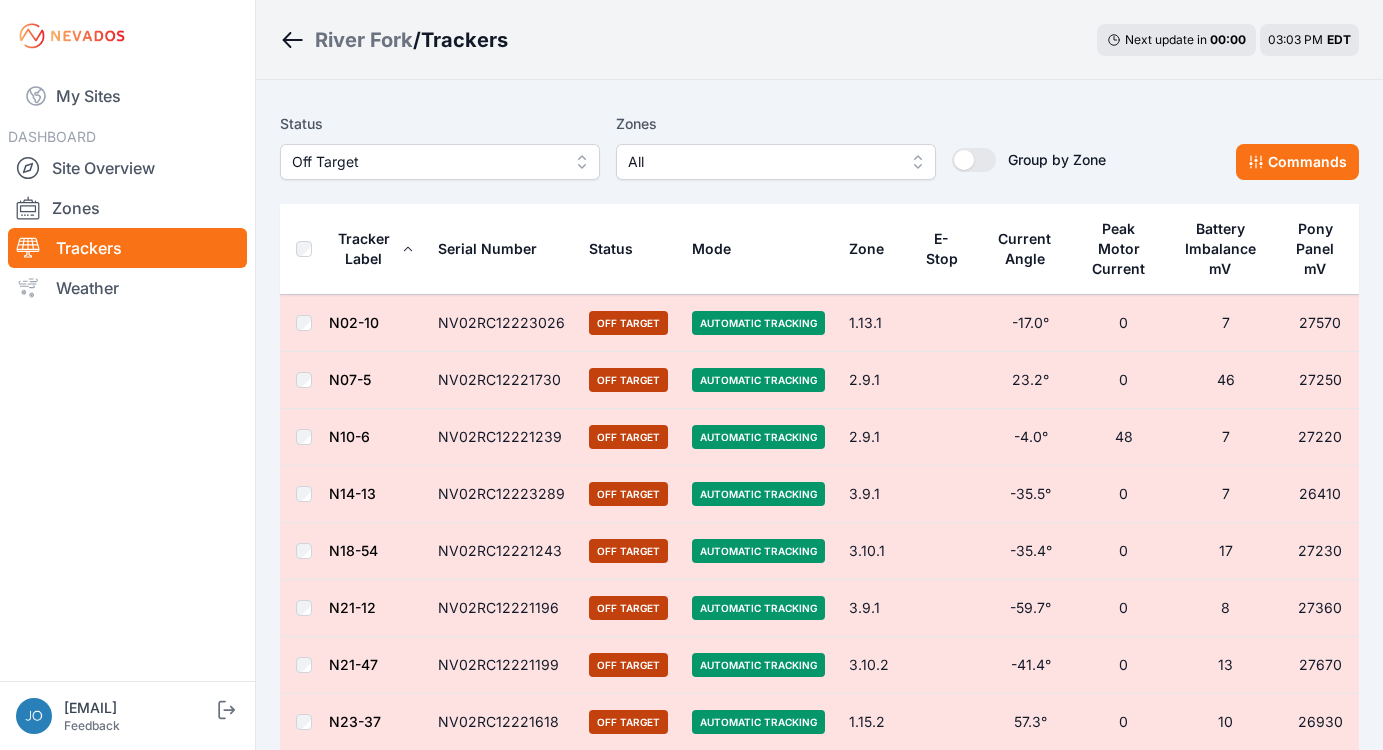 scroll, scrollTop: 202, scrollLeft: 0, axis: vertical 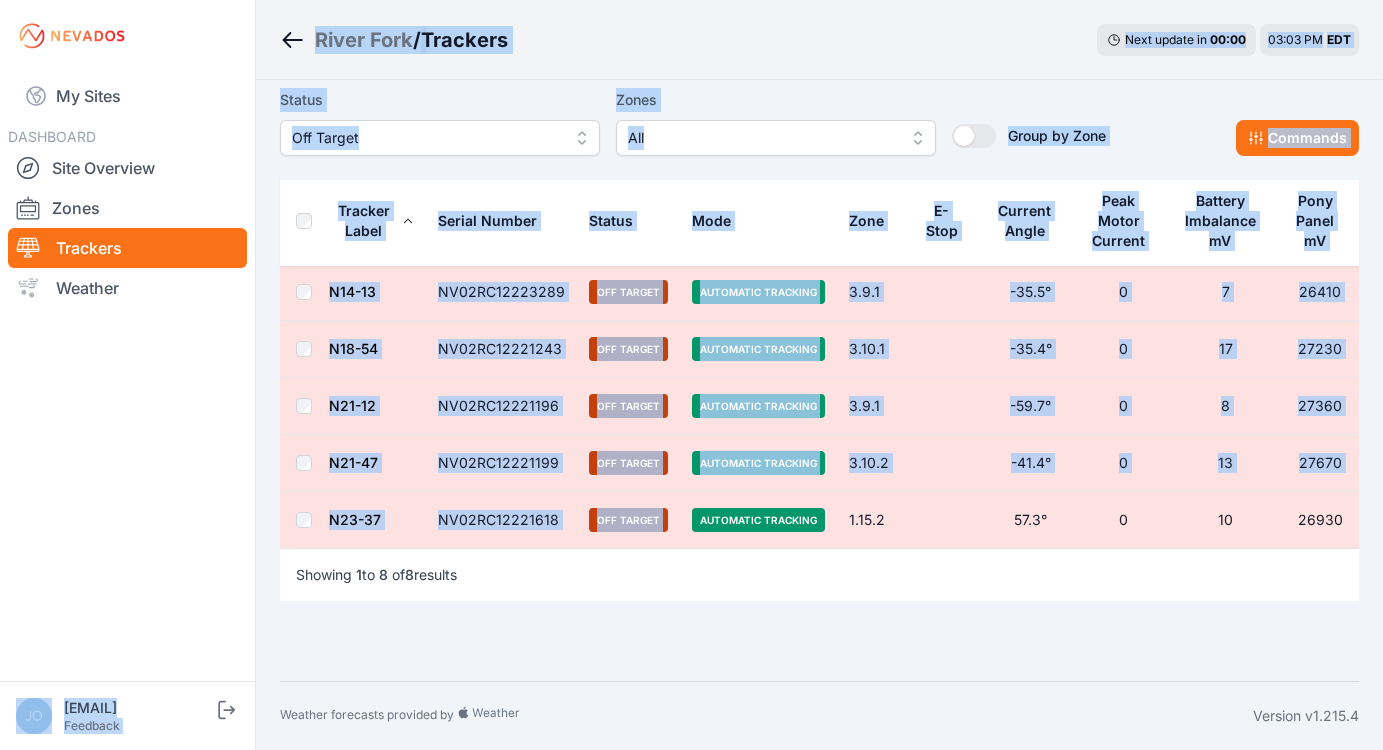 drag, startPoint x: 833, startPoint y: 519, endPoint x: 284, endPoint y: 404, distance: 560.91534 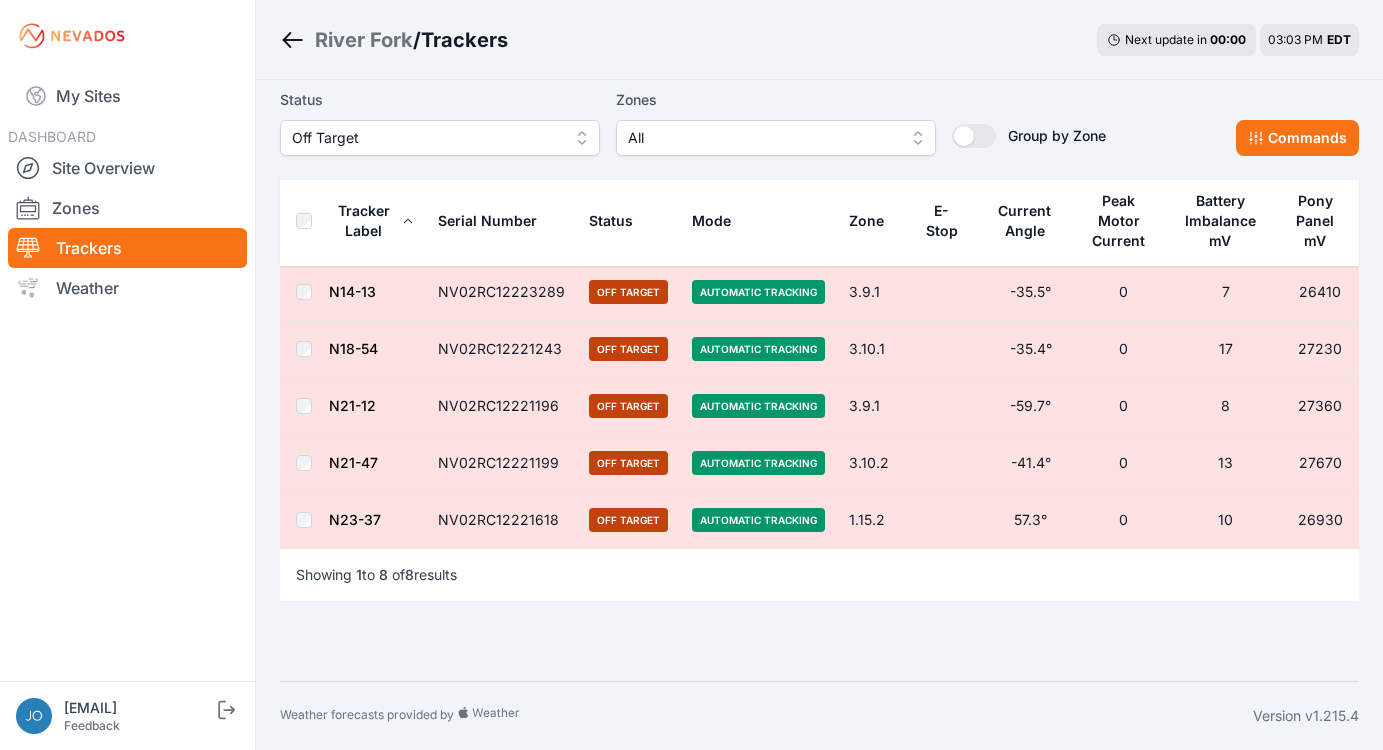 click on "Status Off Target Zones All Group by Zone Group by Zone Commands Tracker Label Serial Number Status Mode Zone E-Stop Current Angle Peak Motor Current Battery Imbalance mV Pony Panel mV N02-10 NV02RC12223026 Off Target Automatic Tracking 1.13.1 -17.0° 0 7 27570 N07-5 NV02RC12221730 Off Target Automatic Tracking 2.9.1 23.2° 0 46 27250 N10-6 NV02RC12221239 Off Target Automatic Tracking 2.9.1 -4.0° 48 7 27220 N14-13 NV02RC12223289 Off Target Automatic Tracking 3.9.1 -35.5° 0 7 26410 N18-54 NV02RC12221243 Off Target Automatic Tracking 3.10.1 -35.4° 0 17 27230 N21-12 NV02RC12221196 Off Target Automatic Tracking 3.9.1 -59.7° 0 8 27360 N21-47 NV02RC12221199 Off Target Automatic Tracking 3.10.2 -41.4° 0 13 27670 N23-37 NV02RC12221618 Off Target Automatic Tracking 1.15.2 57.3° 0 10 26930 Showing   1  to   8   of  8  results" at bounding box center [819, 279] 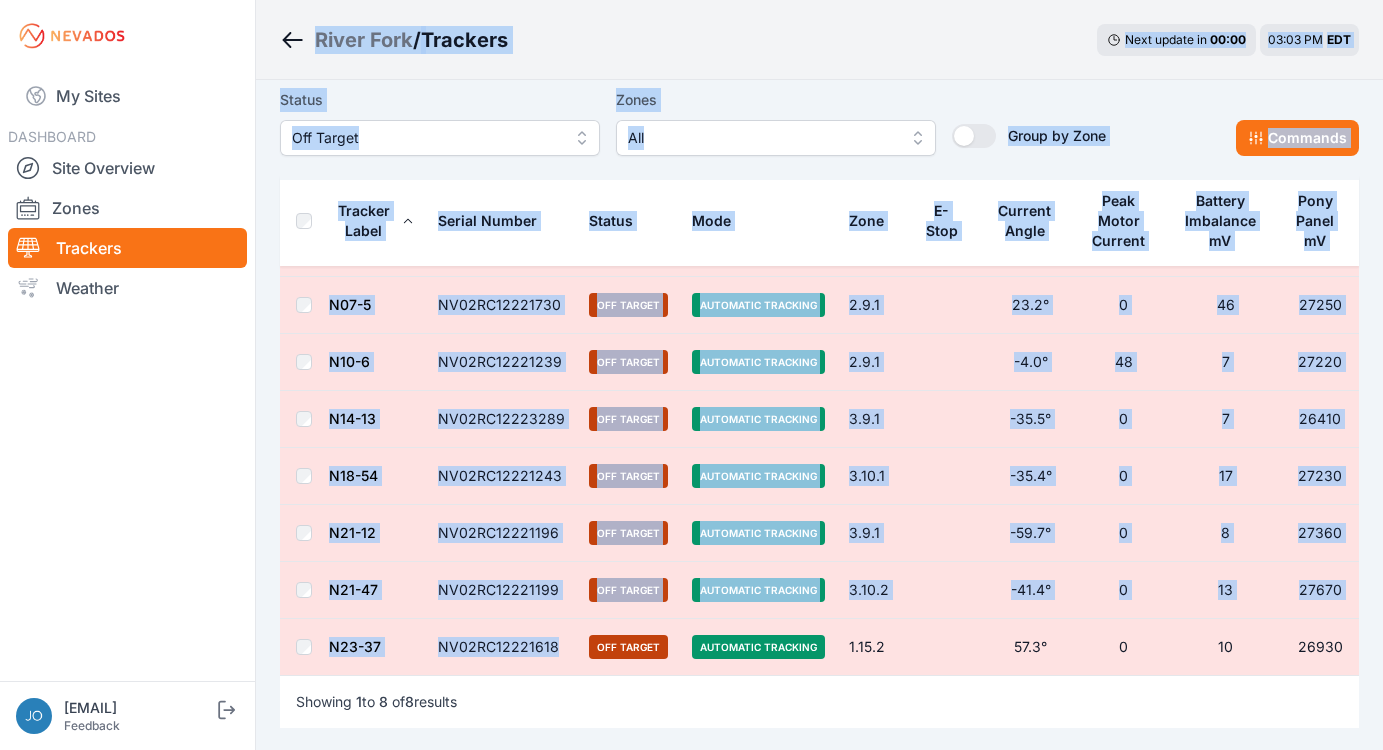 scroll, scrollTop: 0, scrollLeft: 0, axis: both 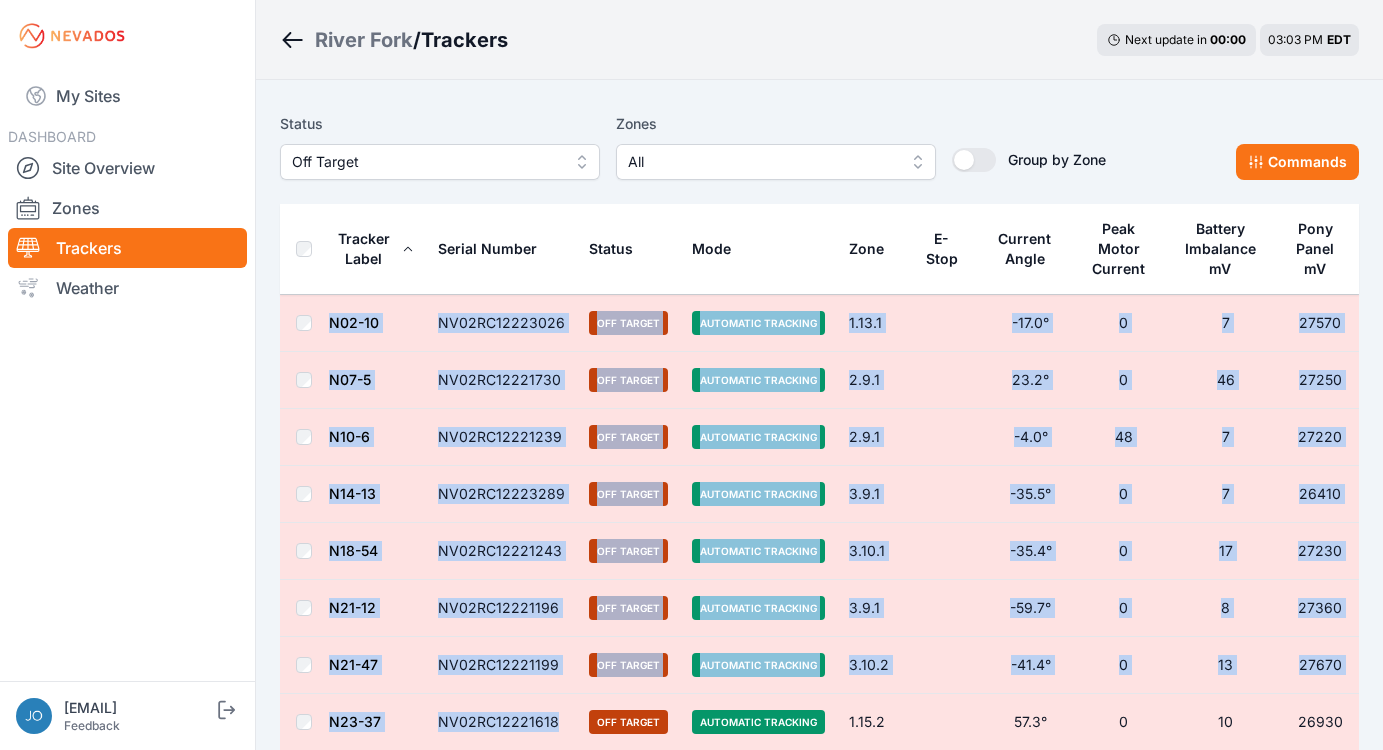 drag, startPoint x: 574, startPoint y: 520, endPoint x: 333, endPoint y: 296, distance: 329.02432 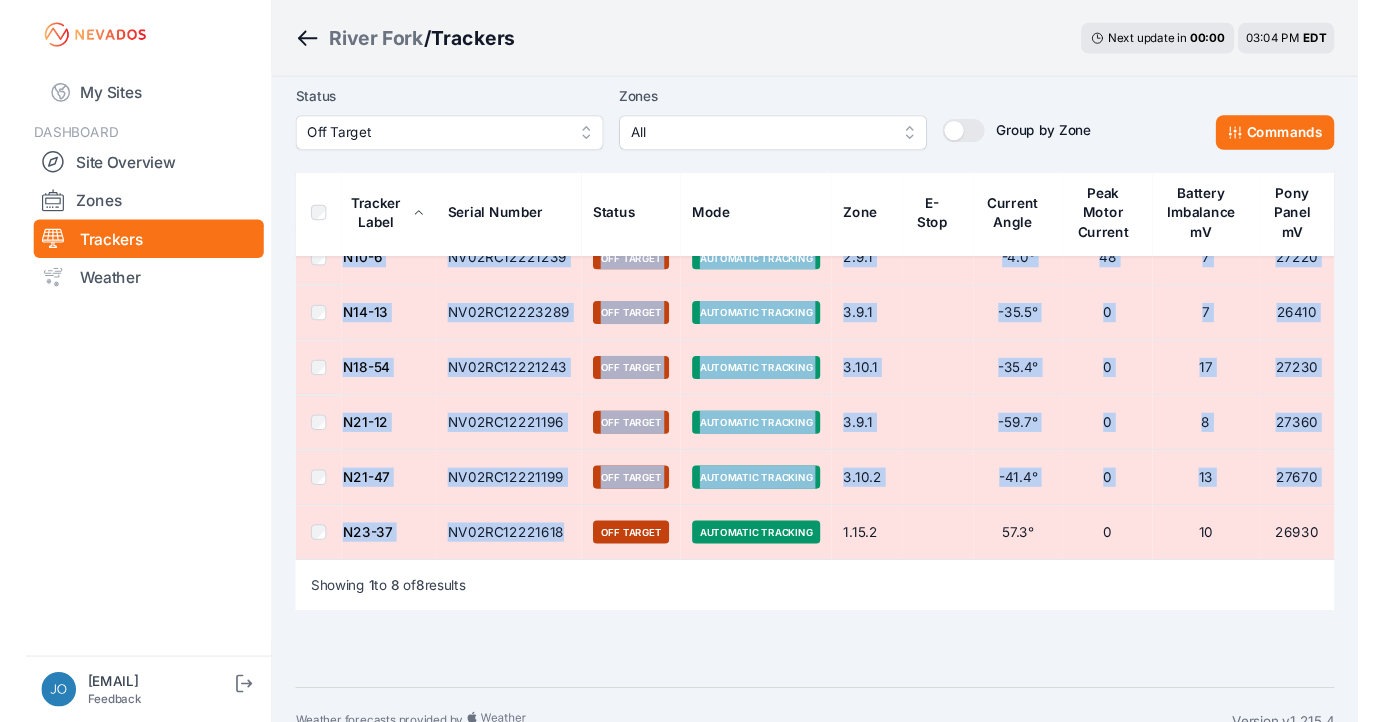 scroll, scrollTop: 0, scrollLeft: 0, axis: both 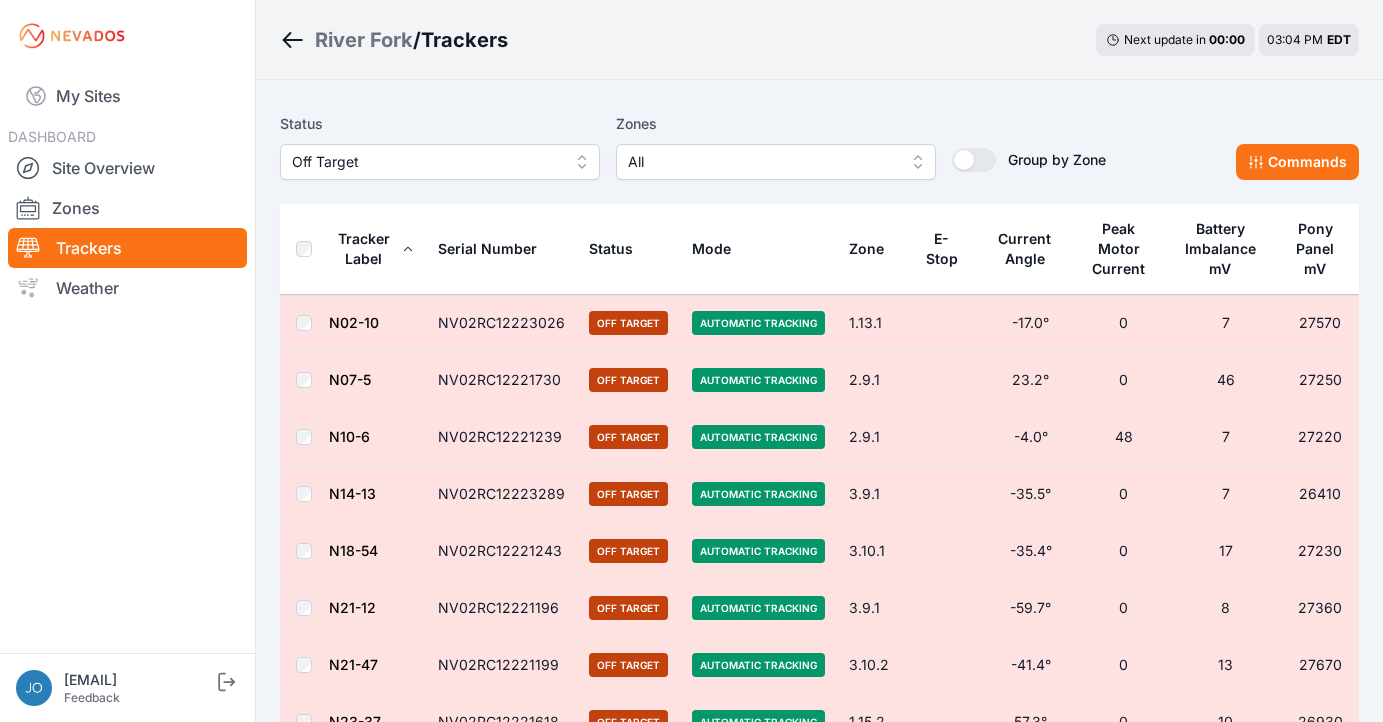 click on "Mode" at bounding box center [758, 249] 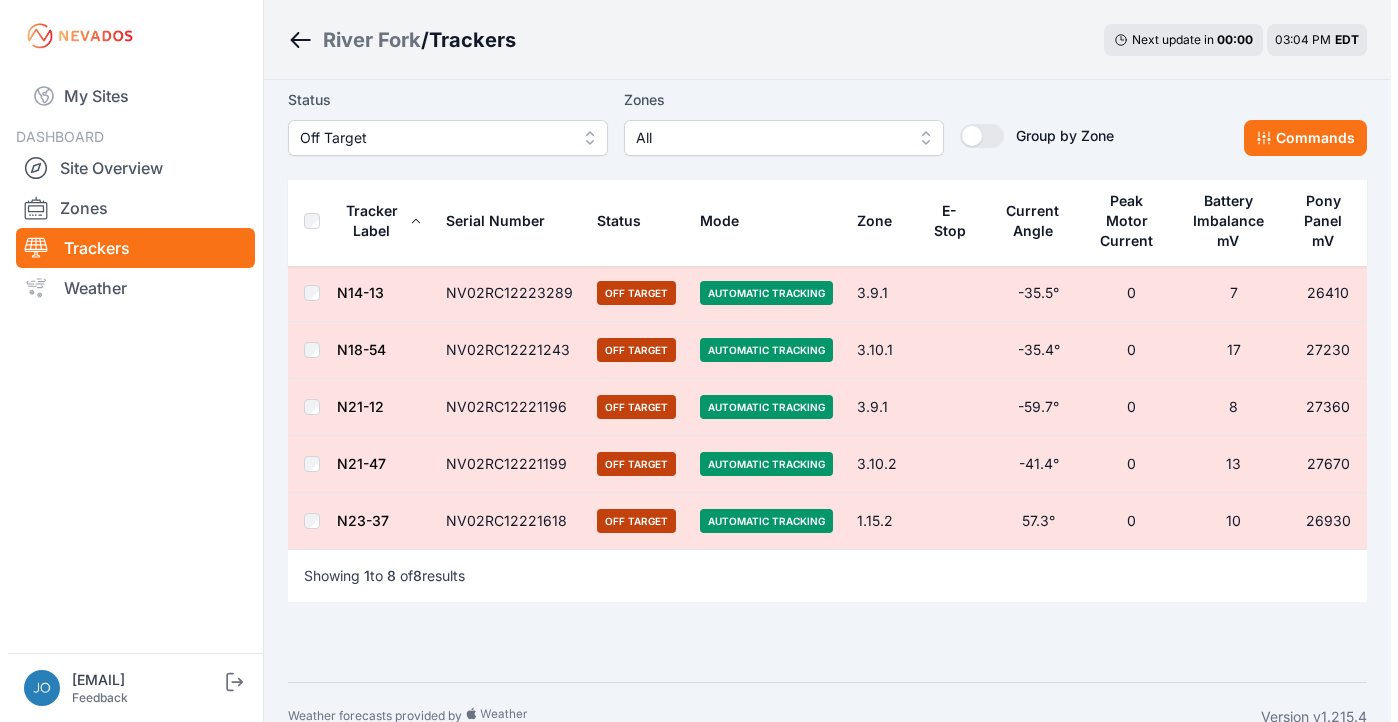 scroll, scrollTop: 0, scrollLeft: 0, axis: both 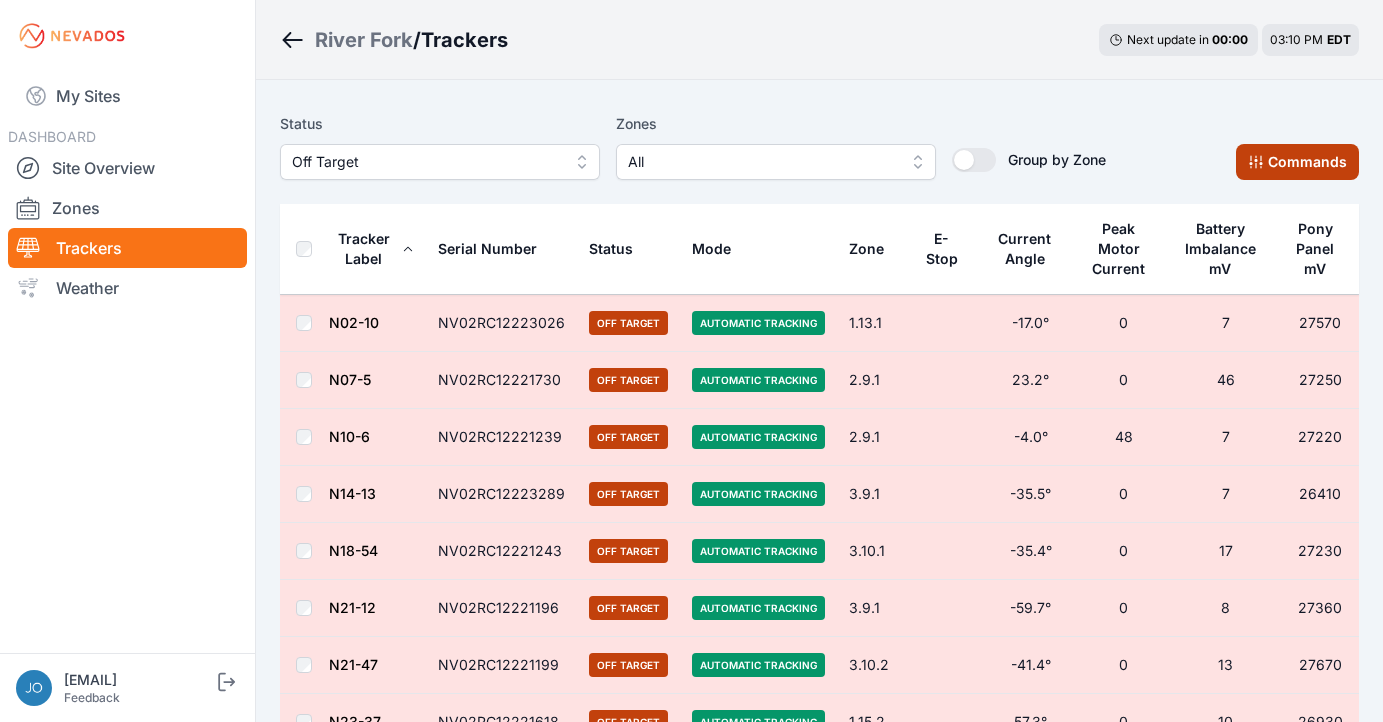 click on "Commands" at bounding box center [1297, 162] 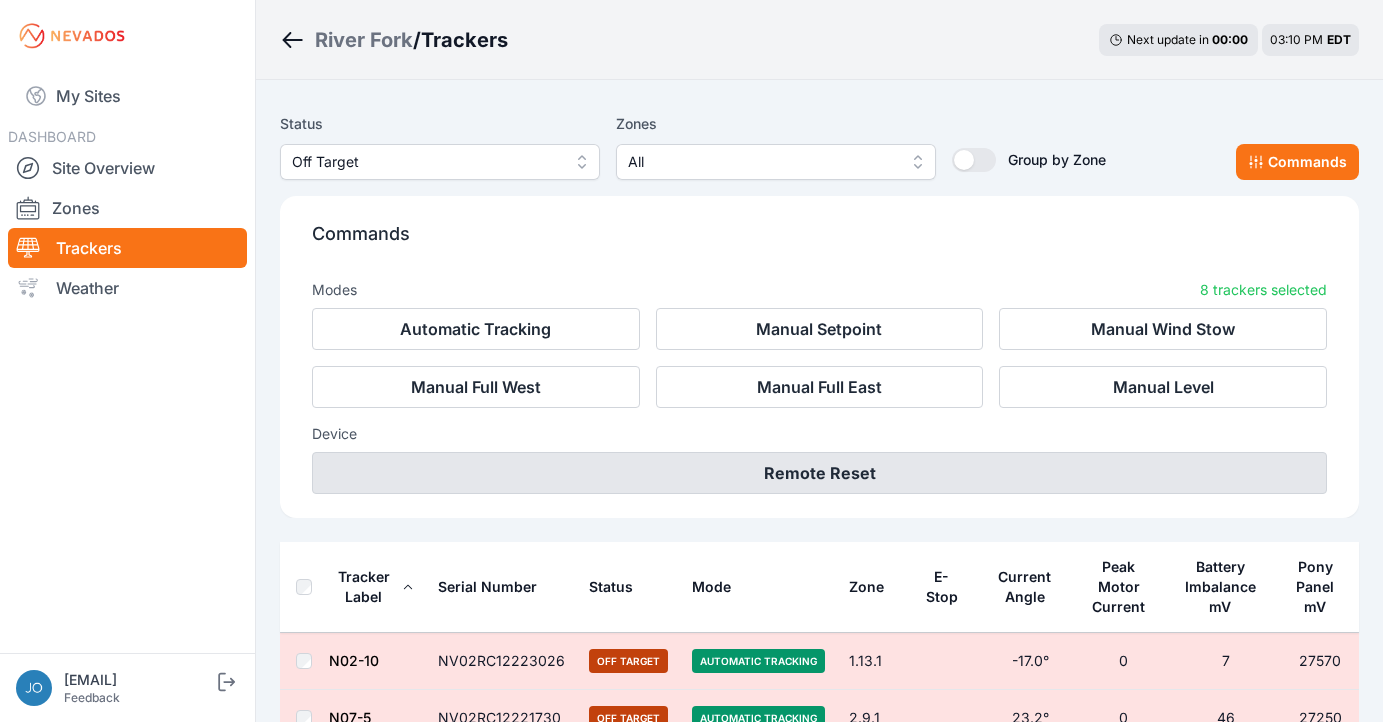 click on "Remote Reset" at bounding box center (819, 473) 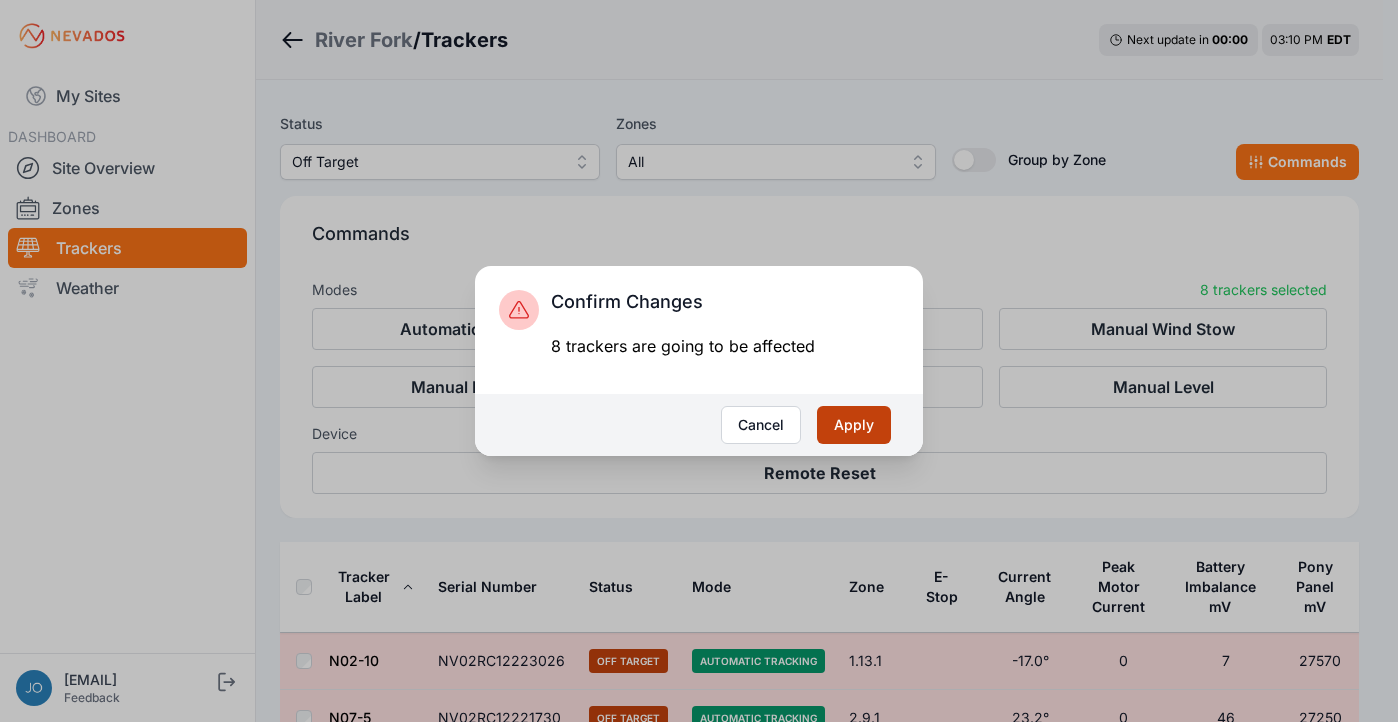 click on "Apply" at bounding box center (854, 425) 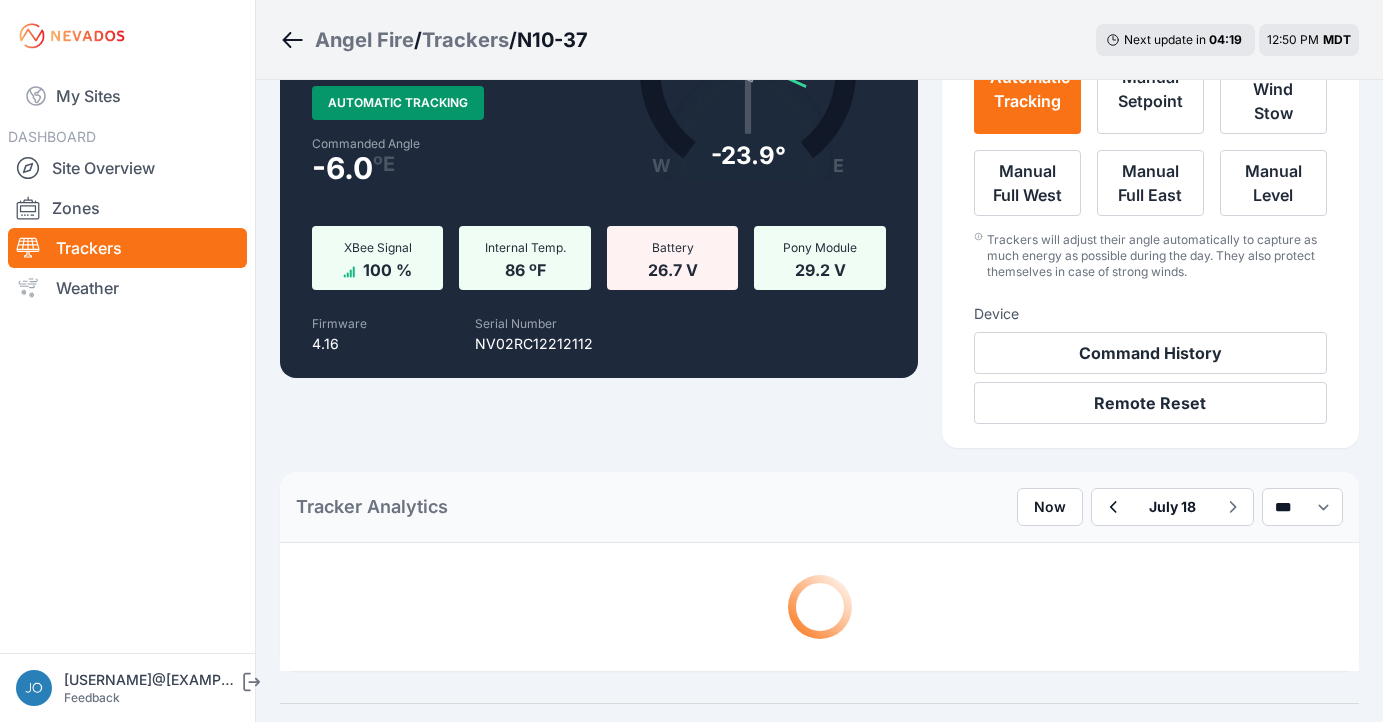 scroll, scrollTop: 222, scrollLeft: 0, axis: vertical 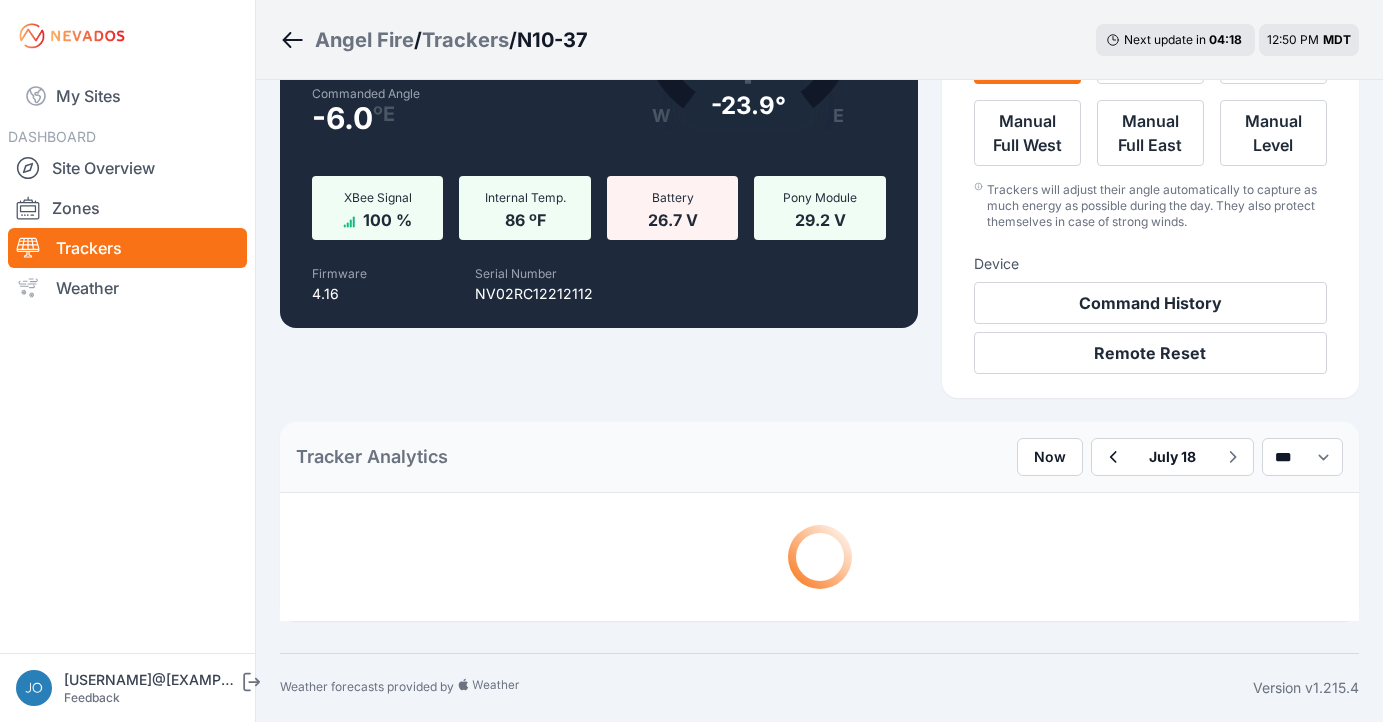 click on "Current Status Status Off Target Mode Automatic Tracking Commanded Angle -6.0 º E W E -23.9°
Actual: -23.9°
Commanded: -6.0°
XBee Signal 100   % Internal Temp. 86   ºF Battery 26.7   V Pony Module 29.2   V Firmware 4.16 Serial Number [SERIAL]" at bounding box center [599, 140] 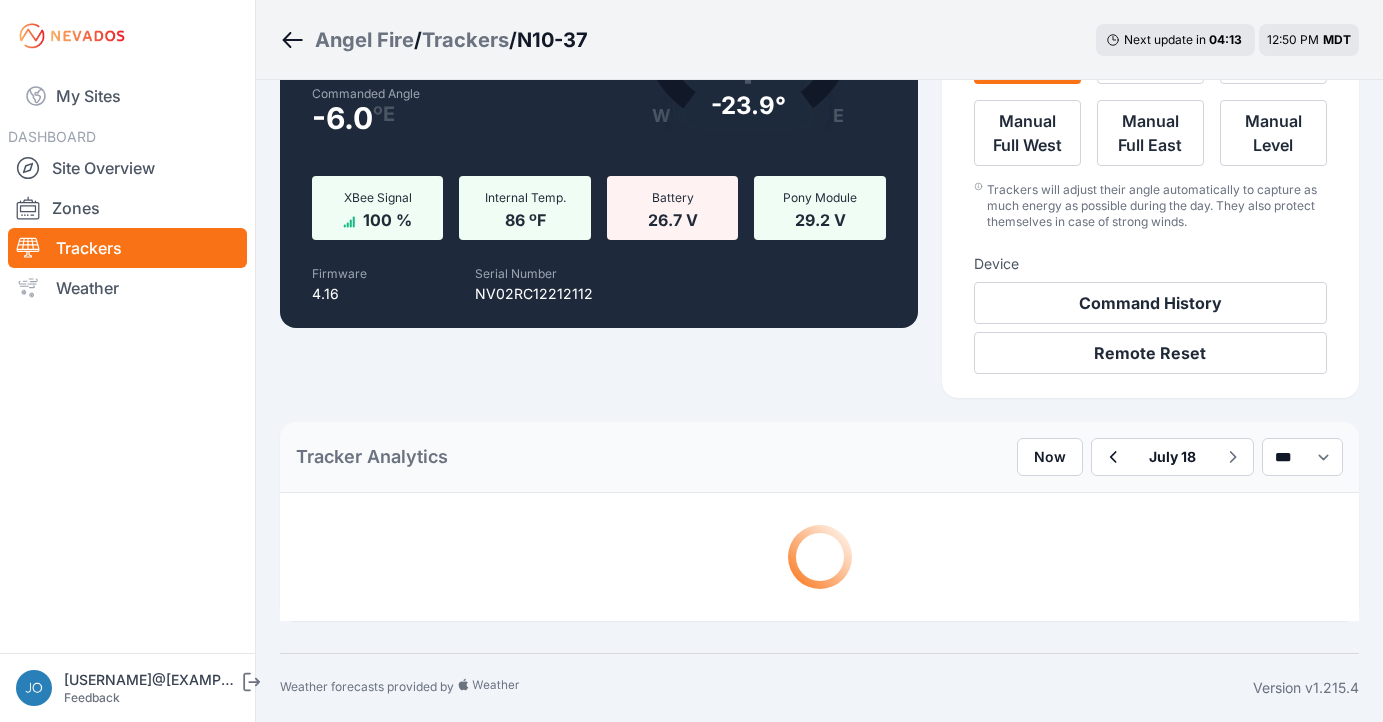 click on "Current Status Status Off Target Mode Automatic Tracking Commanded Angle -6.0 º E W E -23.9°
Actual: -23.9°
Commanded: -6.0°
XBee Signal 100   % Internal Temp. 86   ºF Battery 26.7   V Pony Module 29.2   V Firmware 4.16 Serial Number [SERIAL]" at bounding box center (599, 140) 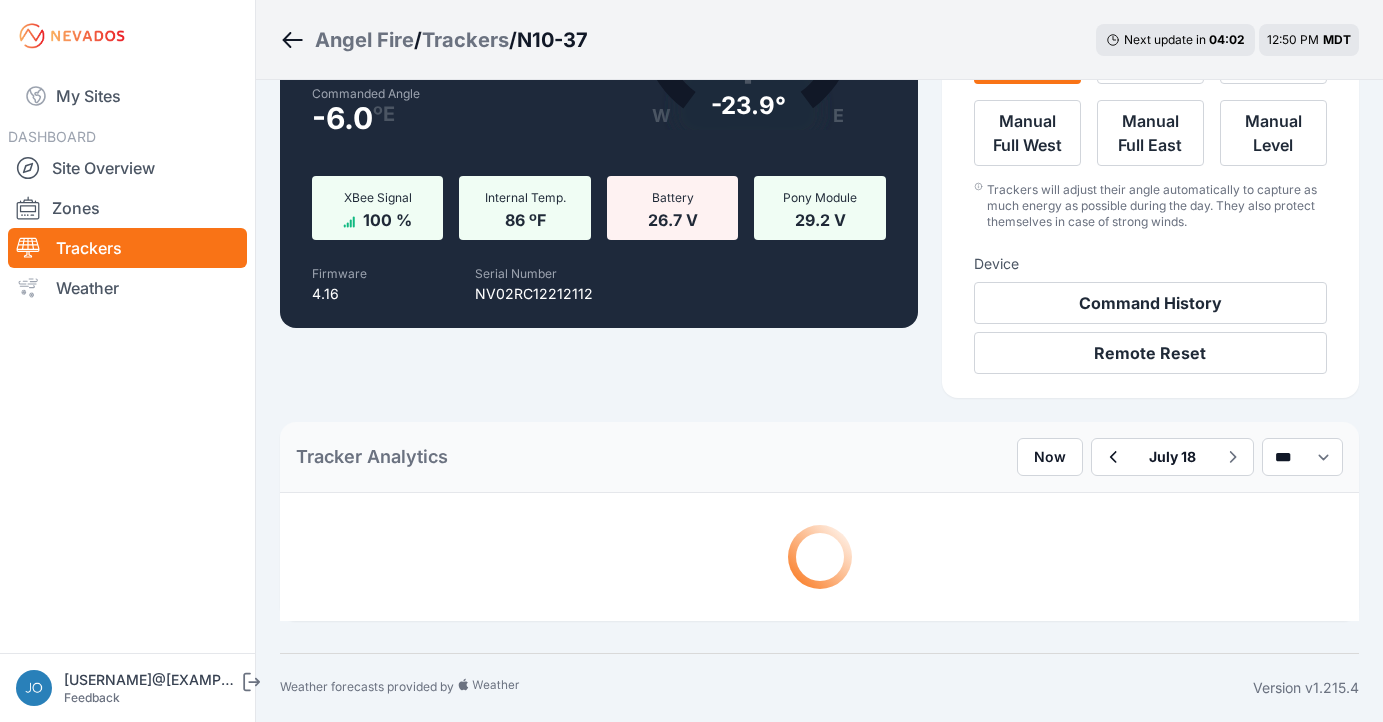 click on "Current Status Status Off Target Mode Automatic Tracking Commanded Angle -6.0 º E W E -23.9°
Actual: -23.9°
Commanded: -6.0°
XBee Signal 100   % Internal Temp. 86   ºF Battery 26.7   V Pony Module 29.2   V Firmware 4.16 Serial Number NV02RC12212112 Commands Modes Automatic Tracking Manual Setpoint Manual Wind Stow Manual Full West Manual Full East Manual Level Trackers will adjust their angle automatically to capture as much energy as possible during the day. They also protect themselves in case of strong winds. Device Command History Remote Reset Tracker Analytics Now July 18 *** **** *****" at bounding box center (819, 255) 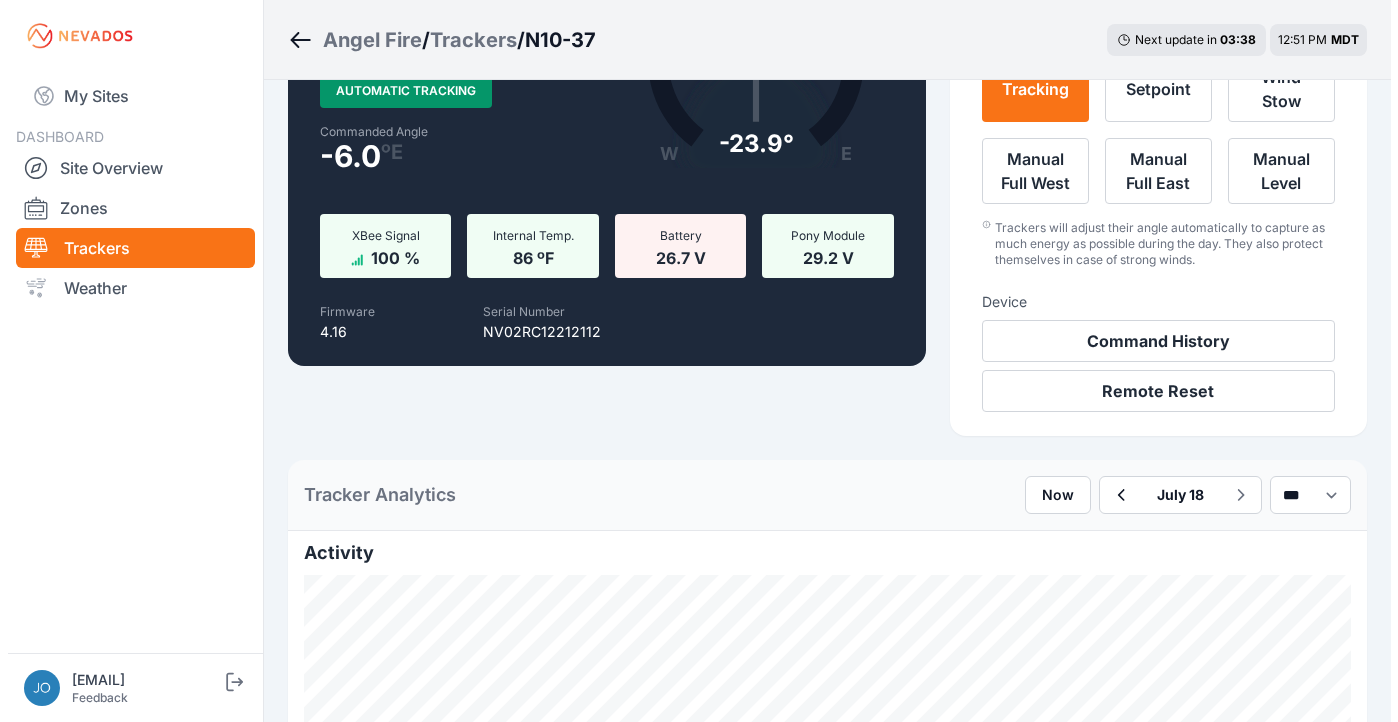 scroll, scrollTop: 0, scrollLeft: 0, axis: both 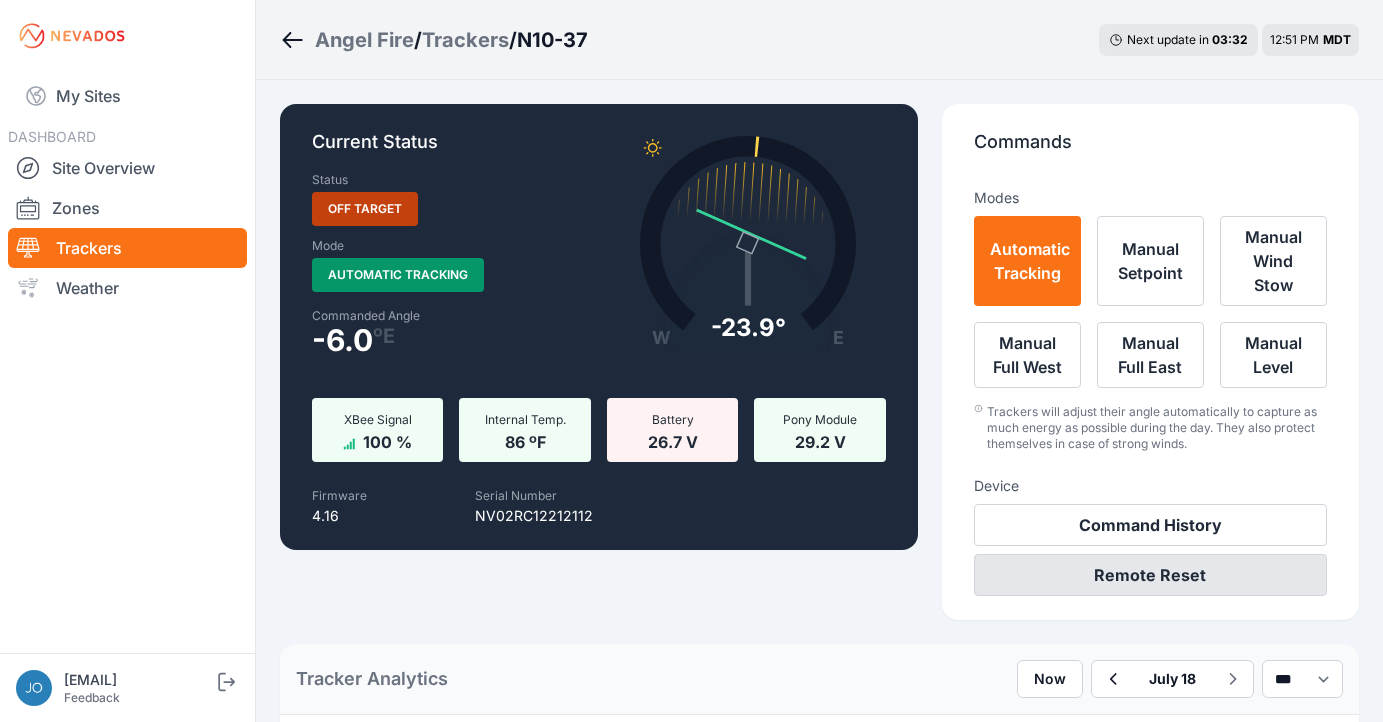 click on "Remote Reset" at bounding box center [1150, 575] 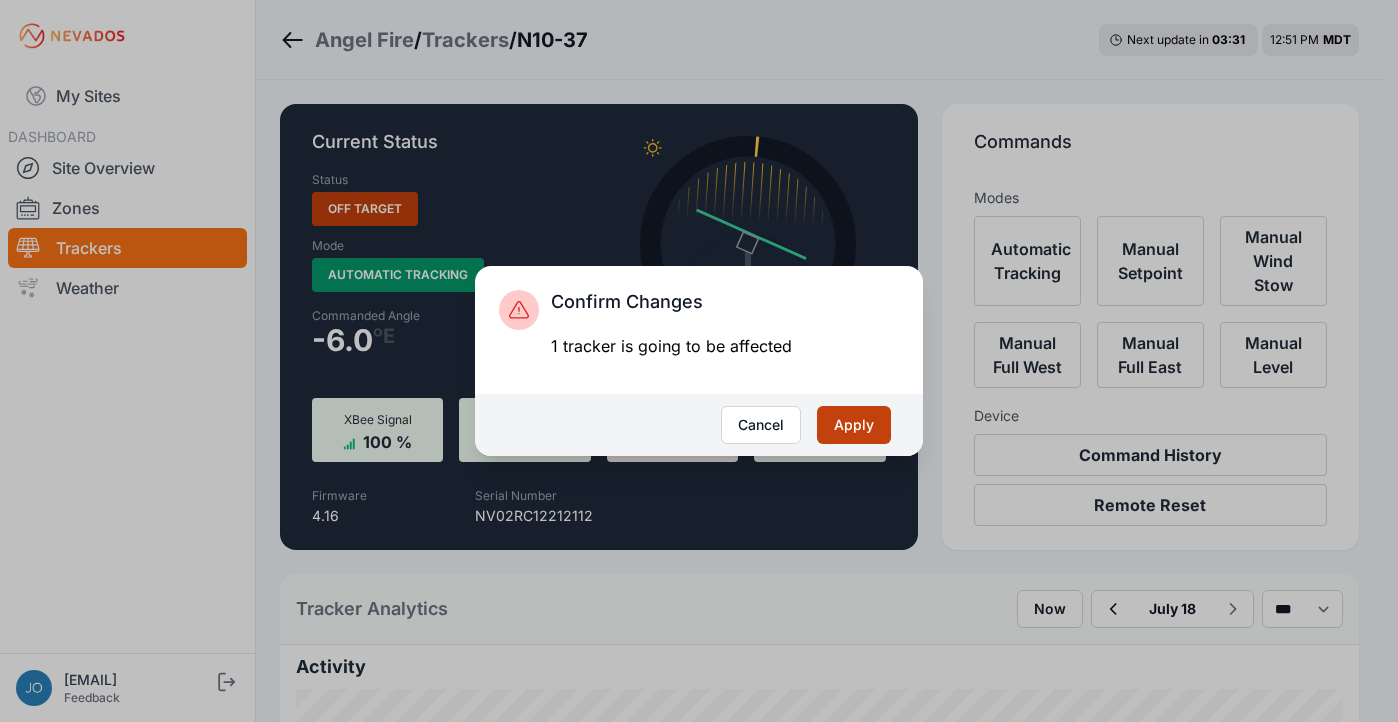 click on "Apply" at bounding box center [854, 425] 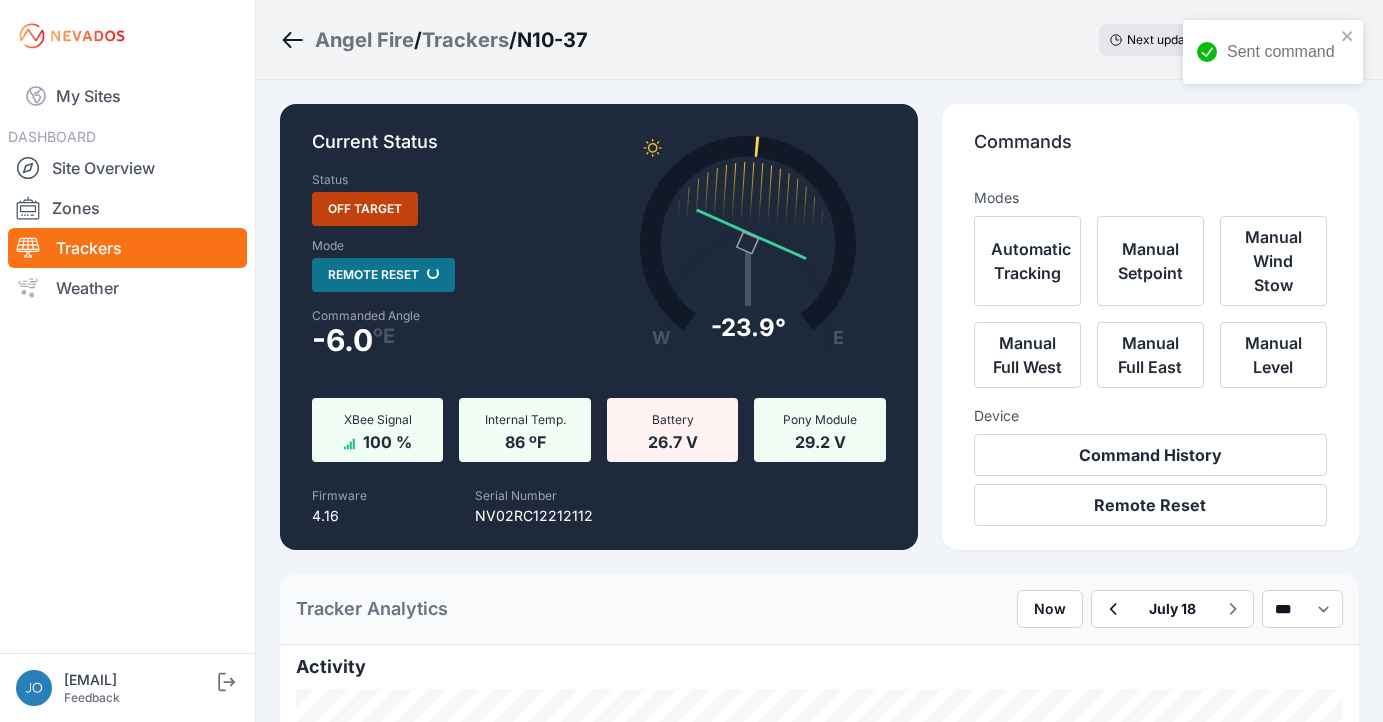 scroll, scrollTop: 0, scrollLeft: 0, axis: both 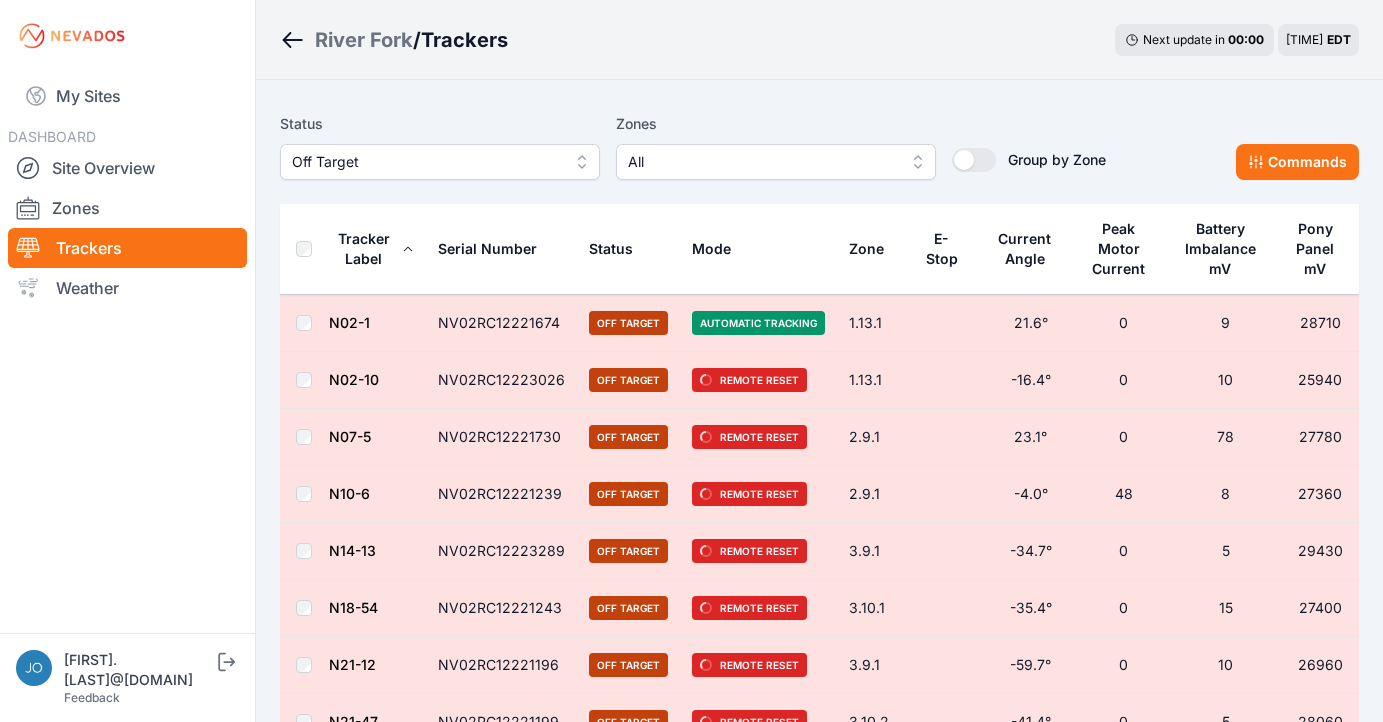 click on "River Fork" at bounding box center [364, 40] 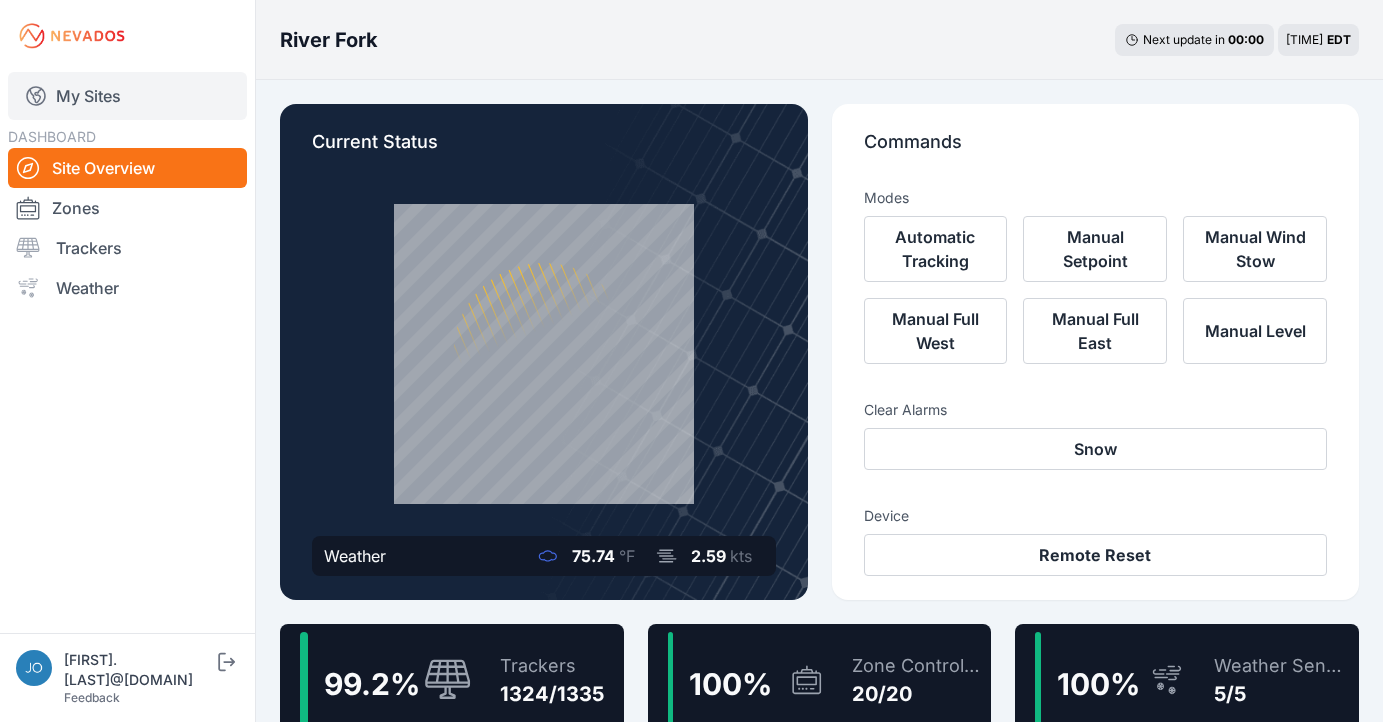 click on "My Sites" at bounding box center [127, 96] 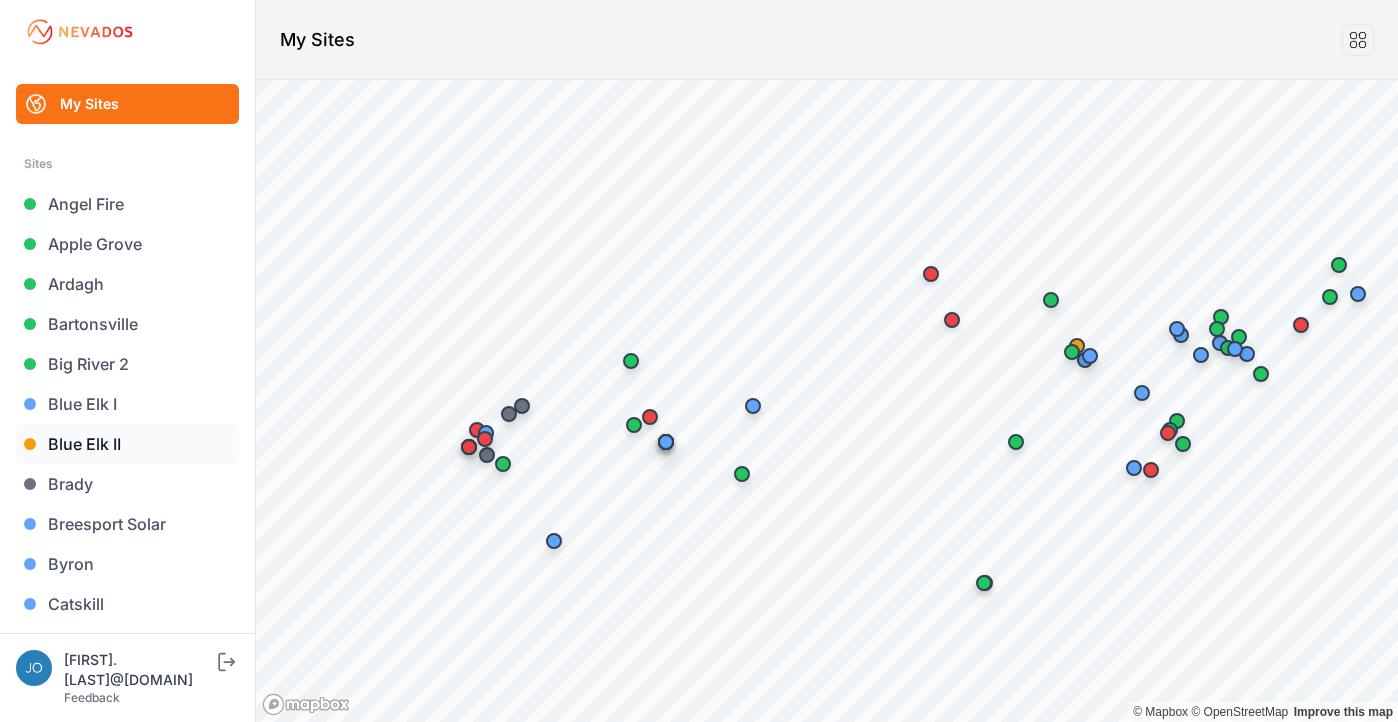 click on "Blue Elk II" at bounding box center (127, 444) 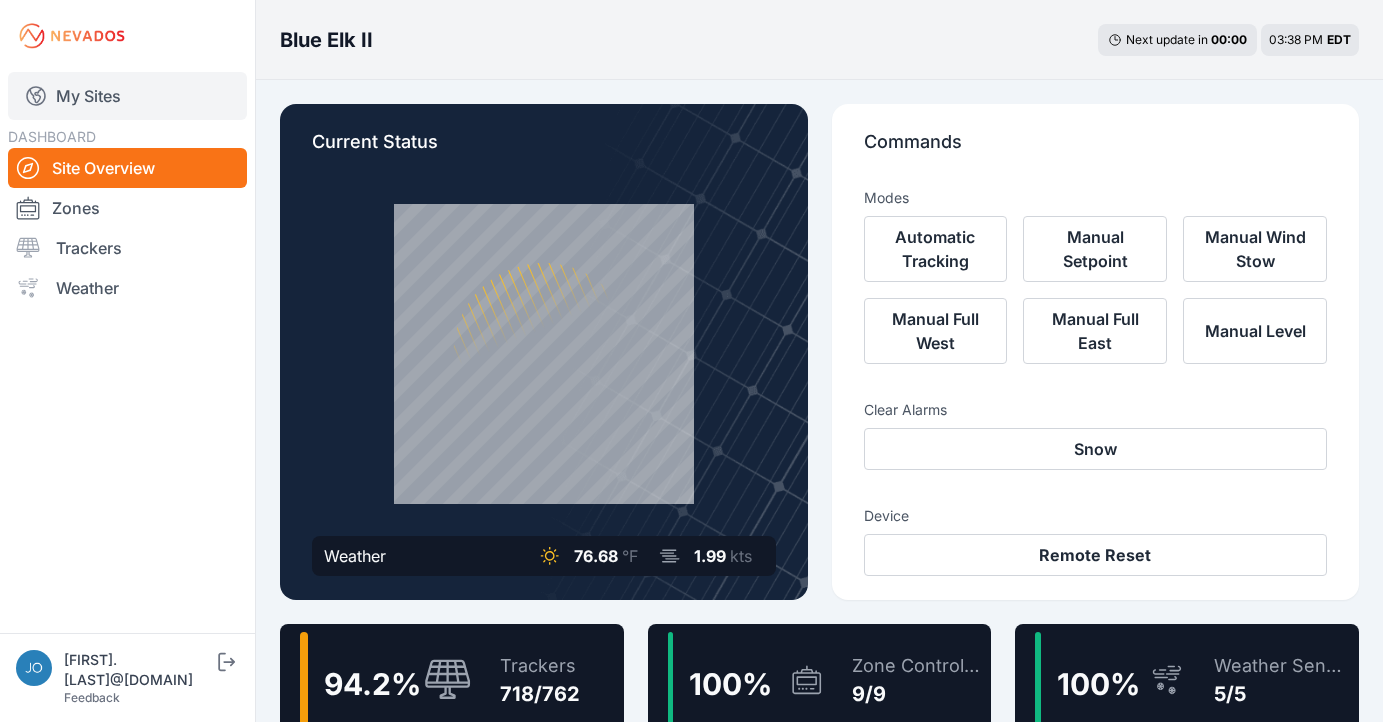 click on "My Sites" at bounding box center [127, 96] 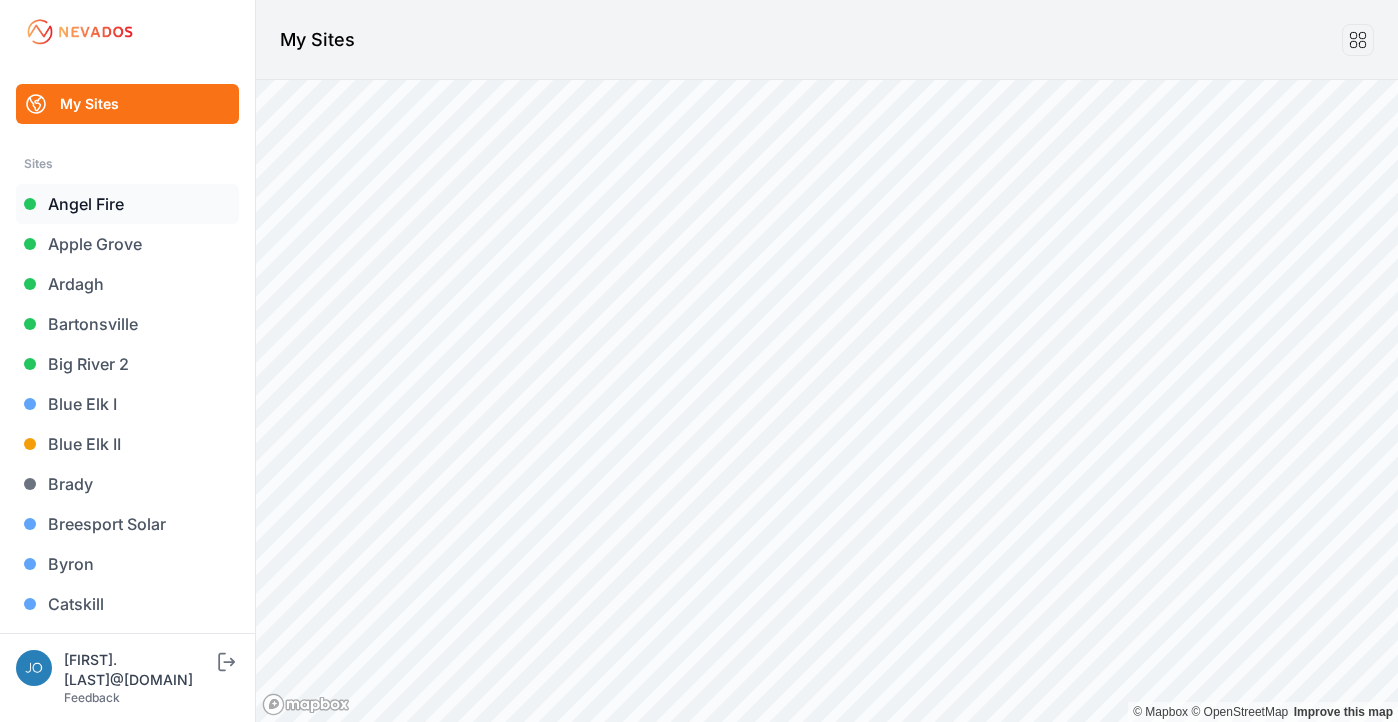 click on "Angel Fire" at bounding box center (127, 204) 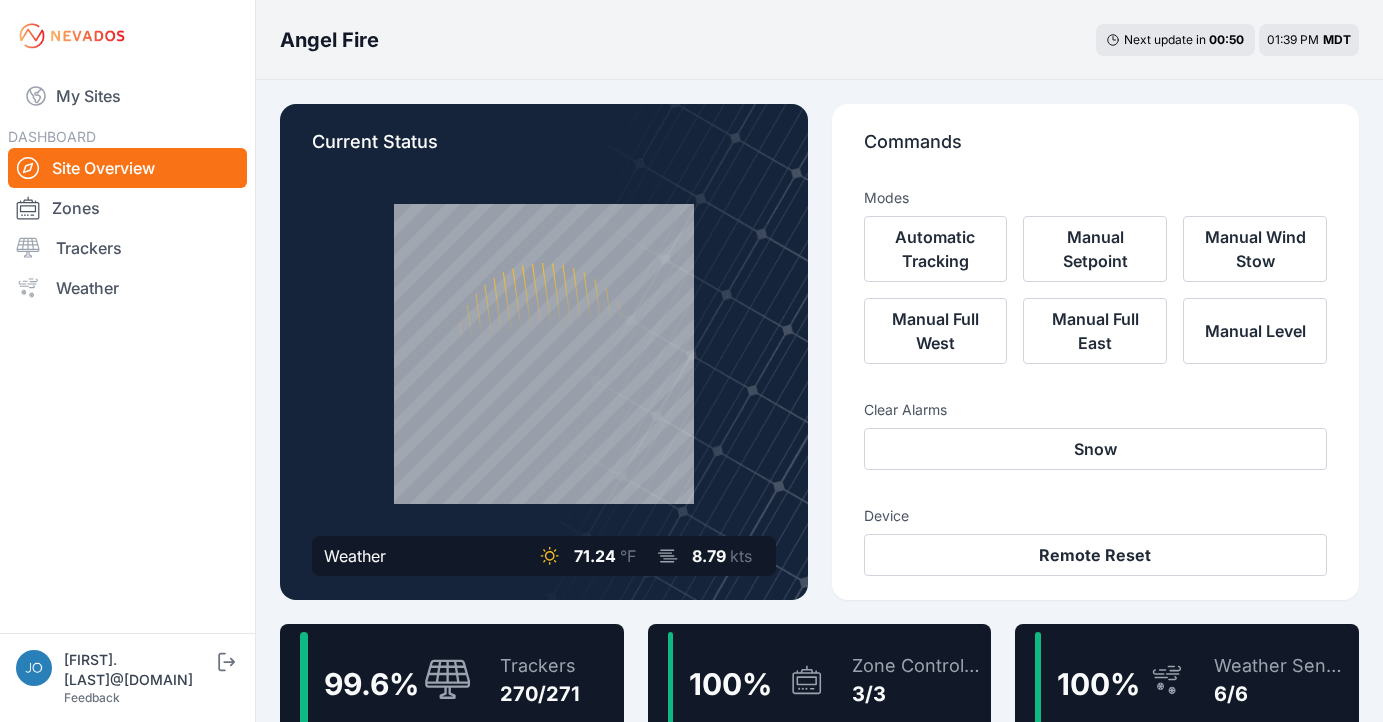 click on "Trackers 270/271" at bounding box center (530, 680) 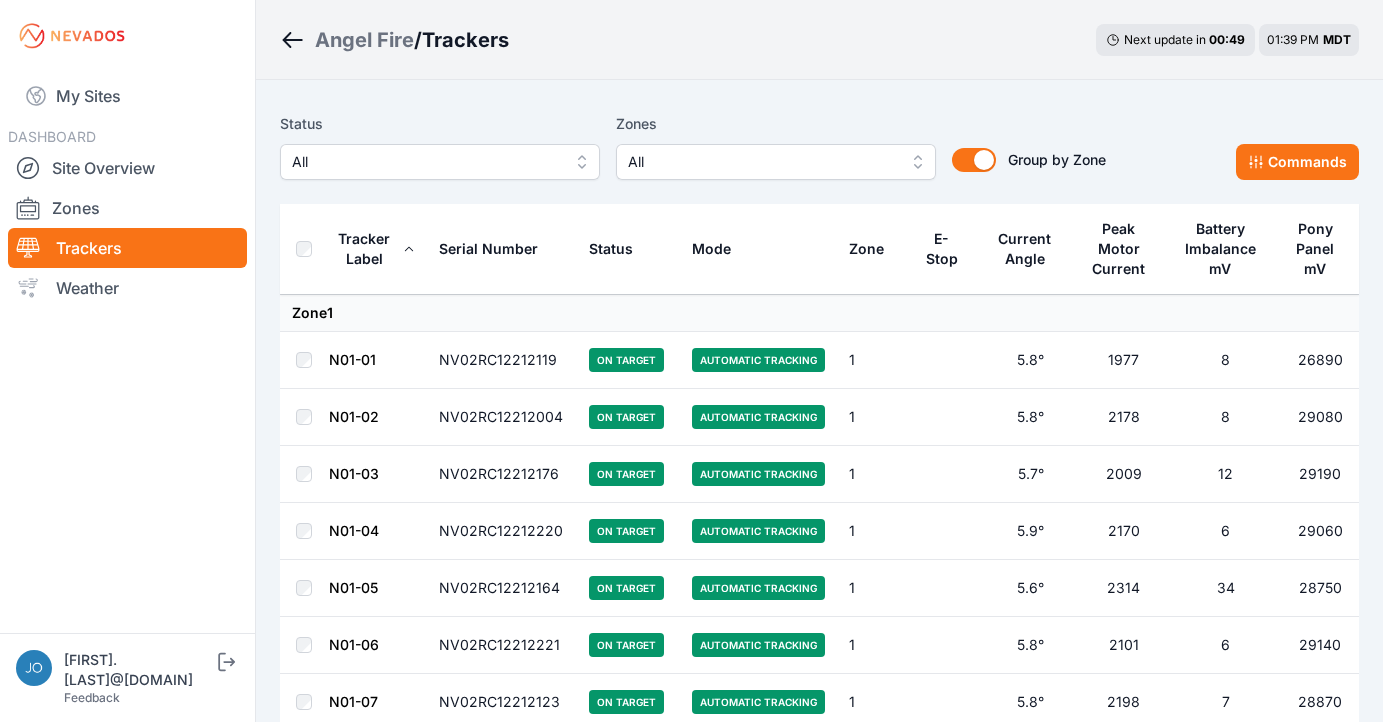 click on "All" at bounding box center [426, 162] 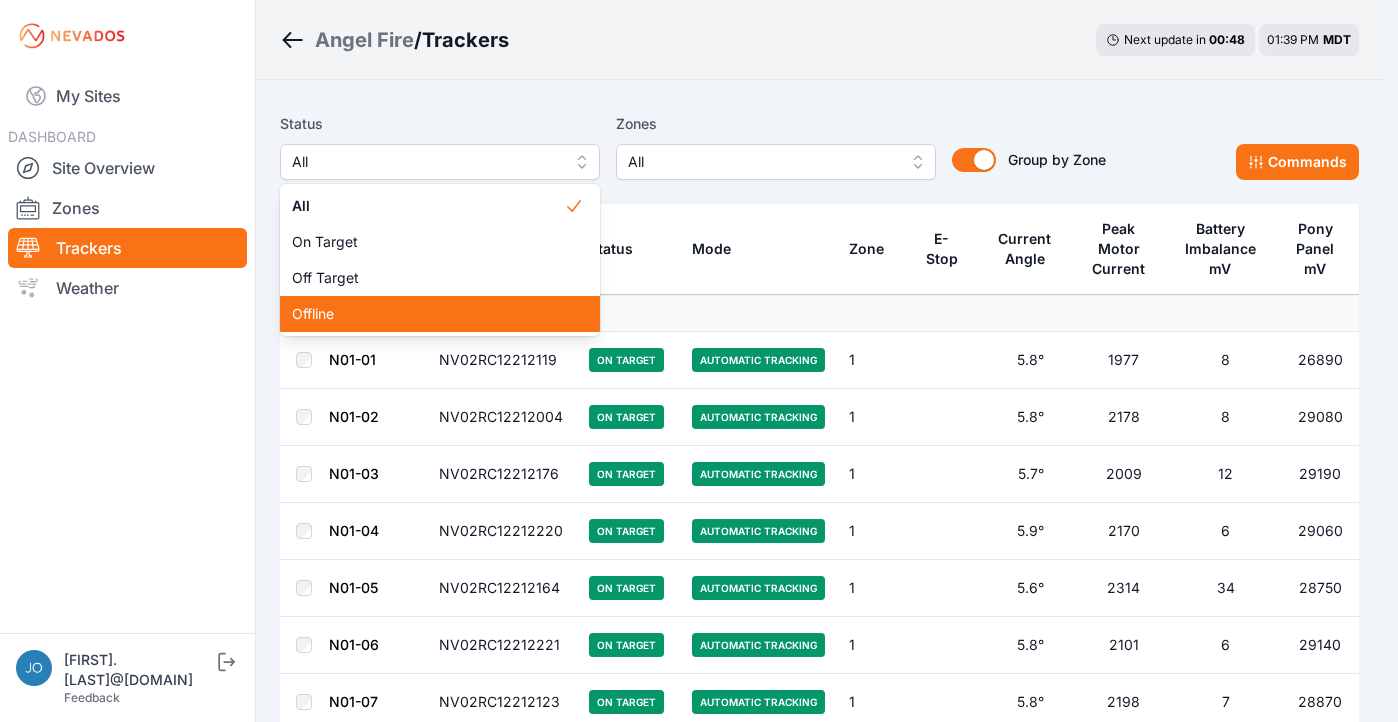 click on "Offline" at bounding box center [440, 314] 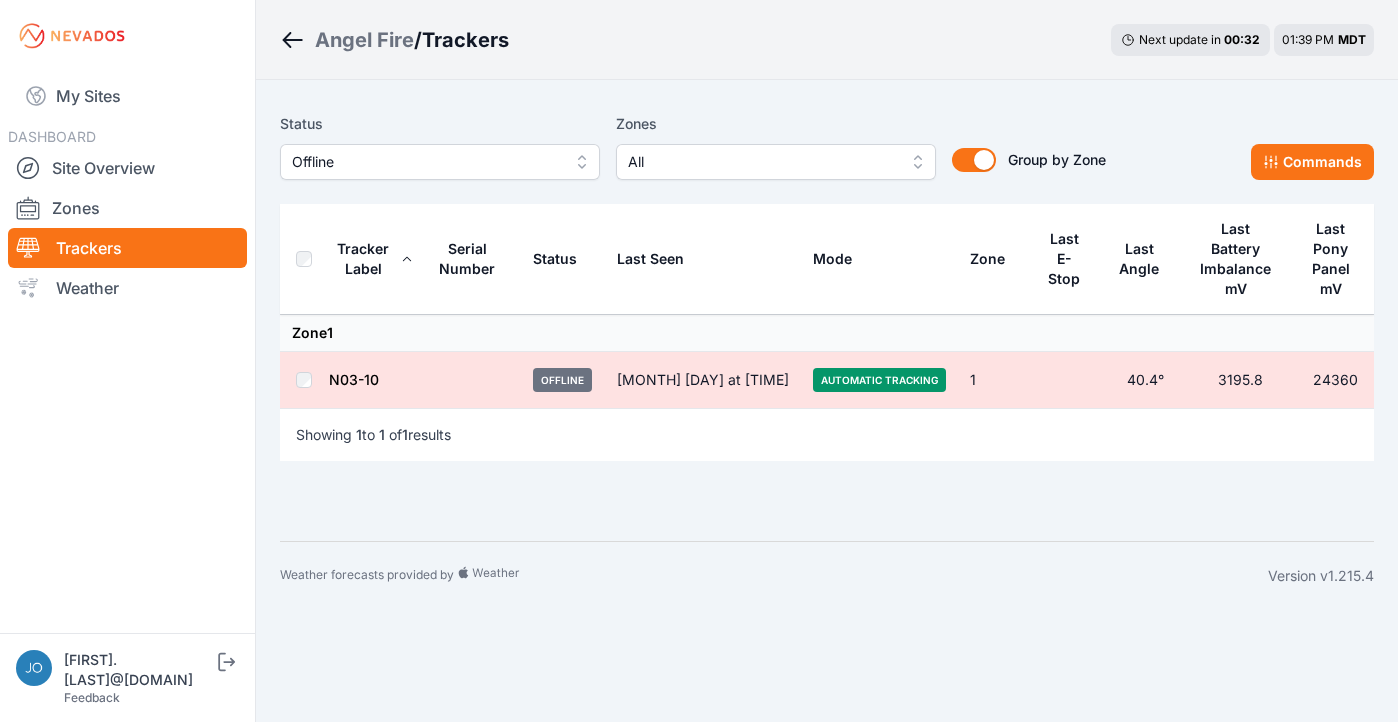 click on "Offline" at bounding box center [426, 162] 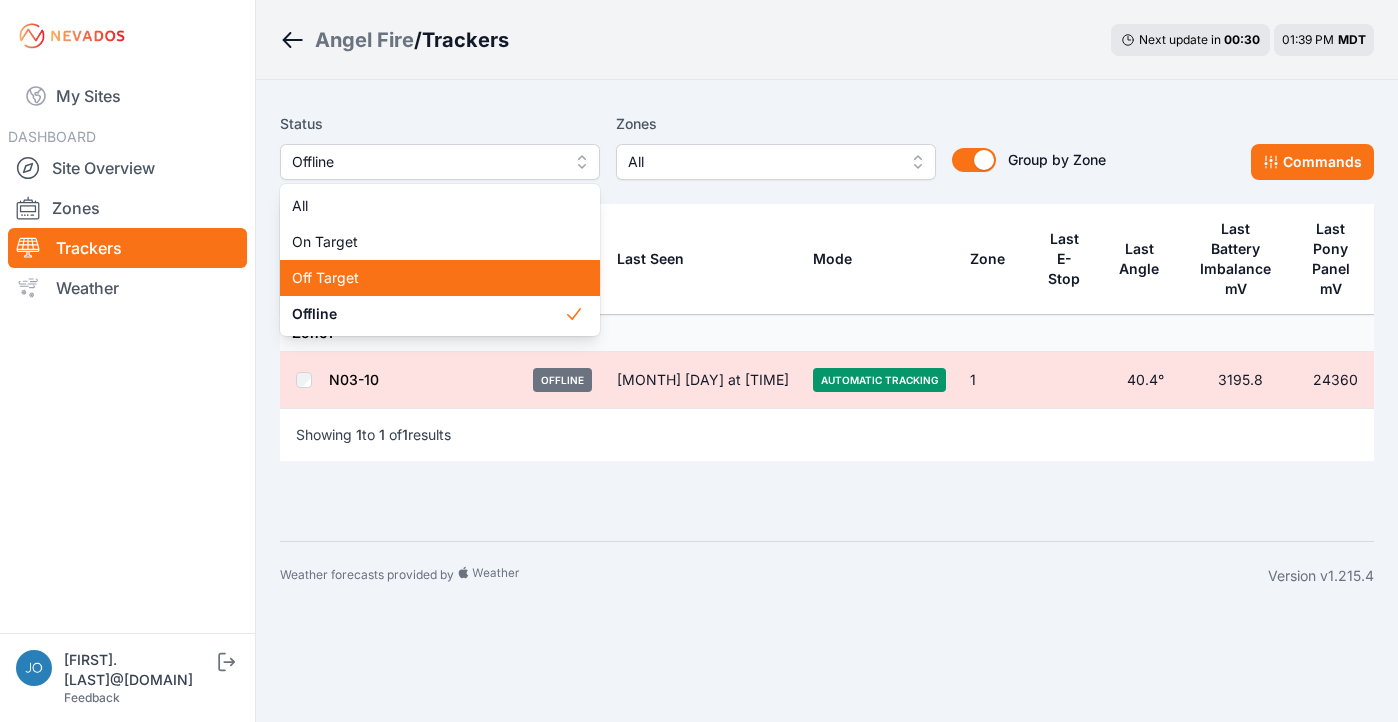 click on "Off Target" at bounding box center (428, 278) 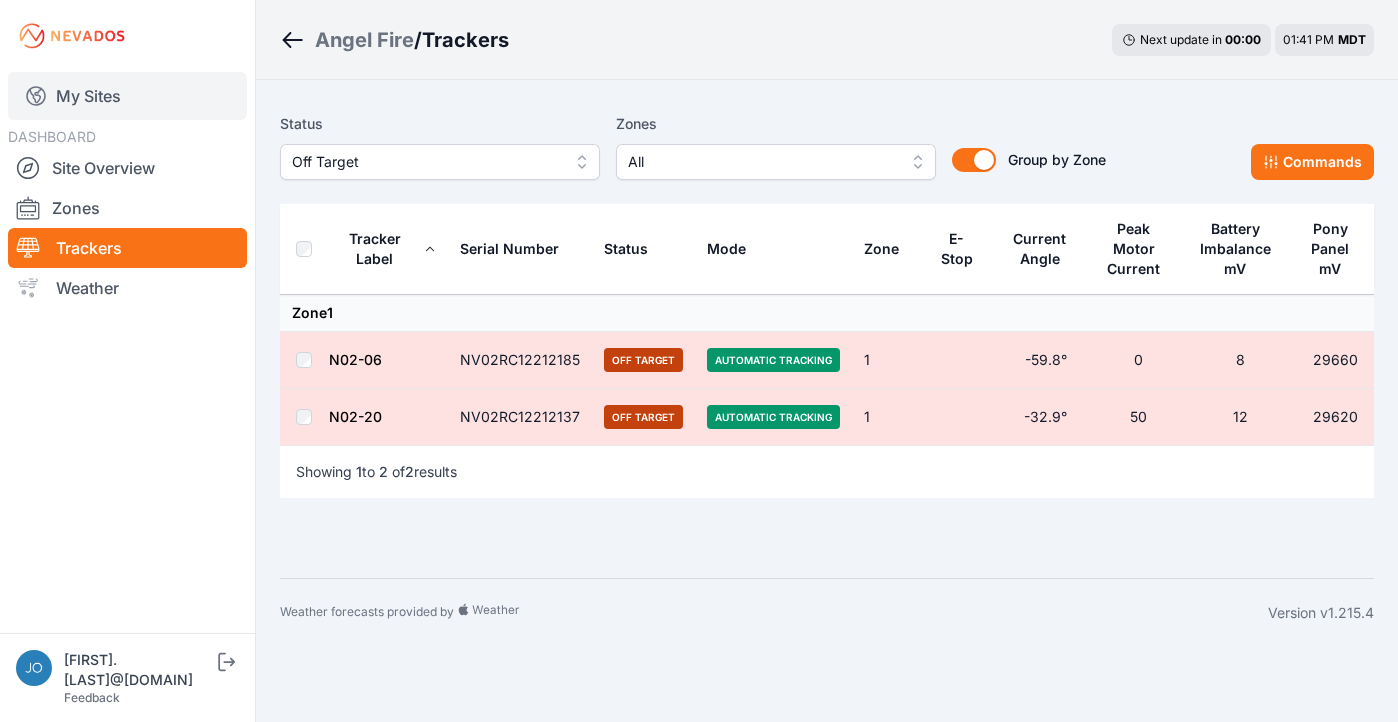 click on "My Sites" at bounding box center (127, 96) 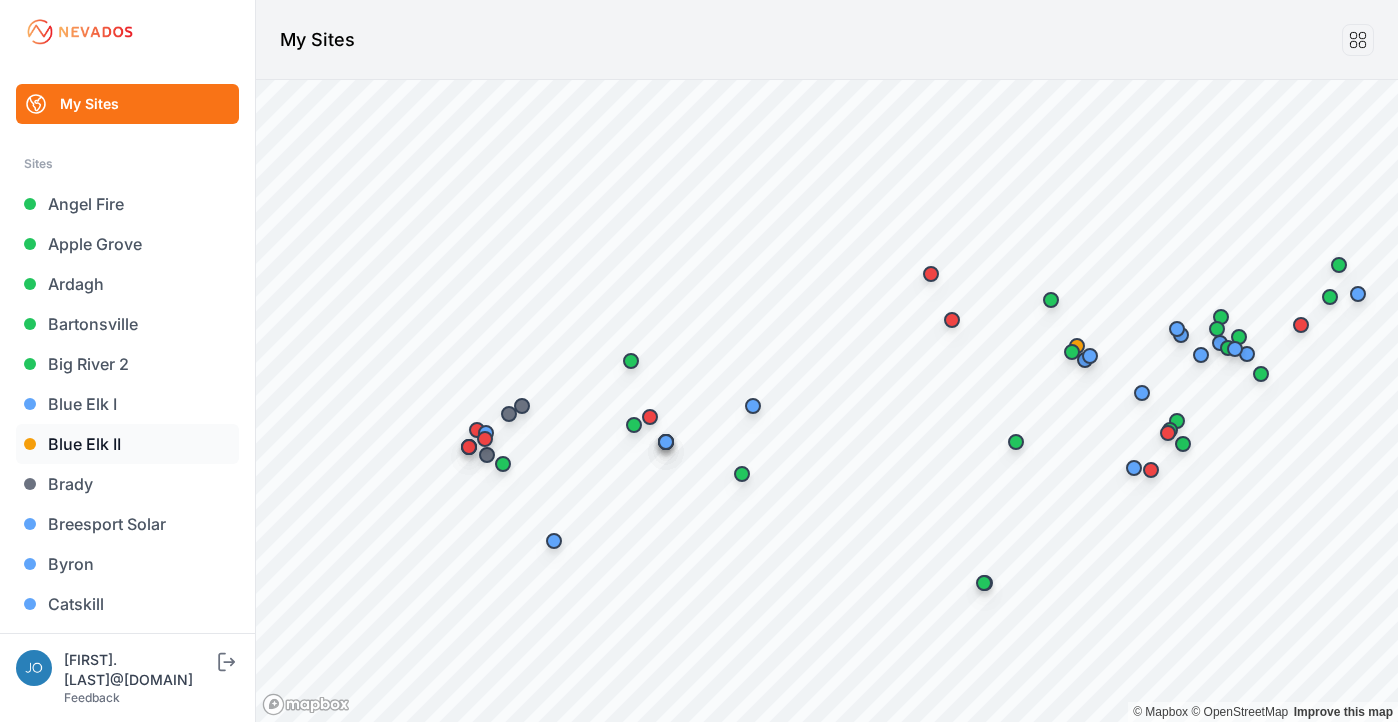 click on "Blue Elk II" at bounding box center [127, 444] 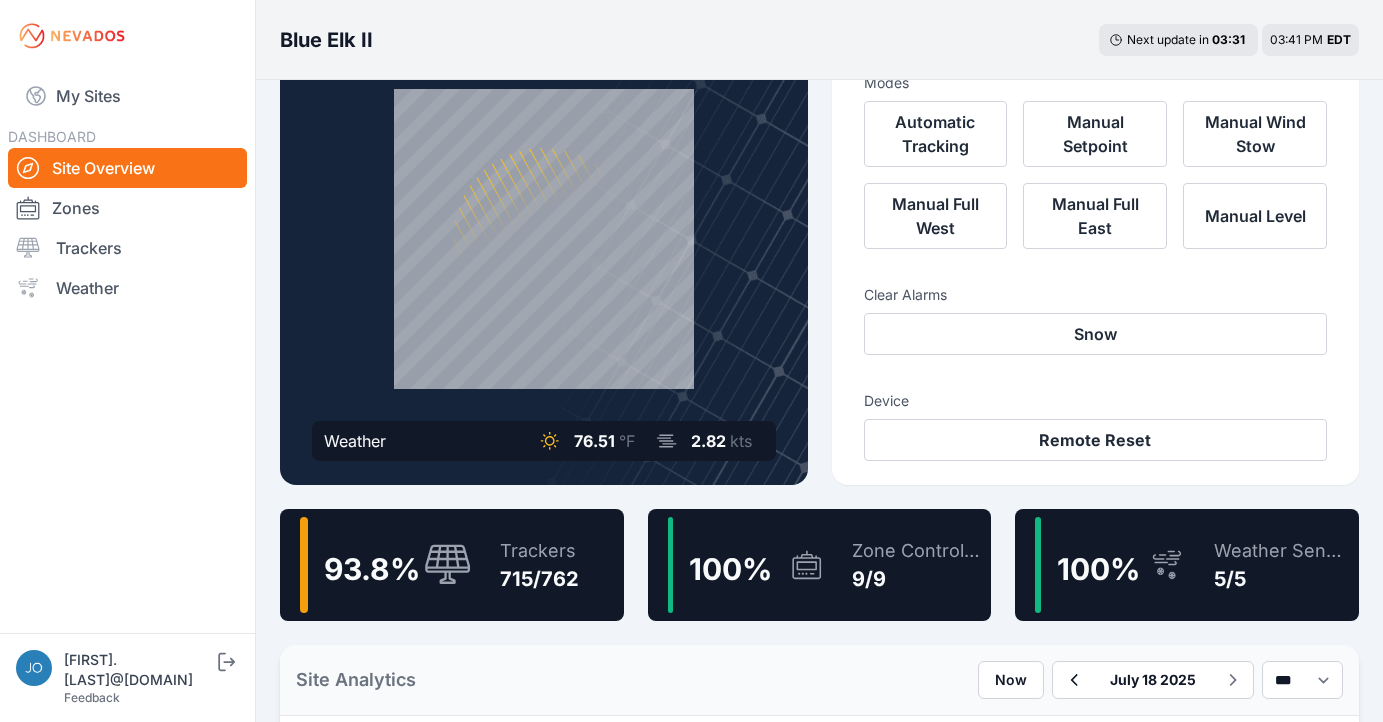 scroll, scrollTop: 119, scrollLeft: 0, axis: vertical 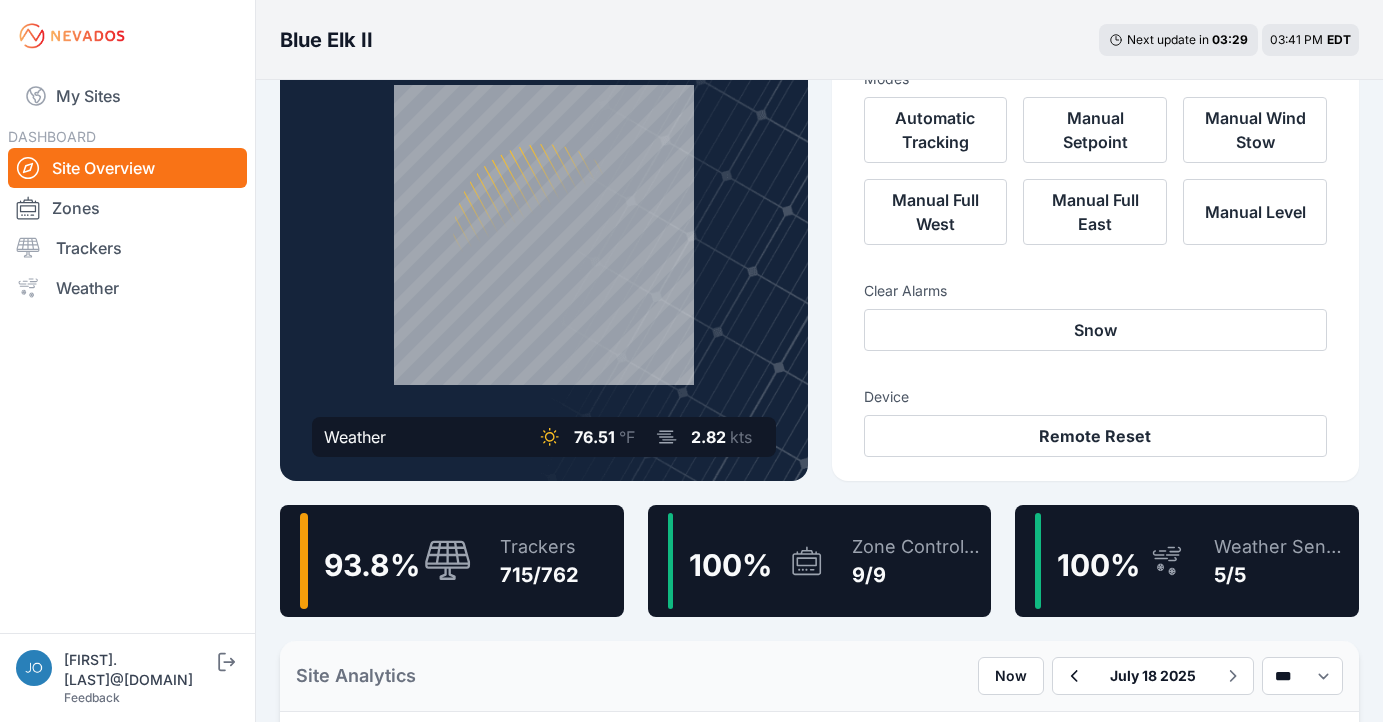 click on "Trackers 715/762" at bounding box center (529, 561) 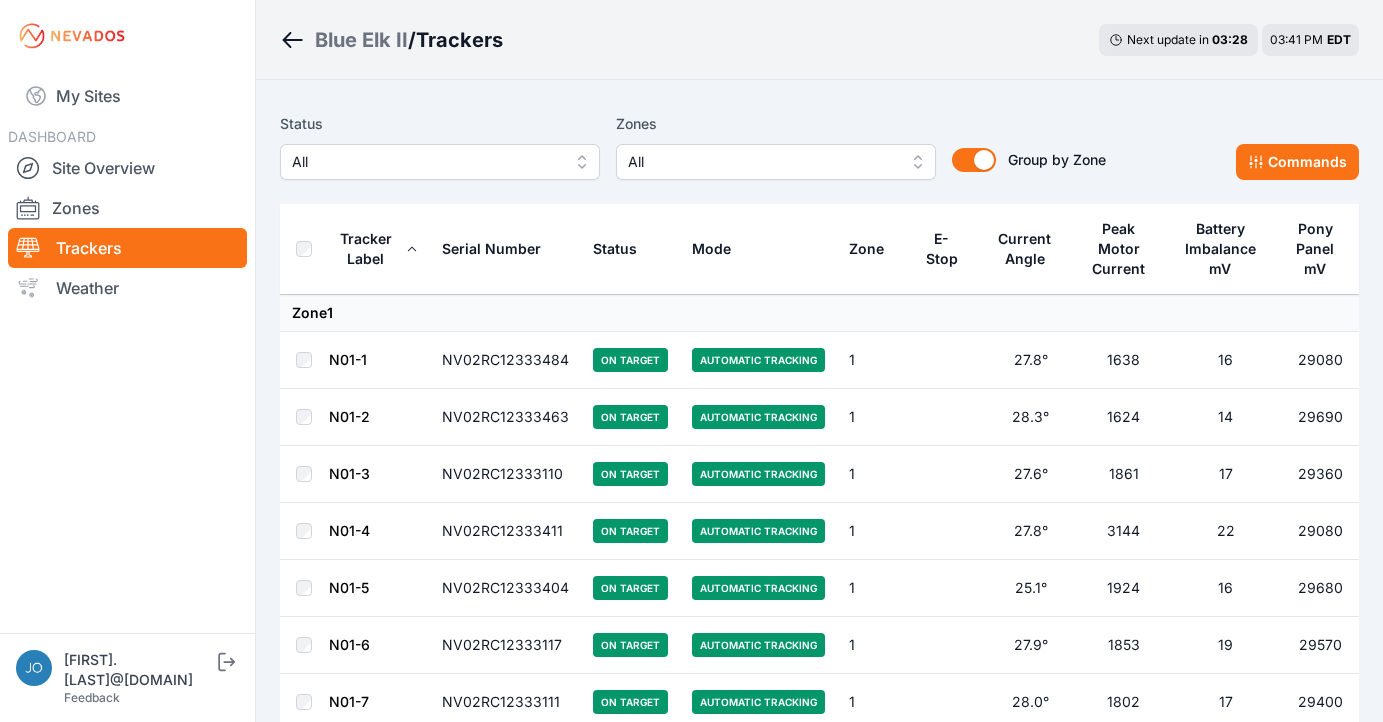 click on "All" at bounding box center (426, 162) 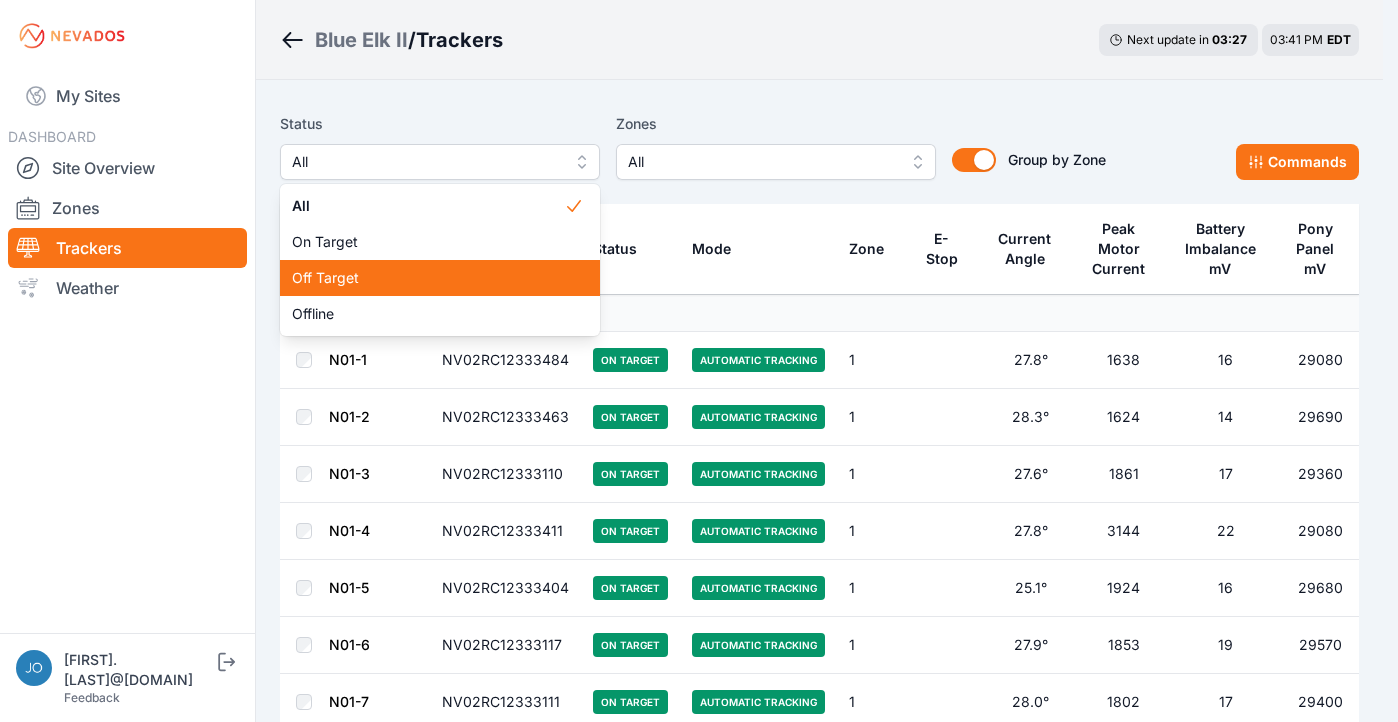 click on "Off Target" at bounding box center (428, 278) 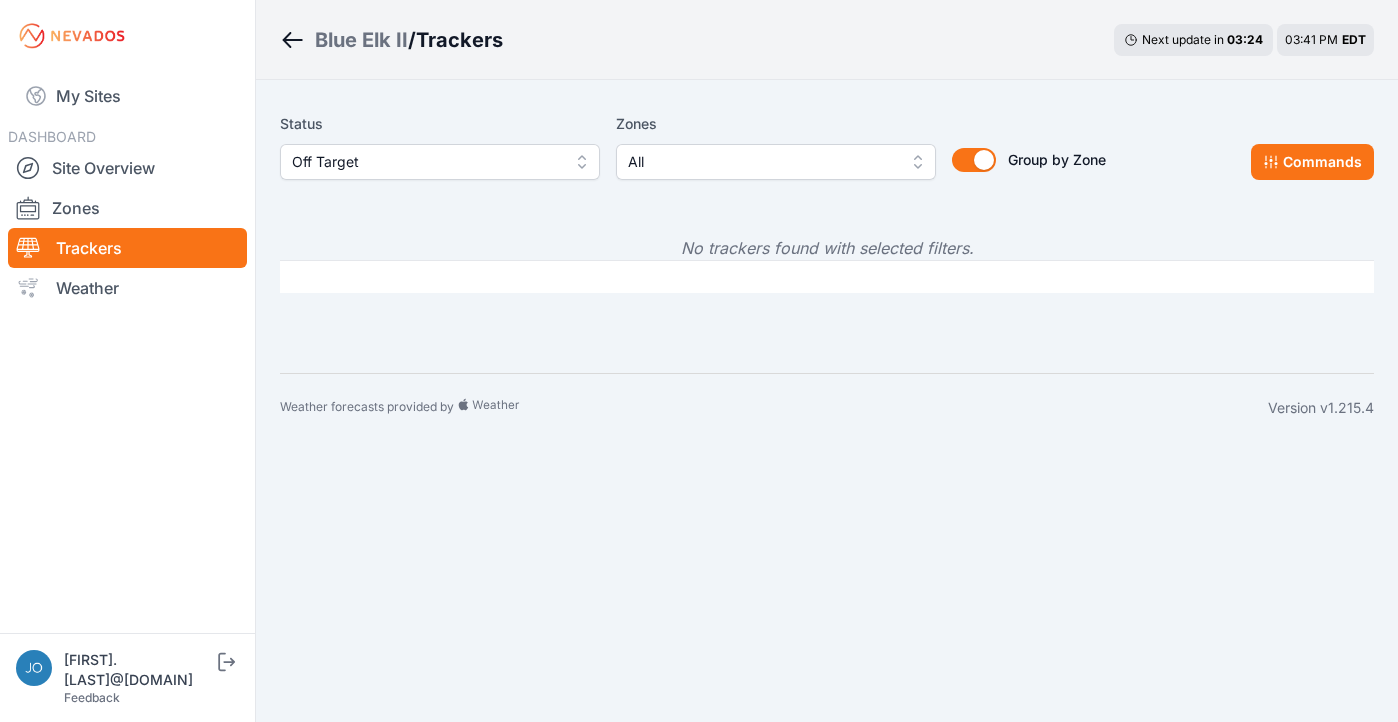 click on "Off Target" at bounding box center (426, 162) 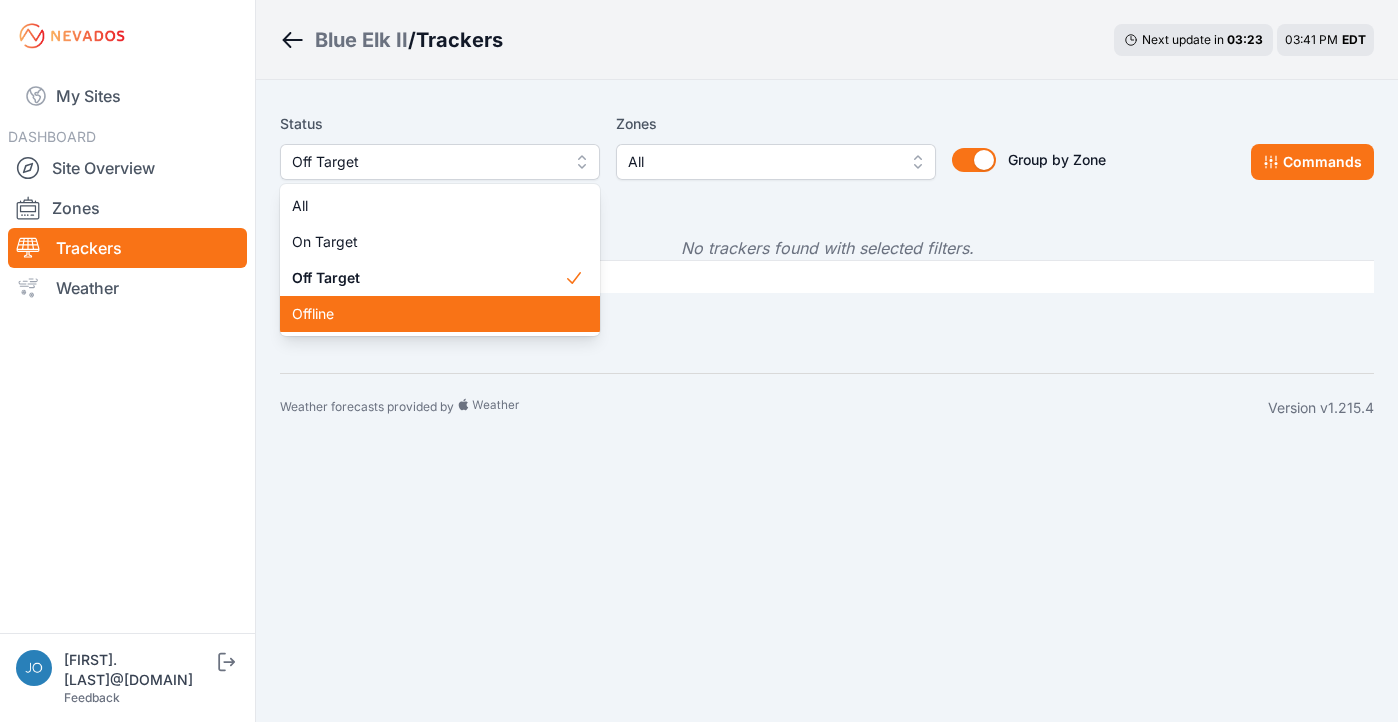 click on "Offline" at bounding box center [428, 314] 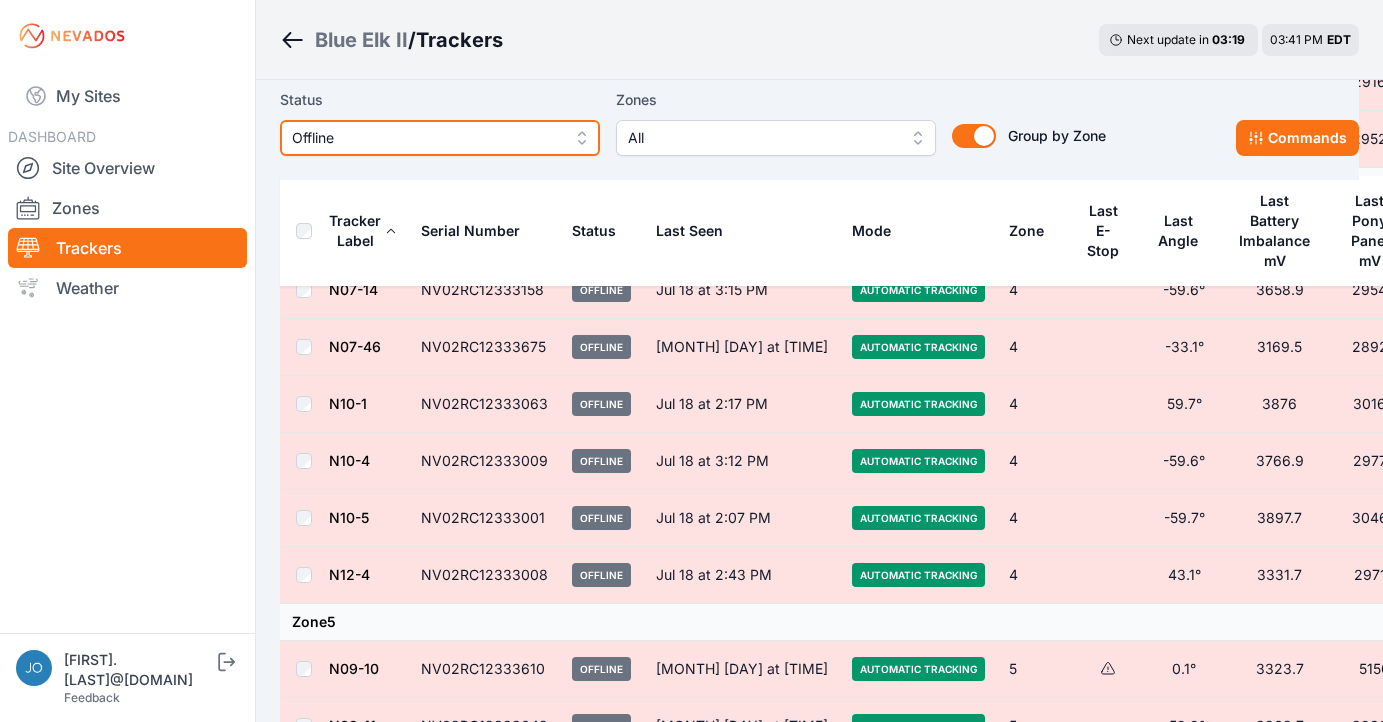 scroll, scrollTop: 0, scrollLeft: 0, axis: both 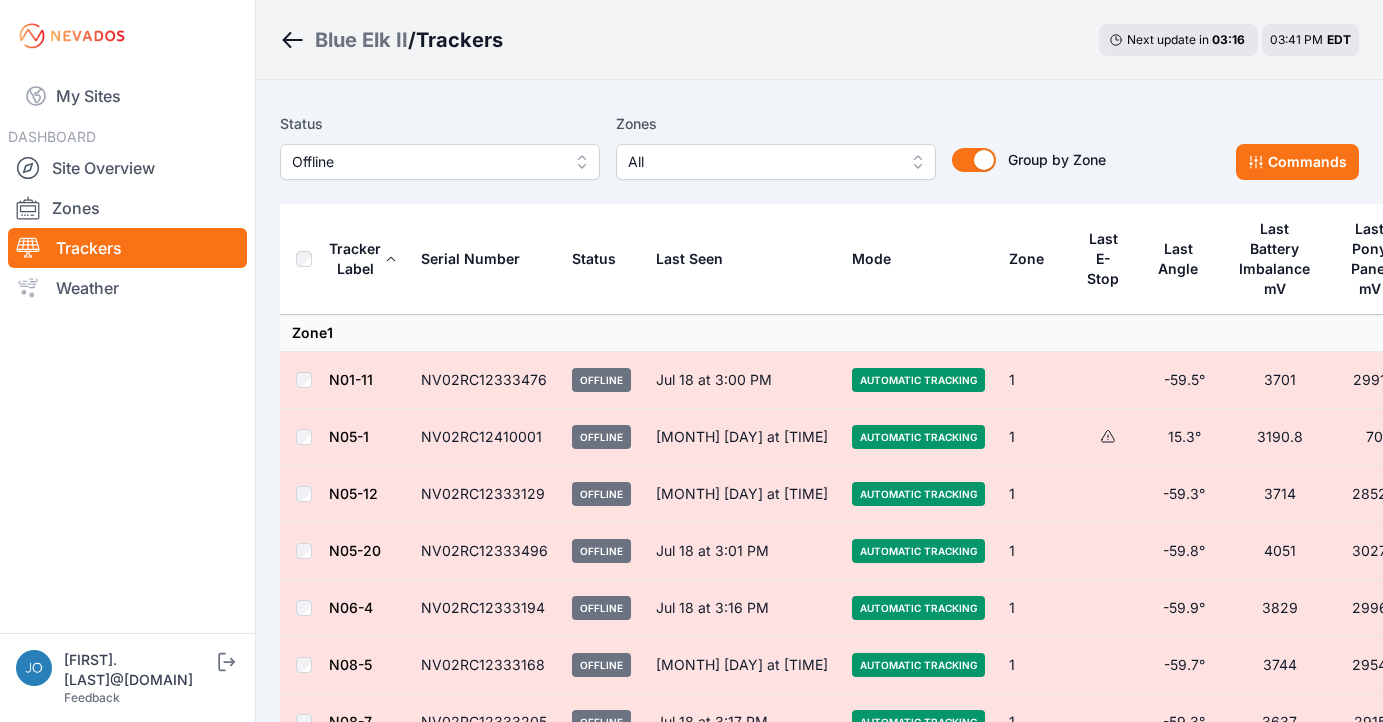 click on "Blue Elk II" at bounding box center (361, 40) 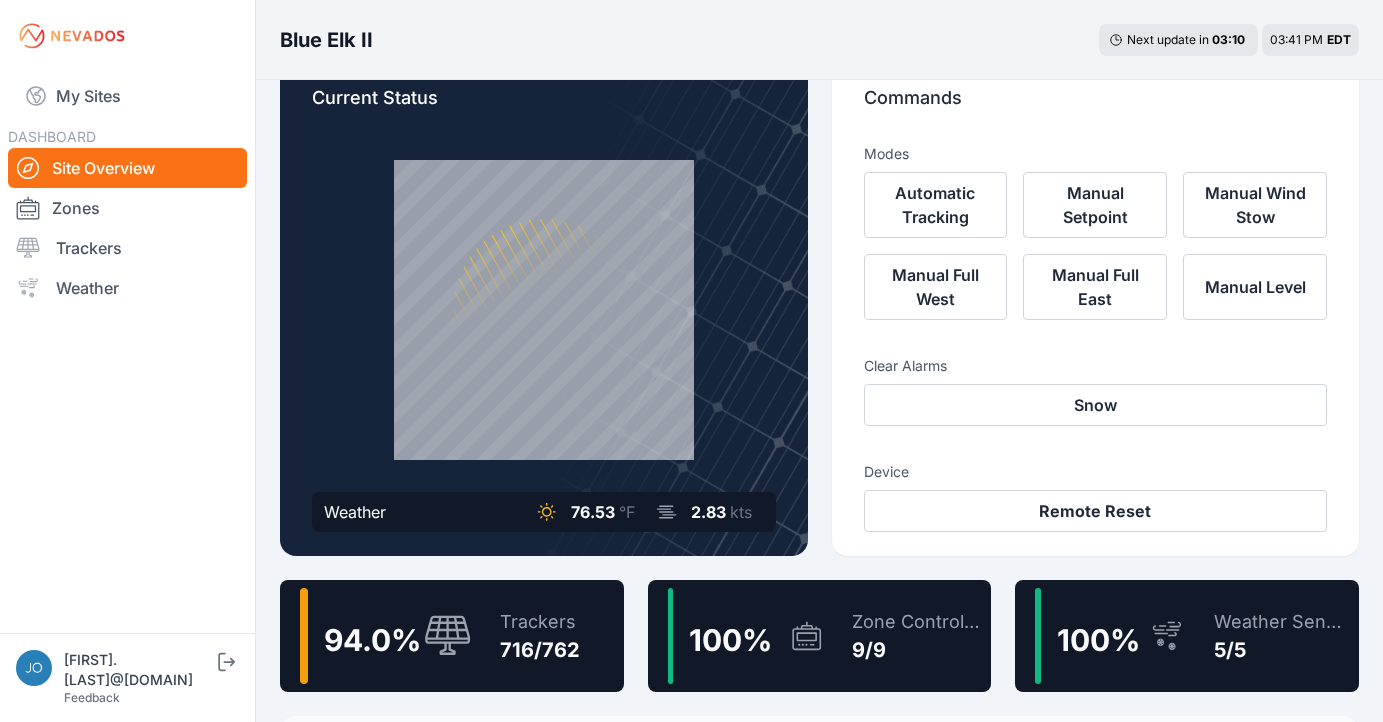 scroll, scrollTop: 48, scrollLeft: 0, axis: vertical 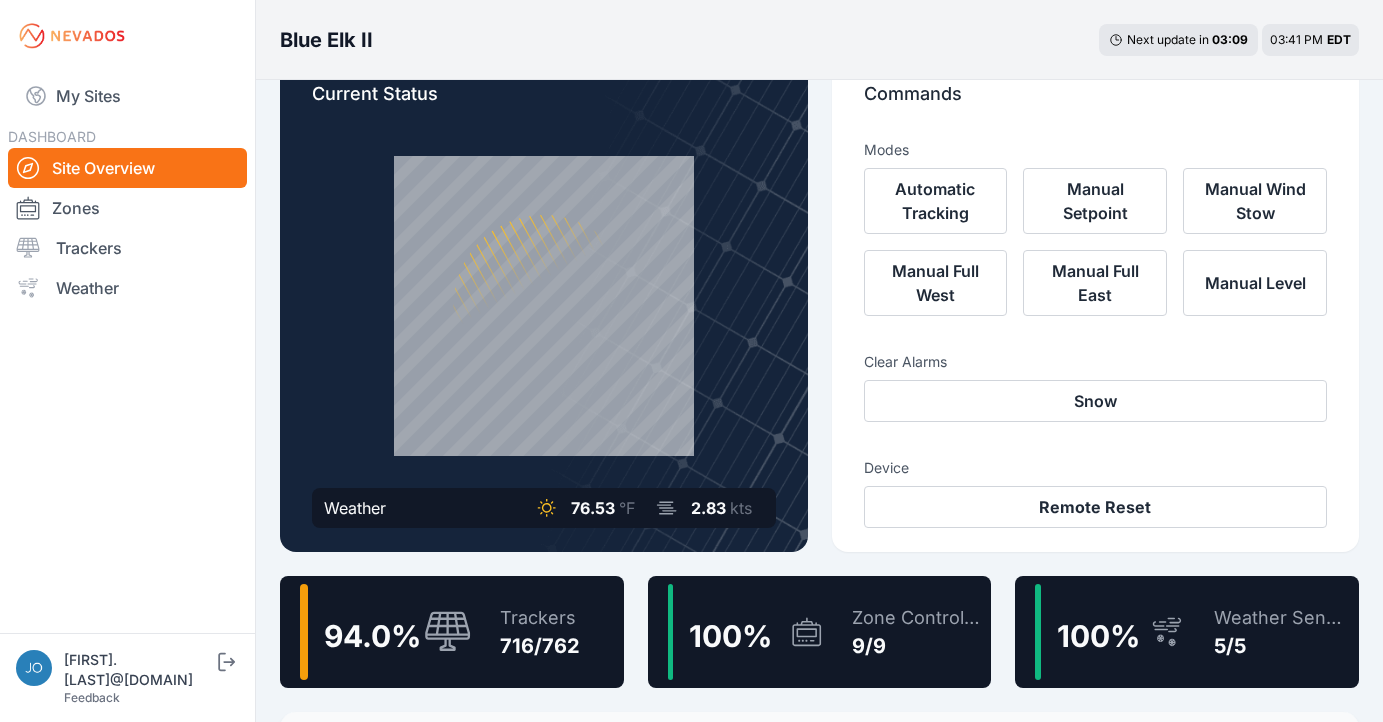 click on "Zone Controllers" at bounding box center (917, 618) 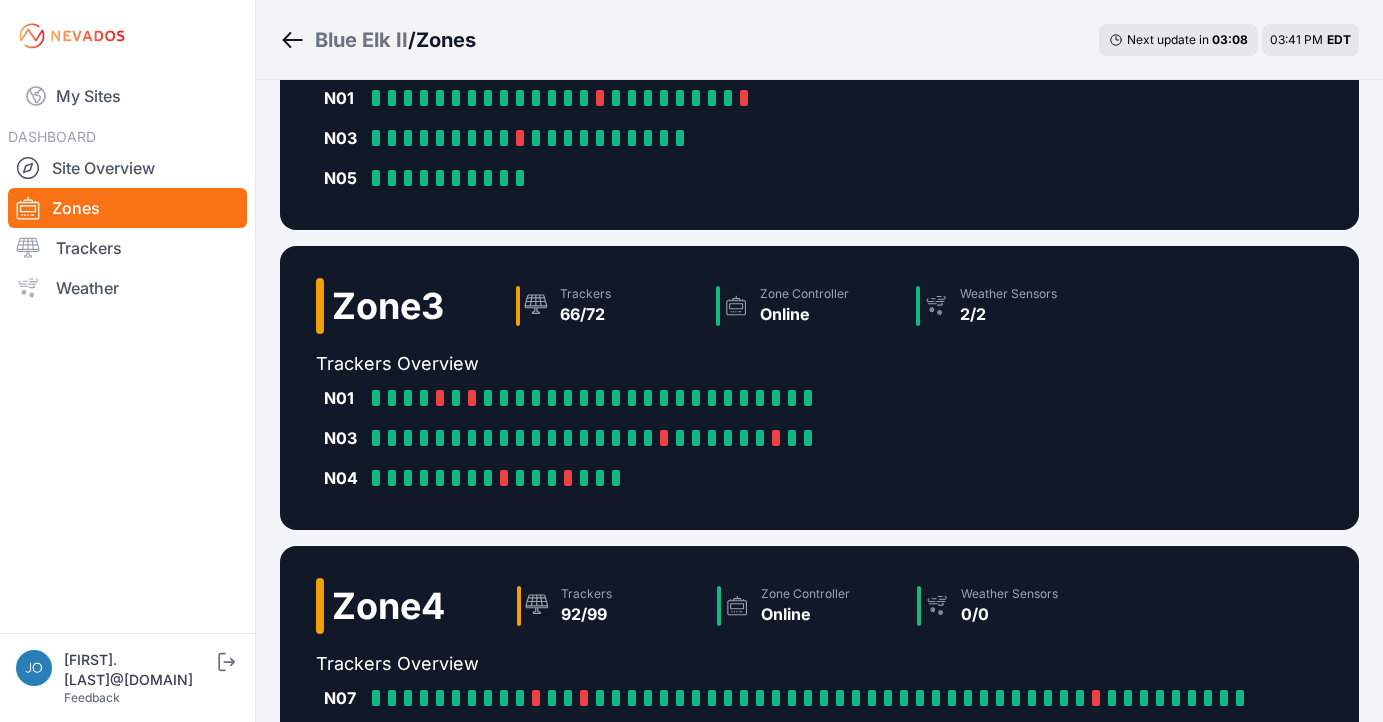 scroll, scrollTop: 912, scrollLeft: 0, axis: vertical 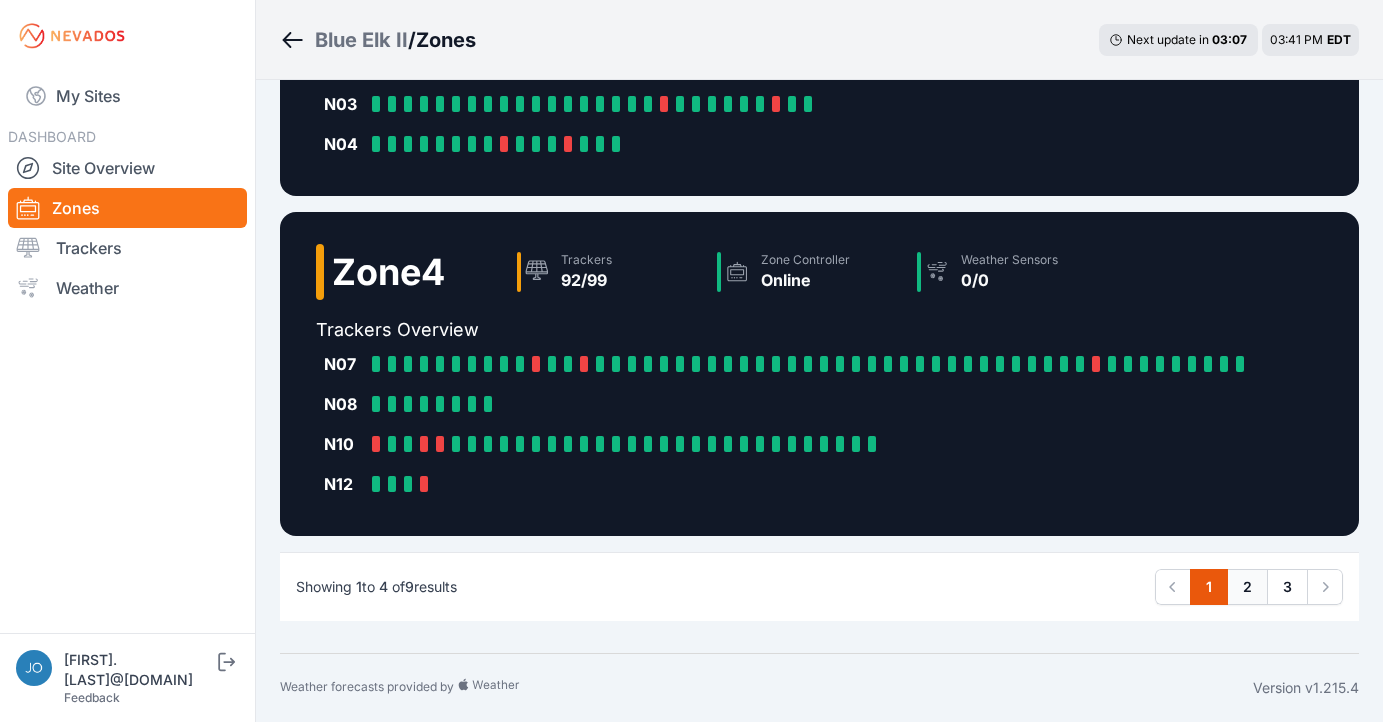 click on "2" at bounding box center (1247, 587) 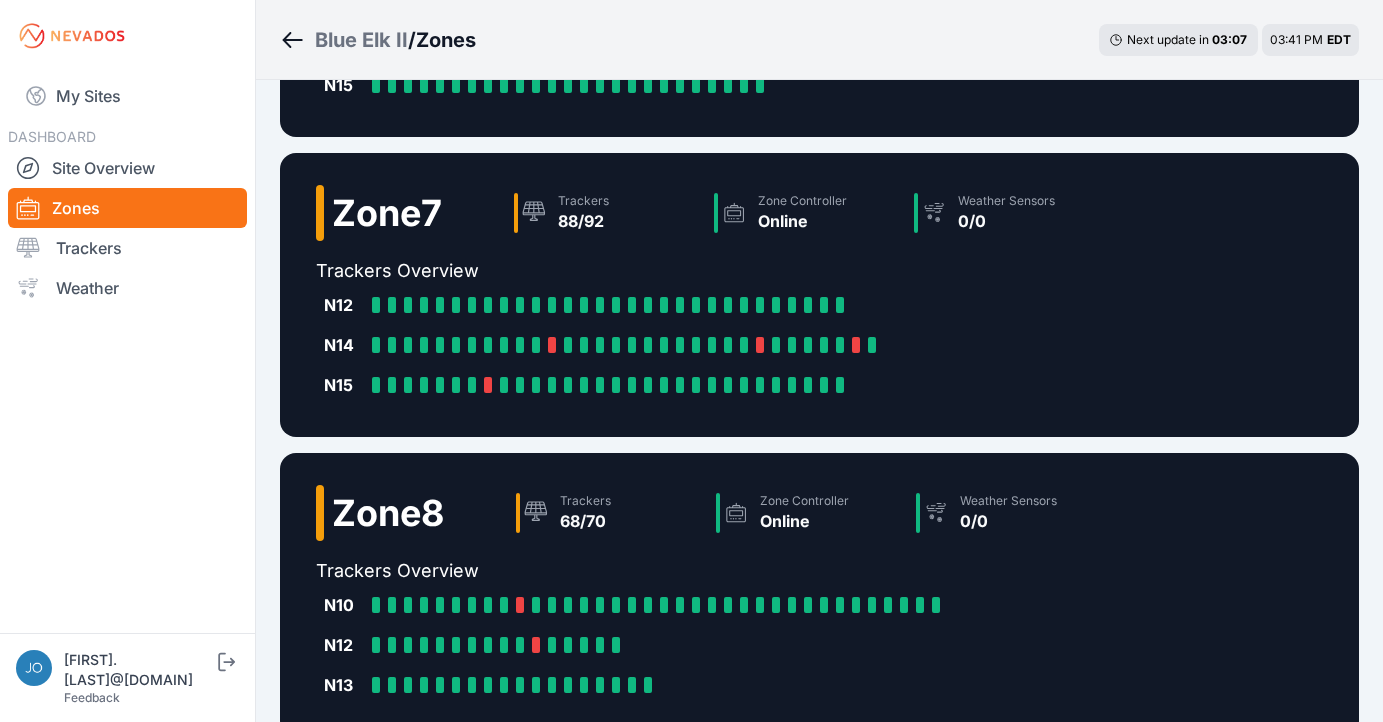 scroll, scrollTop: 832, scrollLeft: 0, axis: vertical 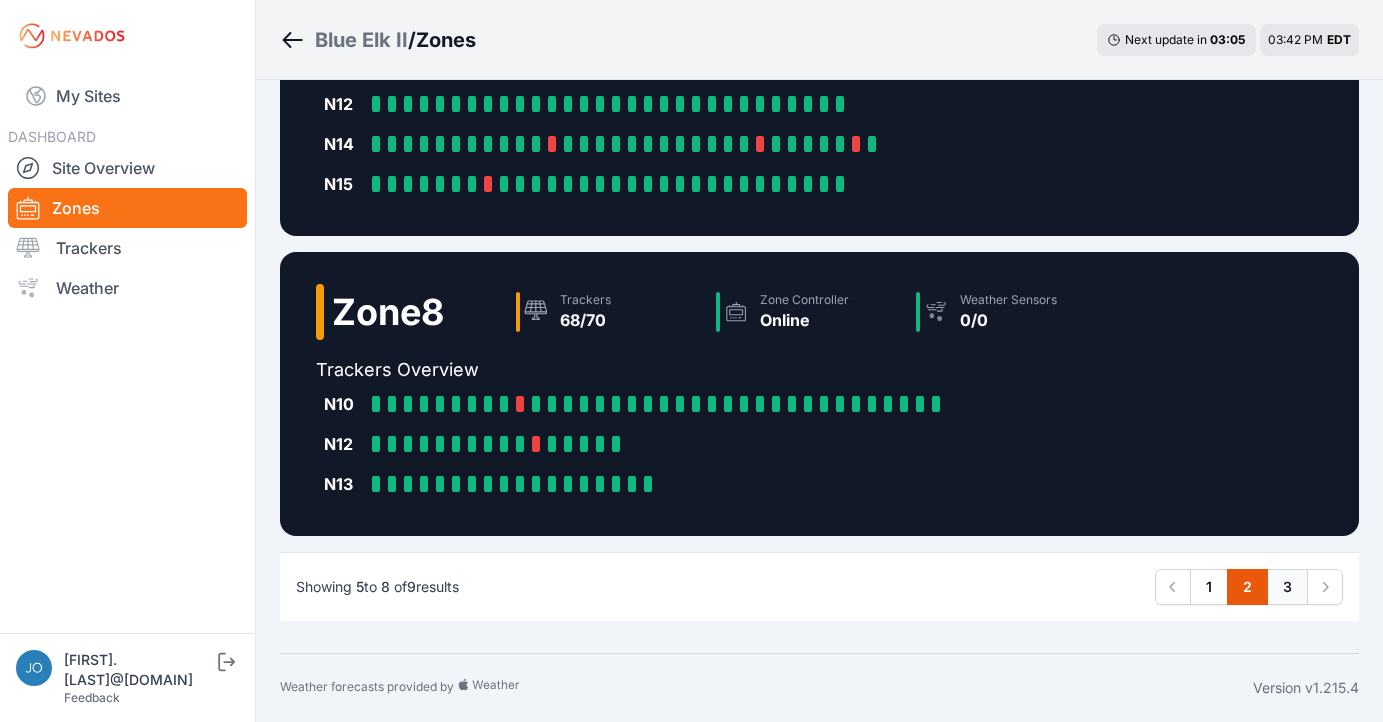 click on "3" at bounding box center (1287, 587) 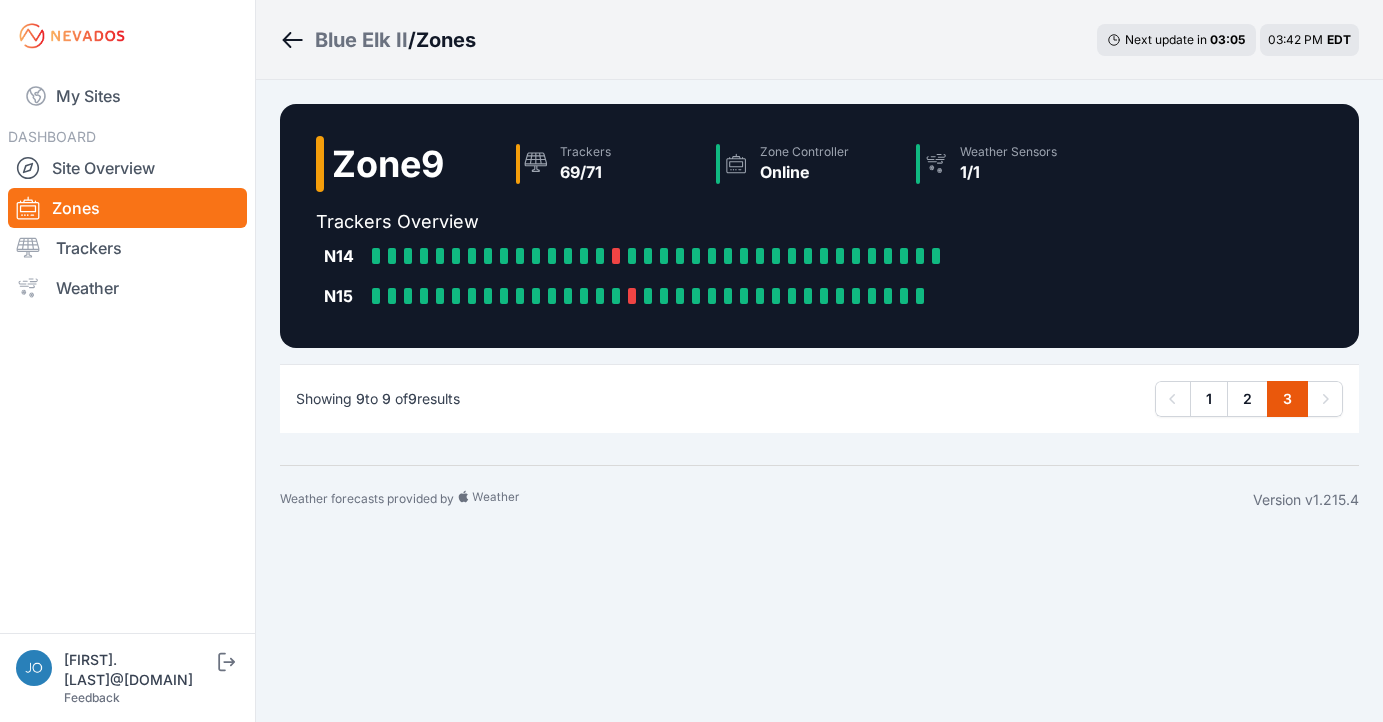scroll, scrollTop: 0, scrollLeft: 0, axis: both 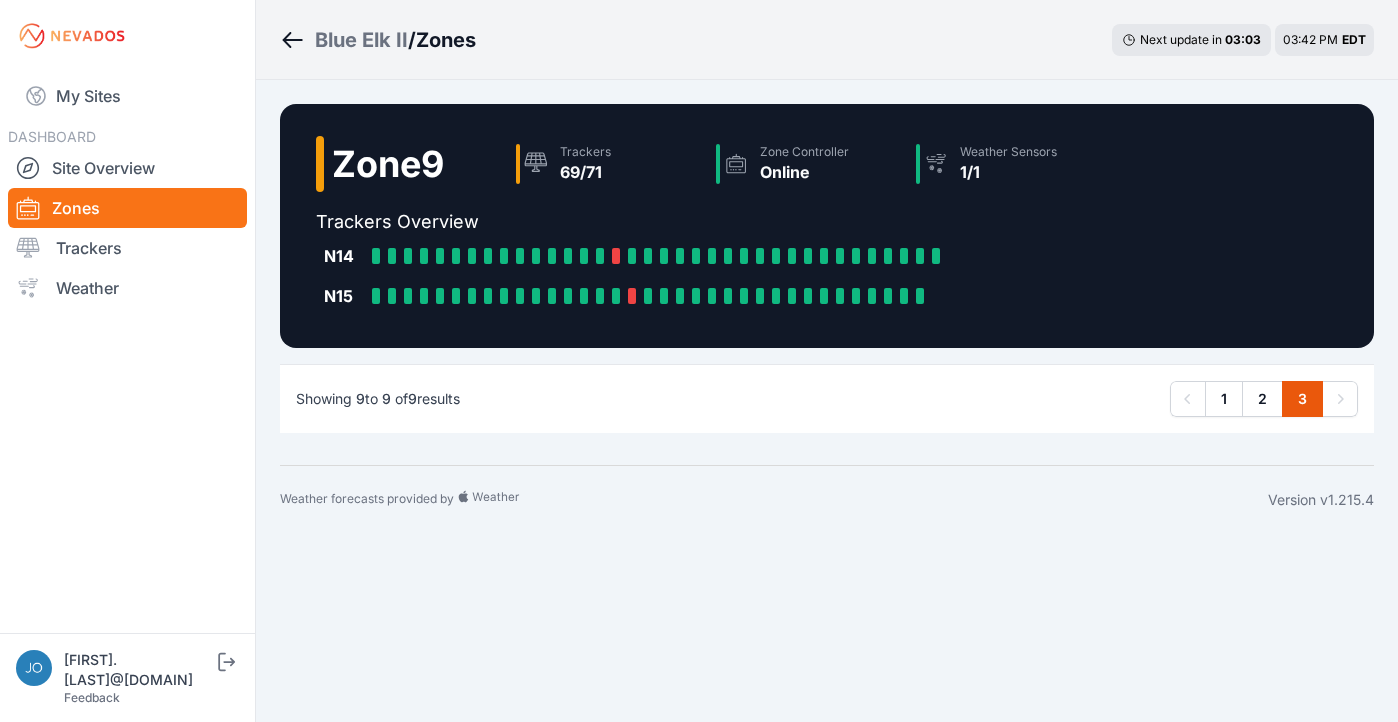 click on "Blue Elk II" at bounding box center (361, 40) 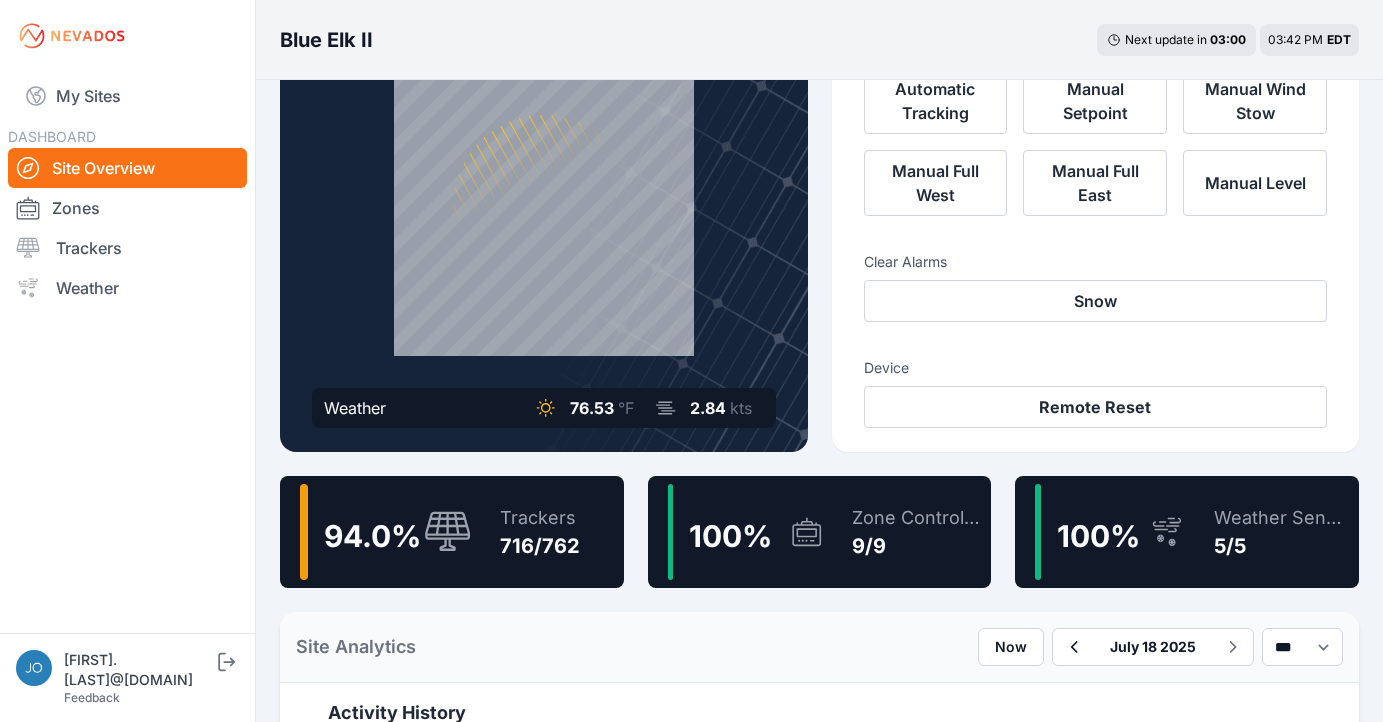 scroll, scrollTop: 284, scrollLeft: 0, axis: vertical 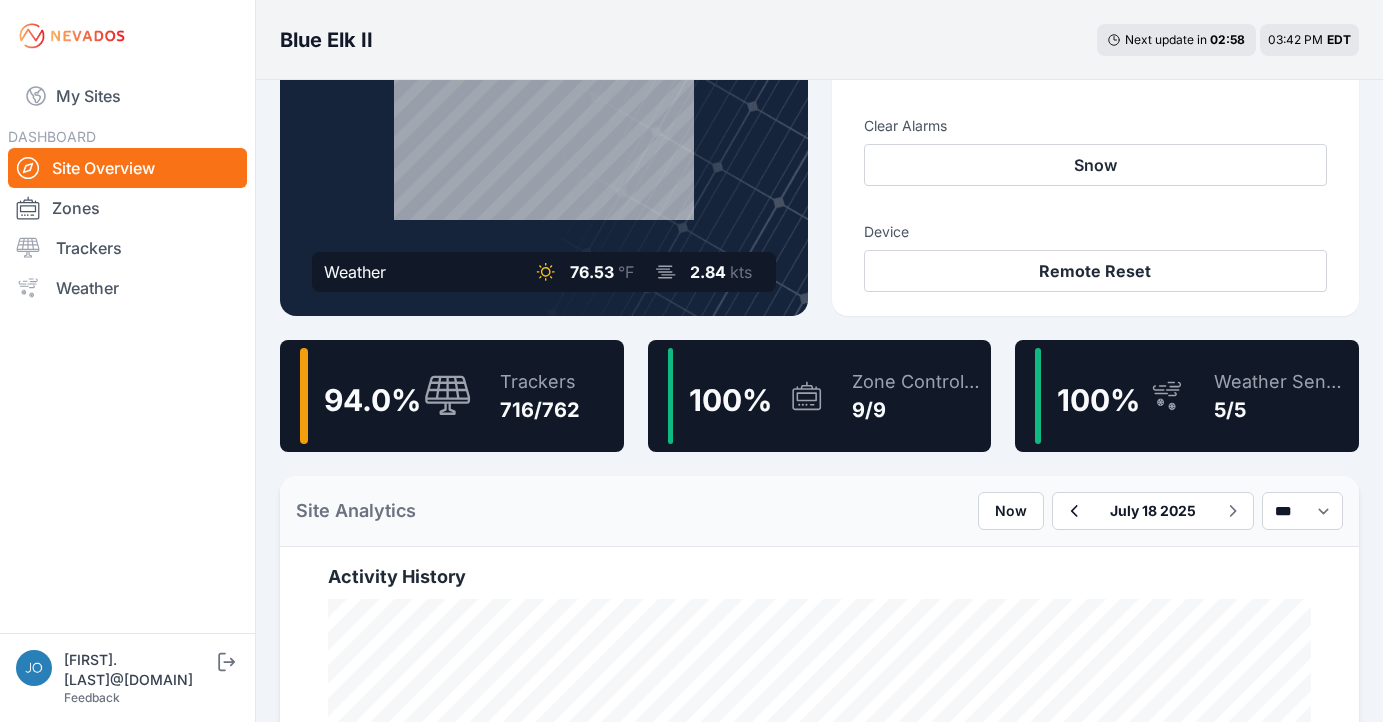 click on "Trackers" at bounding box center [540, 382] 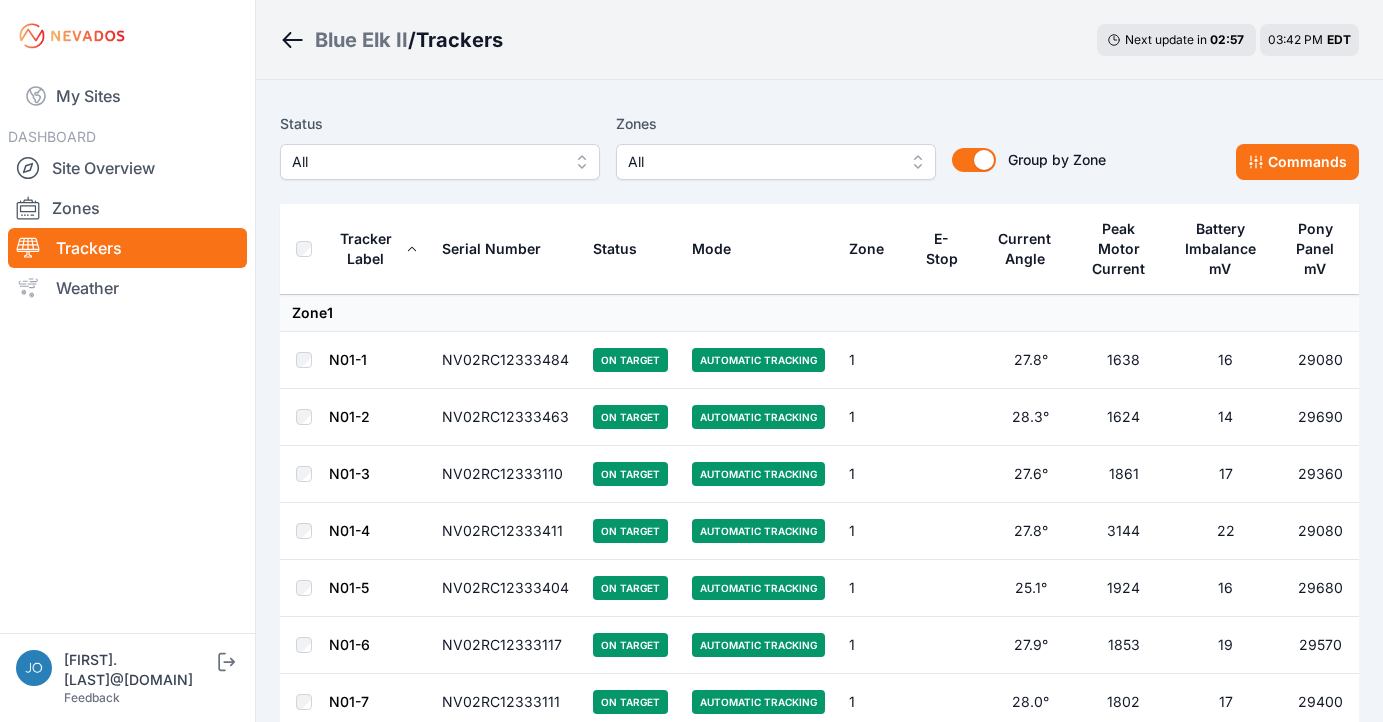 click on "All" at bounding box center (440, 162) 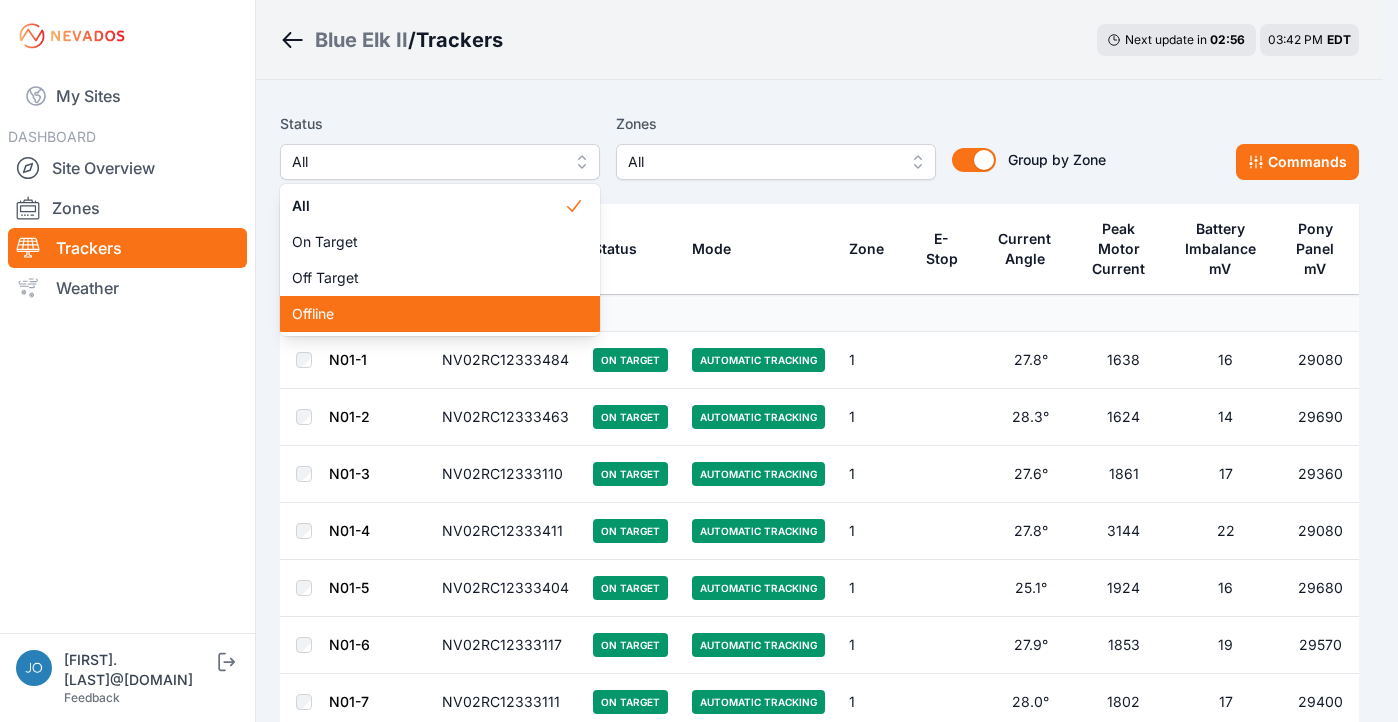 click on "Offline" at bounding box center [428, 314] 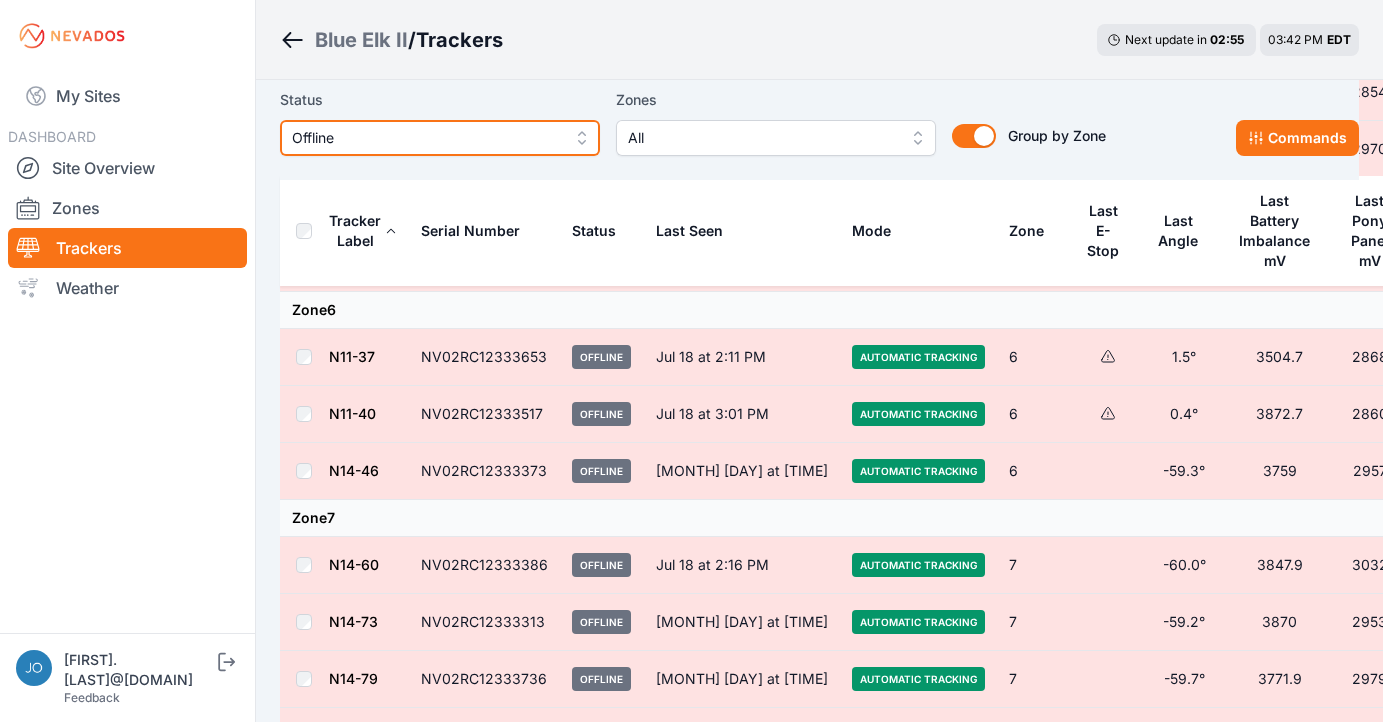 scroll, scrollTop: 2462, scrollLeft: 0, axis: vertical 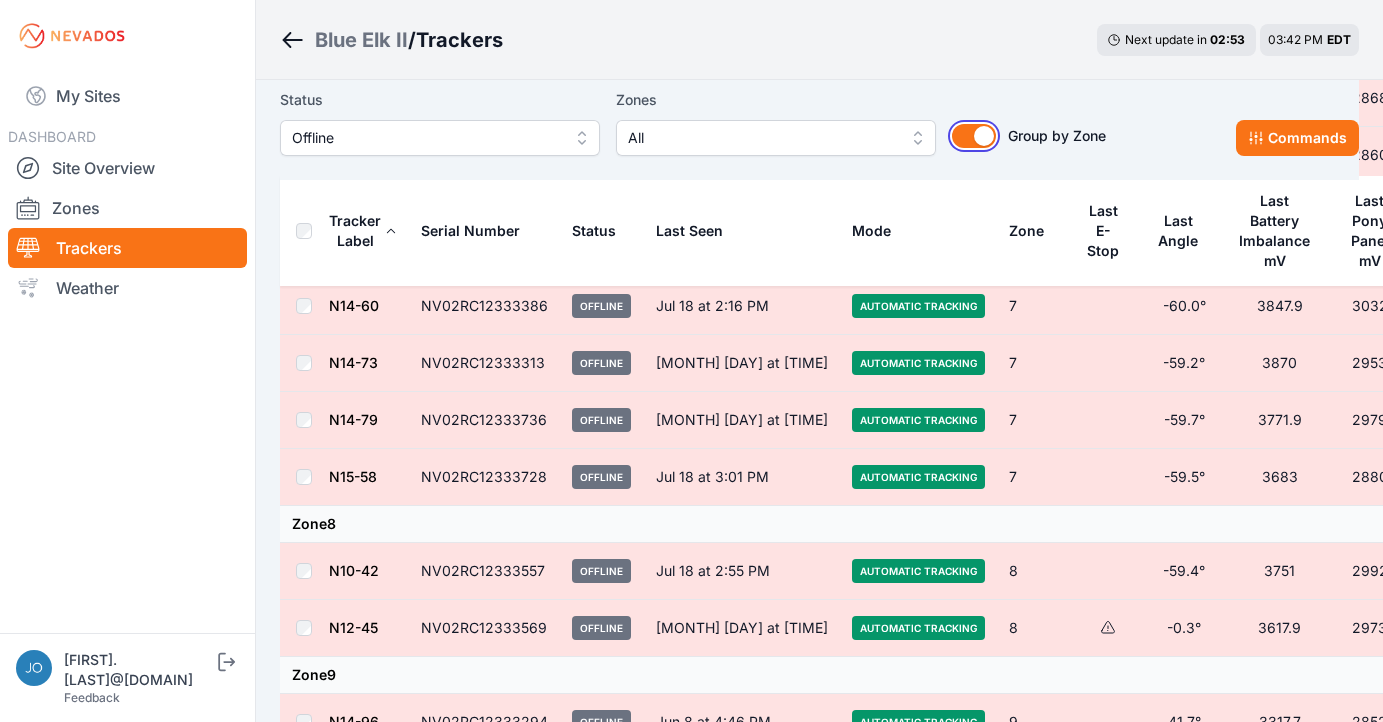 click on "Group by Zone" at bounding box center [974, 136] 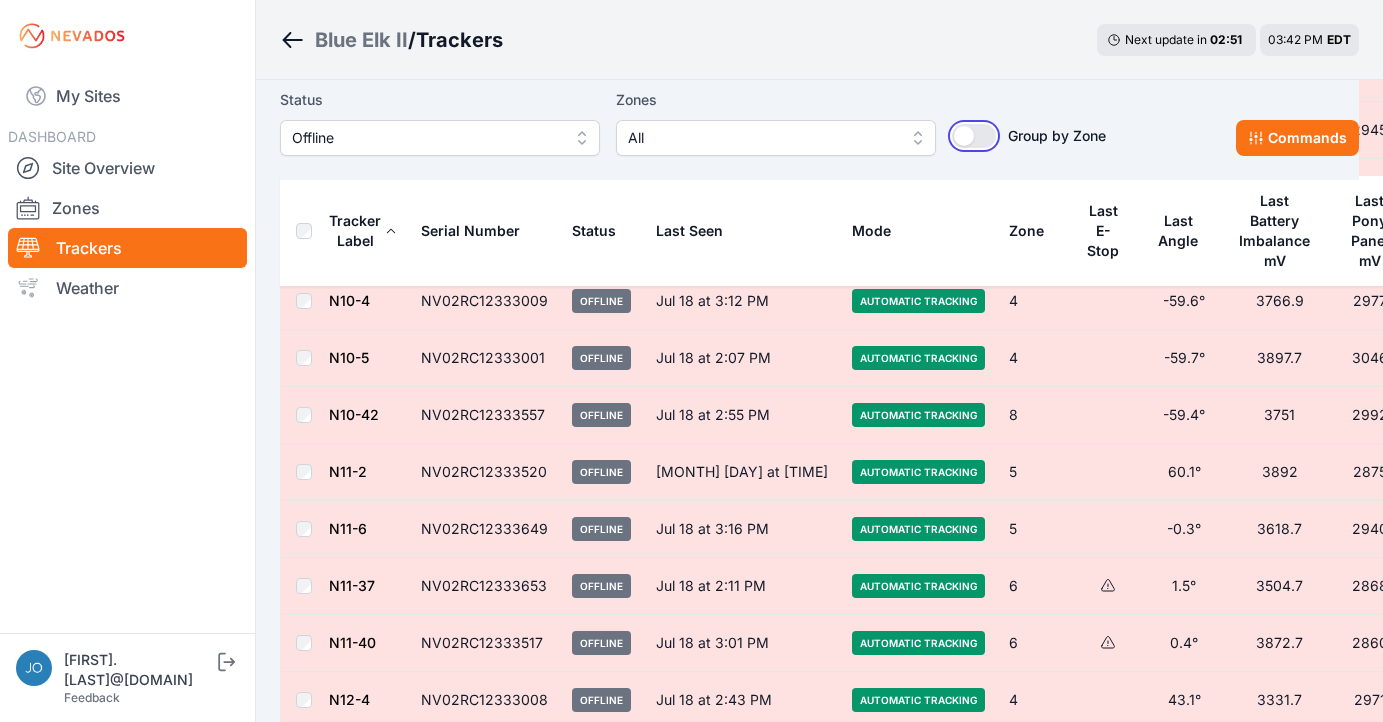 scroll, scrollTop: 2416, scrollLeft: 0, axis: vertical 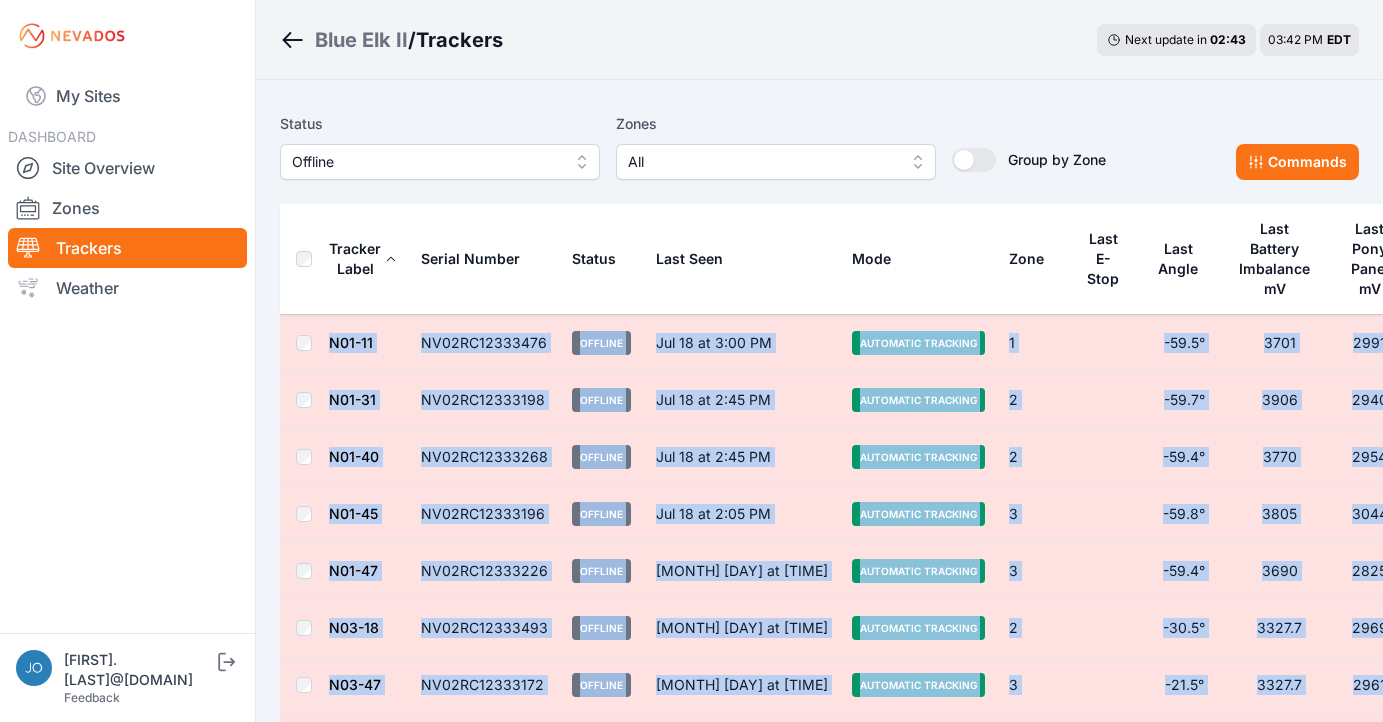 drag, startPoint x: 998, startPoint y: 490, endPoint x: 343, endPoint y: 322, distance: 676.2019 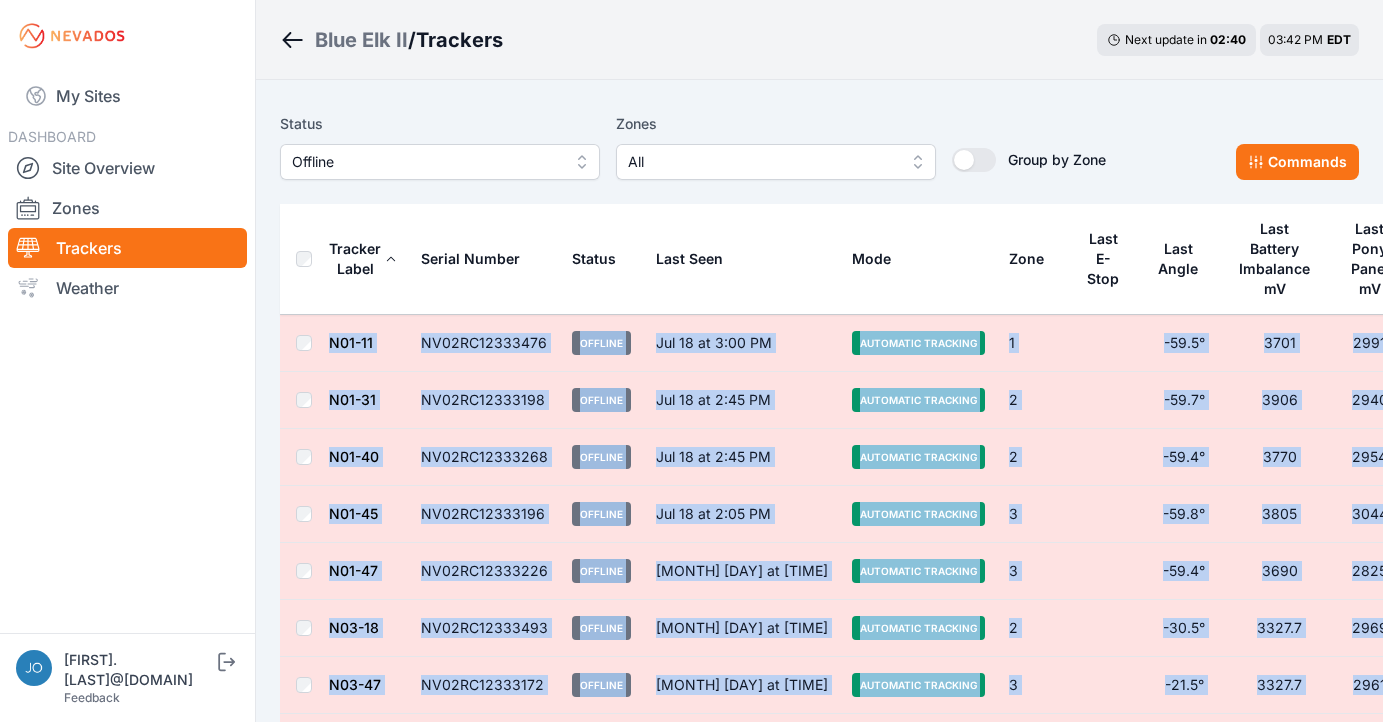 copy on "N01-11 NV02RC12333476 Offline Jul 18 at 3:00 PM Automatic Tracking 1 -59.5° 3701 29910 N01-31 NV02RC12333198 Offline Jul 18 at 2:45 PM Automatic Tracking 2 -59.7° 3906 29400 N01-40 NV02RC12333268 Offline Jul 18 at 2:45 PM Automatic Tracking 2 -59.4° 3770 29540 N01-45 NV02RC12333196 Offline Jul 18 at 2:05 PM Automatic Tracking 3 -59.8° 3805 30440 N01-47 NV02RC12333226 Offline Jul 18 at 2:50 PM Automatic Tracking 3 -59.4° 3690 28250 N03-18 NV02RC12333493 Offline Jul 18 at 2:40 PM Automatic Tracking 2 -30.5° 3327.7 29690 N03-47 NV02RC12333172 Offline Jul 18 at 2:40 PM Automatic Tracking 3 -21.5° 3327.7 29610 N03-54 NV02RC12333106 Offline Apr 1 at 12:06 PM Automatic Tracking 3 -50.3° 2724.2 31730 N04-9 NV02RC12333468 Offline Jul 18 at 2:11 PM Automatic Tracking 3 -59.5° 3730 29160 N04-13 NV02RC12333157 Offline Jul 18 at 3:21 PM Automatic Tracking 3 -59.1° 3701.7 29520 N05-1 NV02RC12410001 Offline Dec 11 at 1:36 PM Automatic Tracking 1 15.3° 3190.8 70 N05-12 NV02RC12333129 Offline Jul 18 at 3:25 PM Automatic Tr..." 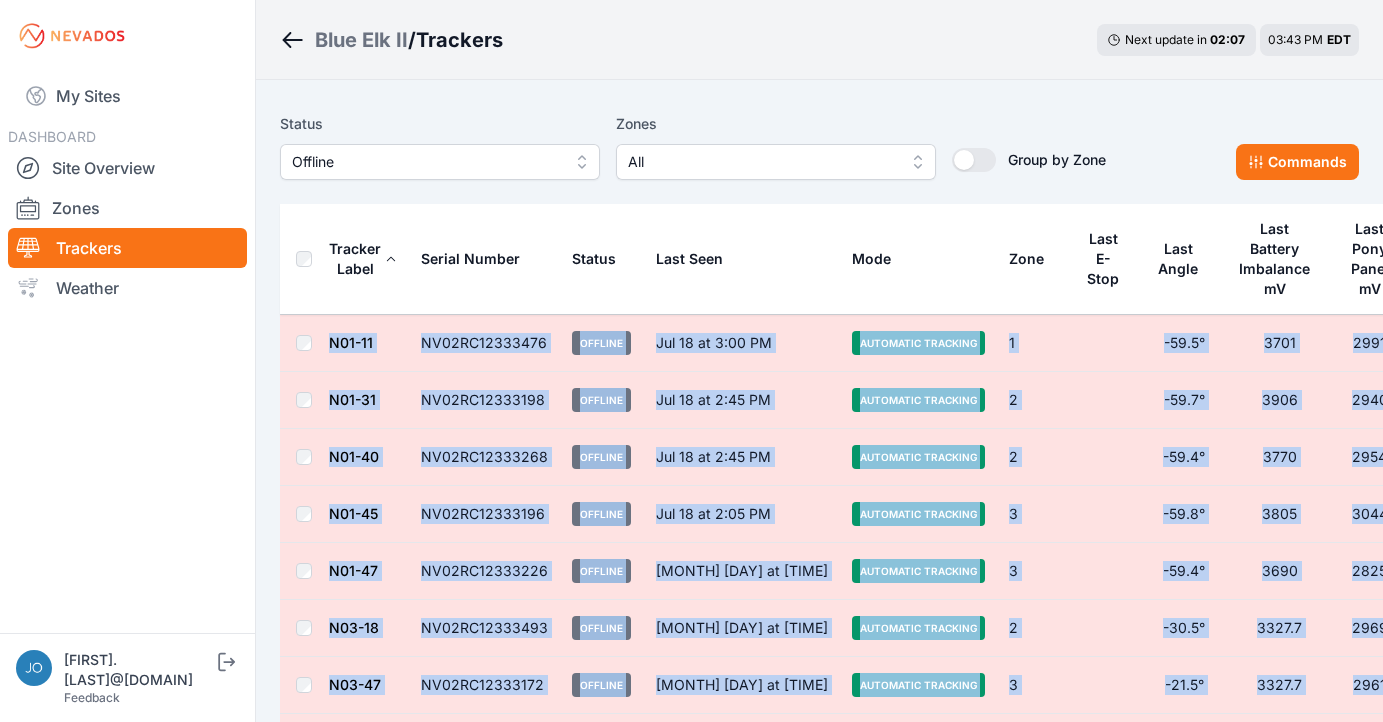 click on "Blue Elk II" at bounding box center (361, 40) 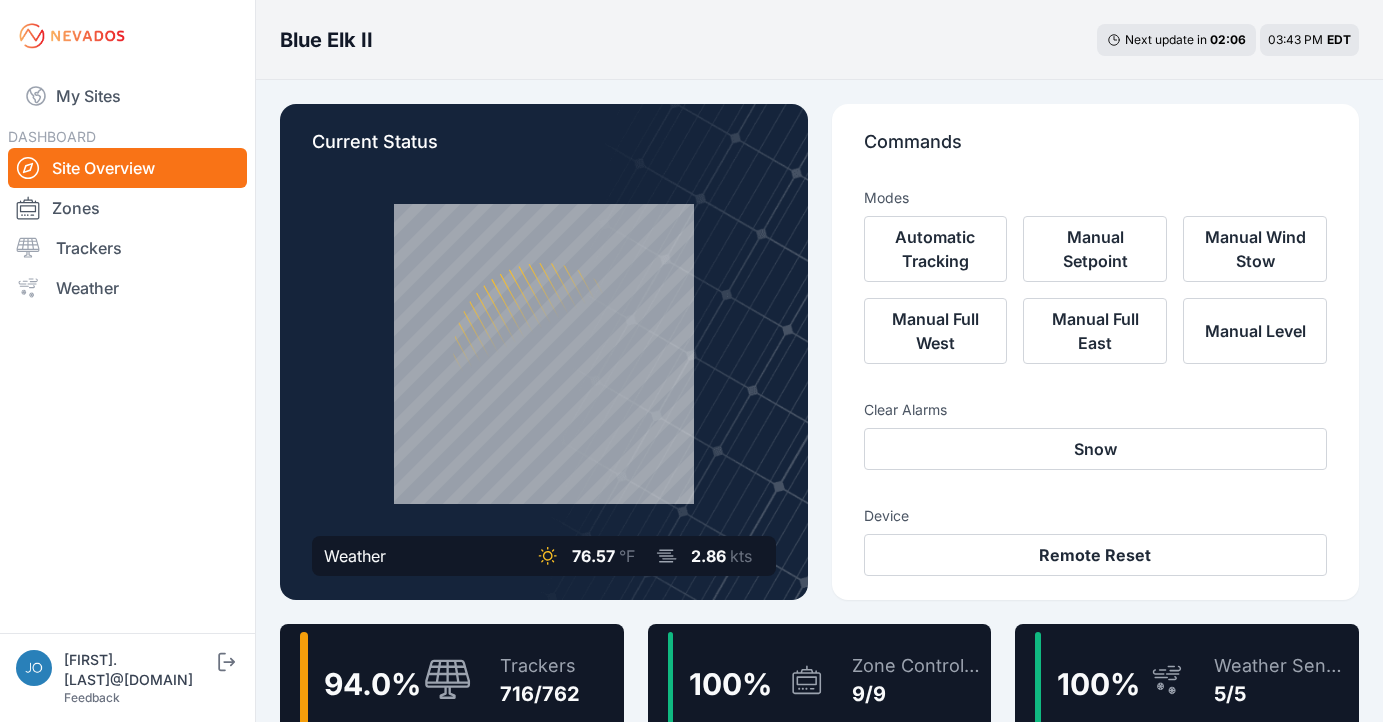 click on "Trackers" at bounding box center (540, 666) 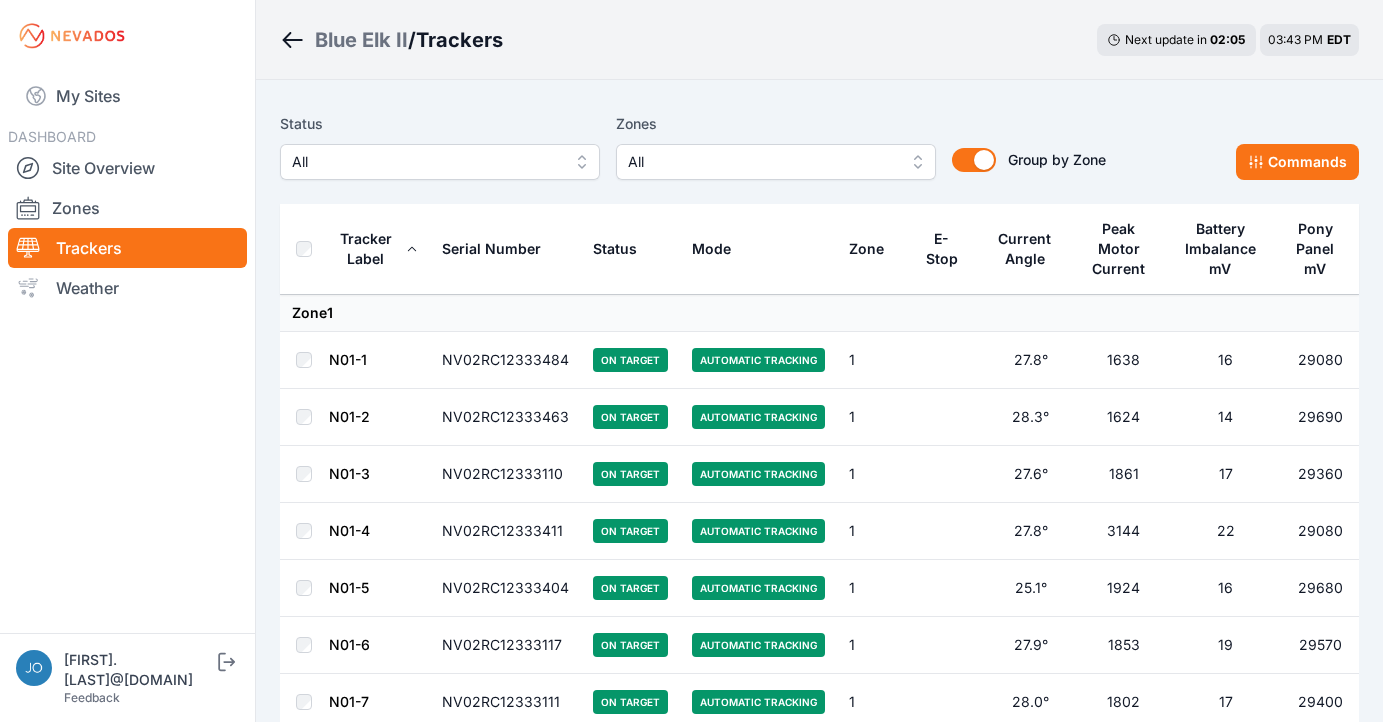 click on "All" at bounding box center [426, 162] 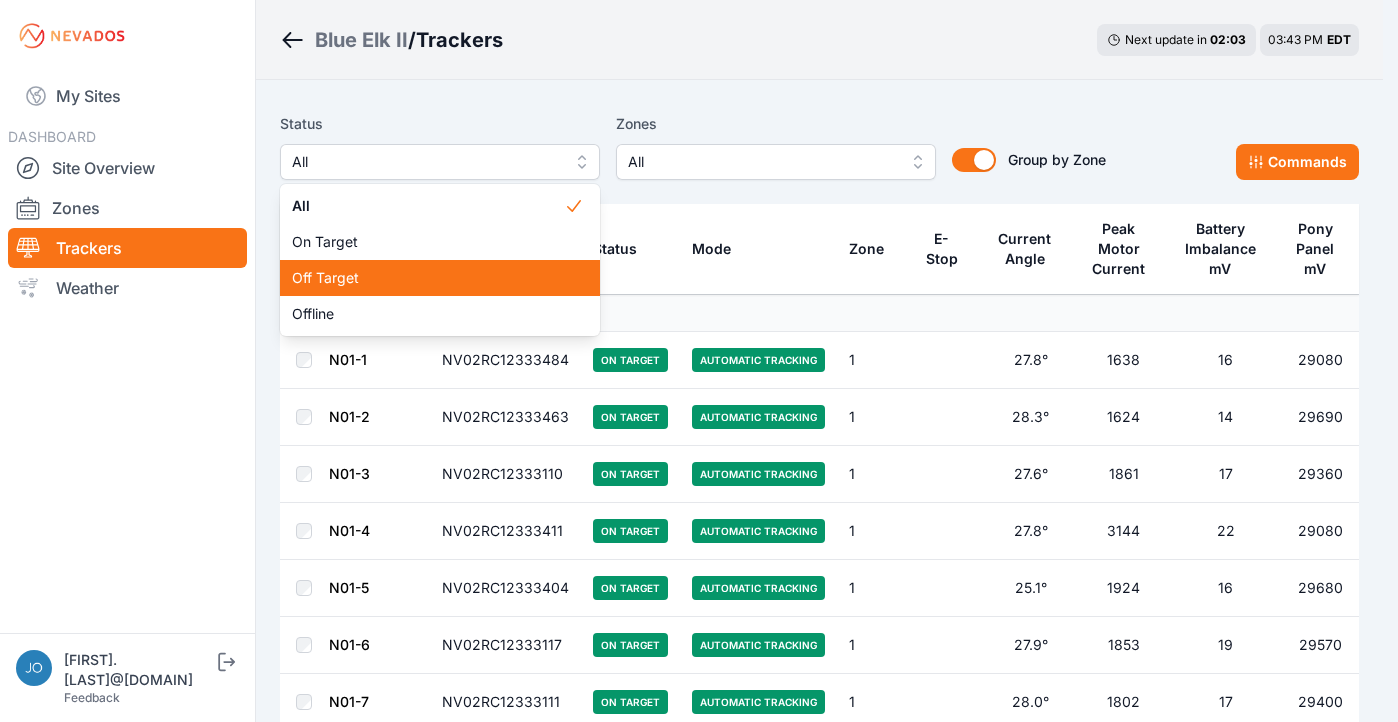 click on "Off Target" at bounding box center [428, 278] 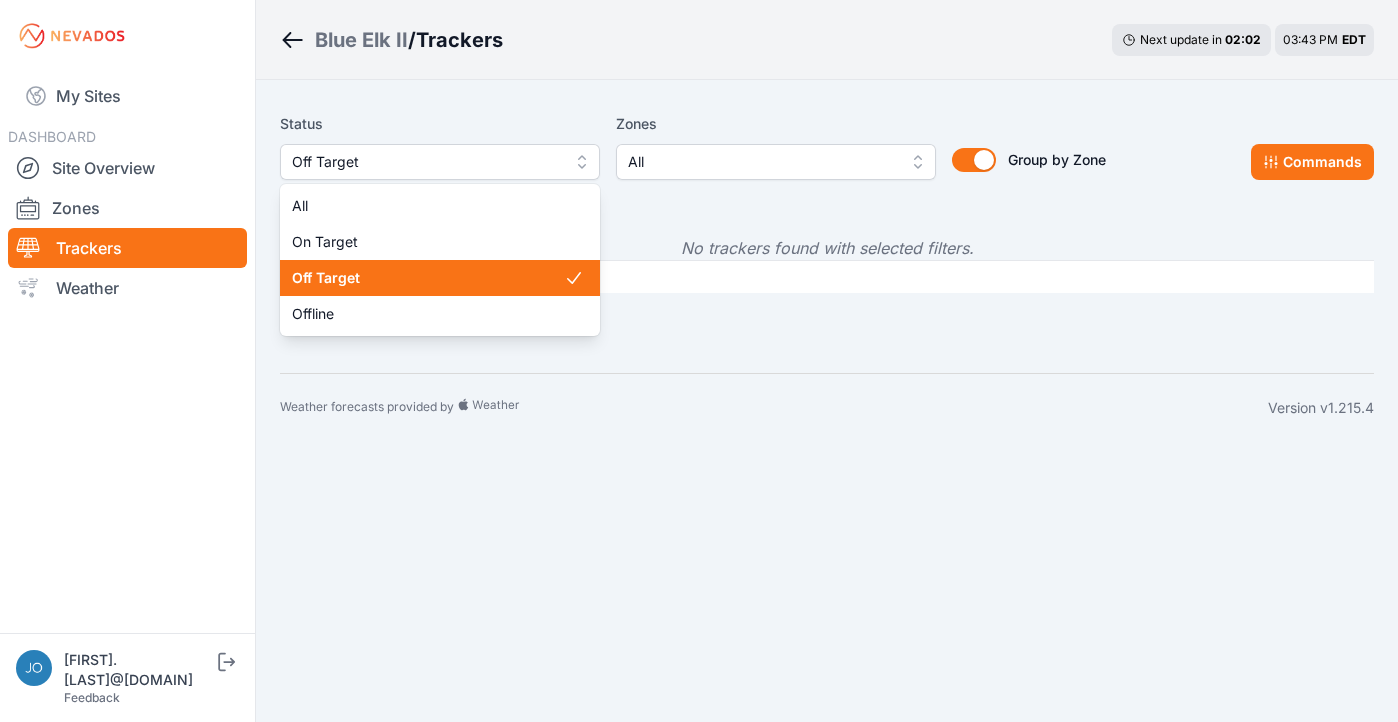click on "Off Target" at bounding box center [426, 162] 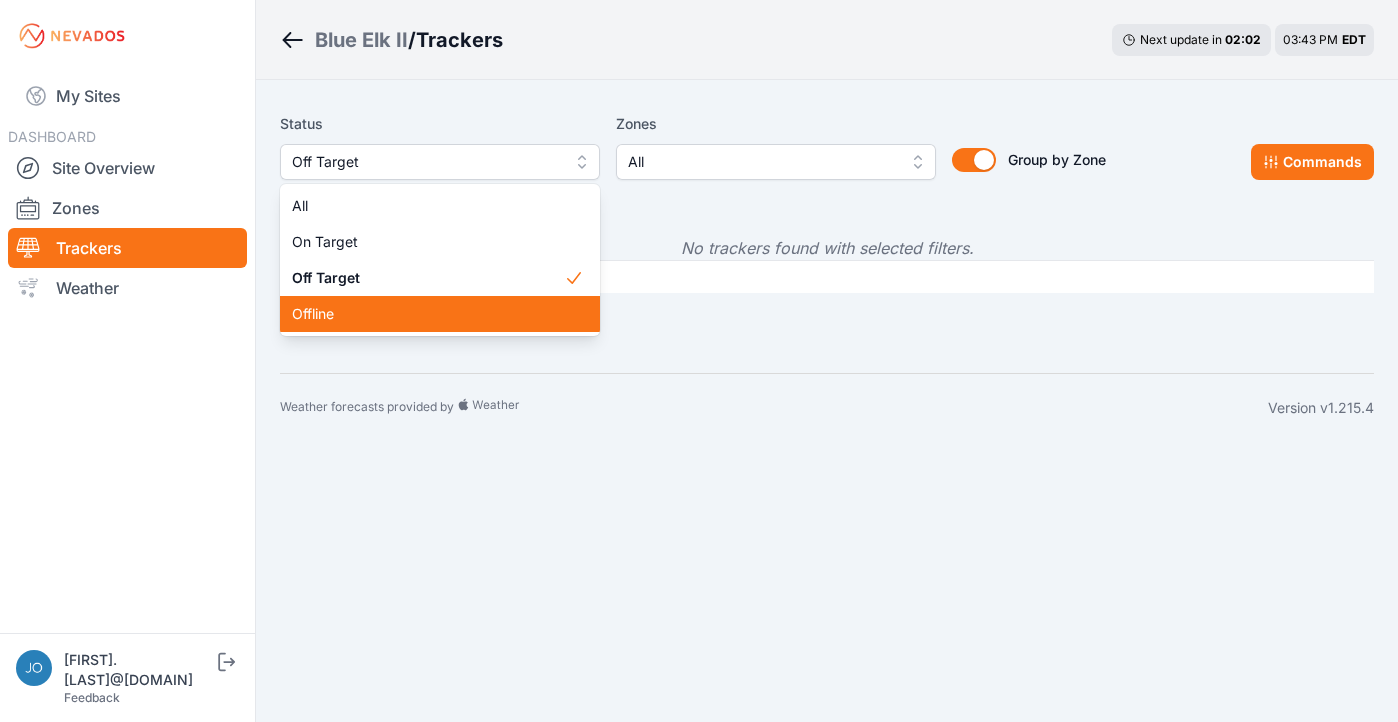 click on "Offline" at bounding box center [428, 314] 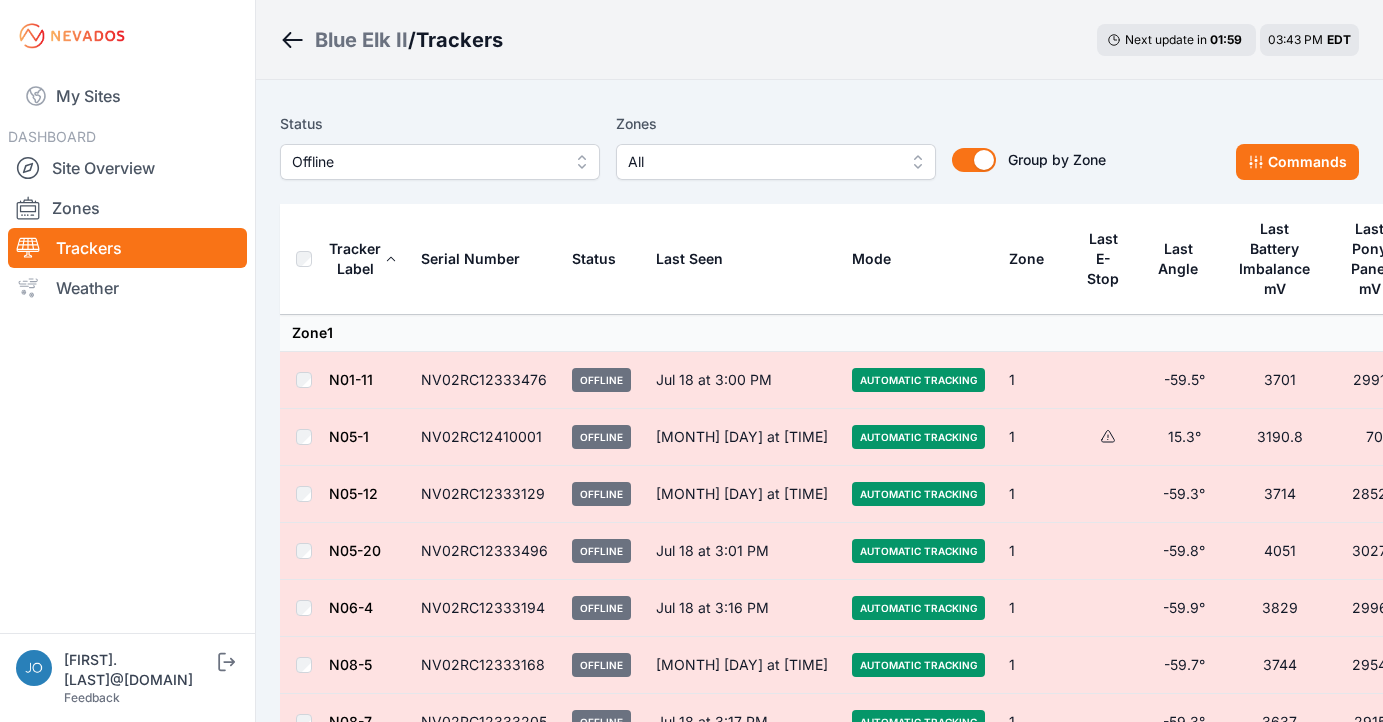 click on "N01-11" at bounding box center [351, 379] 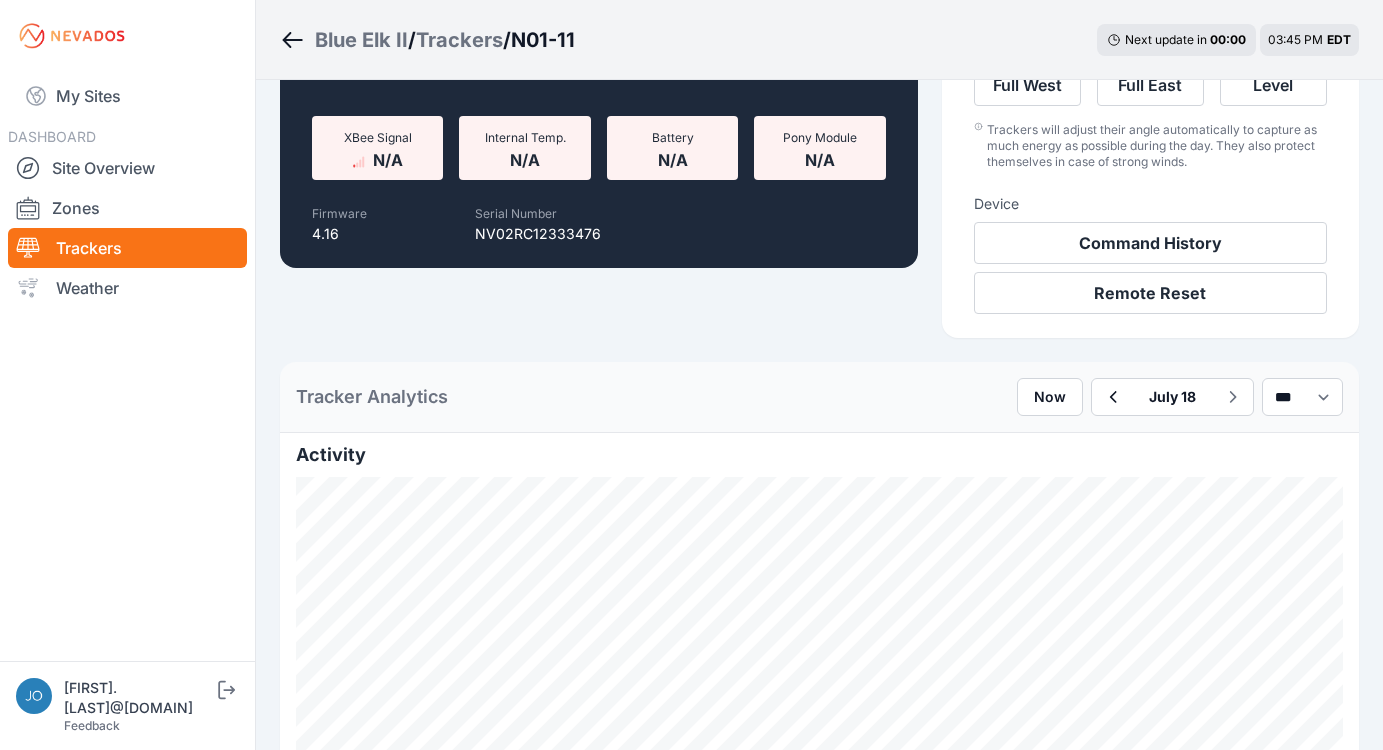 scroll, scrollTop: 0, scrollLeft: 0, axis: both 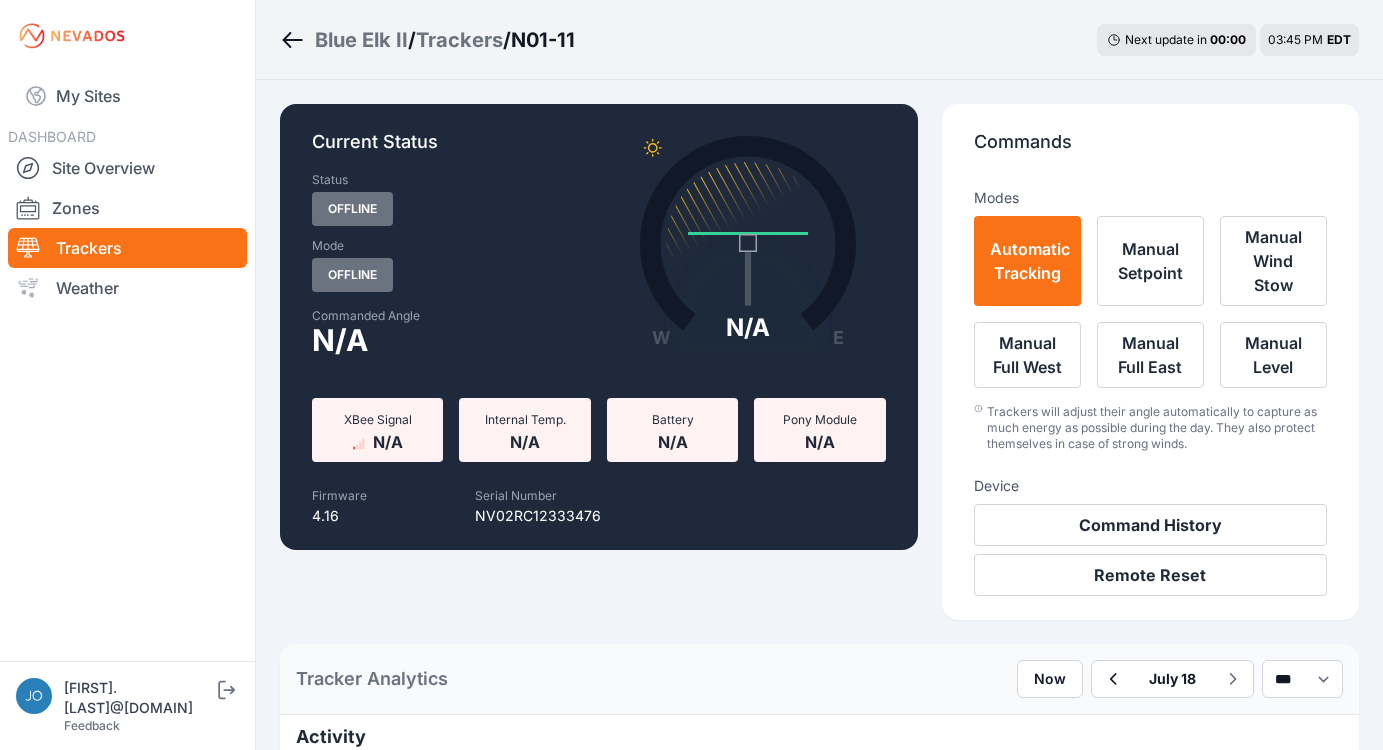 click on "Blue Elk II" at bounding box center (361, 40) 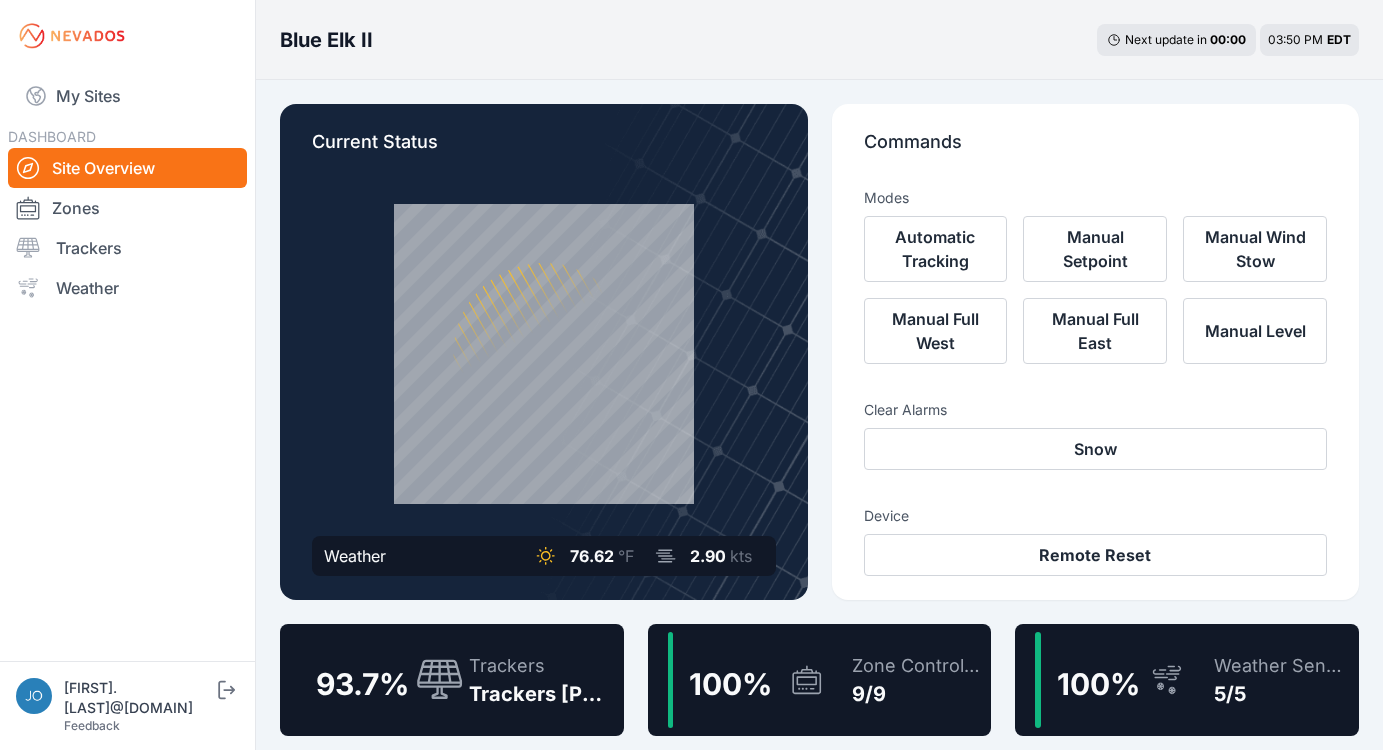 click on "Trackers 714/762" at bounding box center (532, 680) 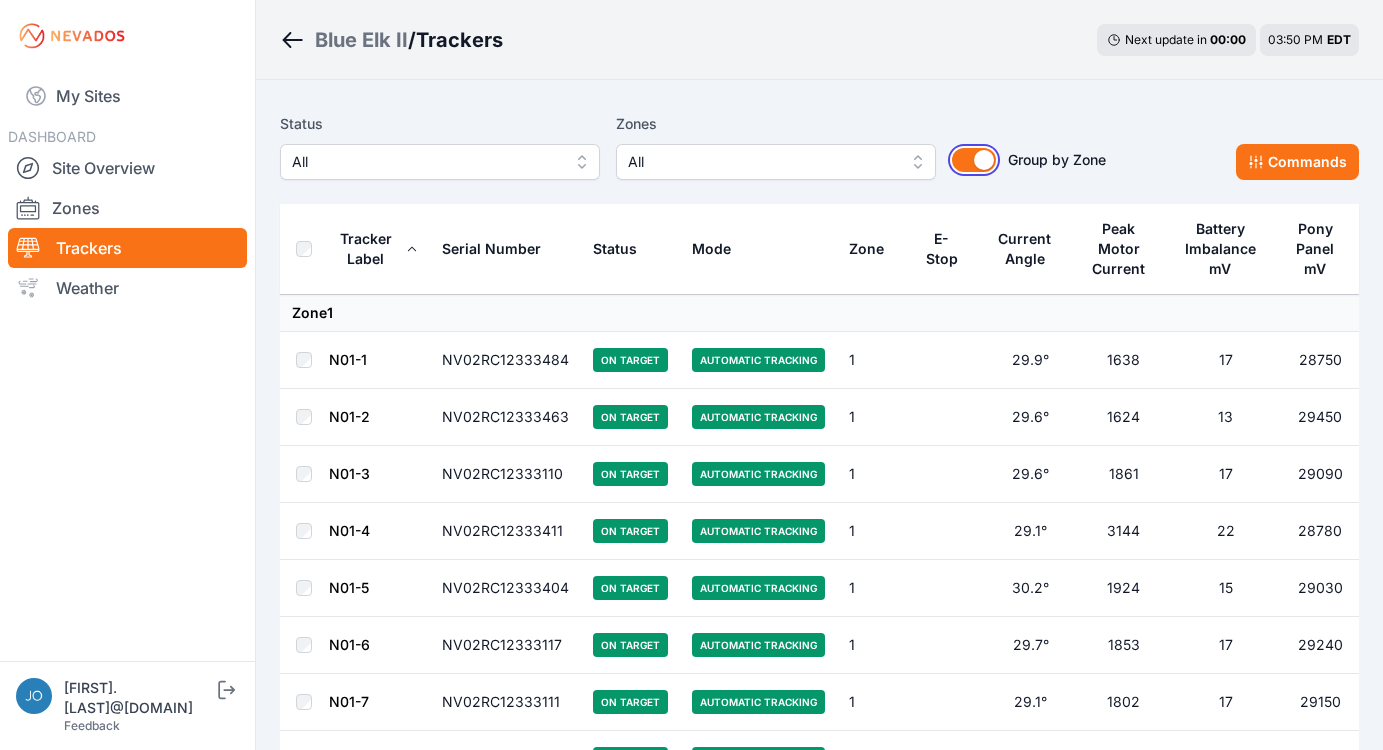 click on "Group by Zone" at bounding box center [974, 160] 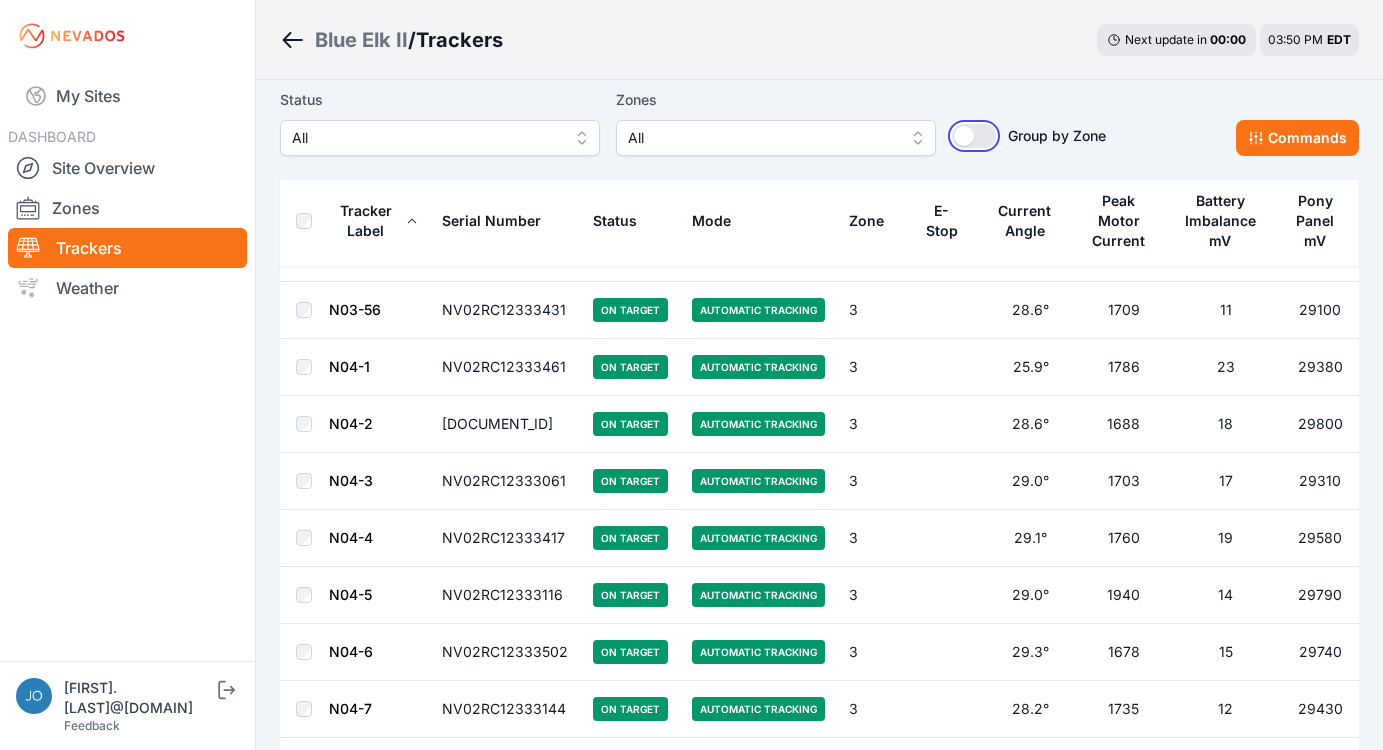 scroll, scrollTop: 7324, scrollLeft: 0, axis: vertical 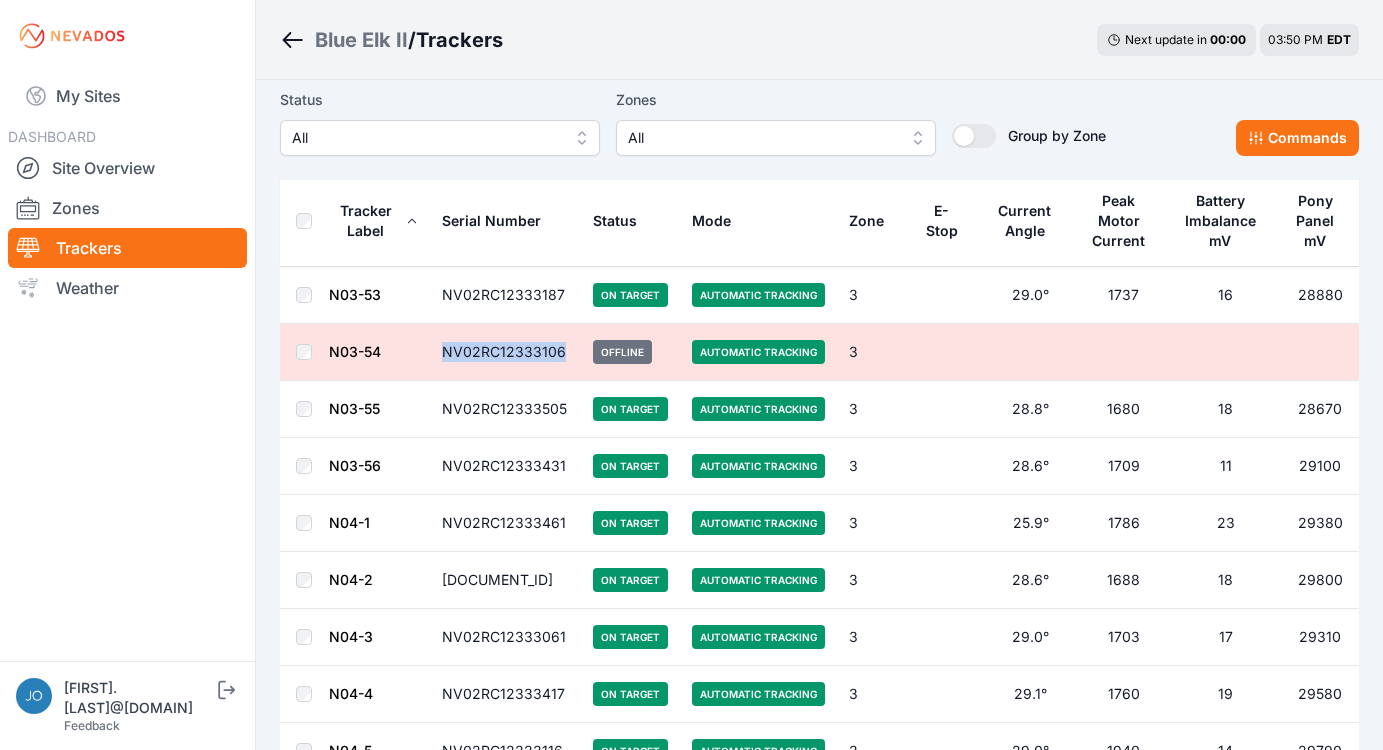 drag, startPoint x: 576, startPoint y: 354, endPoint x: 458, endPoint y: 350, distance: 118.06778 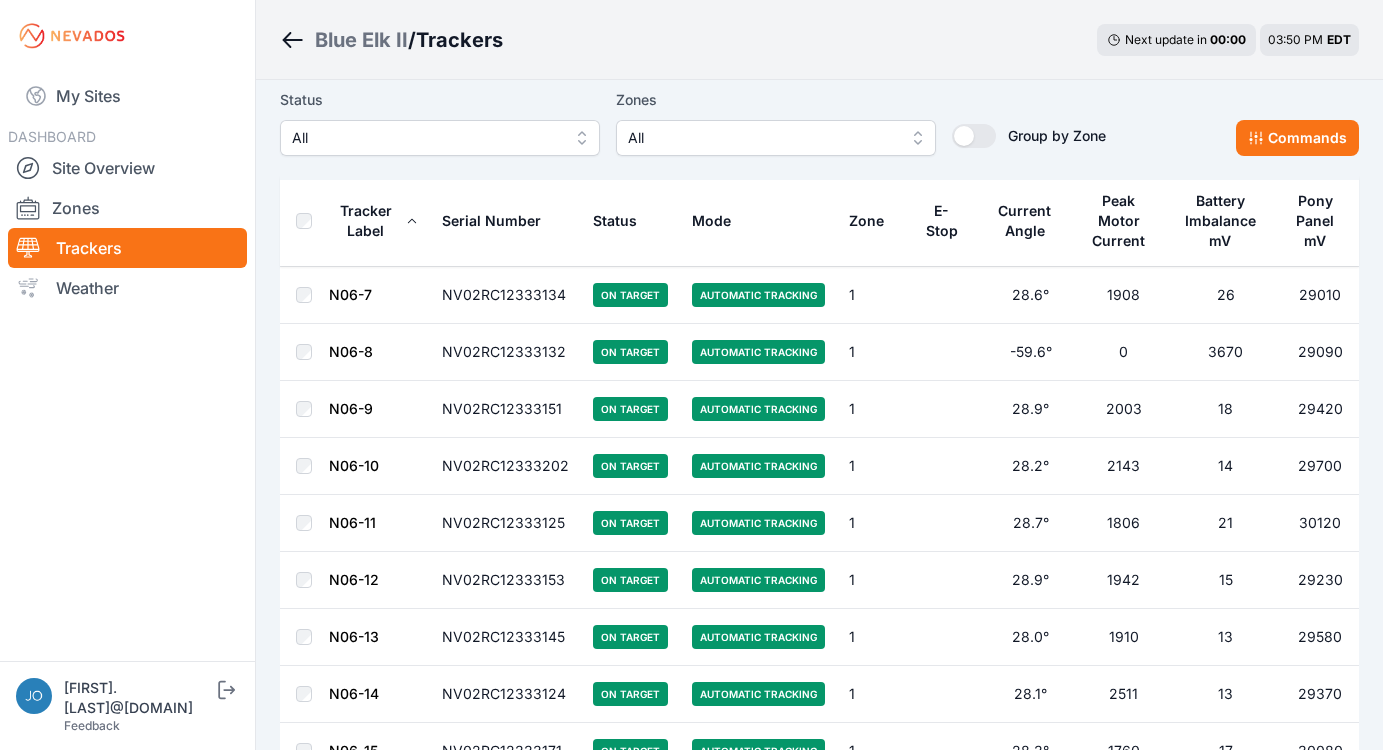 scroll, scrollTop: 11174, scrollLeft: 0, axis: vertical 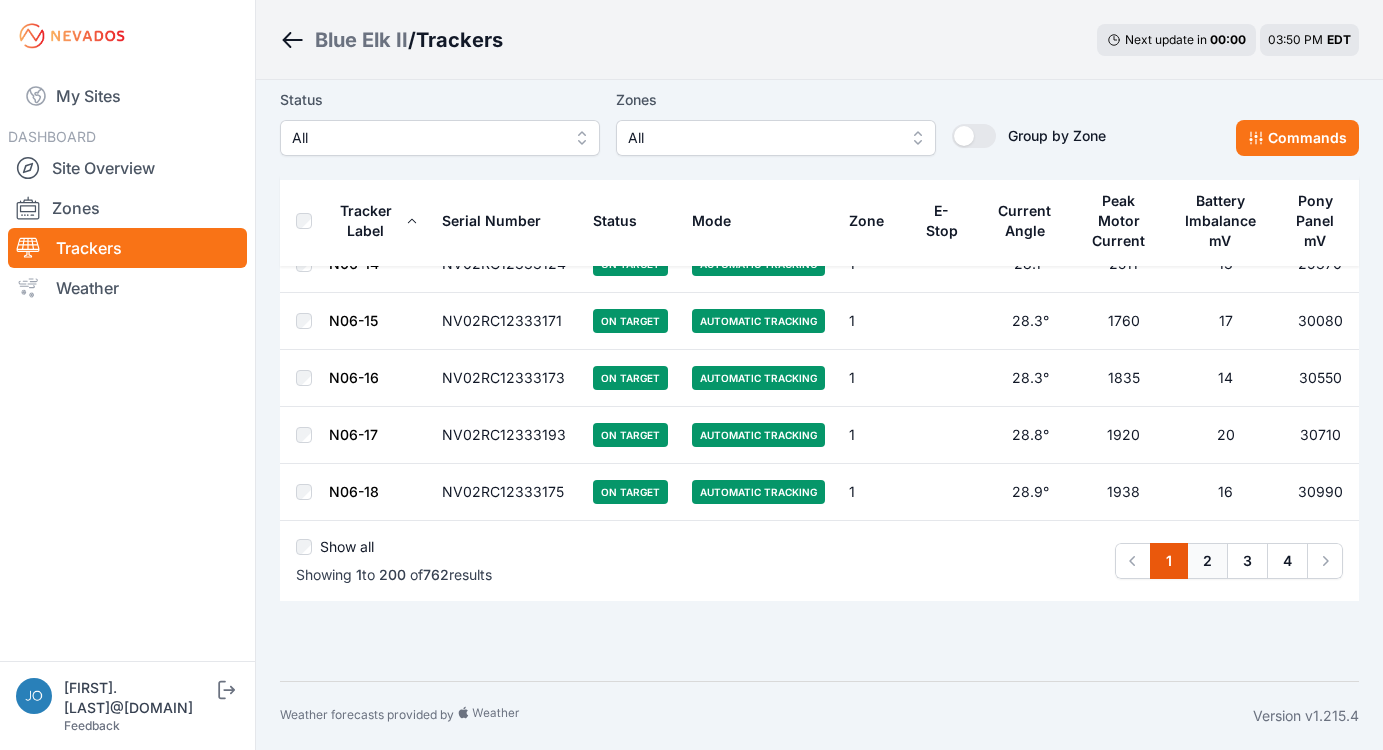 click on "2" at bounding box center [1207, 561] 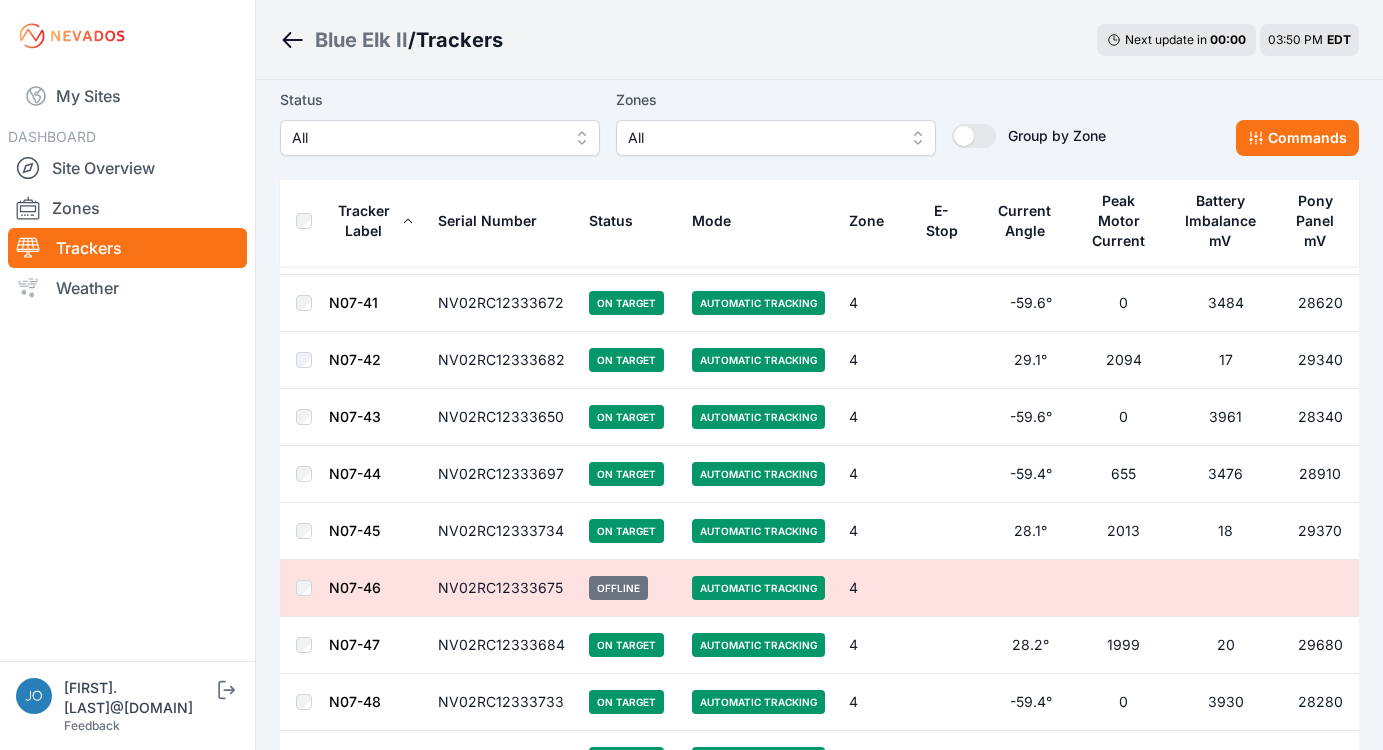 scroll, scrollTop: 2532, scrollLeft: 0, axis: vertical 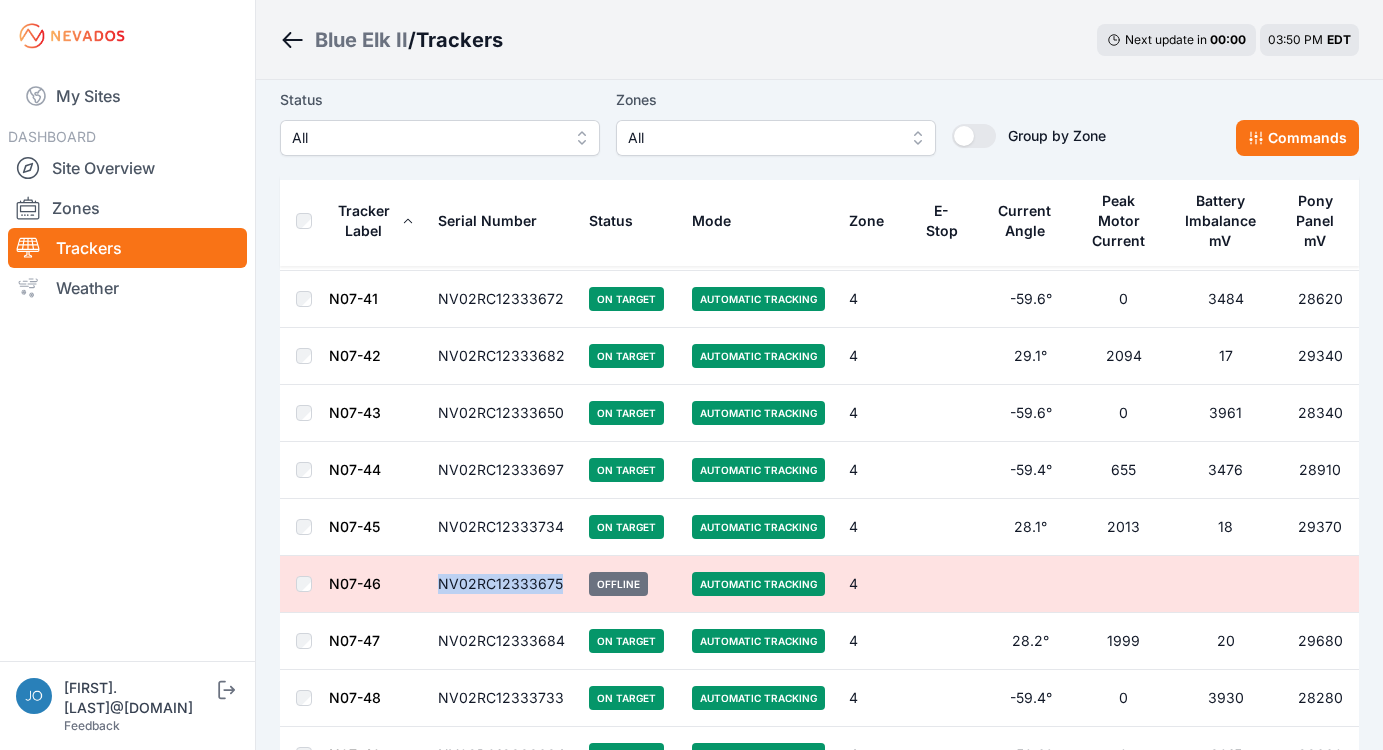 drag, startPoint x: 573, startPoint y: 580, endPoint x: 457, endPoint y: 573, distance: 116.21101 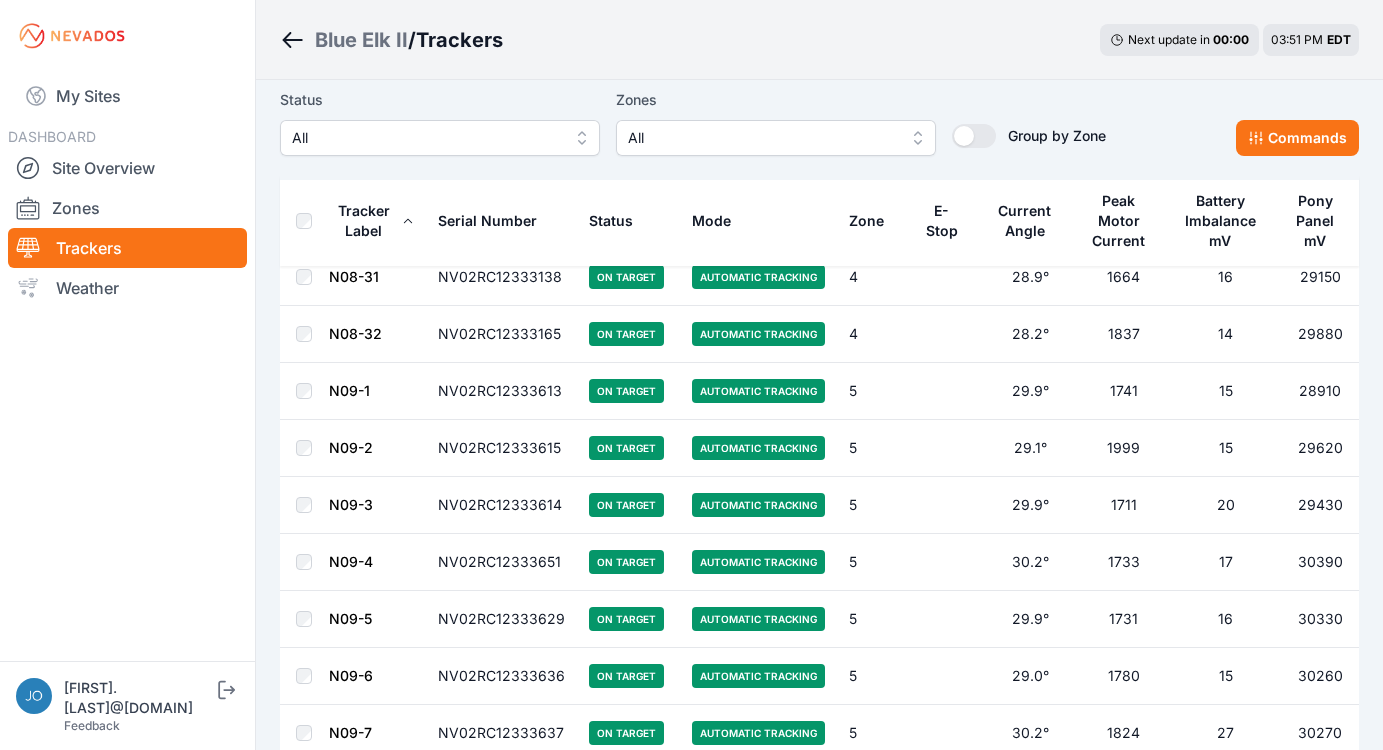scroll, scrollTop: 5295, scrollLeft: 0, axis: vertical 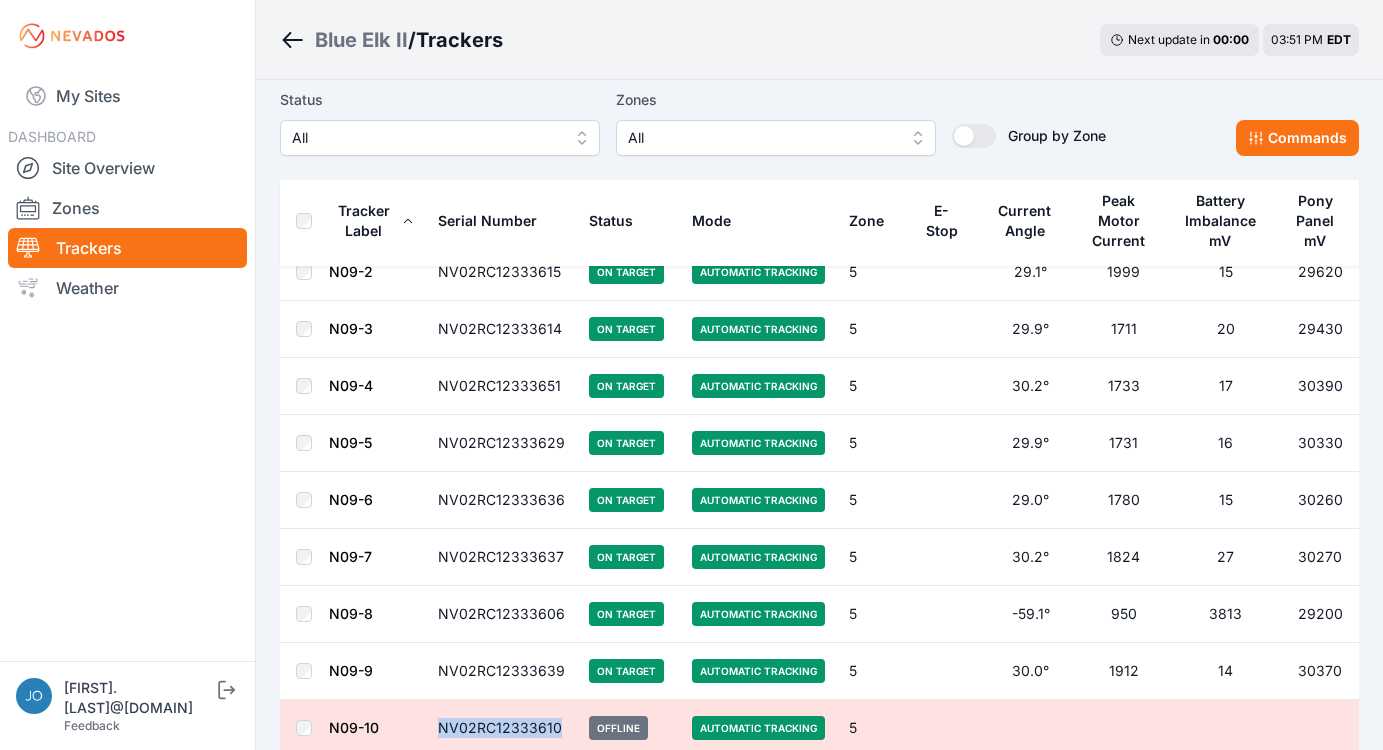 drag, startPoint x: 568, startPoint y: 725, endPoint x: 447, endPoint y: 723, distance: 121.016525 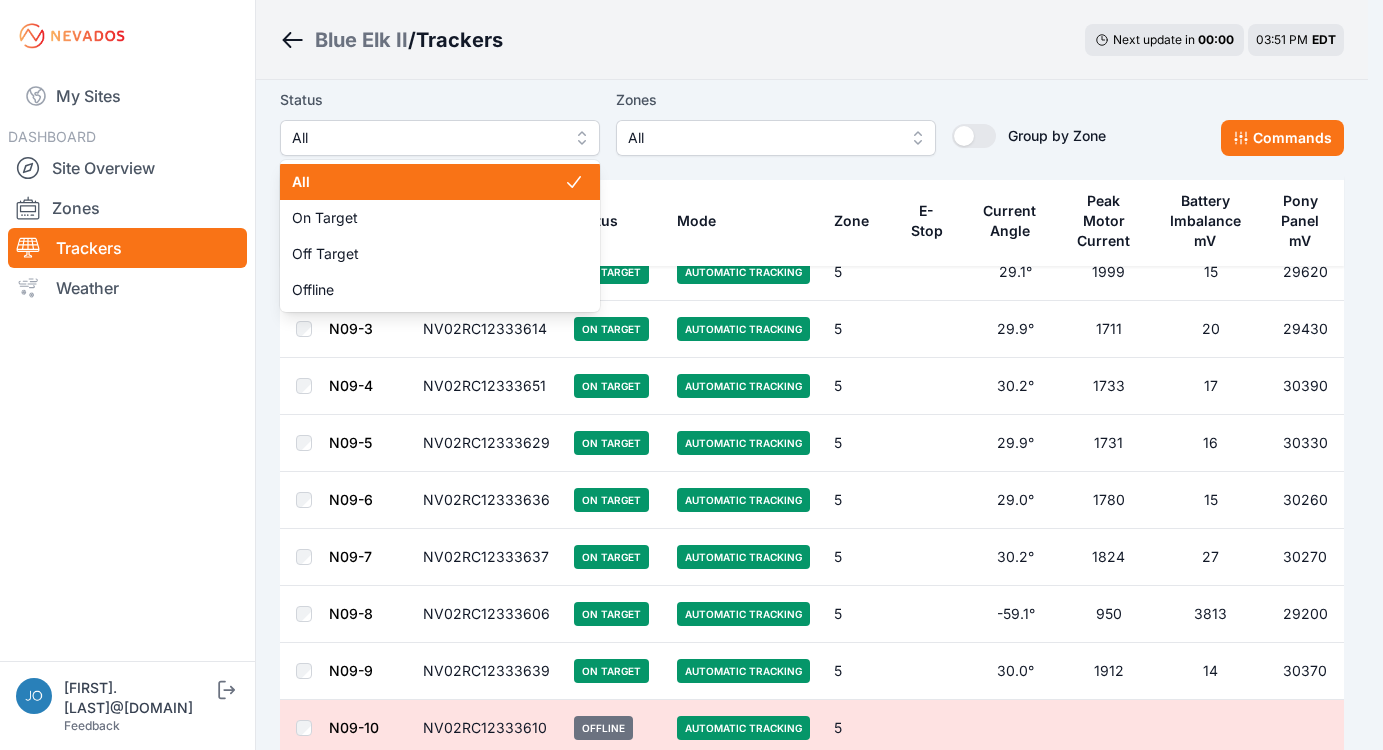 click on "All" at bounding box center (440, 138) 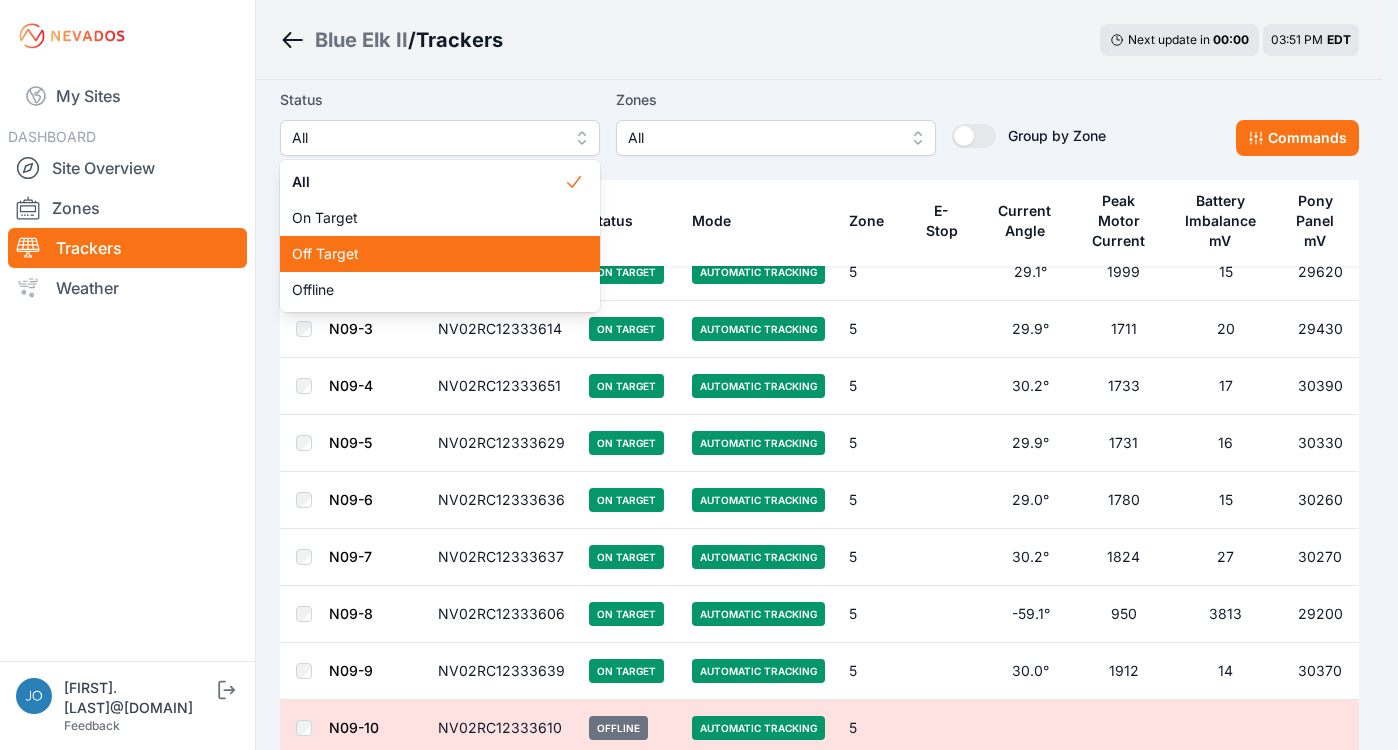 click on "Off Target" at bounding box center [428, 254] 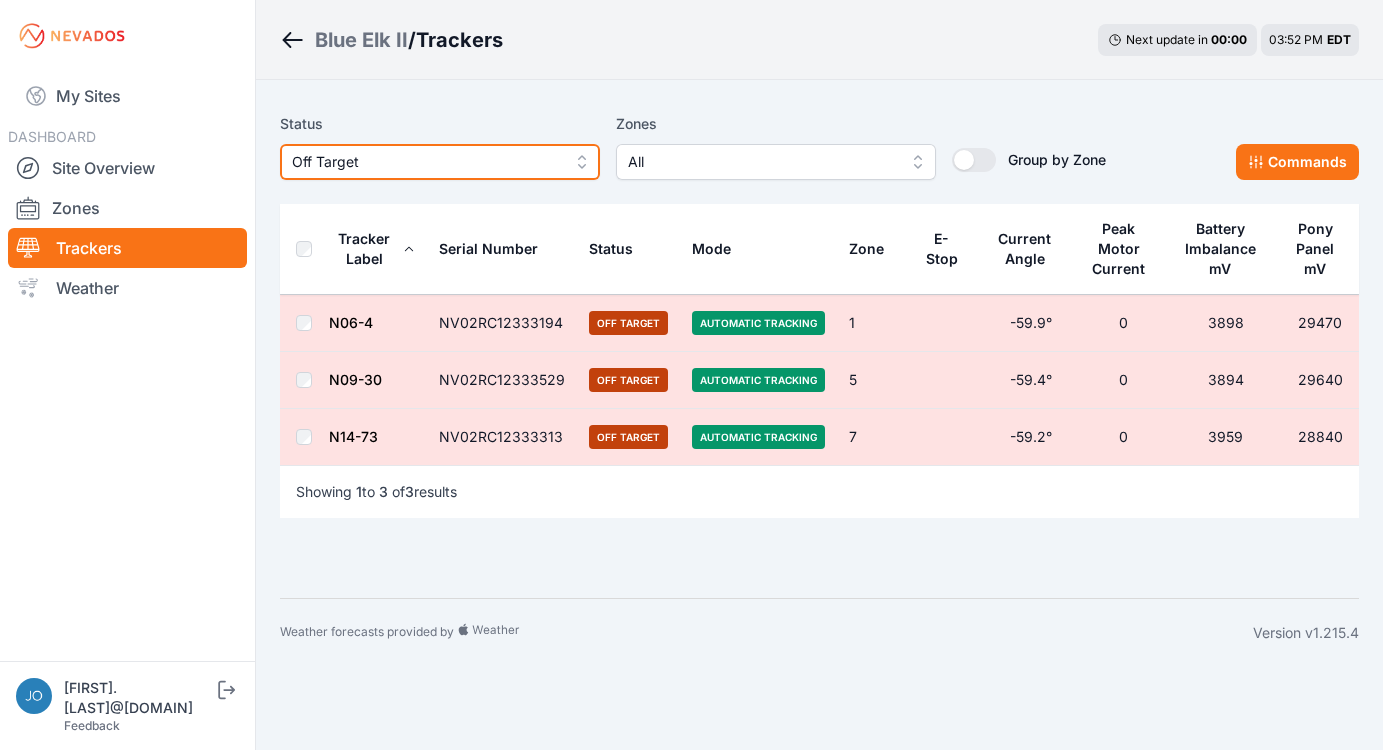 scroll, scrollTop: 0, scrollLeft: 0, axis: both 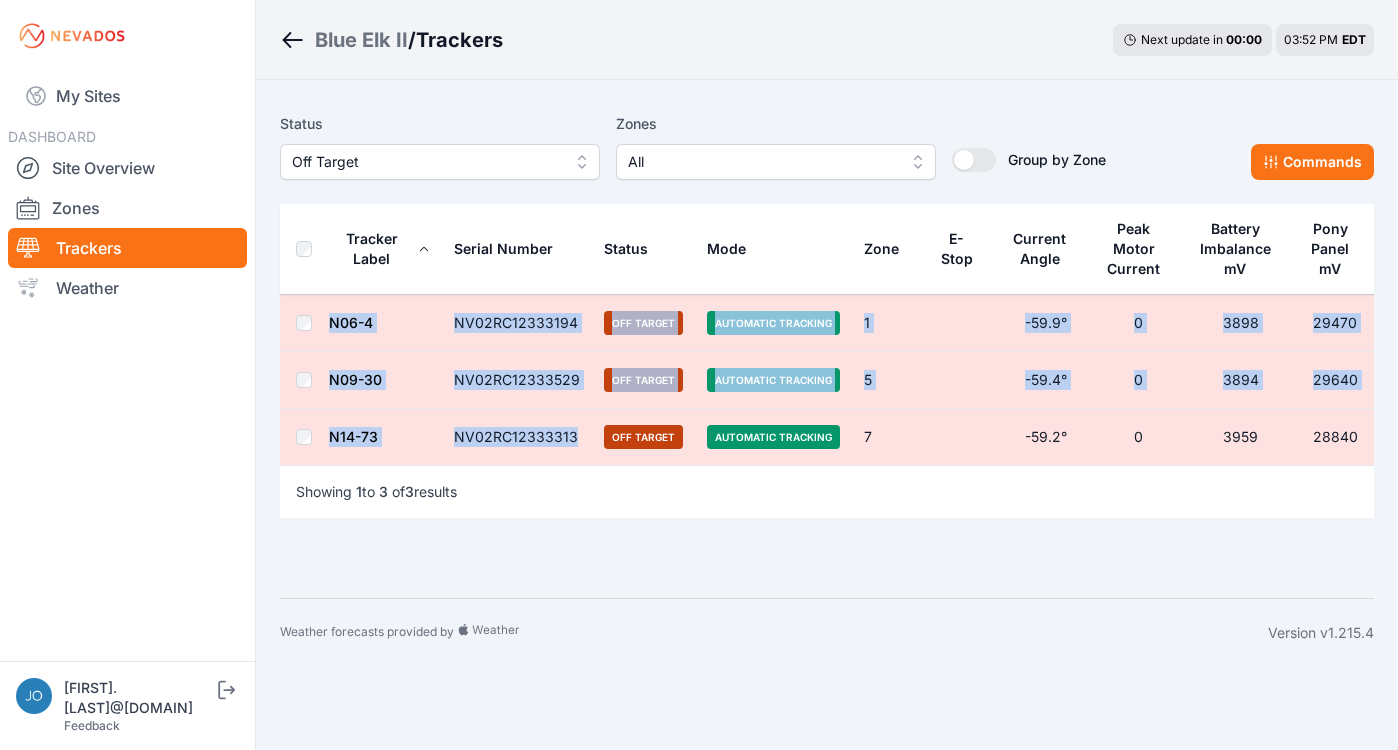 drag, startPoint x: 590, startPoint y: 430, endPoint x: 317, endPoint y: 315, distance: 296.233 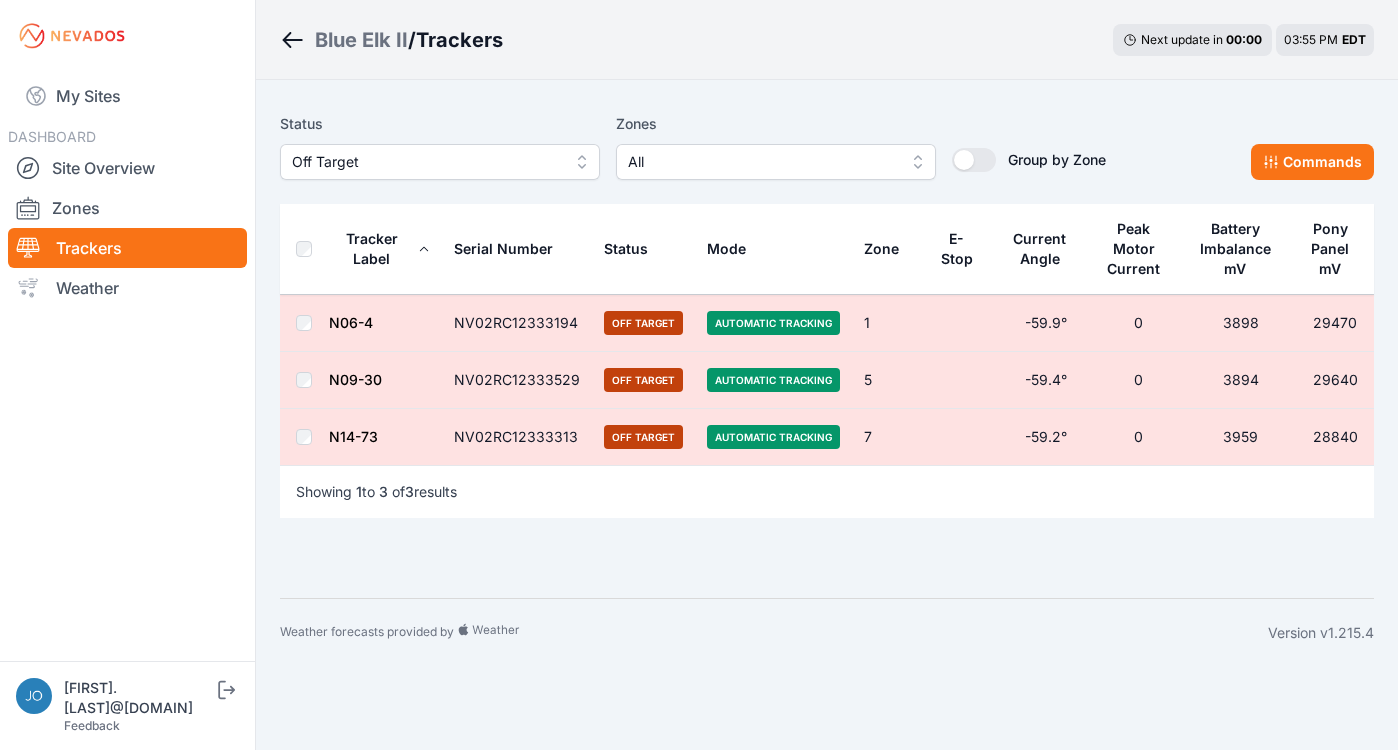 click on "Status Off Target Zones All Group by Zone Group by Zone Commands Tracker Label Serial Number Status Mode Zone E-Stop Current Angle Peak Motor Current Battery Imbalance mV Pony Panel mV N06-4 NV02RC12333194 Off Target Automatic Tracking 1 -59.9° 0 3898 29470 N09-30 NV02RC12333529 Off Target Automatic Tracking 5 -59.4° 0 3894 29640 N14-73 NV02RC12333313 Off Target Automatic Tracking 7 -59.2° 0 3959 28840 Showing   1  to   3   of  3  results" at bounding box center (827, 323) 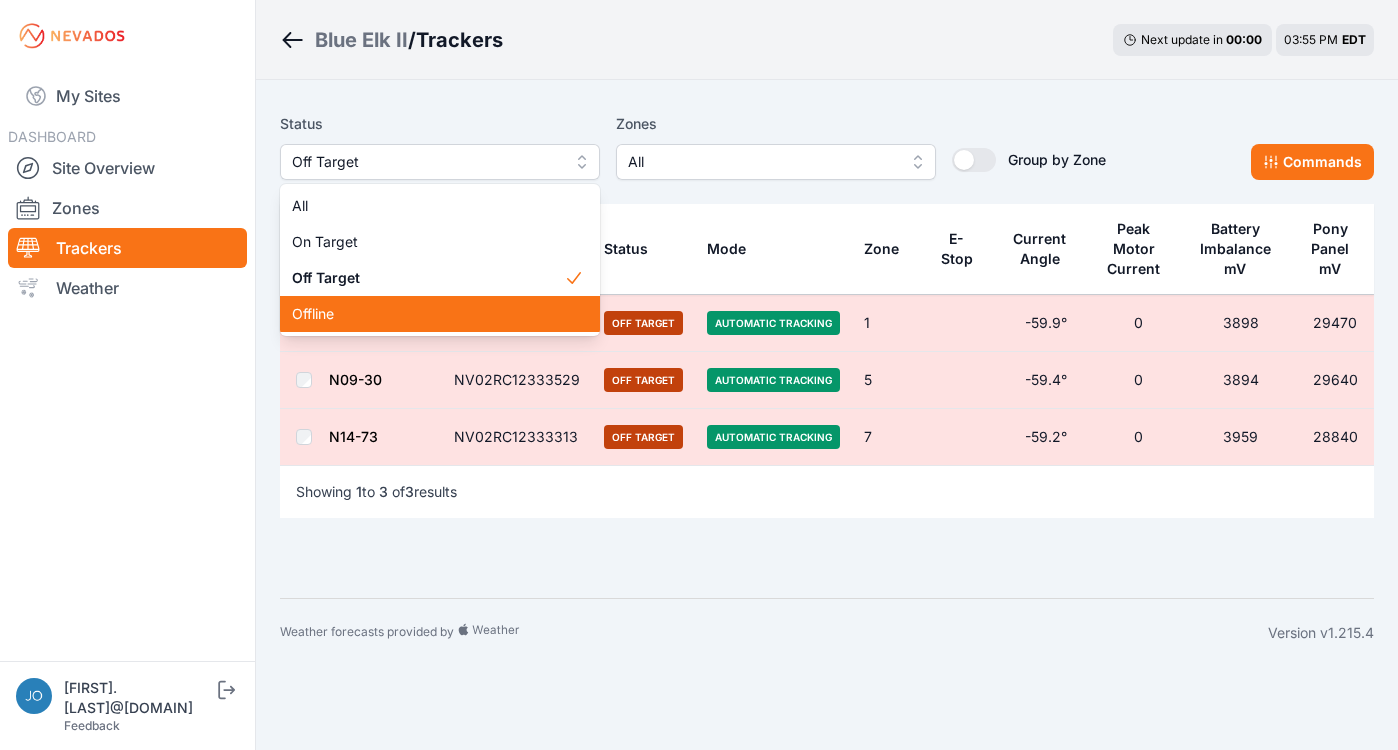click on "Offline" at bounding box center [428, 314] 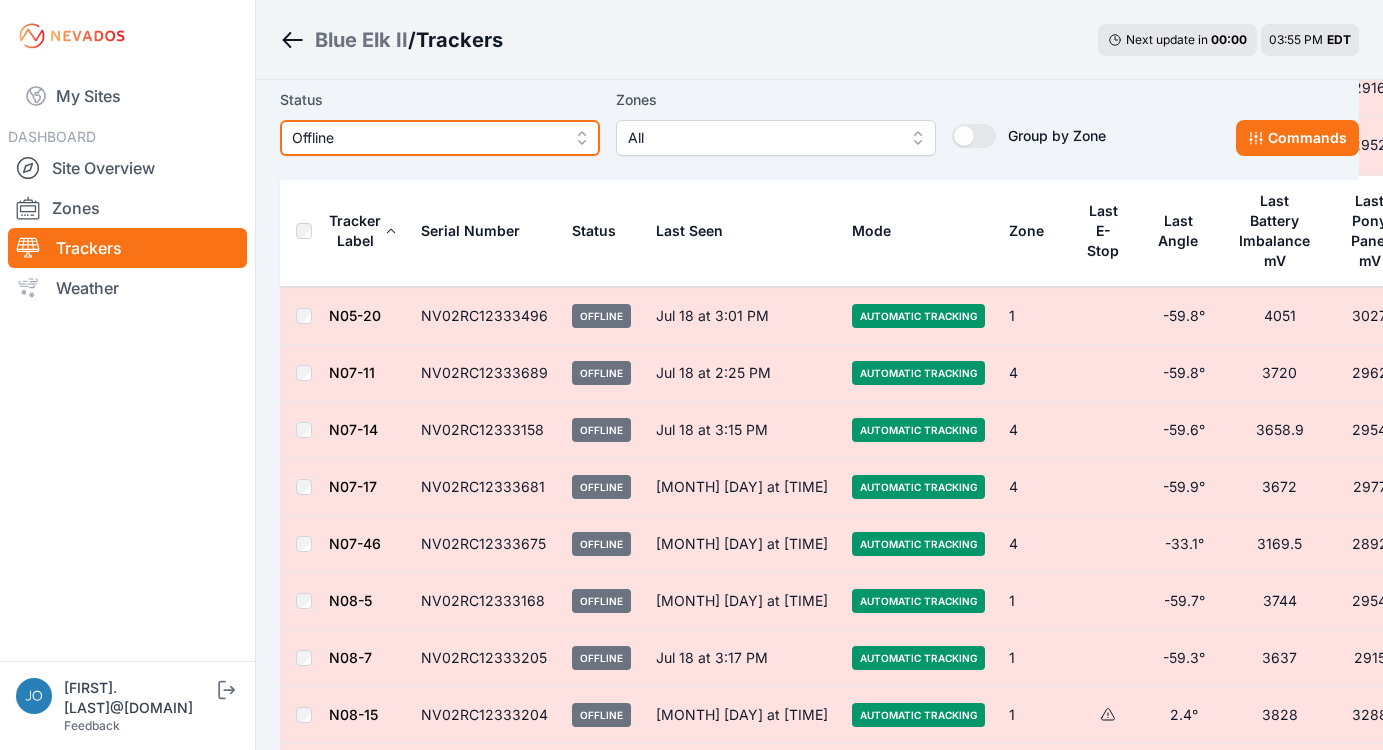 scroll, scrollTop: 0, scrollLeft: 0, axis: both 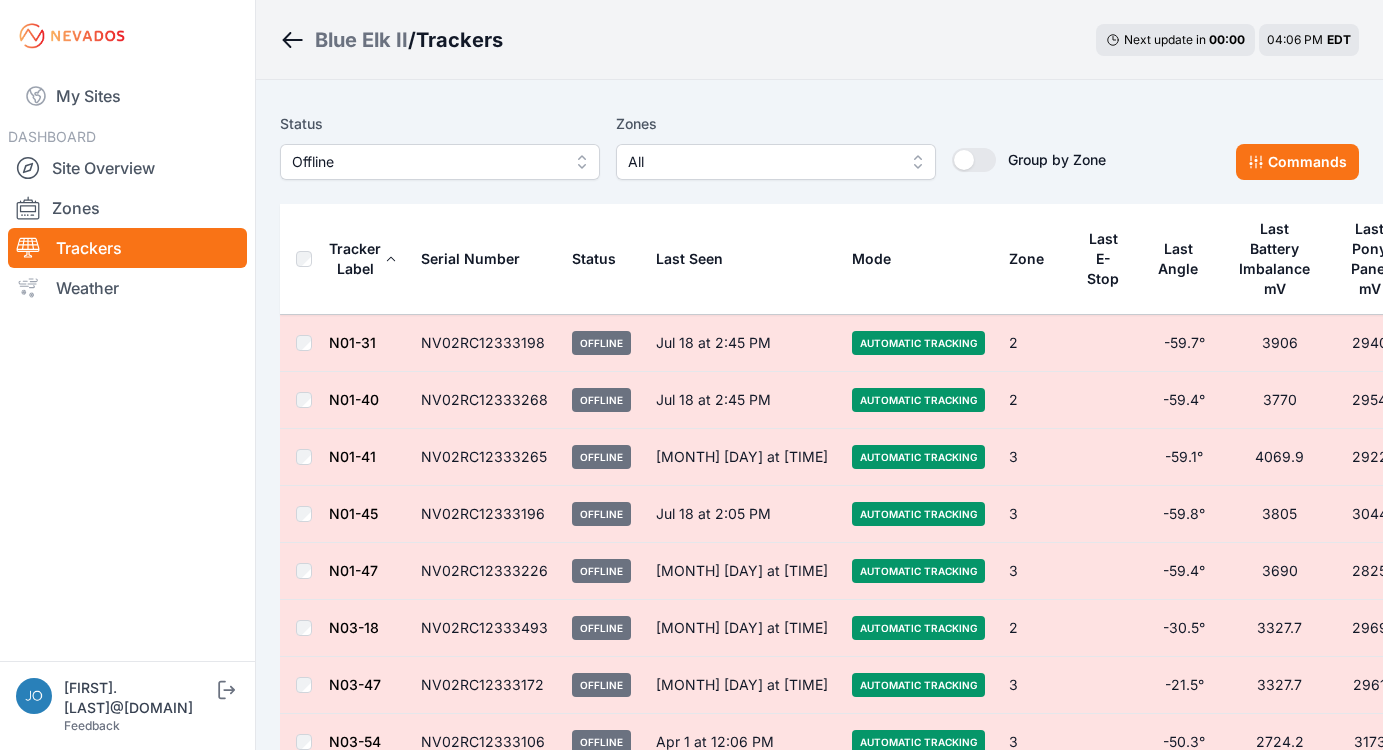 click on "Trackers" at bounding box center (127, 248) 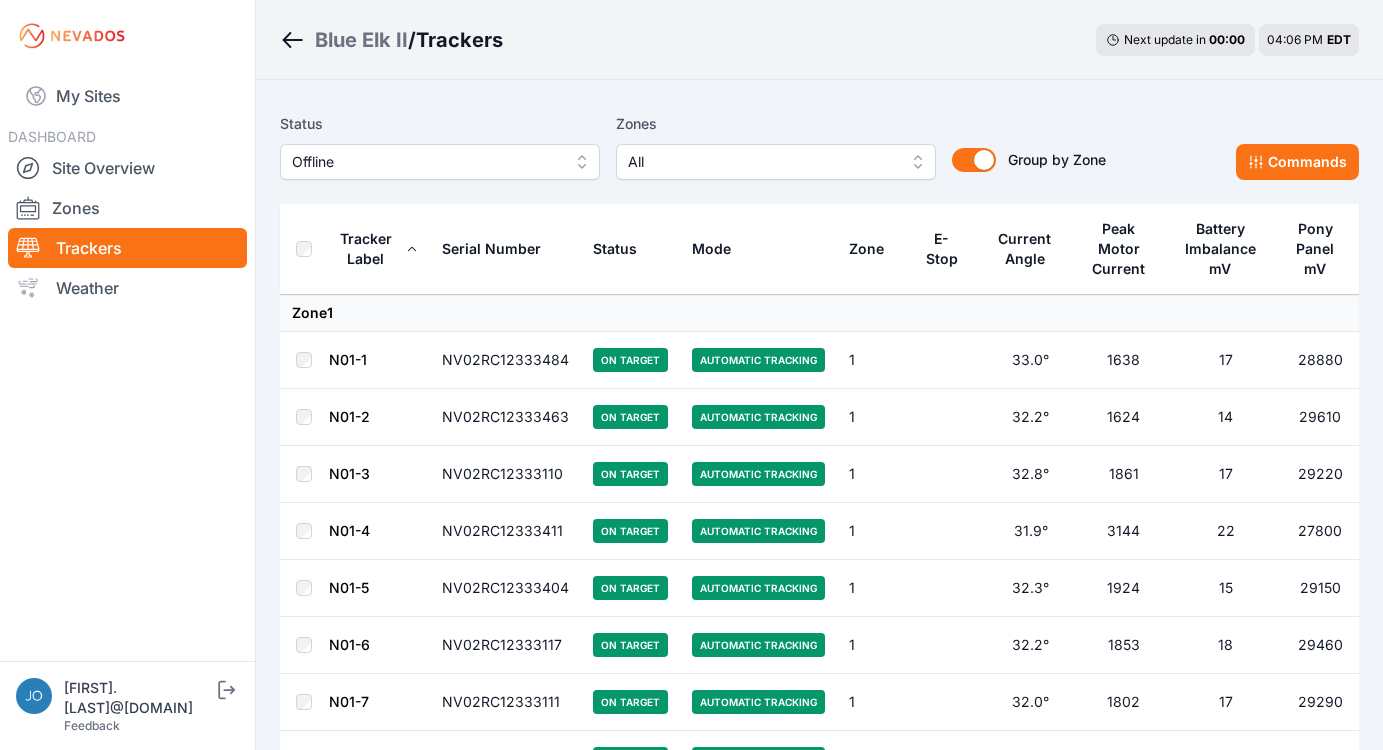 click on "Offline" at bounding box center [426, 162] 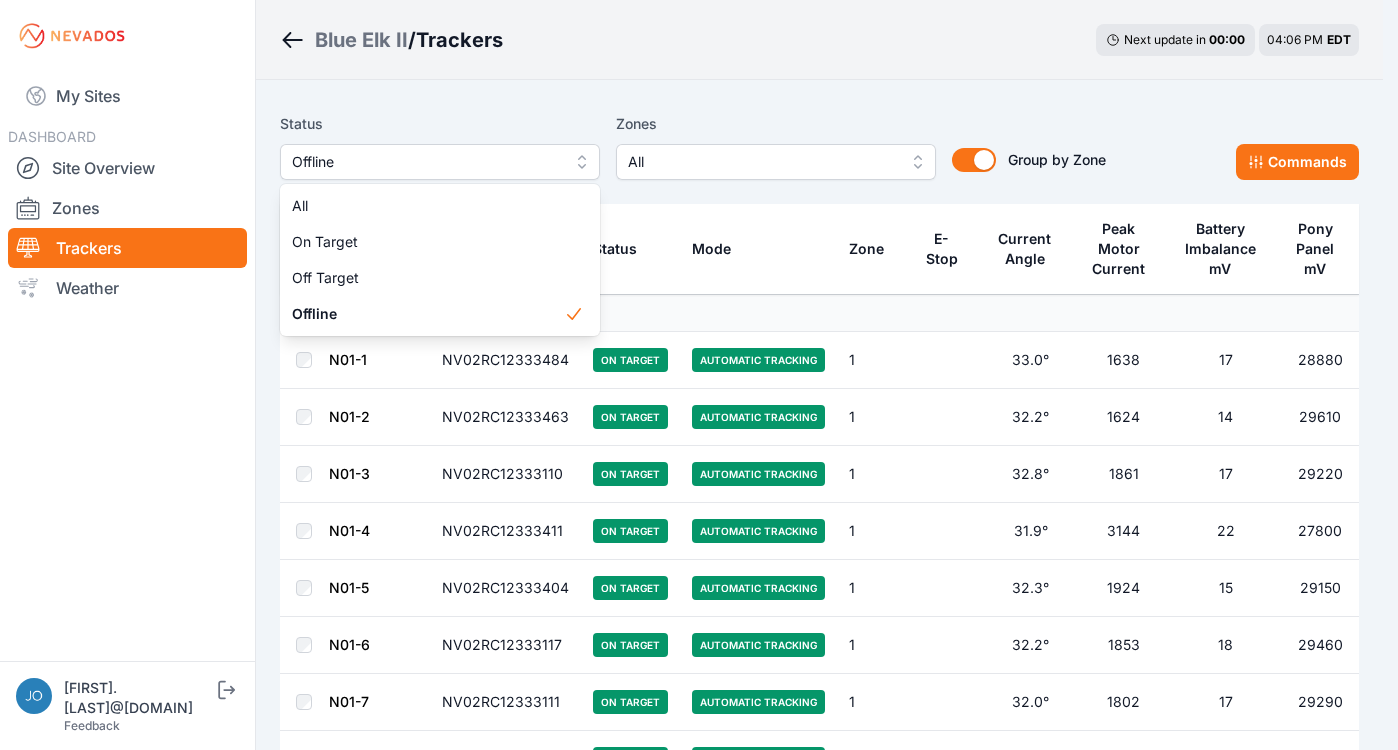 click on "Status Offline All On Target Off Target Offline Zones All Group by Zone Group by Zone Commands" at bounding box center (819, 154) 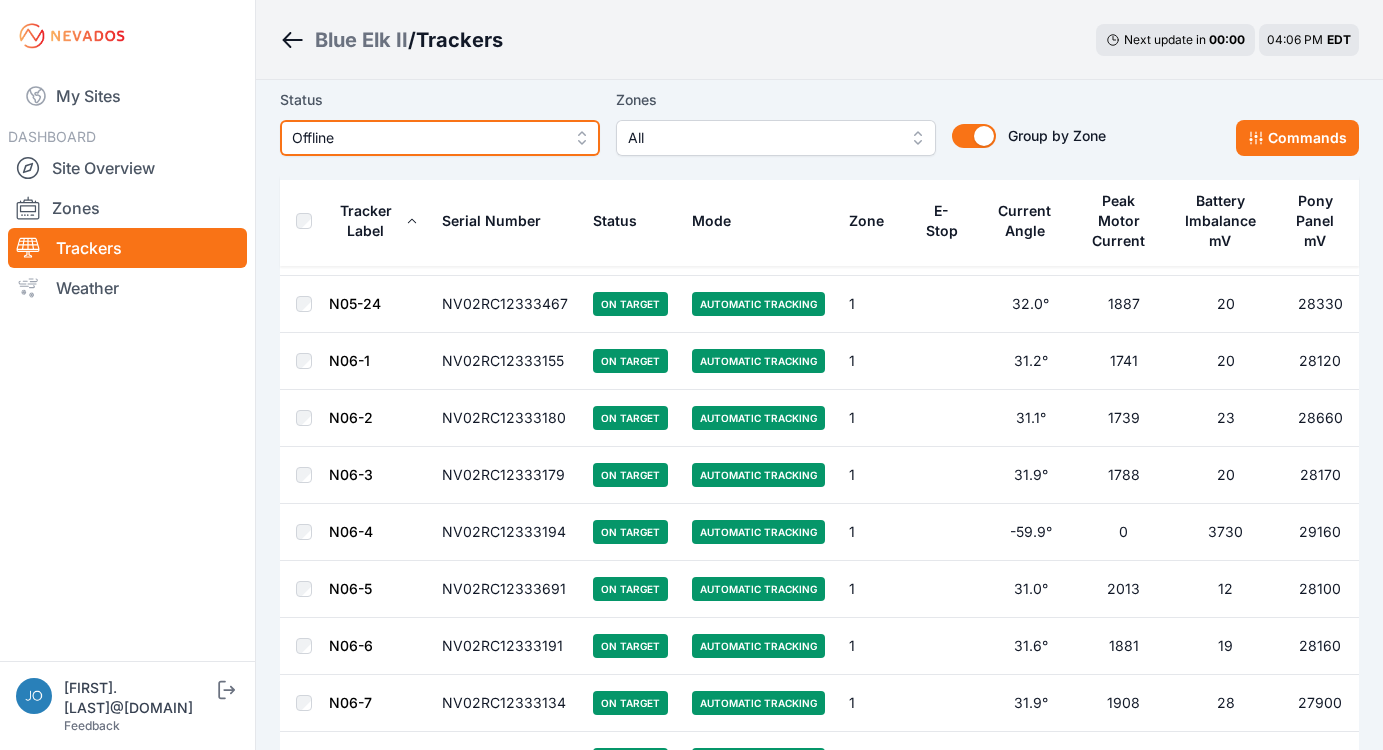scroll, scrollTop: 4360, scrollLeft: 0, axis: vertical 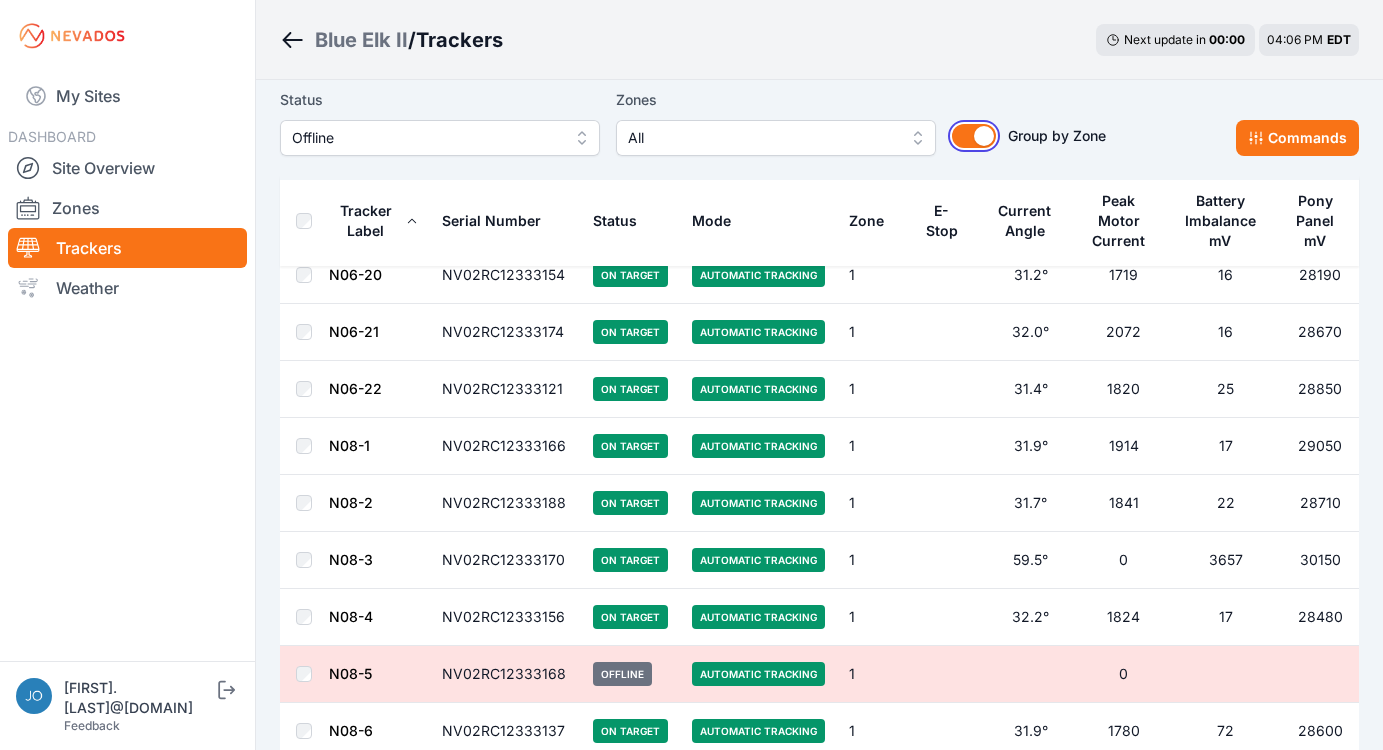 drag, startPoint x: 975, startPoint y: 128, endPoint x: 1009, endPoint y: 11, distance: 121.84006 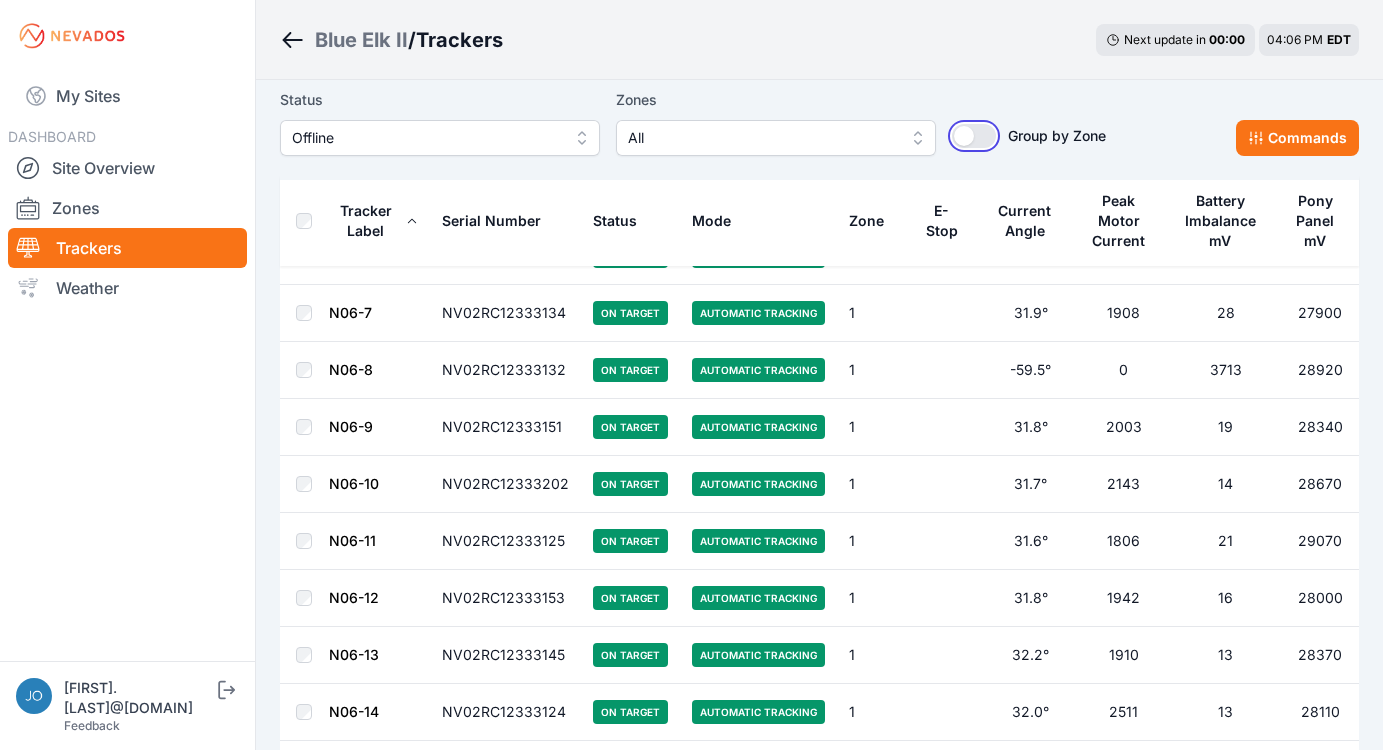 scroll, scrollTop: 11174, scrollLeft: 0, axis: vertical 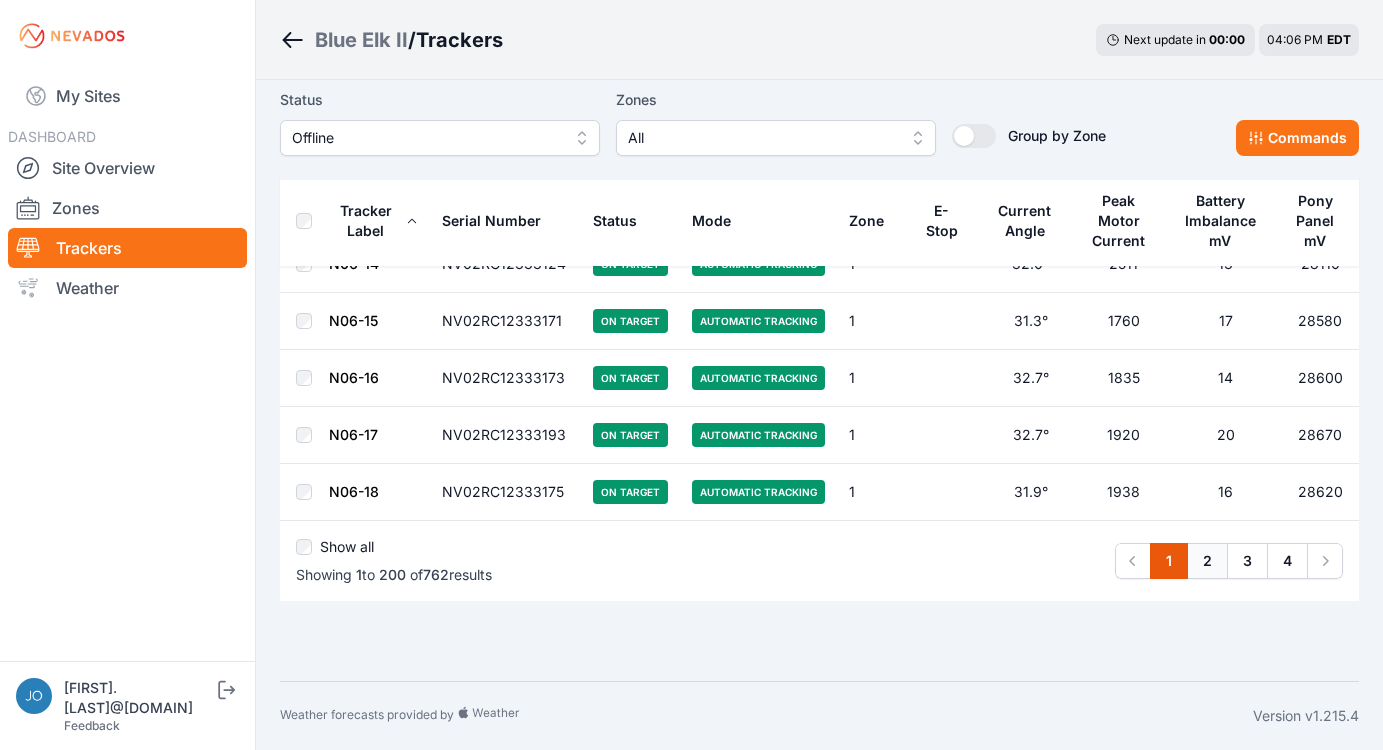 click on "2" at bounding box center [1207, 561] 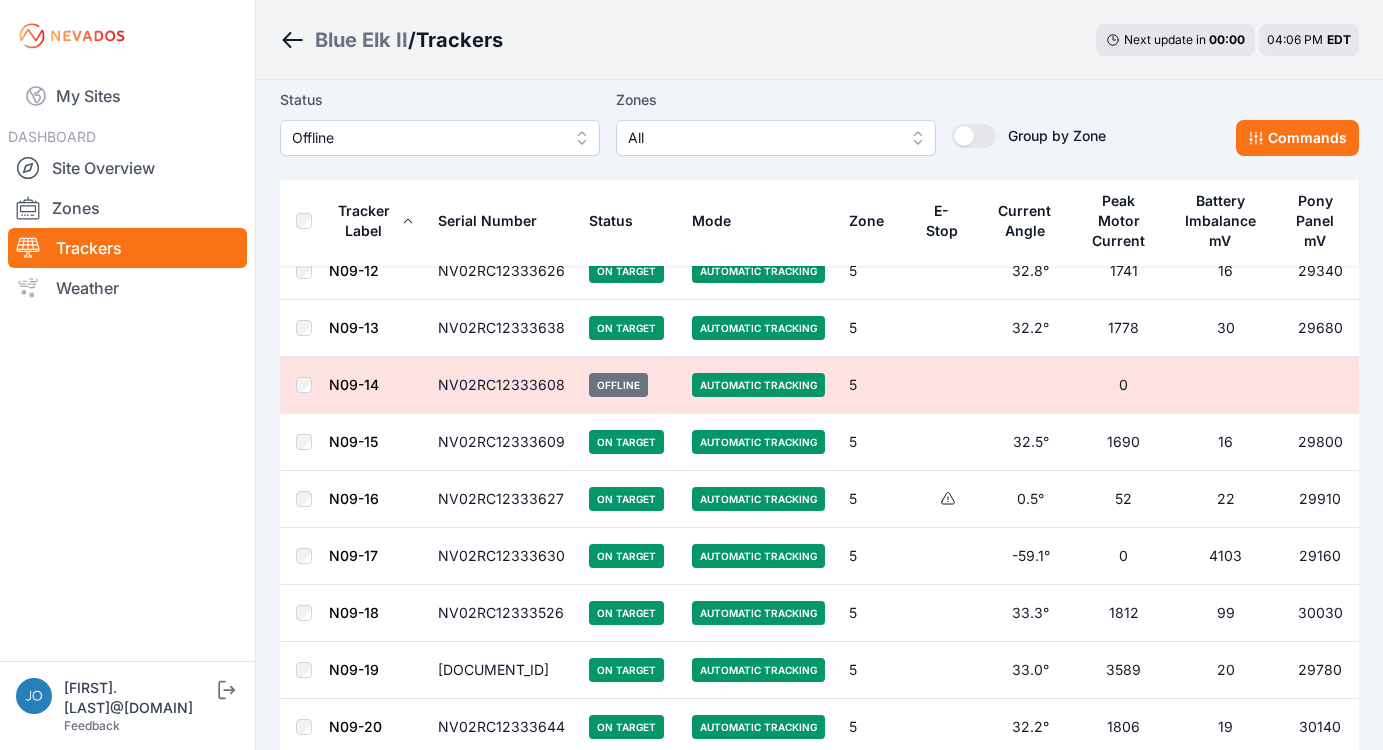 scroll, scrollTop: 5690, scrollLeft: 0, axis: vertical 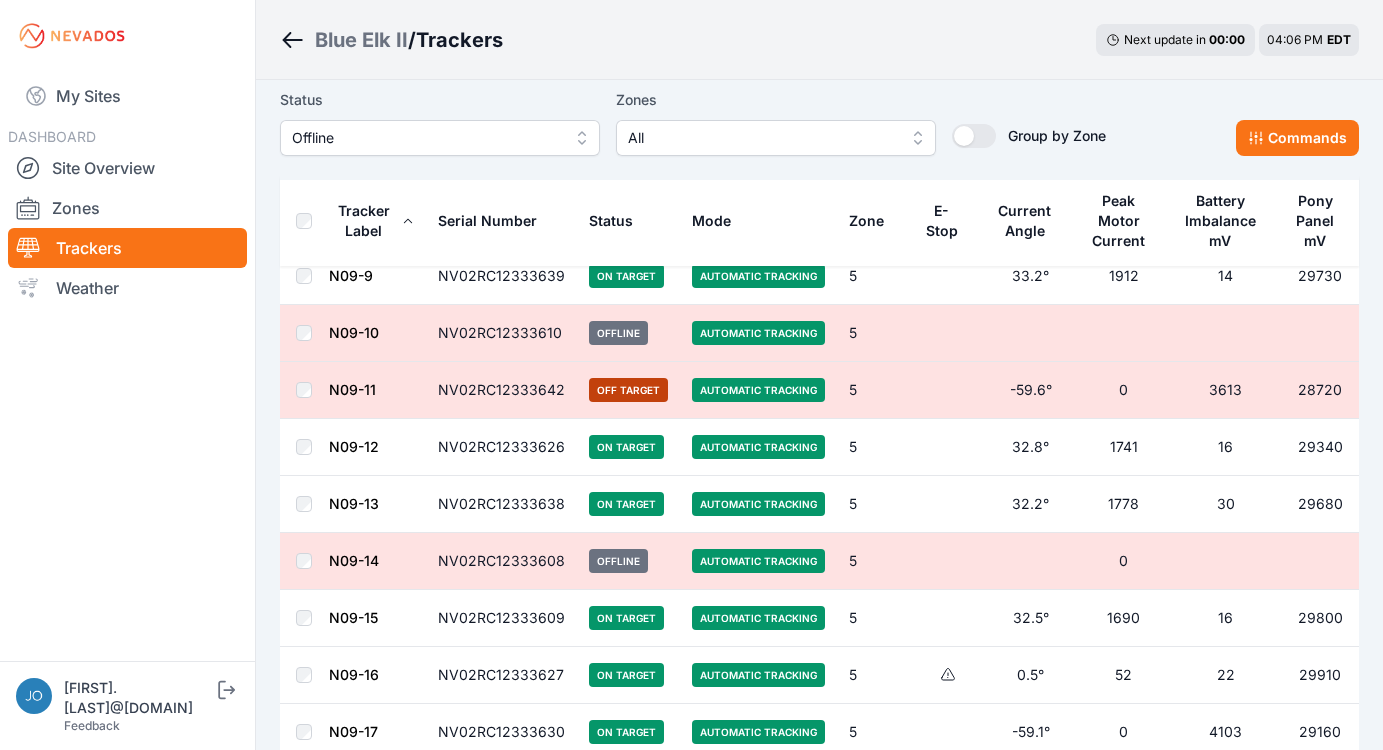 click on "N09-10" at bounding box center [354, 332] 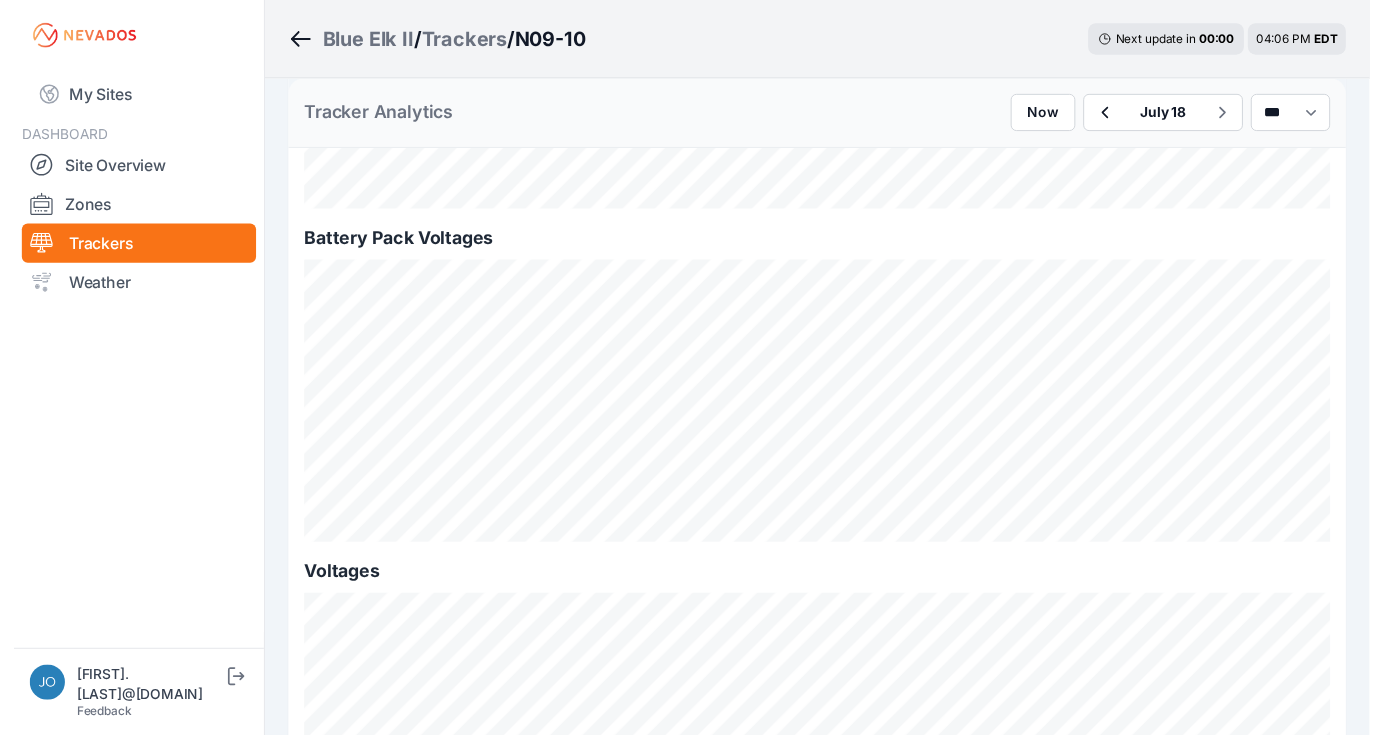 scroll, scrollTop: 2454, scrollLeft: 0, axis: vertical 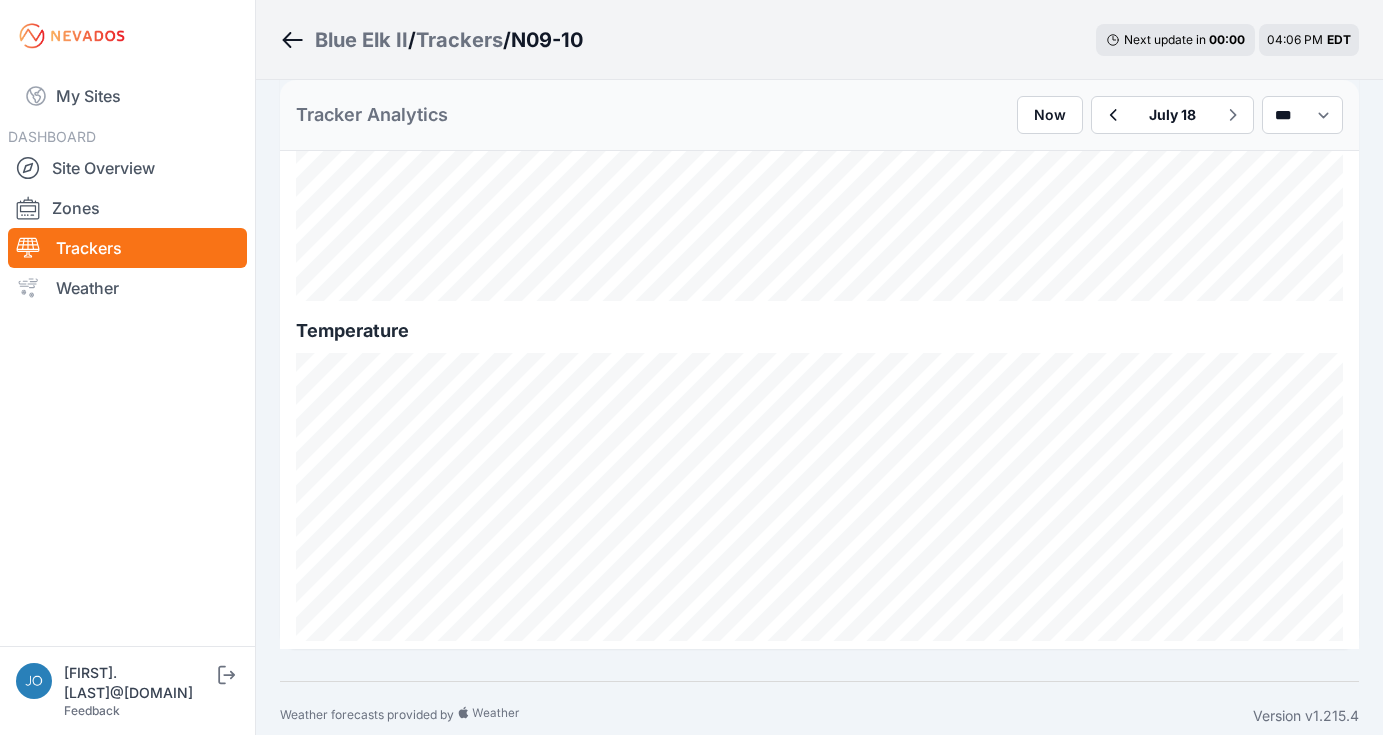 click on "Blue Elk II" at bounding box center (361, 40) 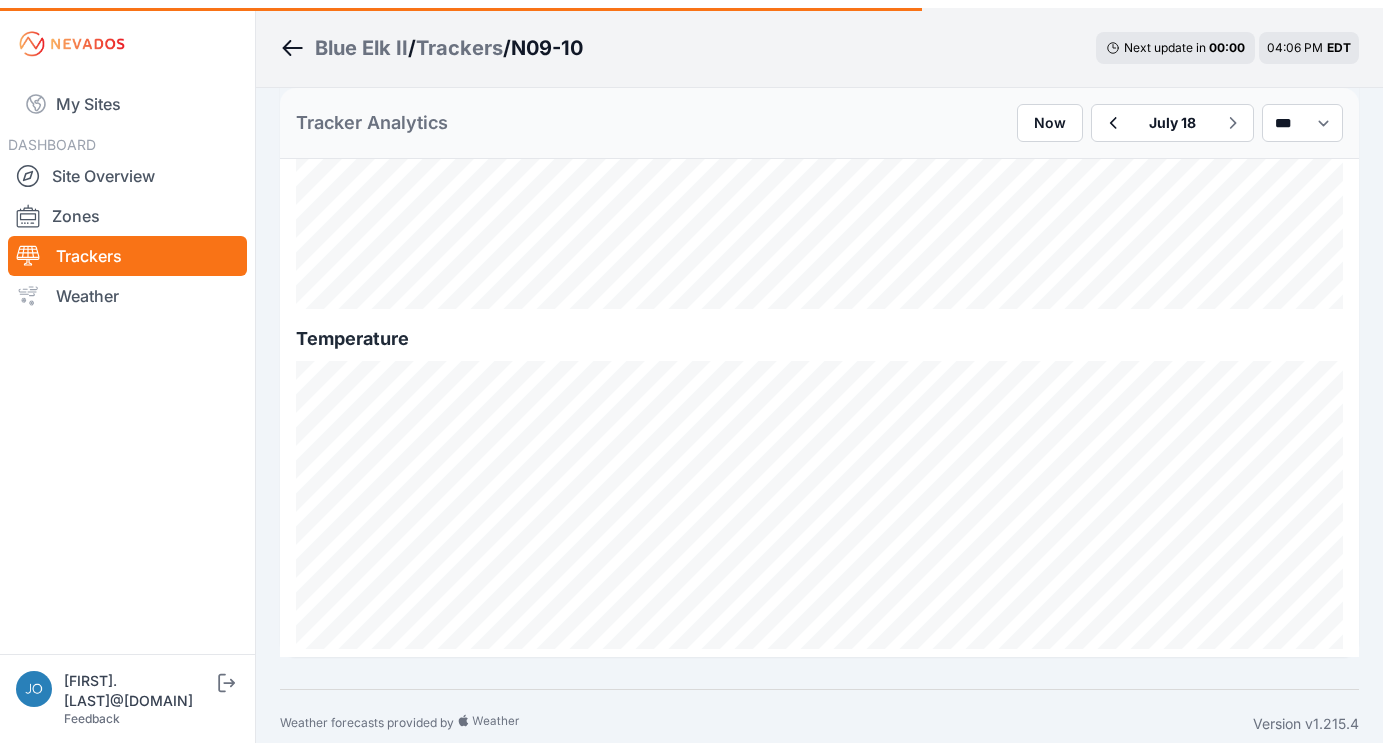scroll, scrollTop: 0, scrollLeft: 0, axis: both 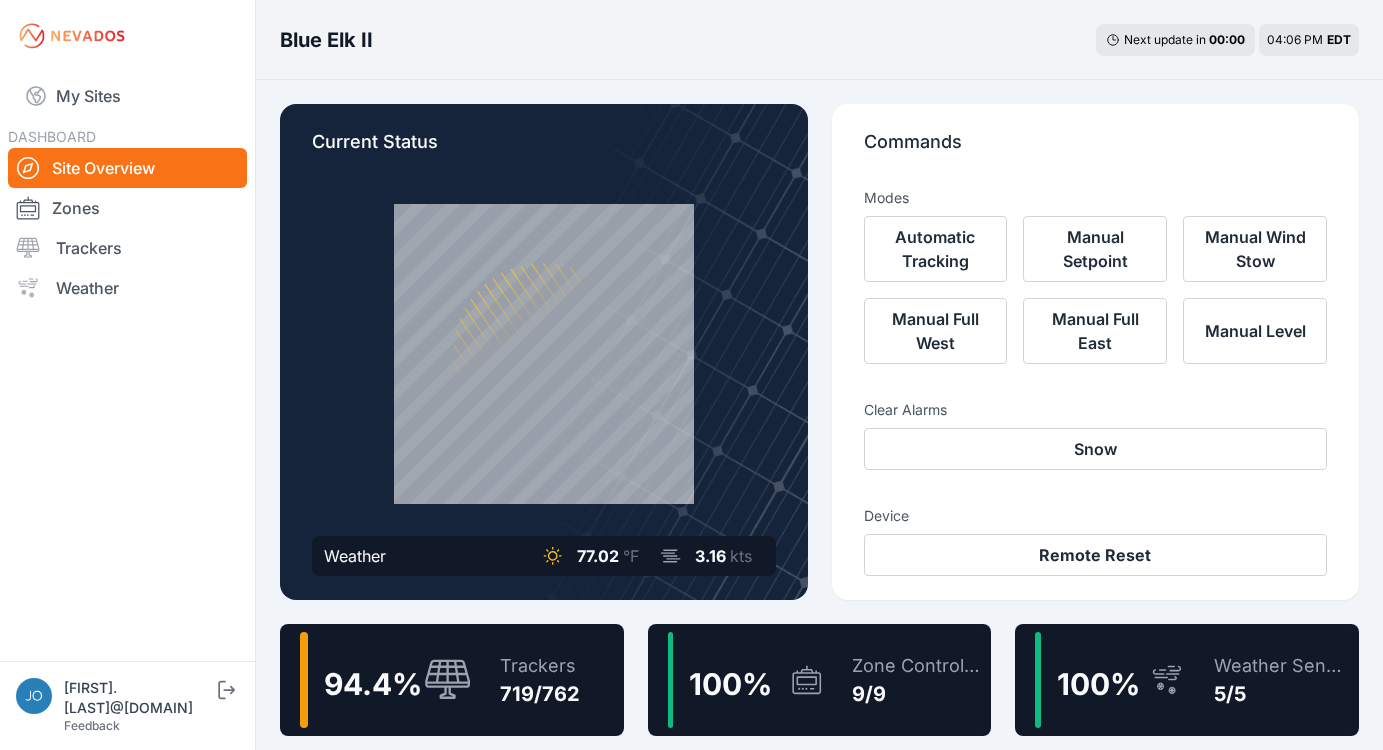 click on "Trackers 719/762" at bounding box center [530, 680] 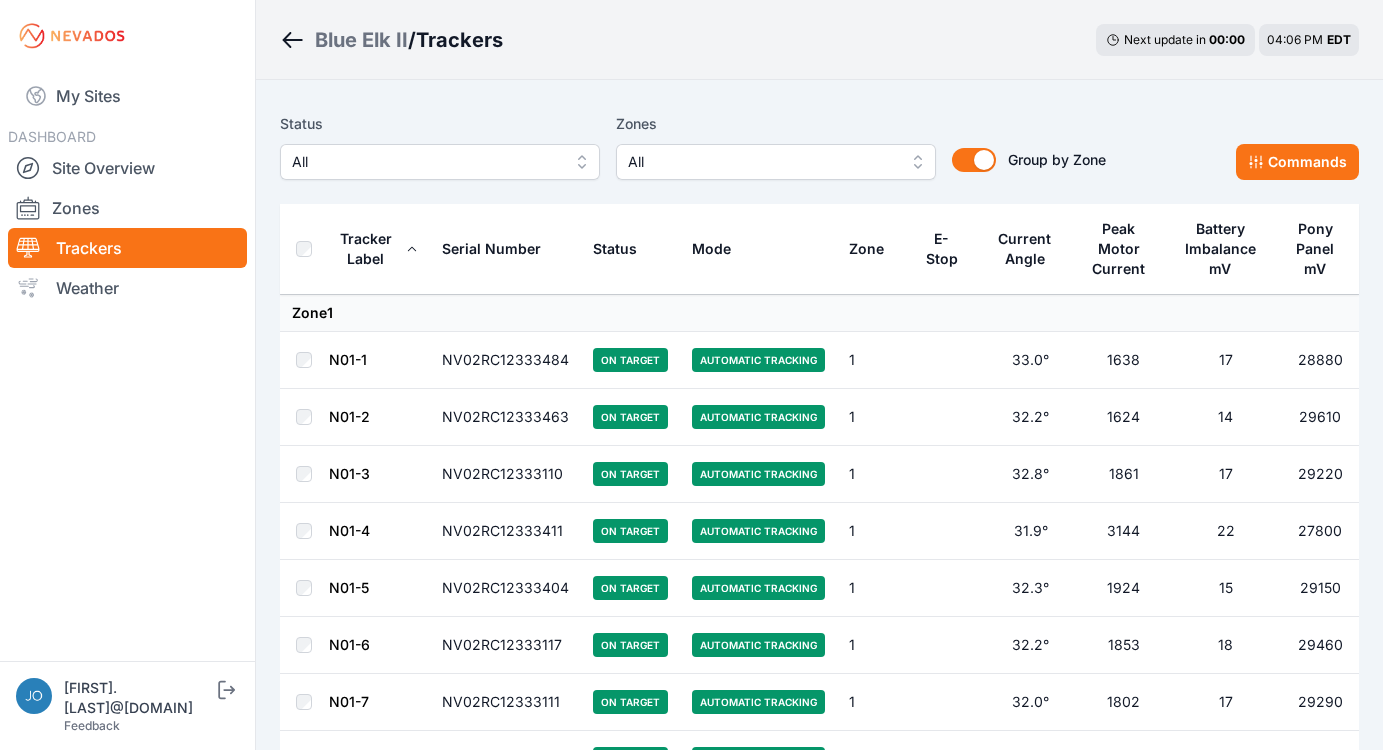 click on "All" at bounding box center [426, 162] 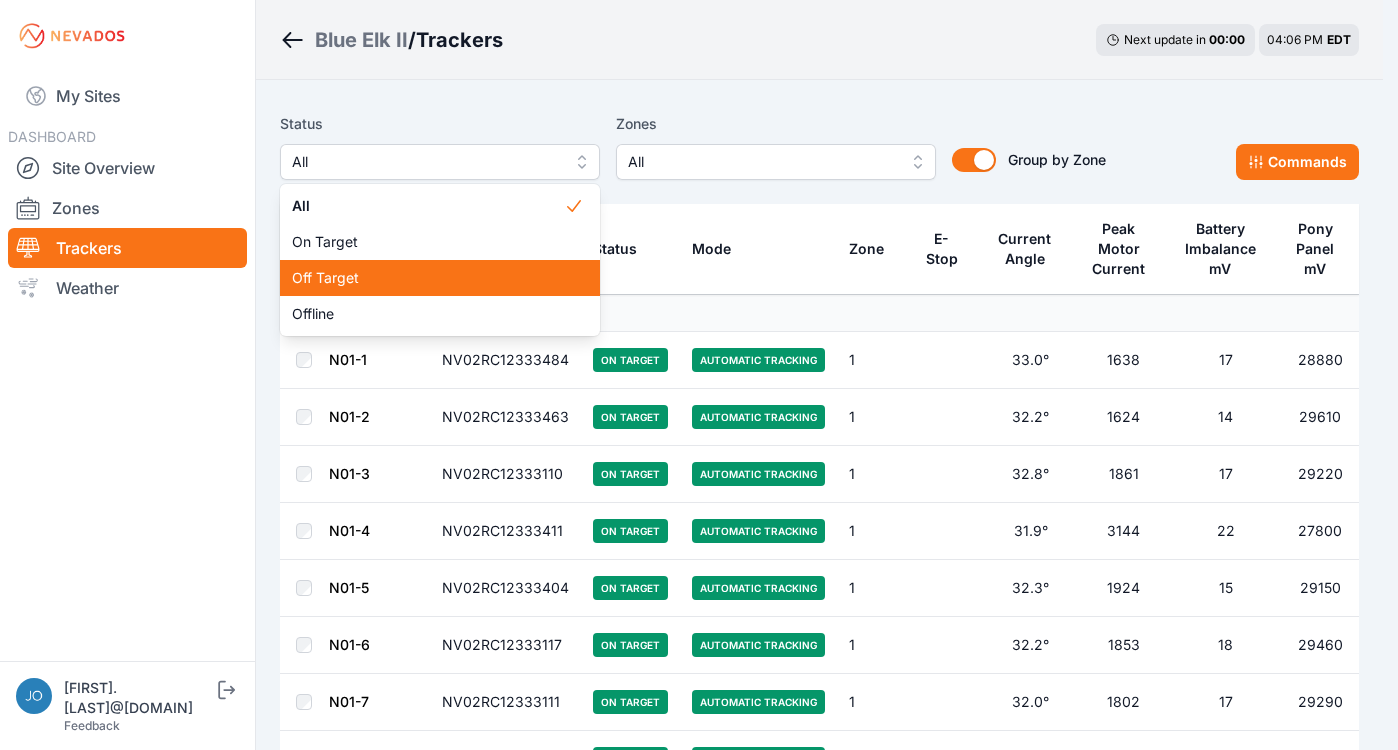 click on "Off Target" at bounding box center (440, 278) 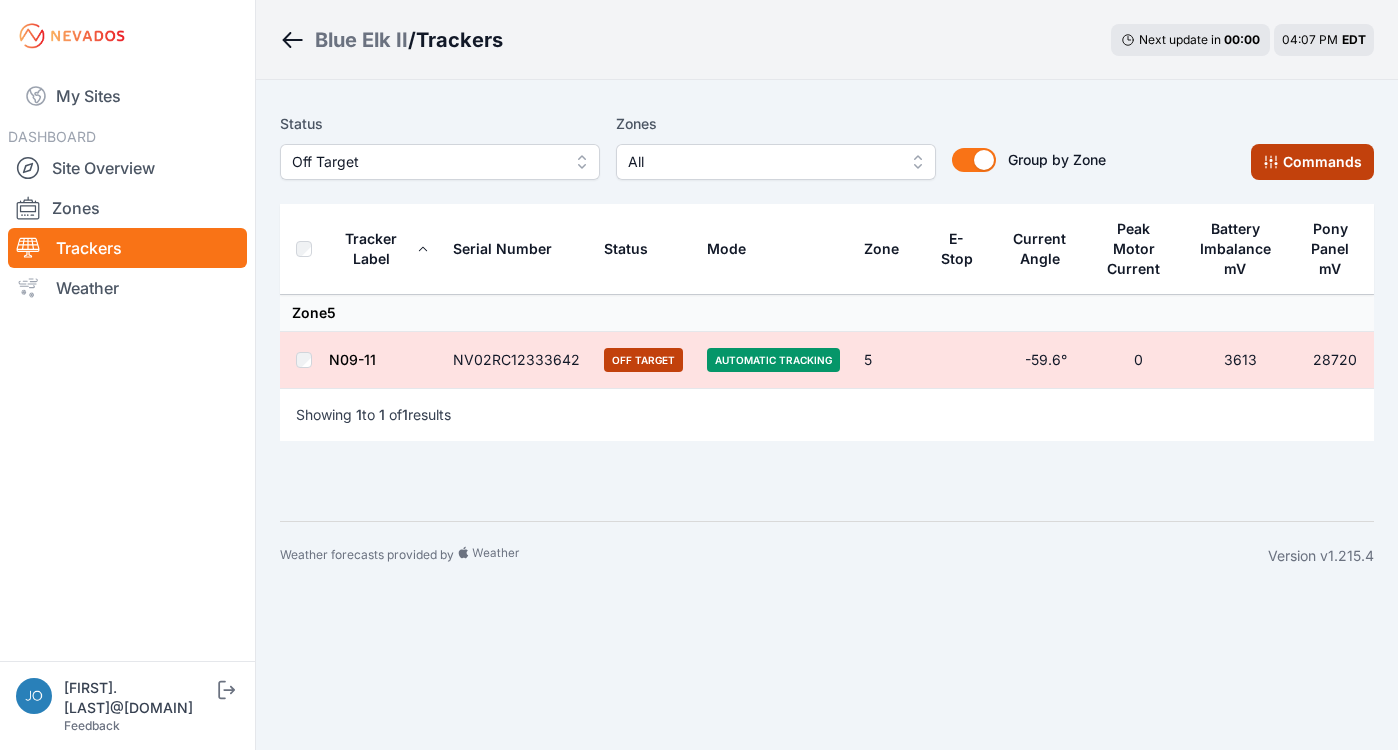 click on "Commands" at bounding box center (1312, 162) 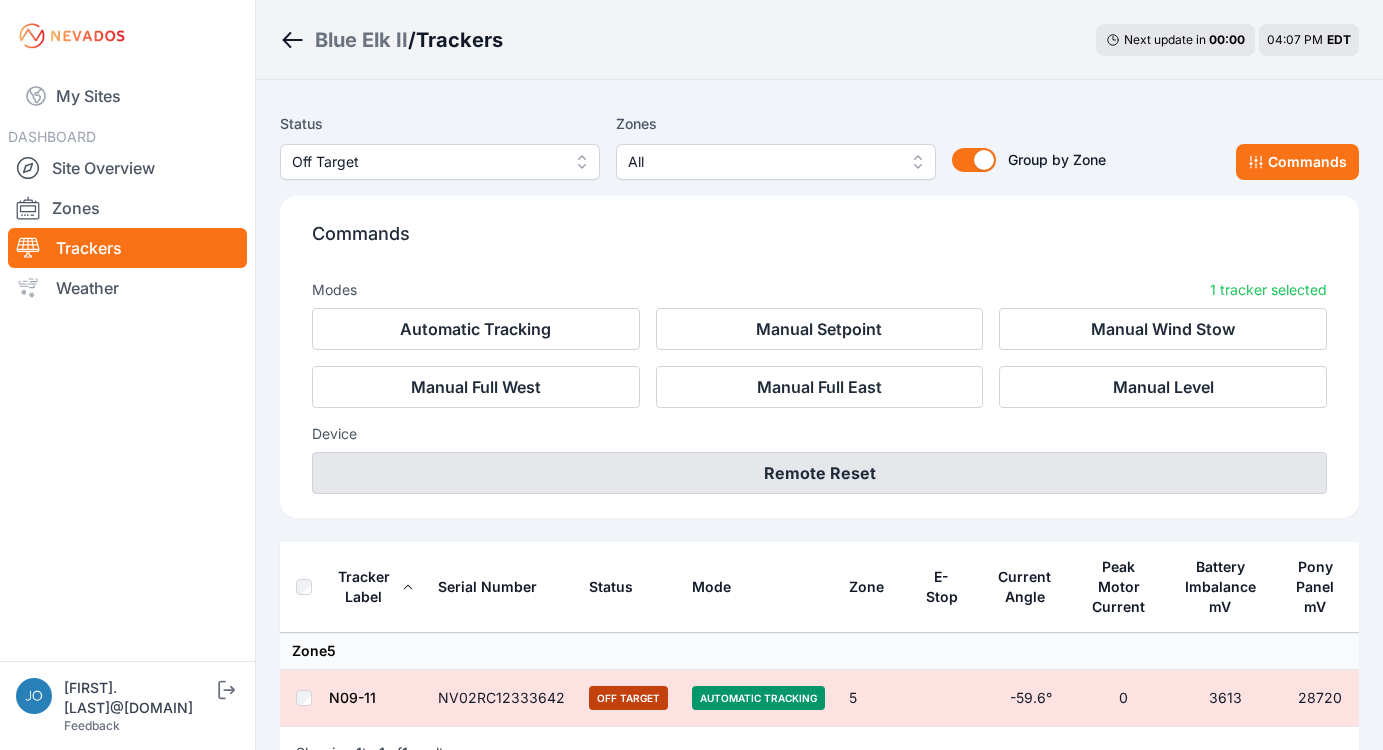 click on "Remote Reset" at bounding box center (819, 473) 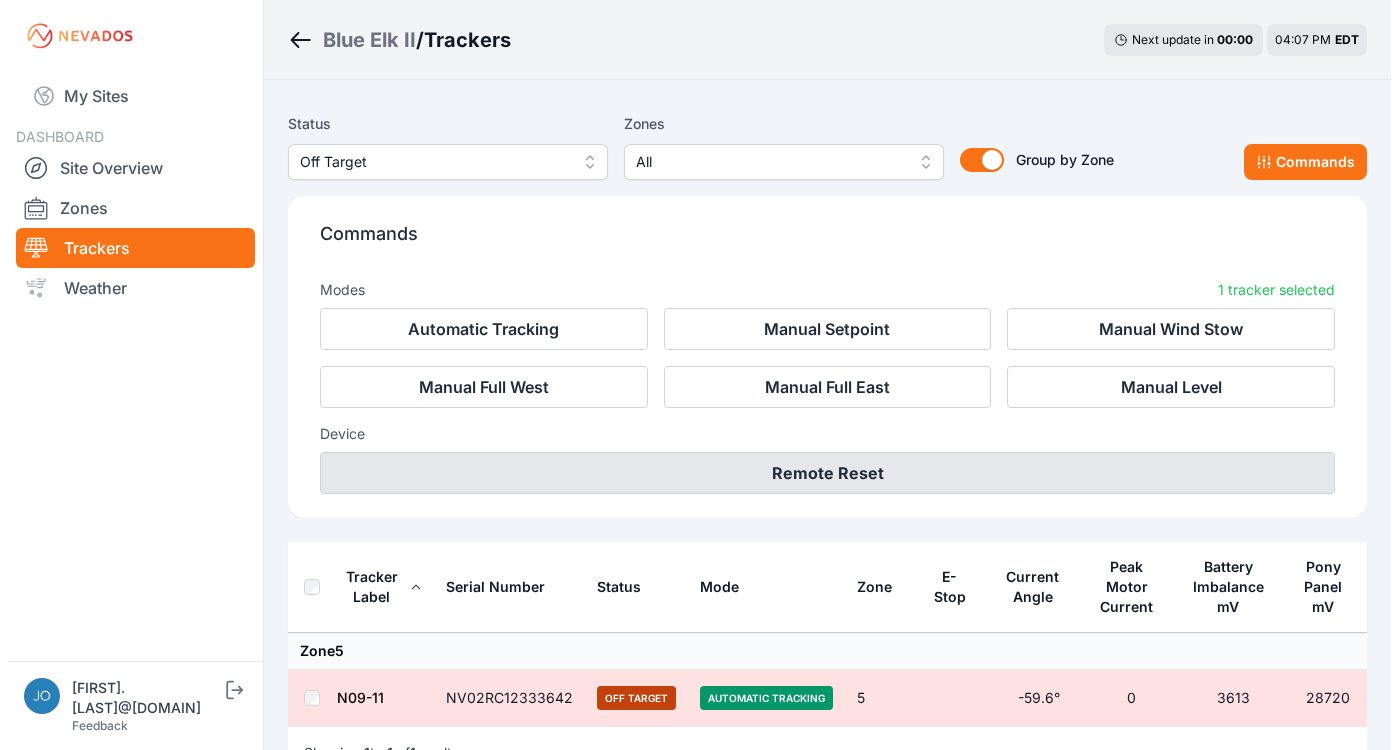 scroll, scrollTop: 4, scrollLeft: 0, axis: vertical 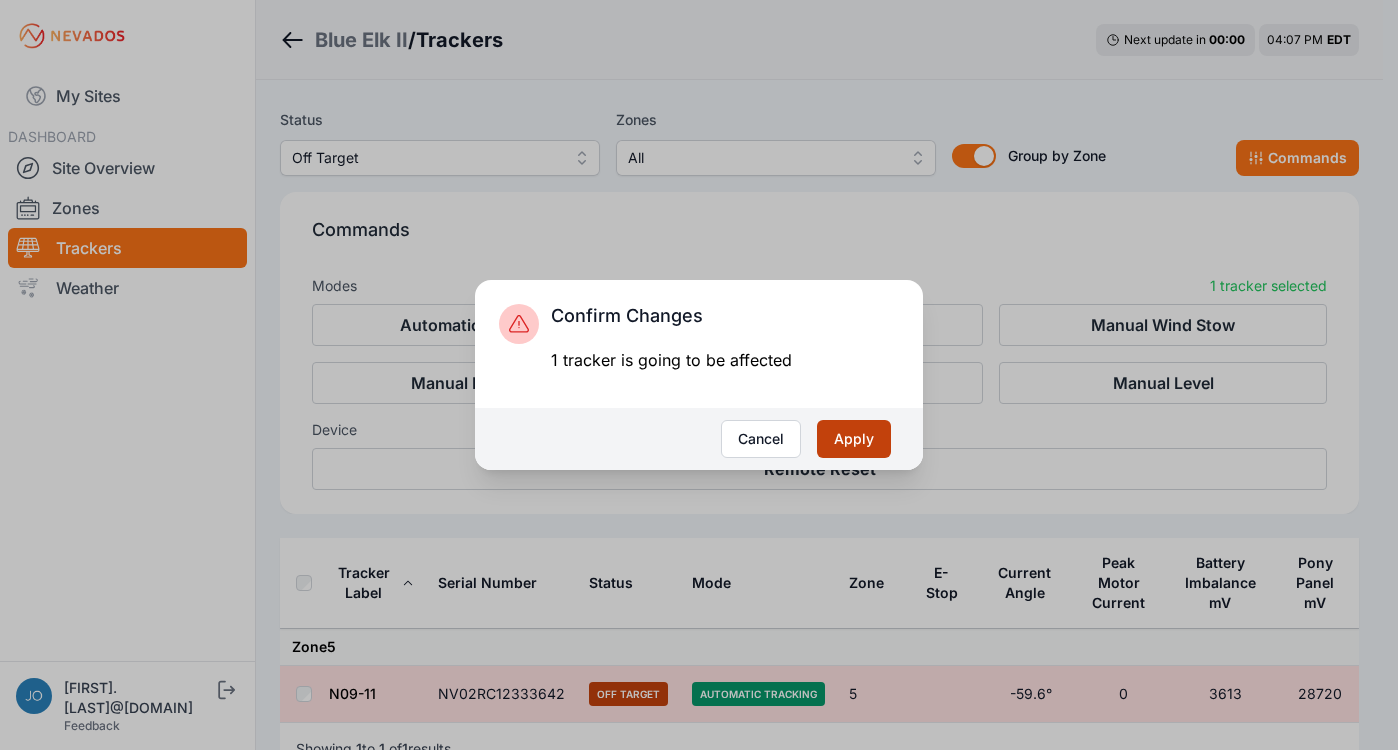 click on "Apply" at bounding box center [854, 439] 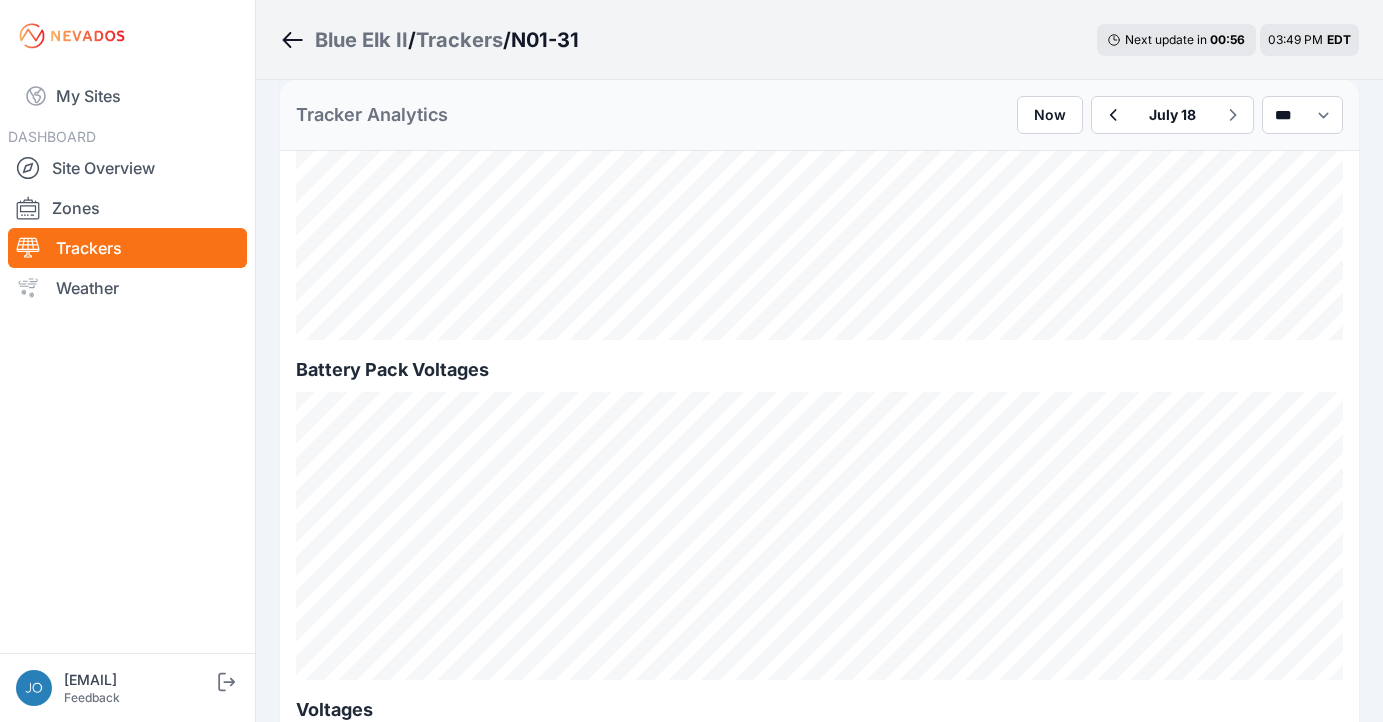 scroll, scrollTop: 1822, scrollLeft: 0, axis: vertical 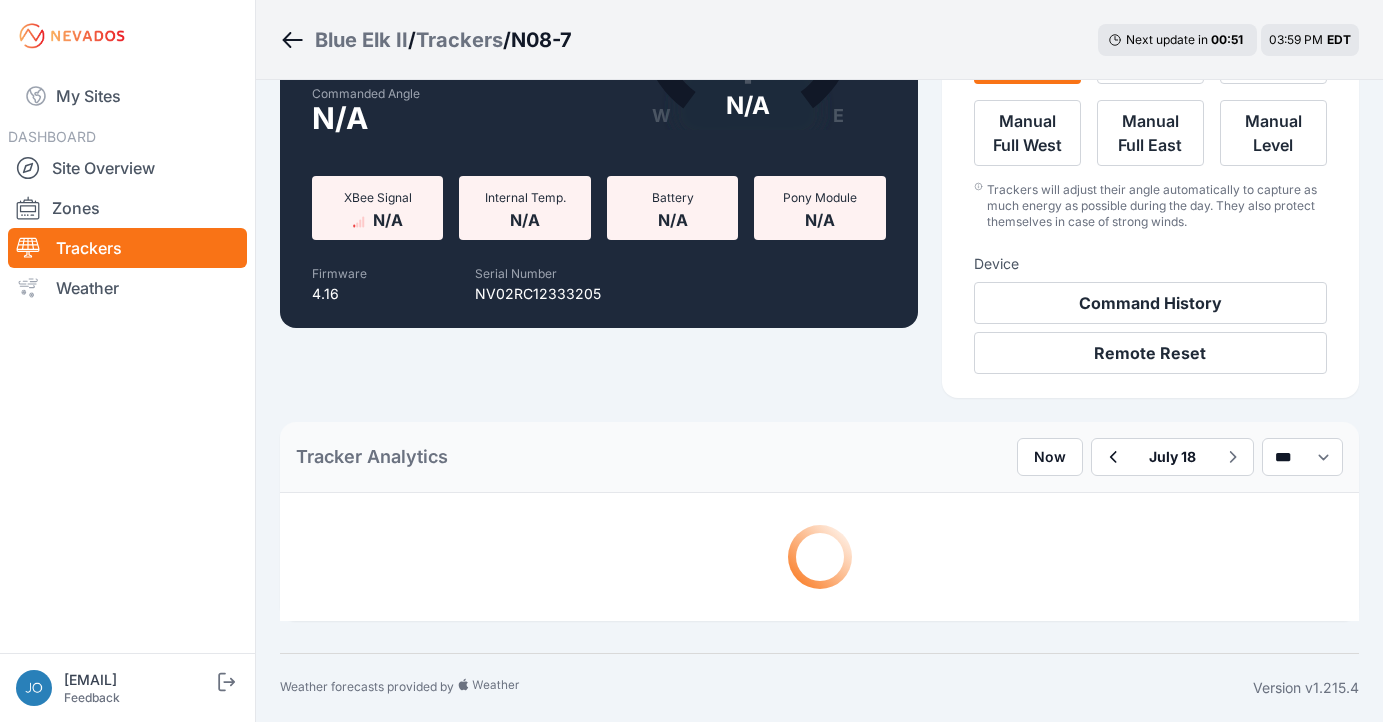 click on "My Sites DASHBOARD Site Overview Zones Trackers Weather" at bounding box center (127, 354) 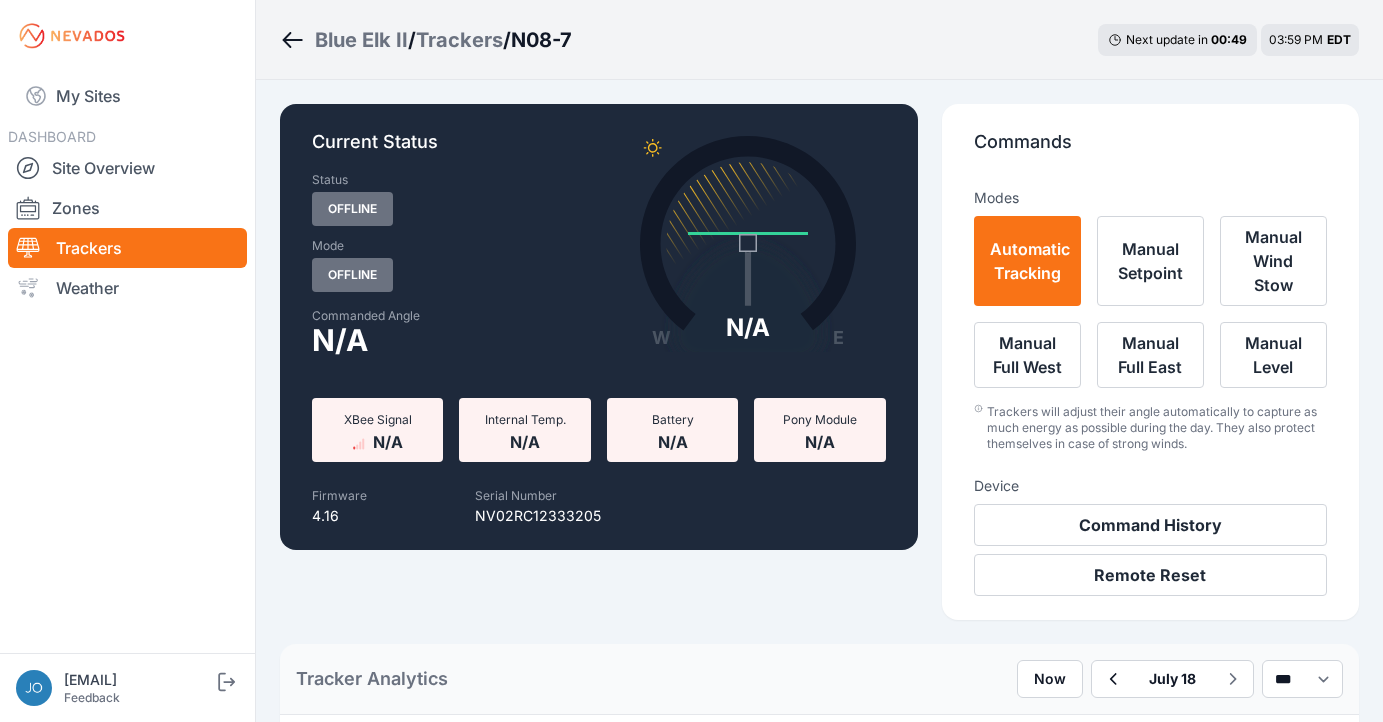 scroll, scrollTop: 222, scrollLeft: 0, axis: vertical 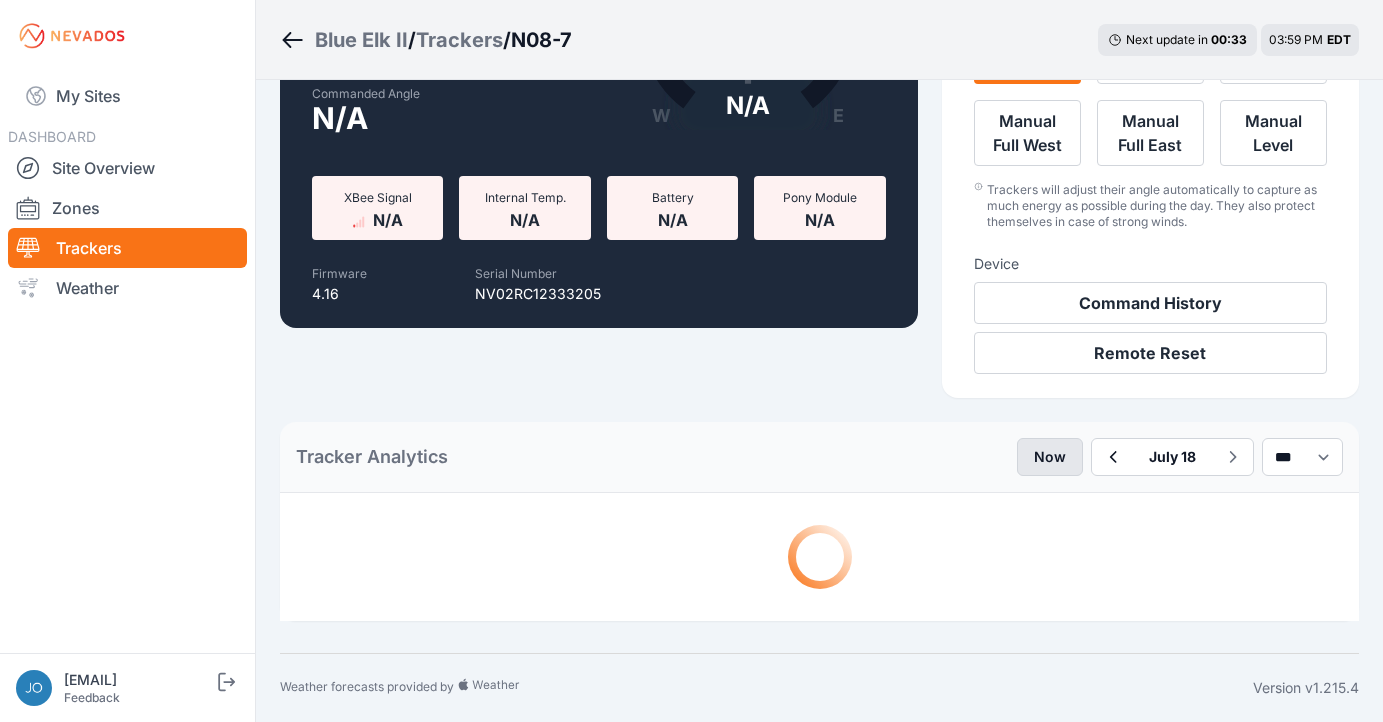 click on "Now" at bounding box center (1050, 457) 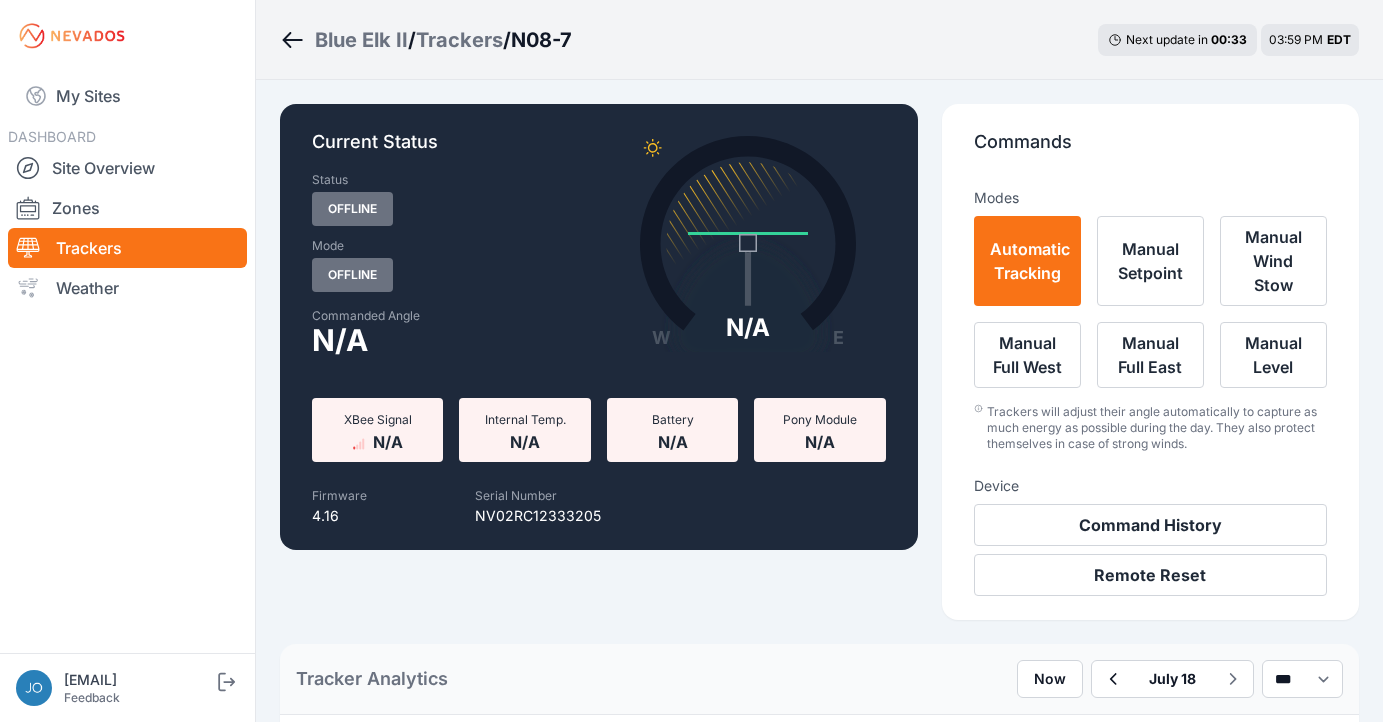 scroll, scrollTop: 222, scrollLeft: 0, axis: vertical 